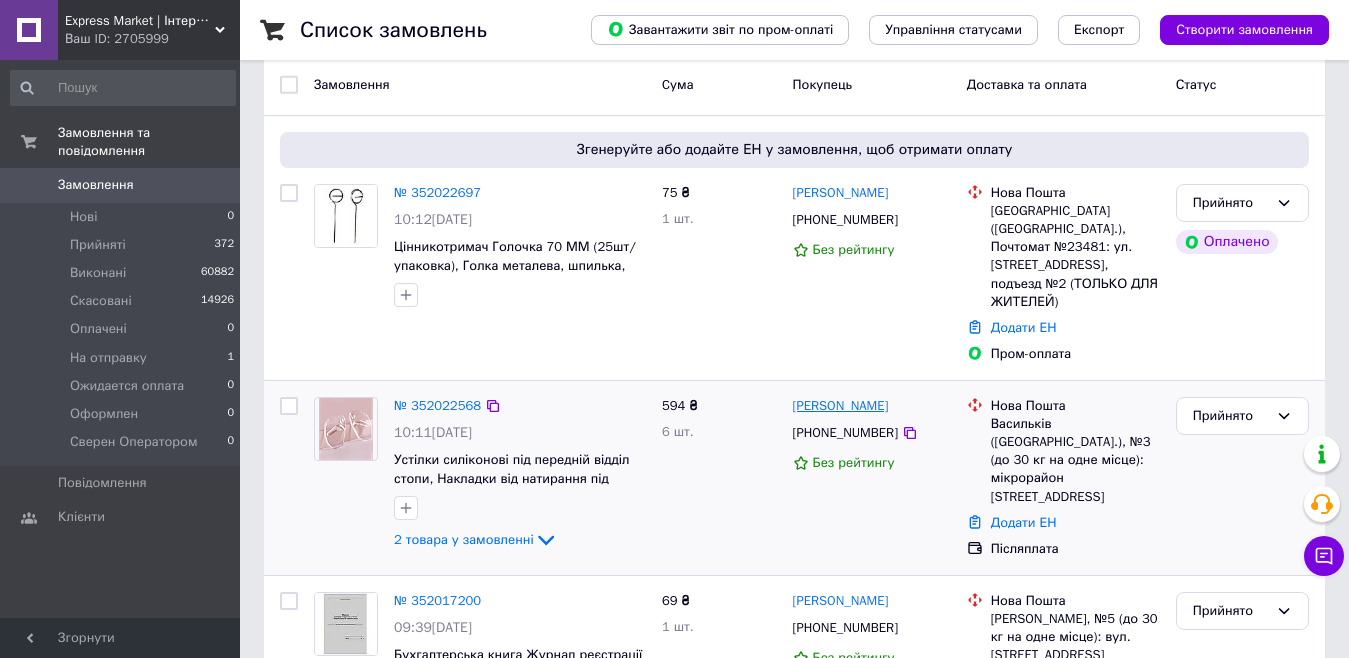 scroll, scrollTop: 0, scrollLeft: 0, axis: both 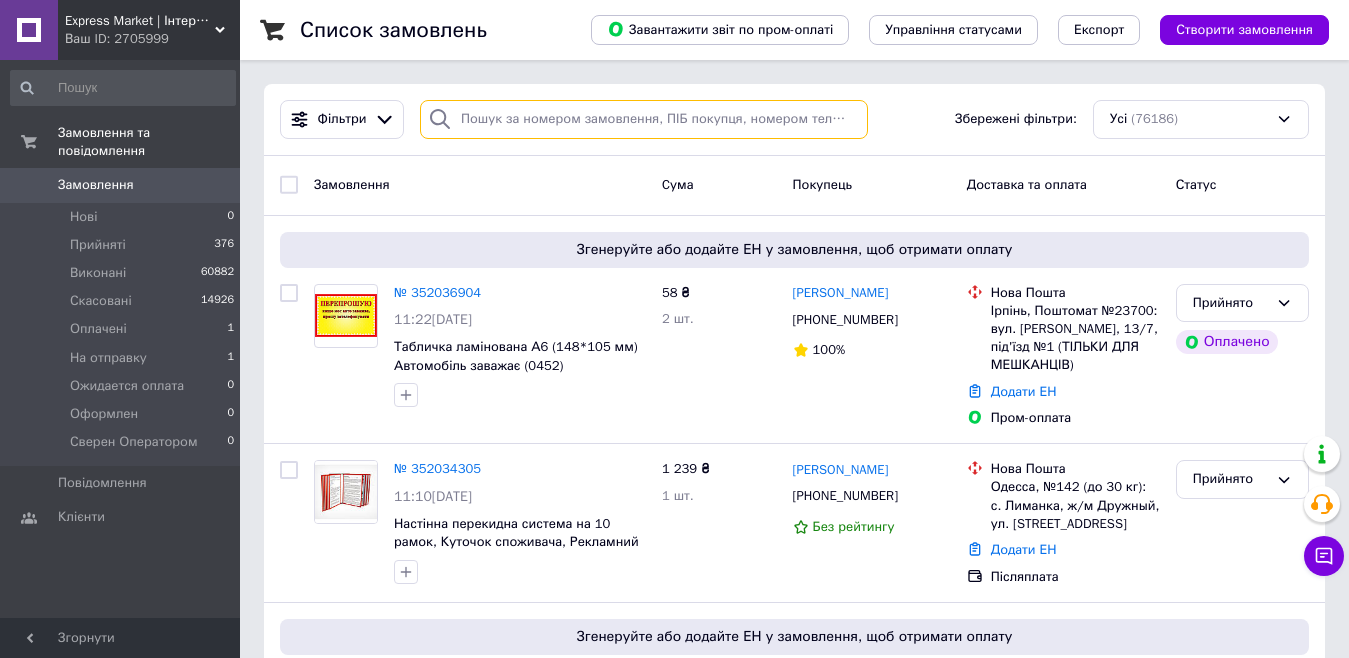 click at bounding box center (644, 119) 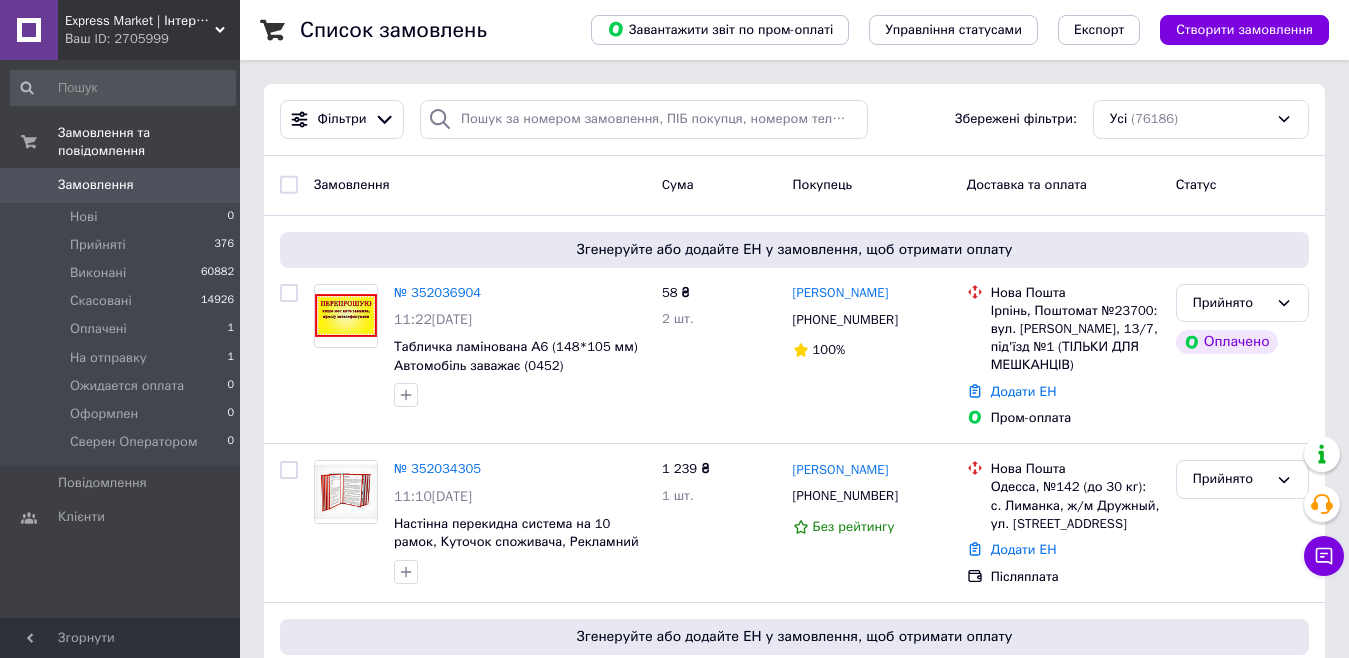 click 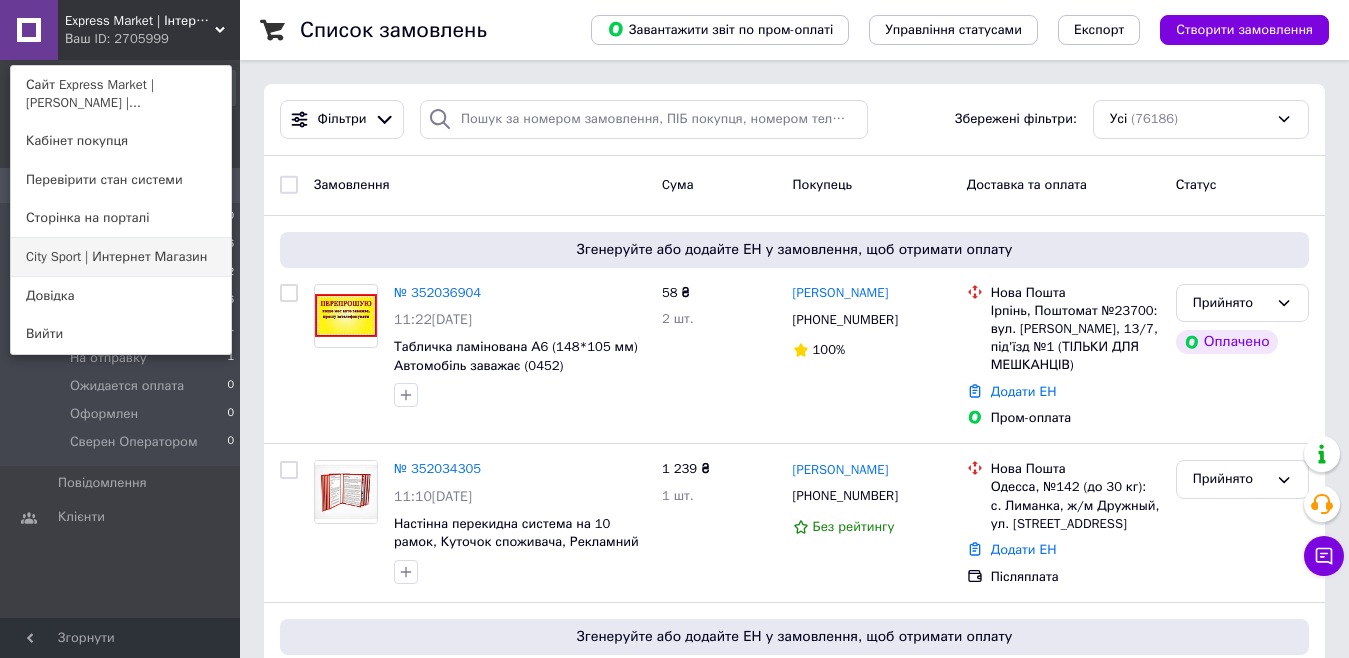 click on "City Sport | Интернет Магазин" at bounding box center (121, 257) 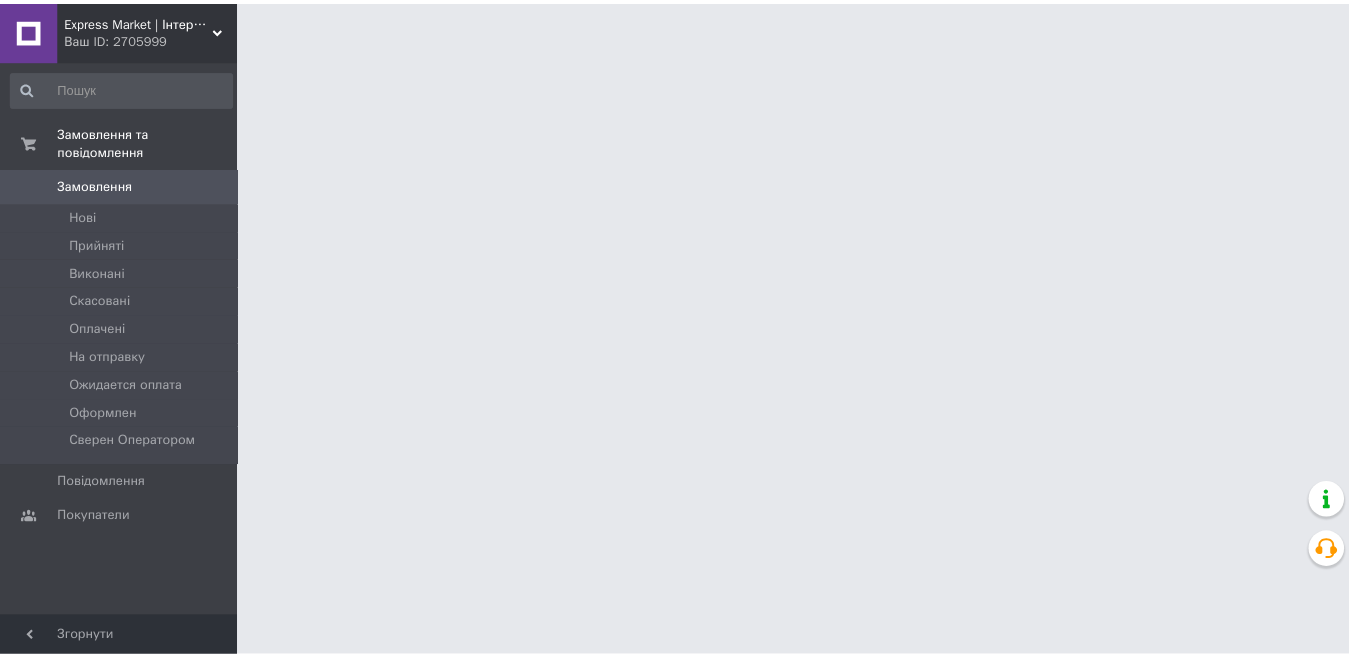 scroll, scrollTop: 0, scrollLeft: 0, axis: both 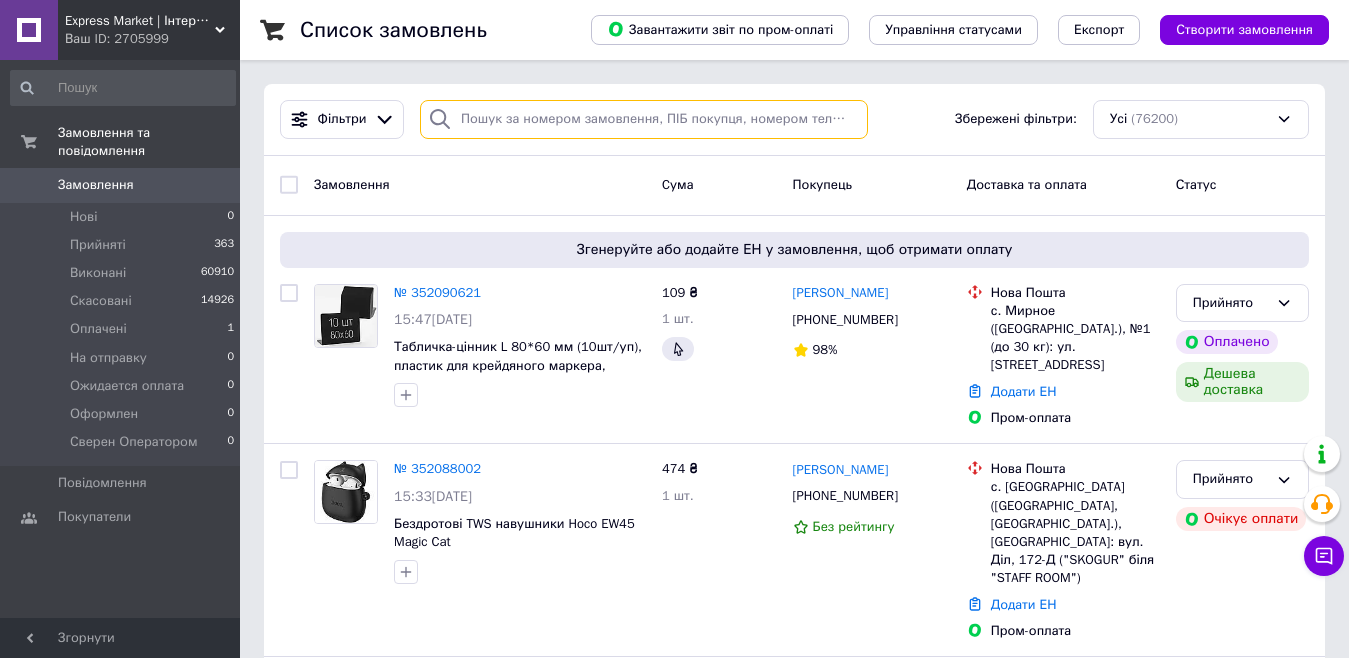 click at bounding box center [644, 119] 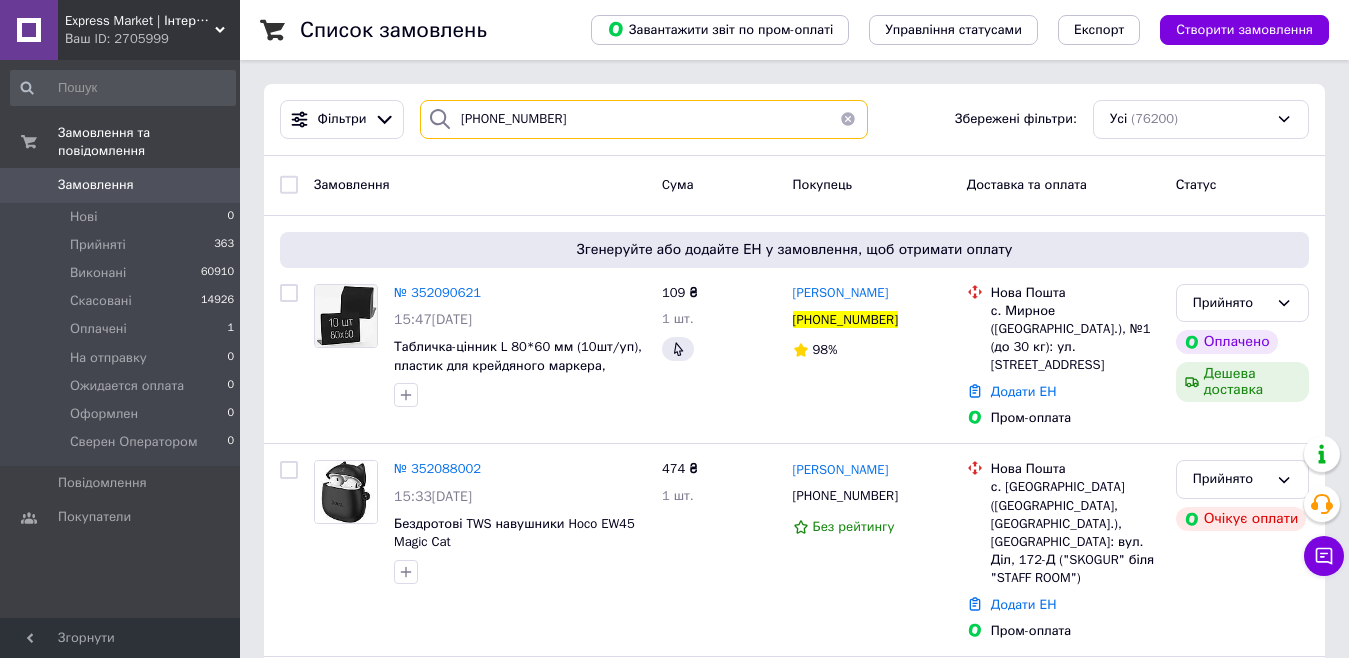 click on "+380665554387" at bounding box center [644, 119] 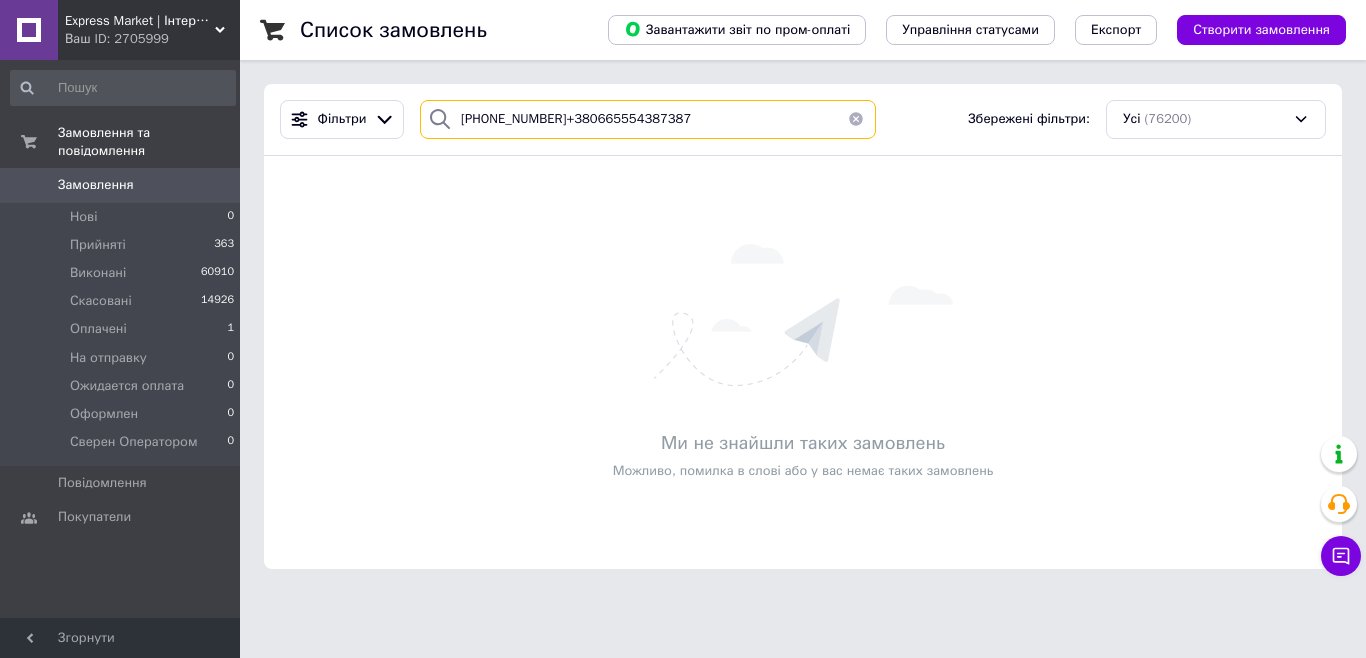 drag, startPoint x: 709, startPoint y: 127, endPoint x: 405, endPoint y: 140, distance: 304.27783 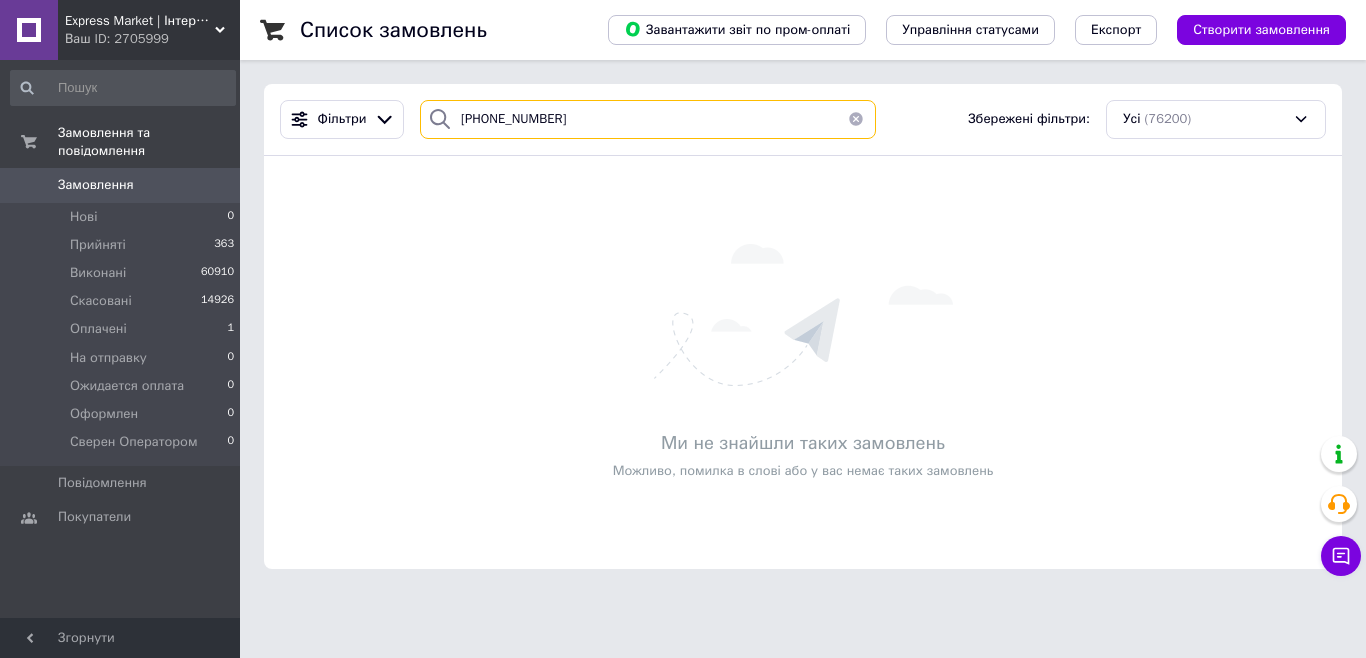 type on "+380665554387" 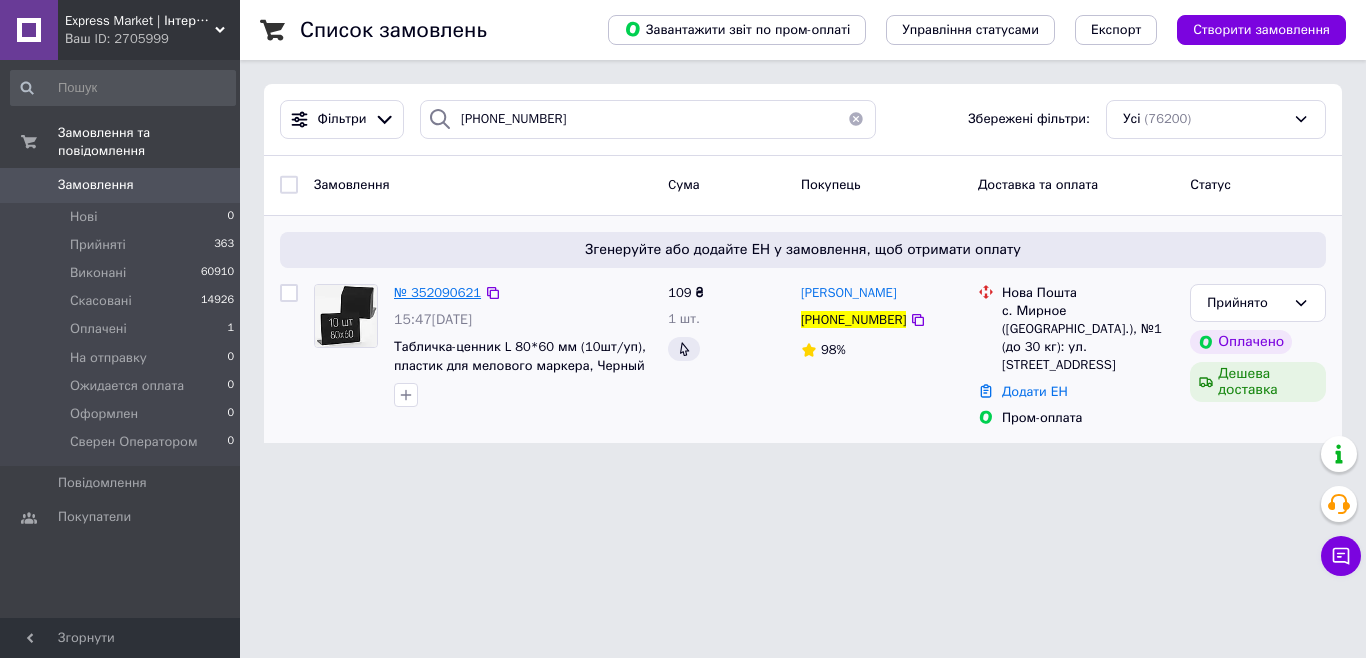 click on "№ 352090621" at bounding box center (437, 292) 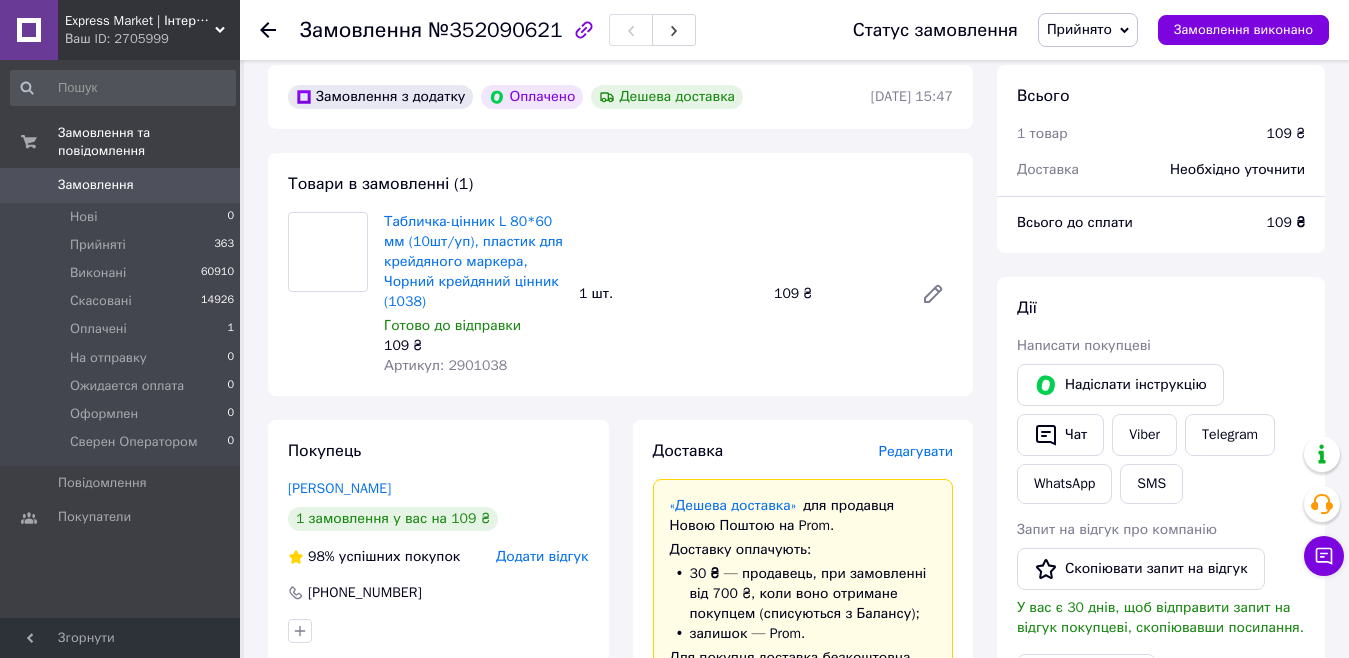 scroll, scrollTop: 400, scrollLeft: 0, axis: vertical 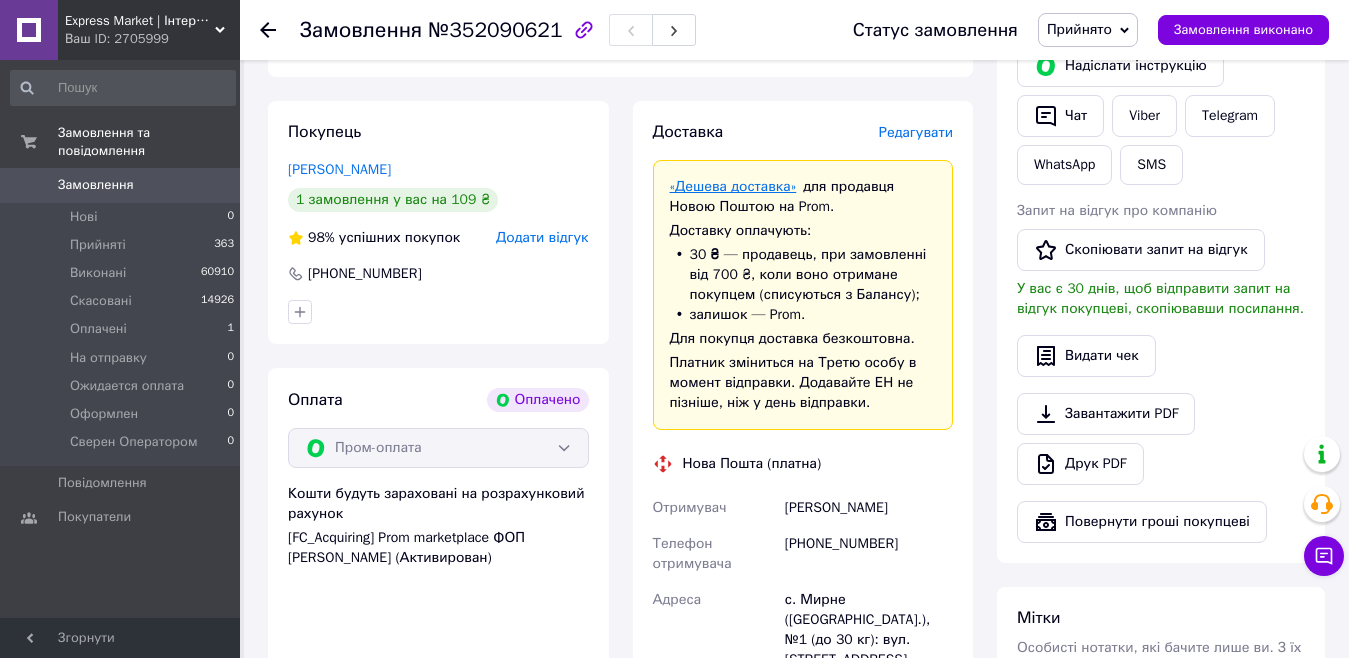 click on "«Дешева доставка»" at bounding box center [733, 186] 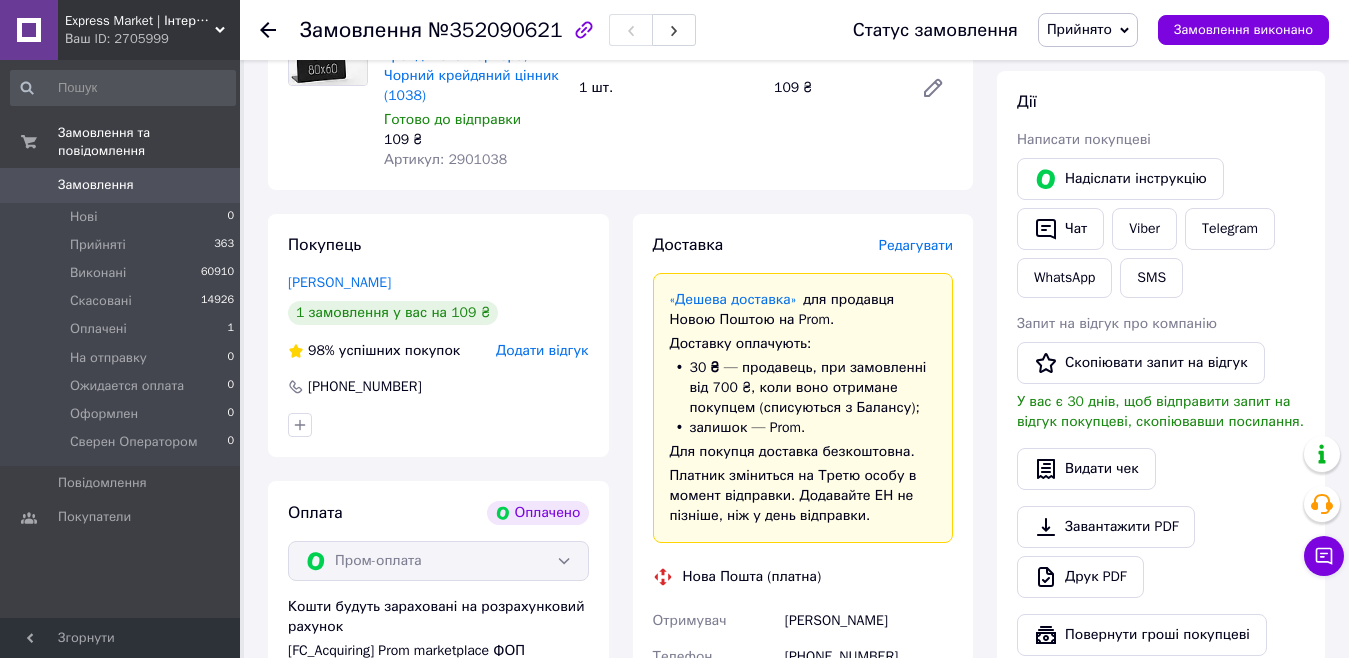 scroll, scrollTop: 100, scrollLeft: 0, axis: vertical 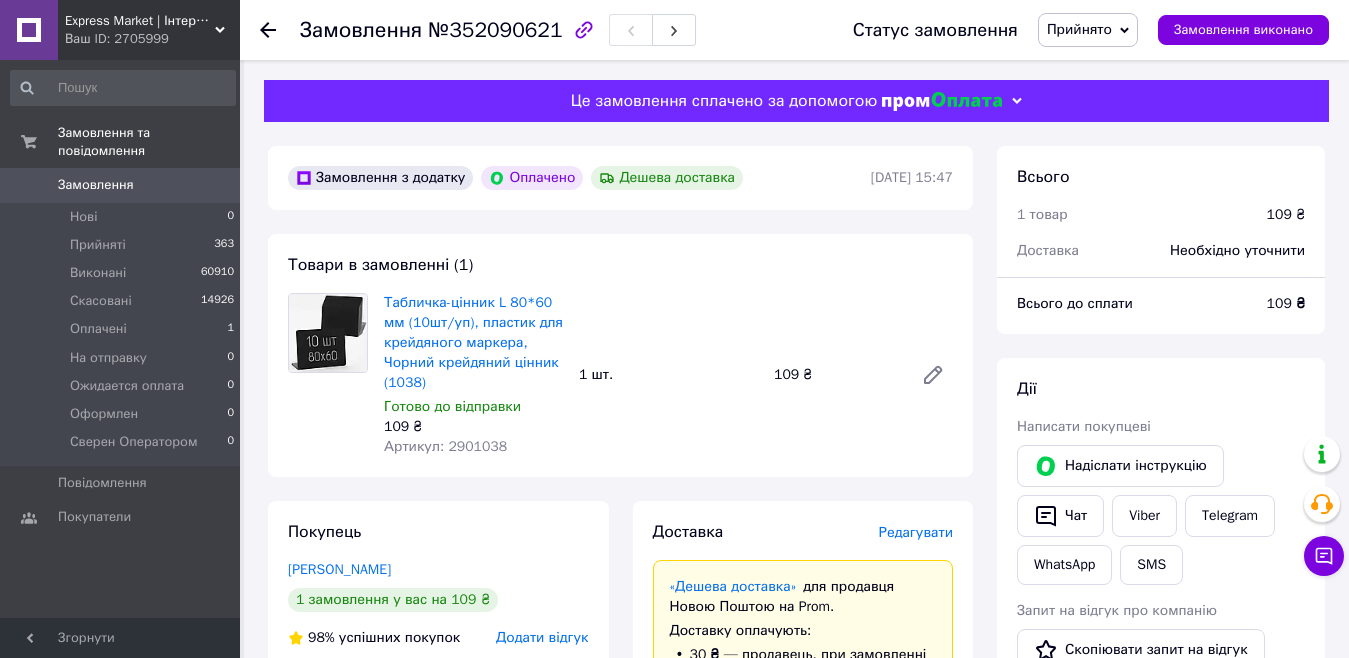 click 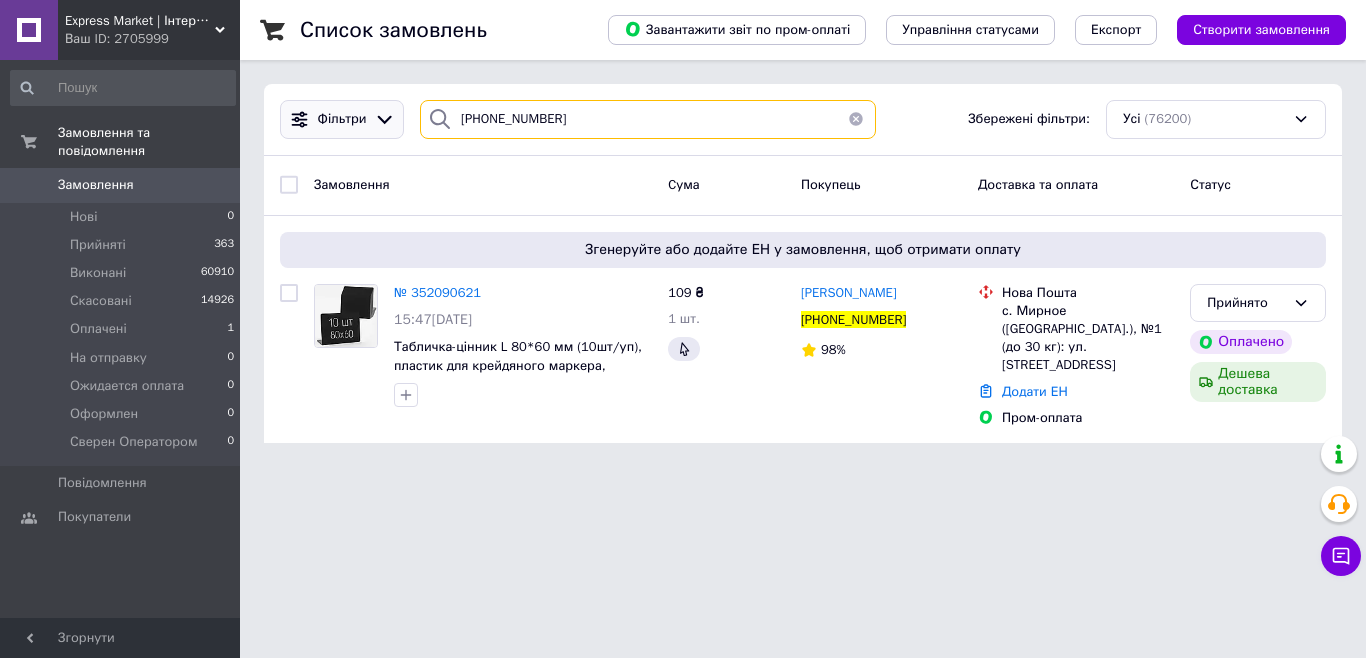 drag, startPoint x: 605, startPoint y: 123, endPoint x: 369, endPoint y: 116, distance: 236.10379 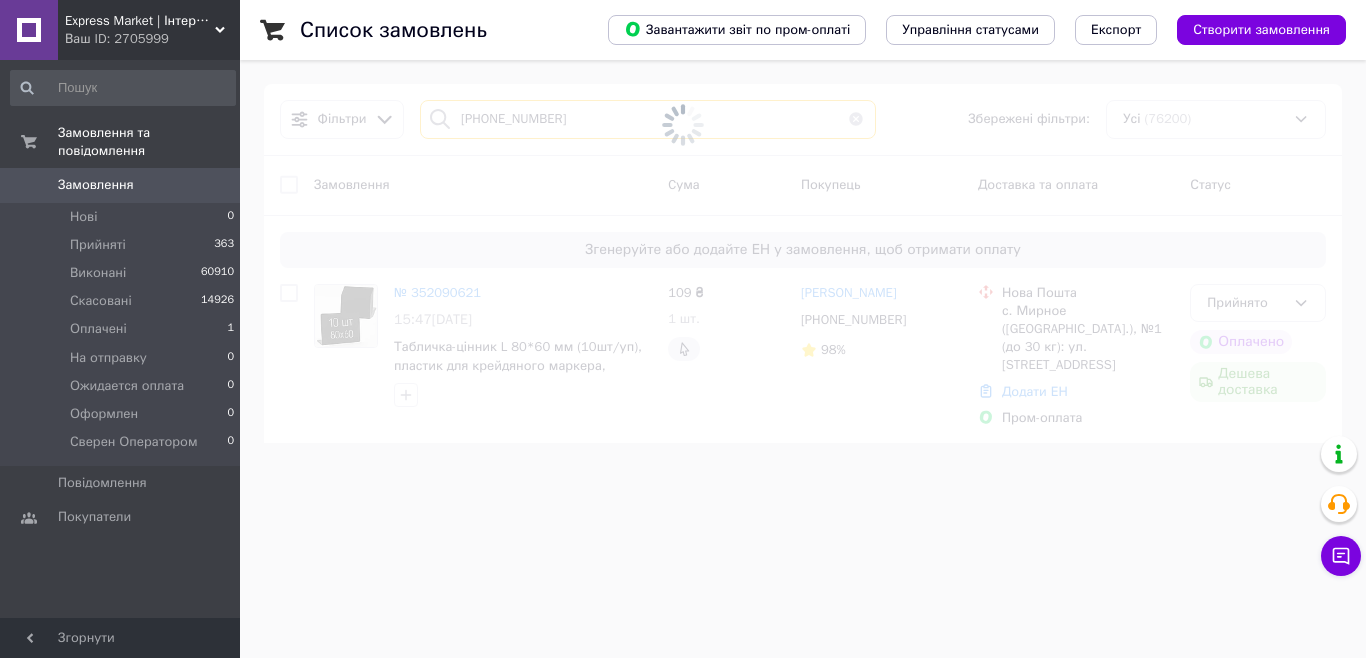 type on "+380952144629" 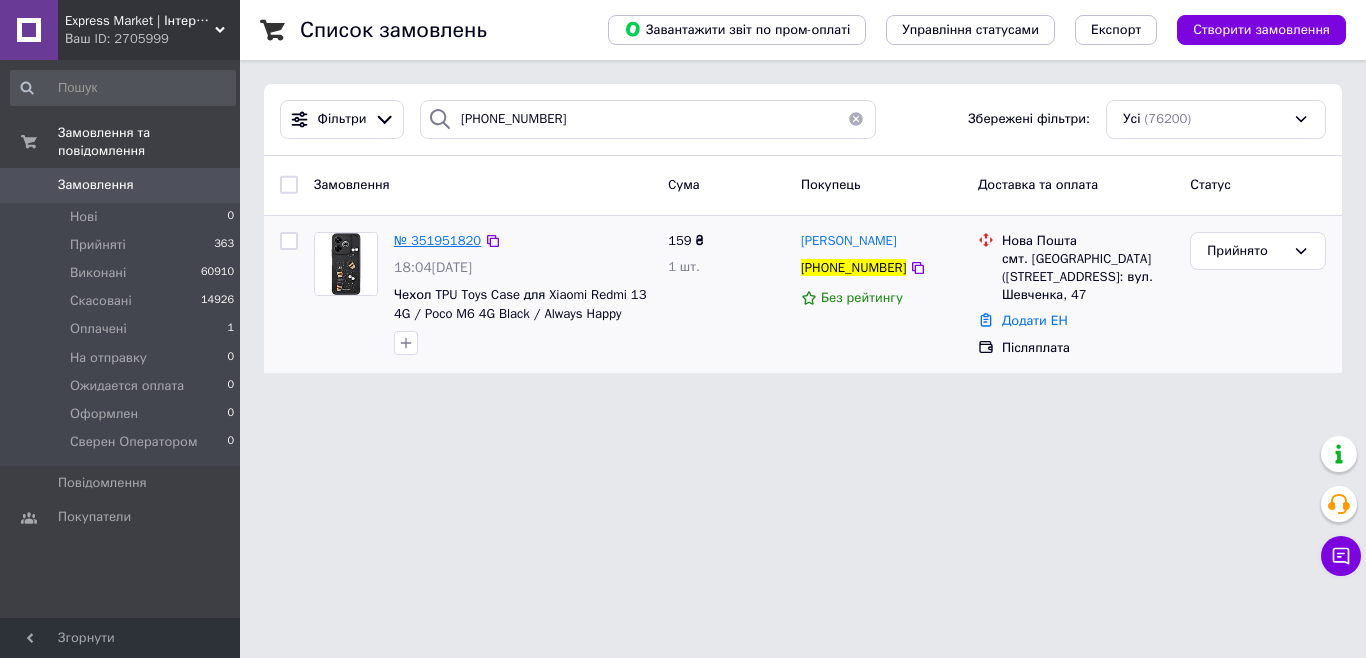 click on "№ 351951820" at bounding box center [437, 240] 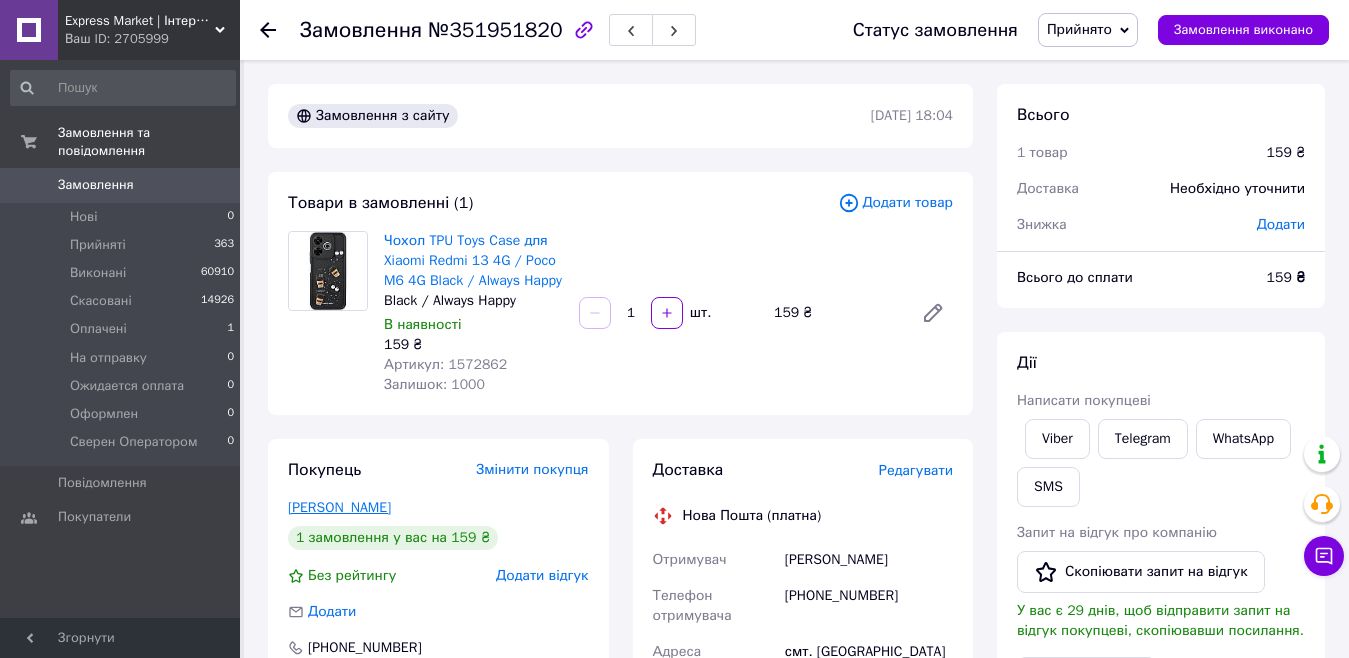 click on "Корнієнко Ліліанна" at bounding box center [339, 507] 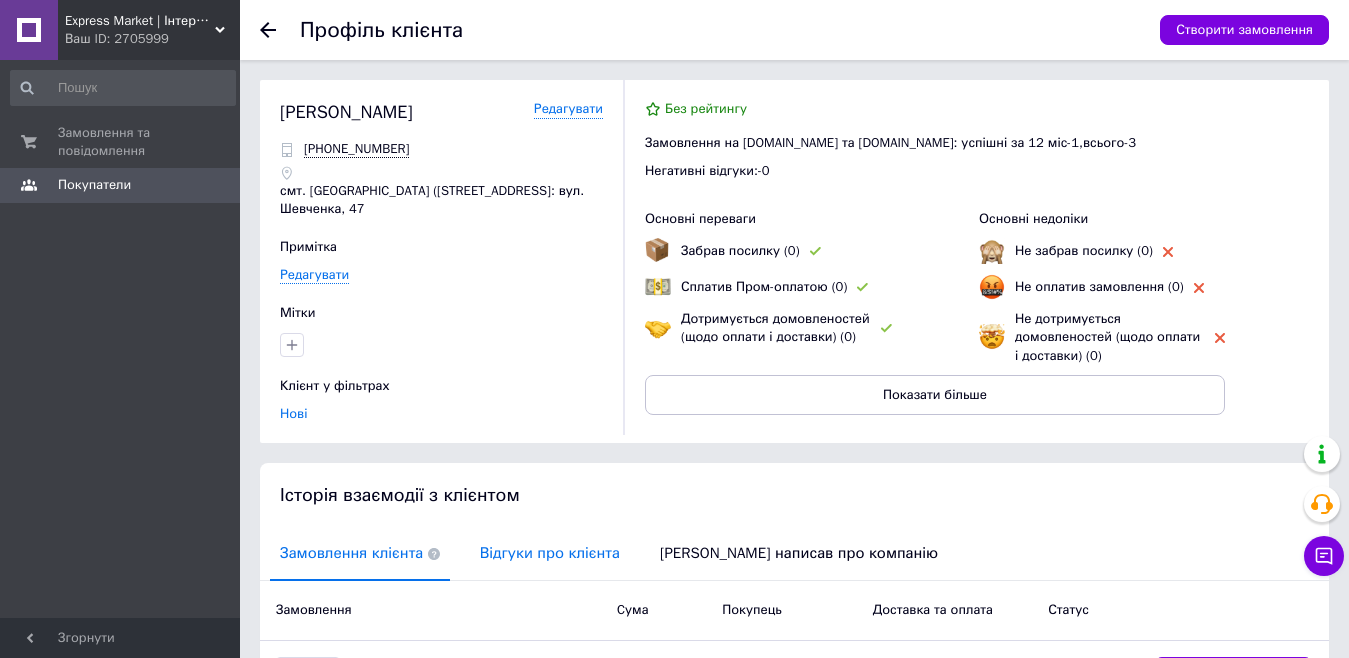 click on "Відгуки про клієнта" at bounding box center (550, 553) 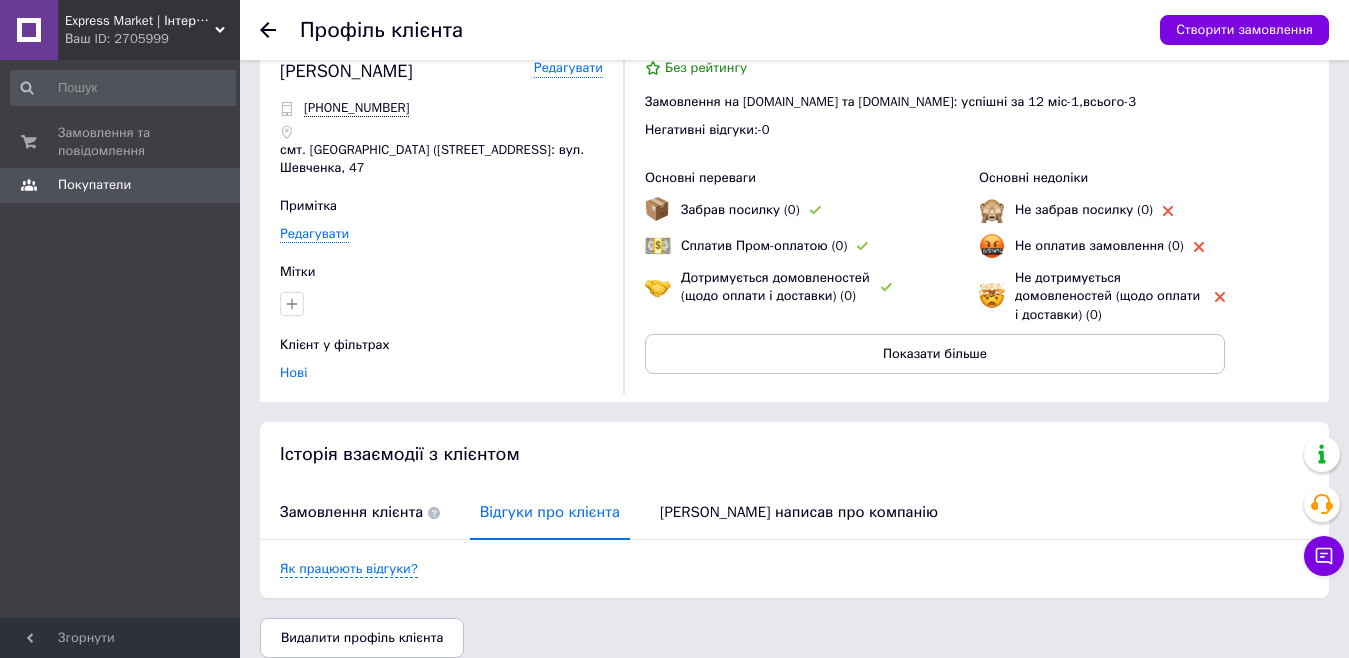 scroll, scrollTop: 61, scrollLeft: 0, axis: vertical 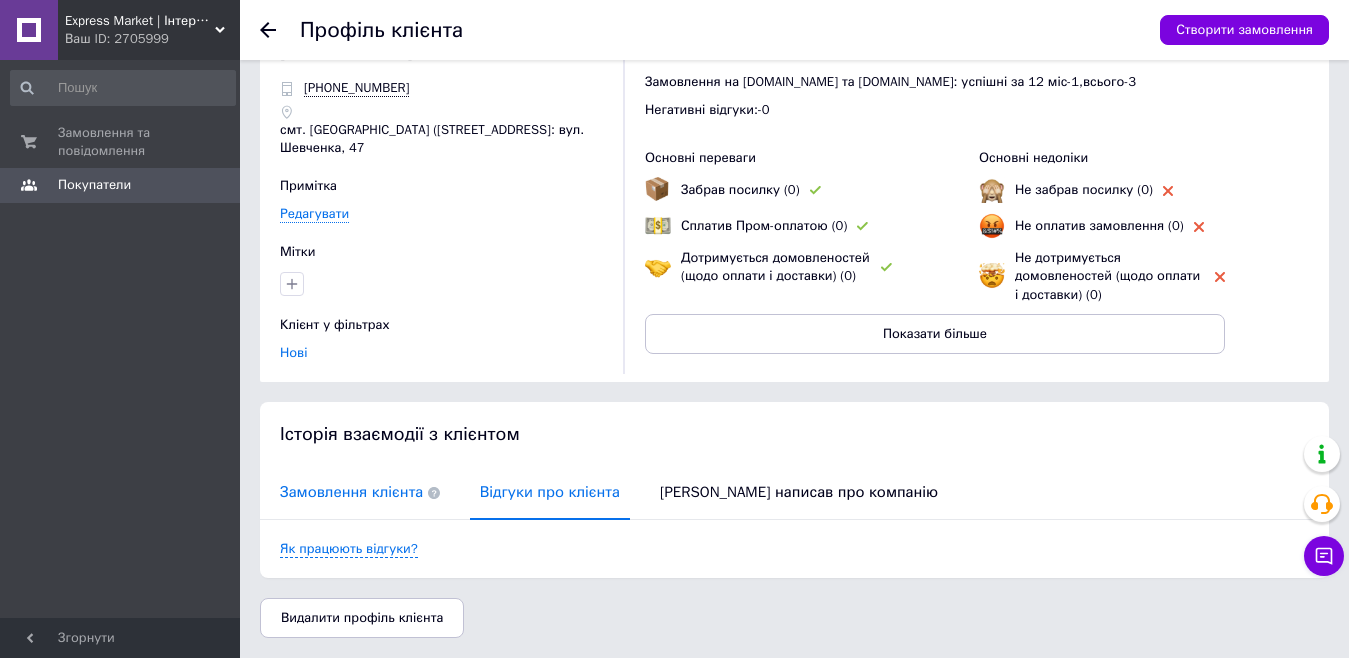 click on "Замовлення клієнта" at bounding box center [360, 492] 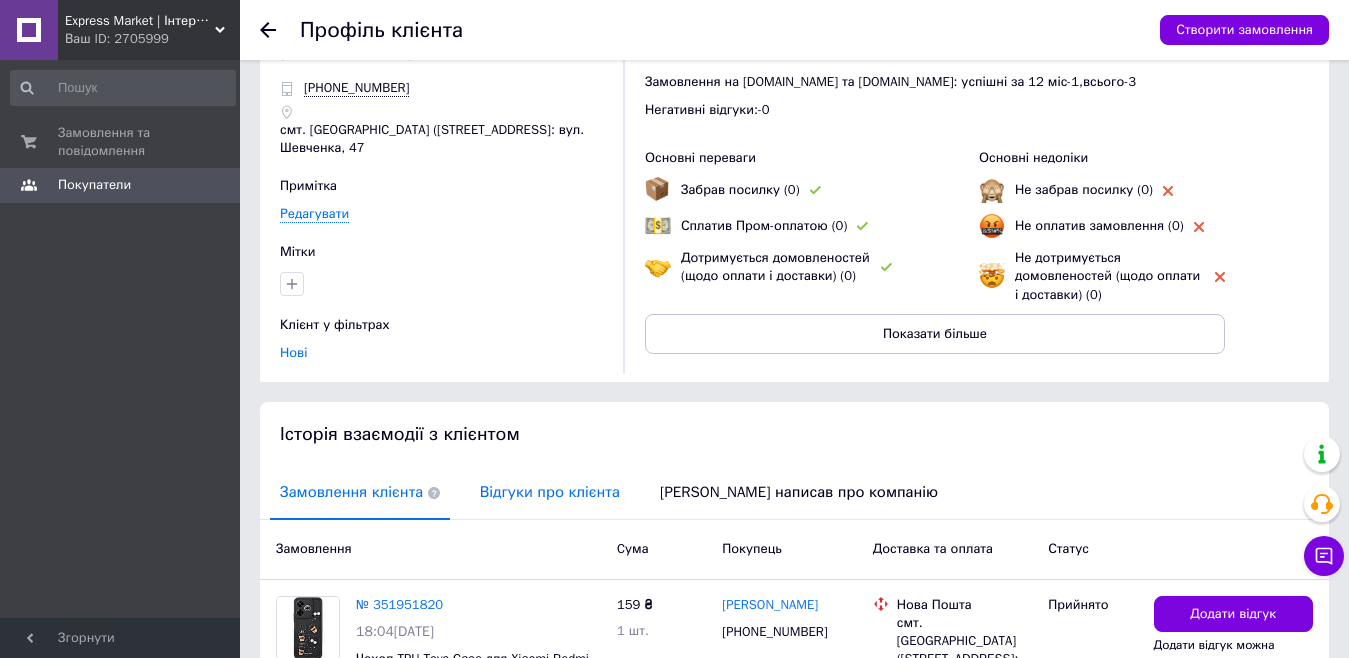click on "Відгуки про клієнта" at bounding box center [550, 492] 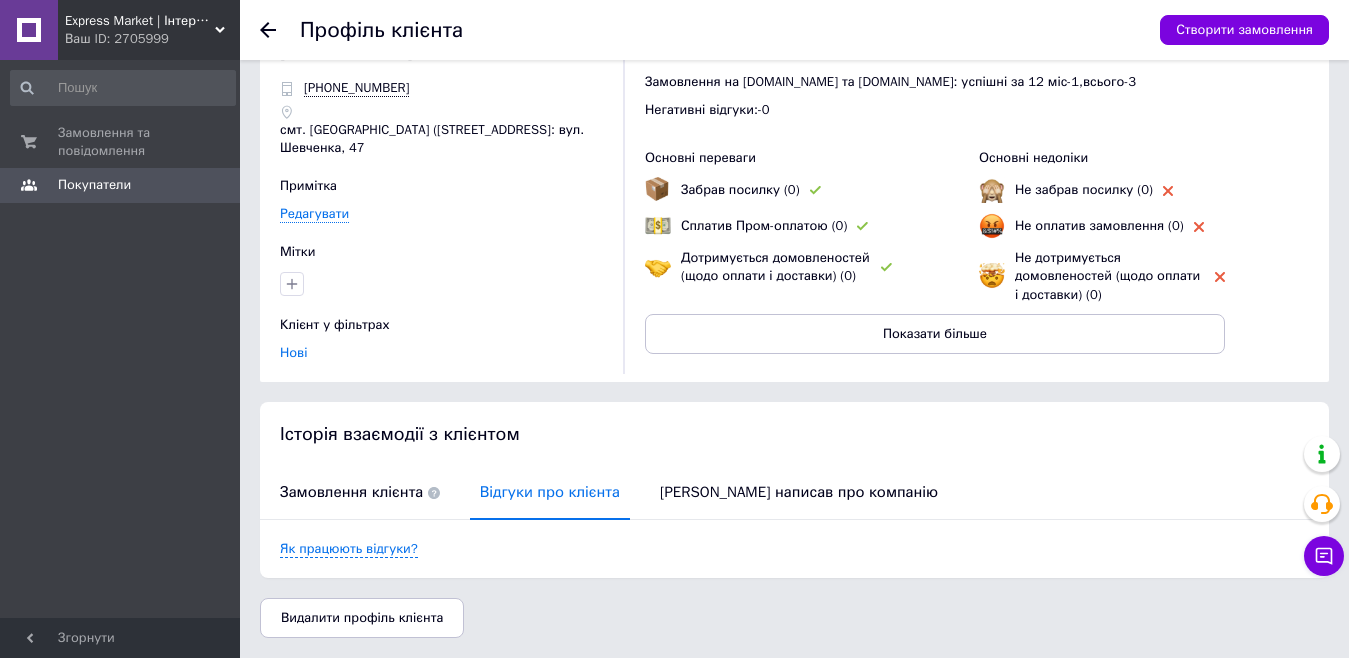 scroll, scrollTop: 0, scrollLeft: 0, axis: both 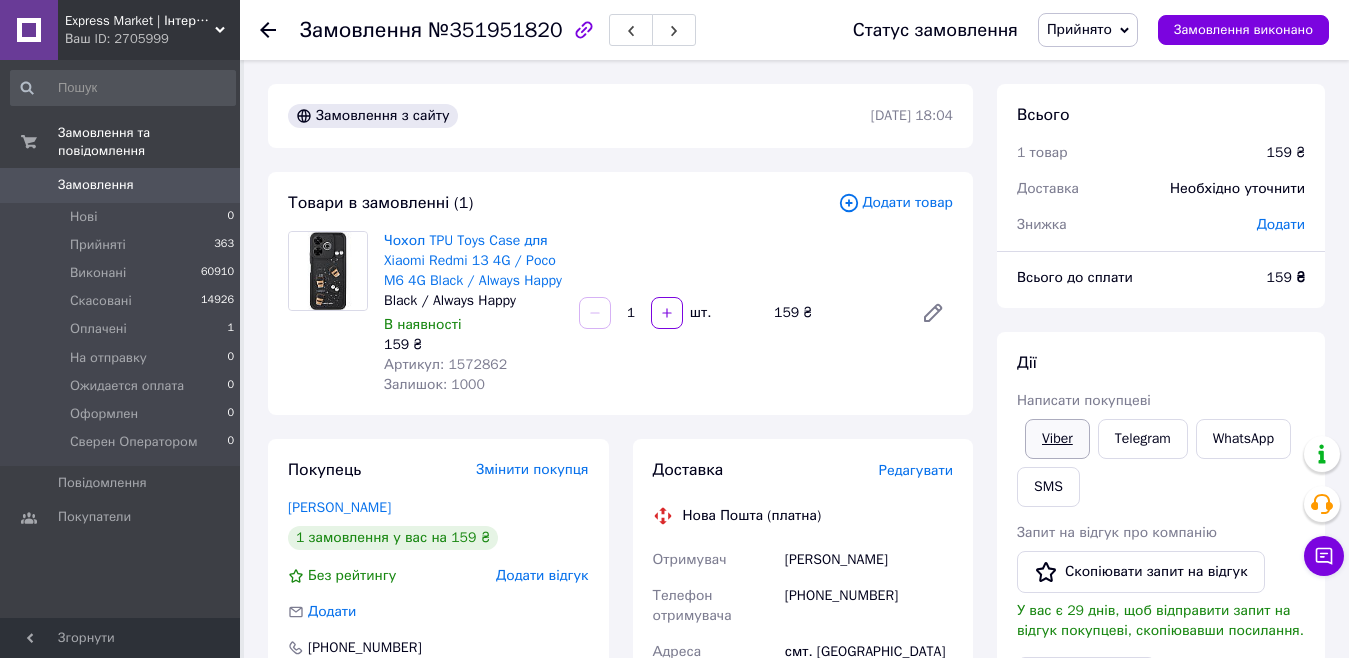 click on "Viber" at bounding box center (1057, 439) 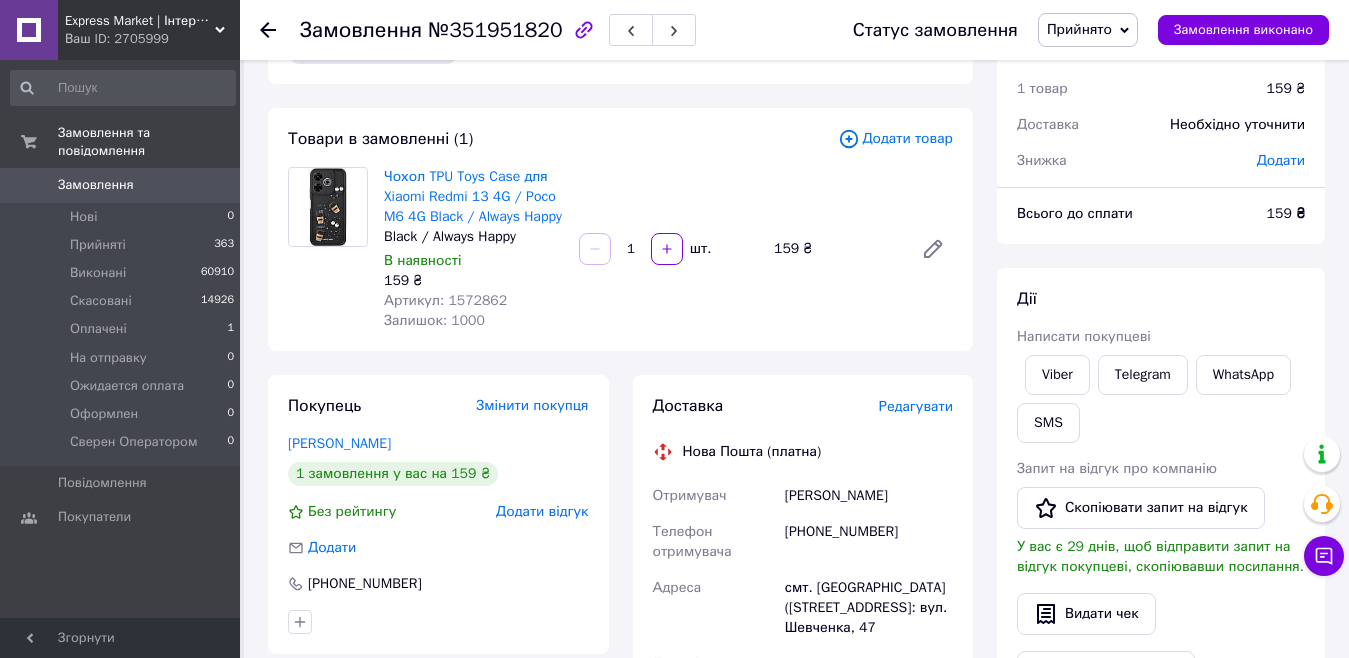 scroll, scrollTop: 100, scrollLeft: 0, axis: vertical 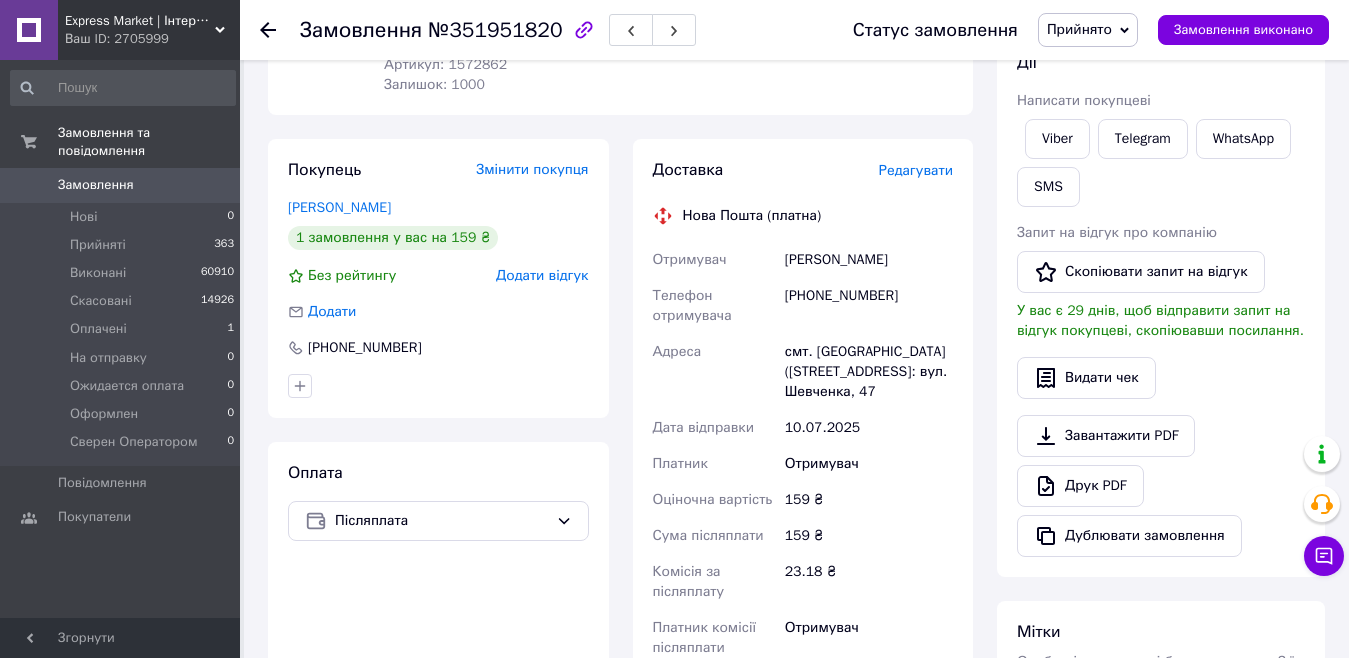 click 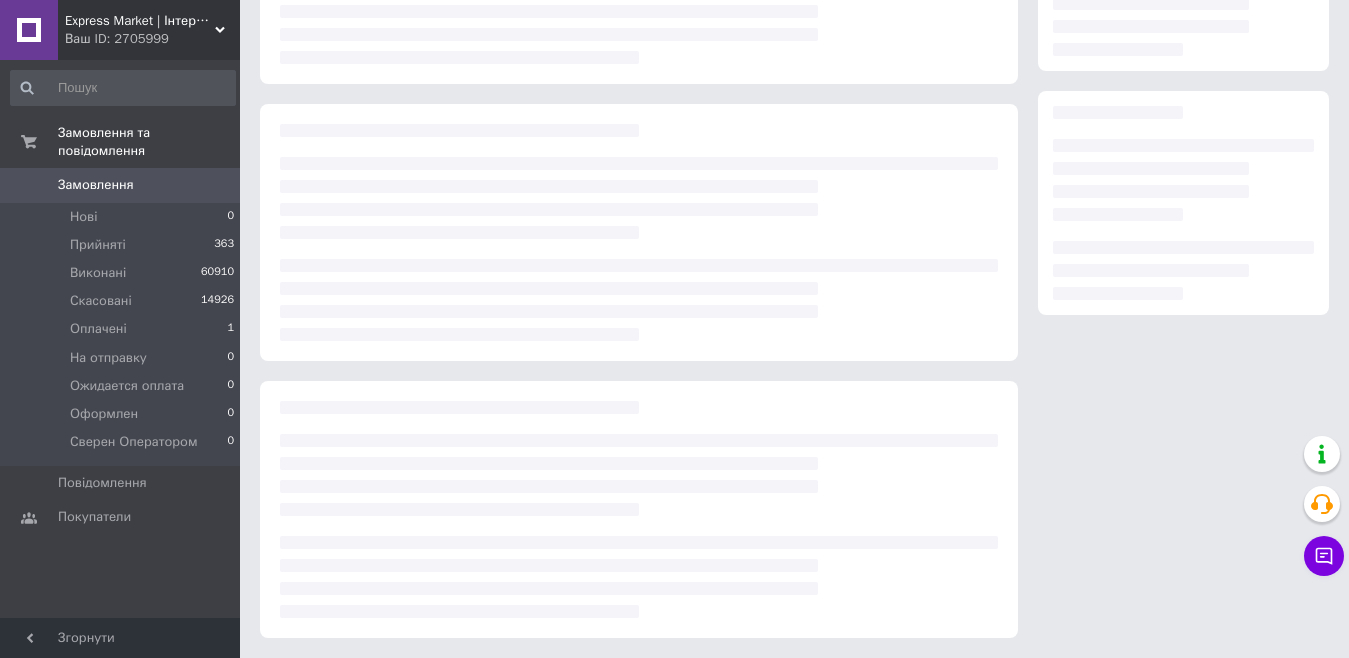 scroll, scrollTop: 0, scrollLeft: 0, axis: both 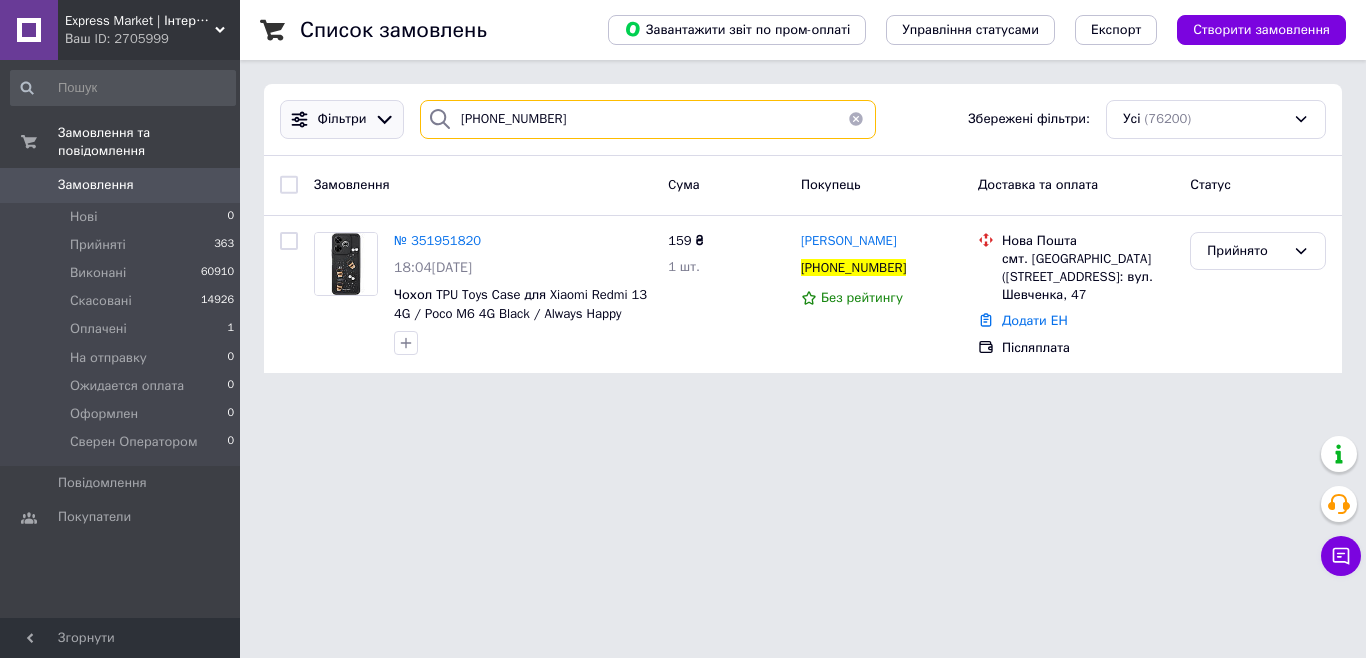 drag, startPoint x: 581, startPoint y: 123, endPoint x: 398, endPoint y: 120, distance: 183.02458 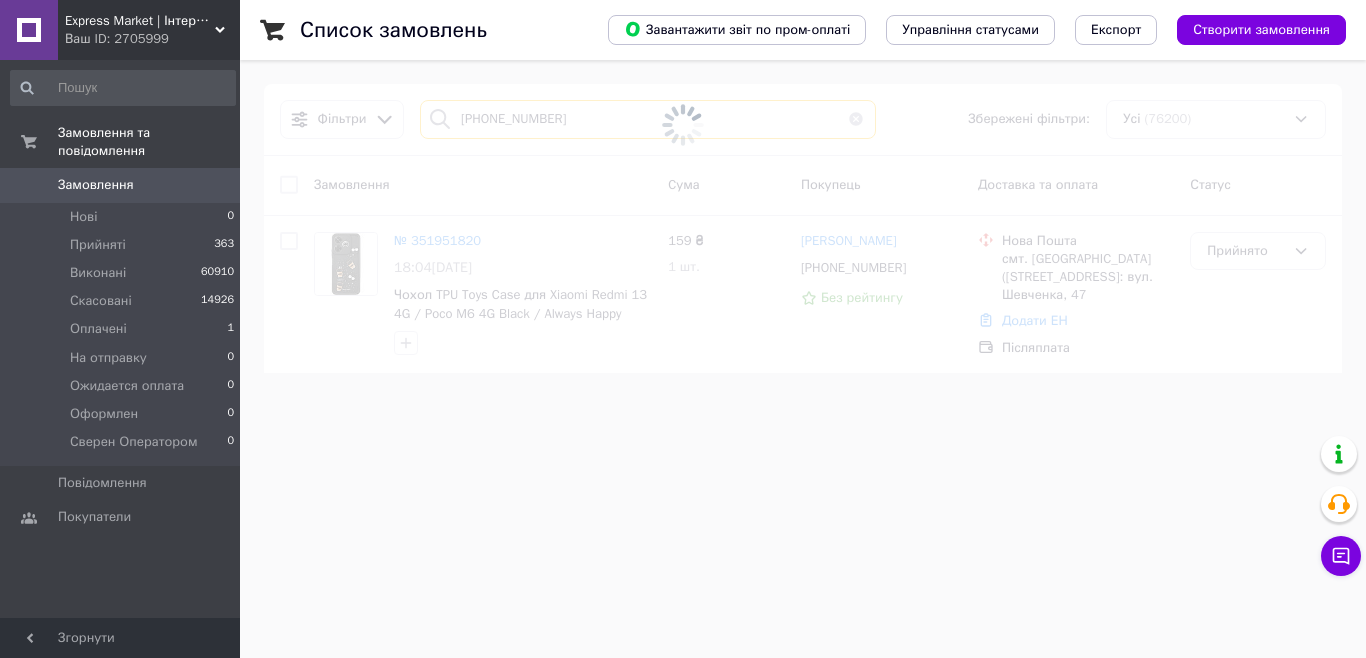 type on "[PHONE_NUMBER]" 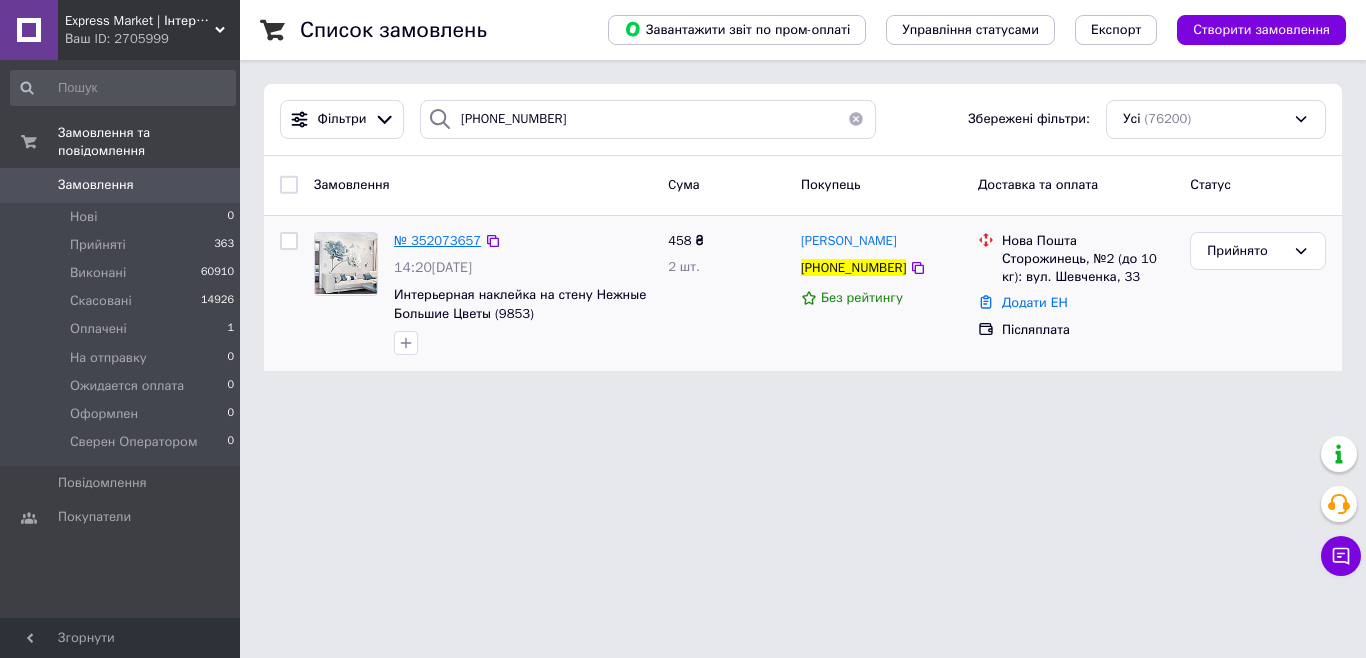 click on "№ 352073657" at bounding box center [437, 240] 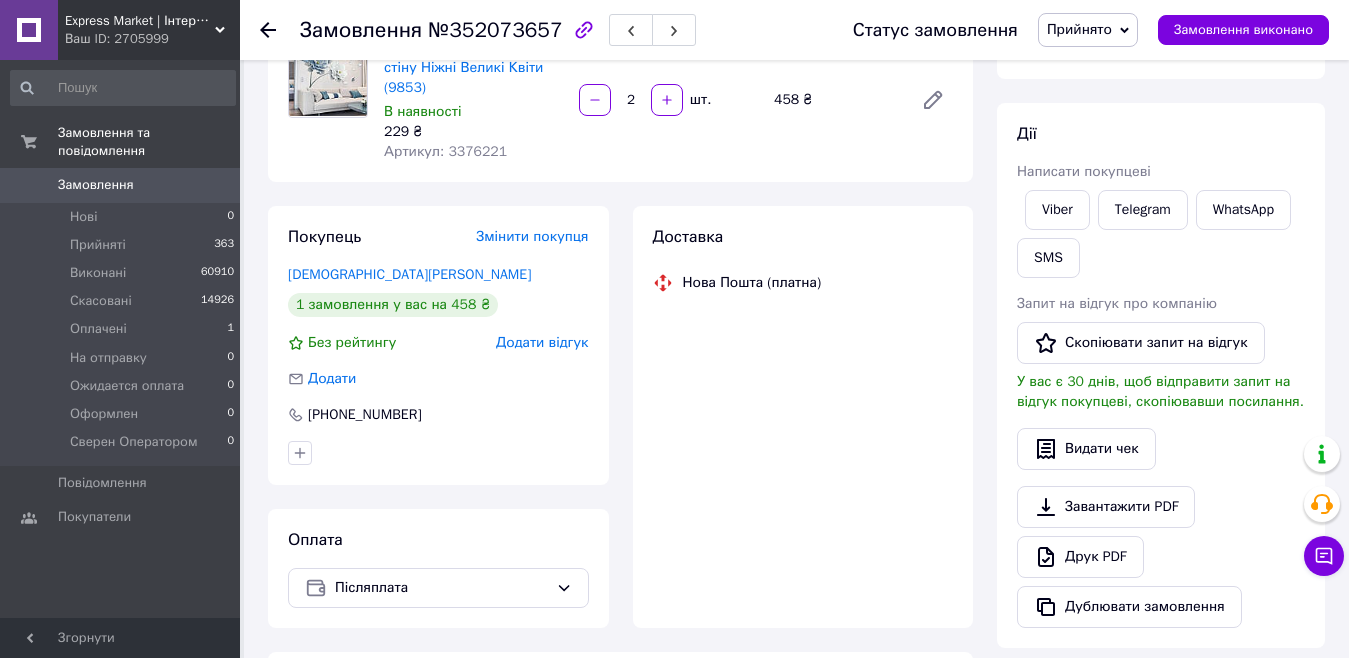 scroll, scrollTop: 200, scrollLeft: 0, axis: vertical 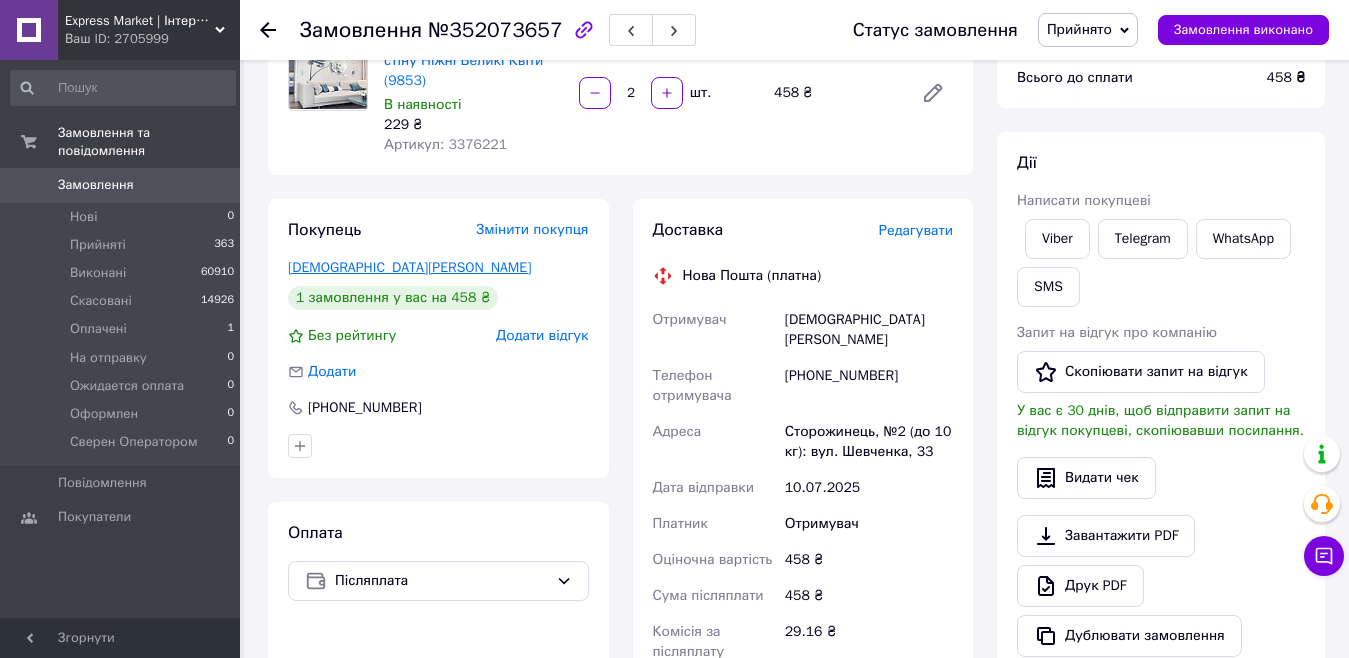 click on "Іліка Ірина" at bounding box center [409, 267] 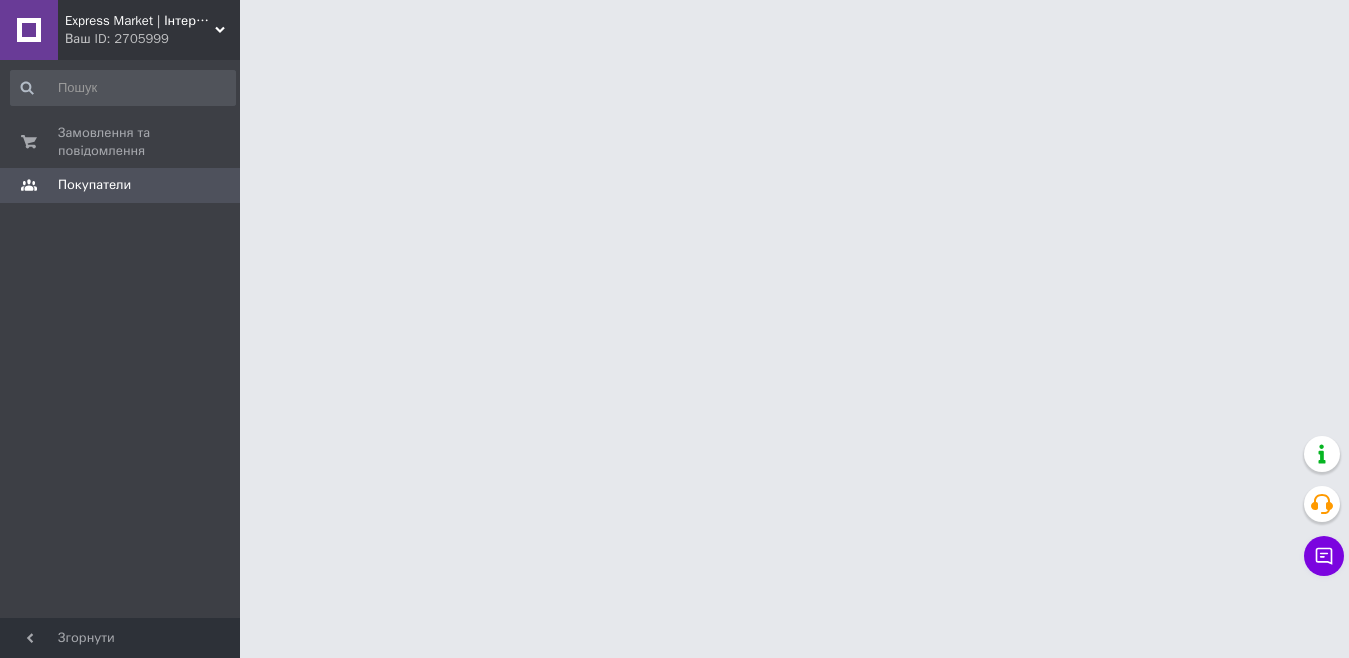 scroll, scrollTop: 0, scrollLeft: 0, axis: both 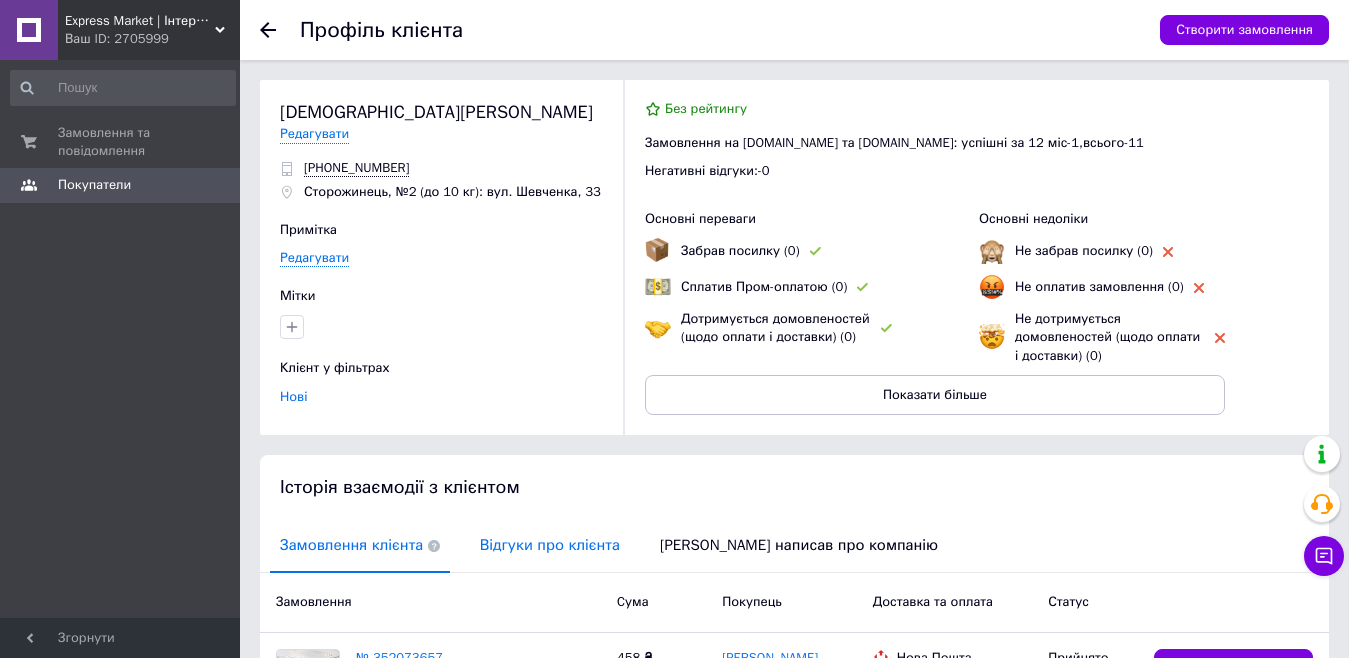 click on "Відгуки про клієнта" at bounding box center (550, 545) 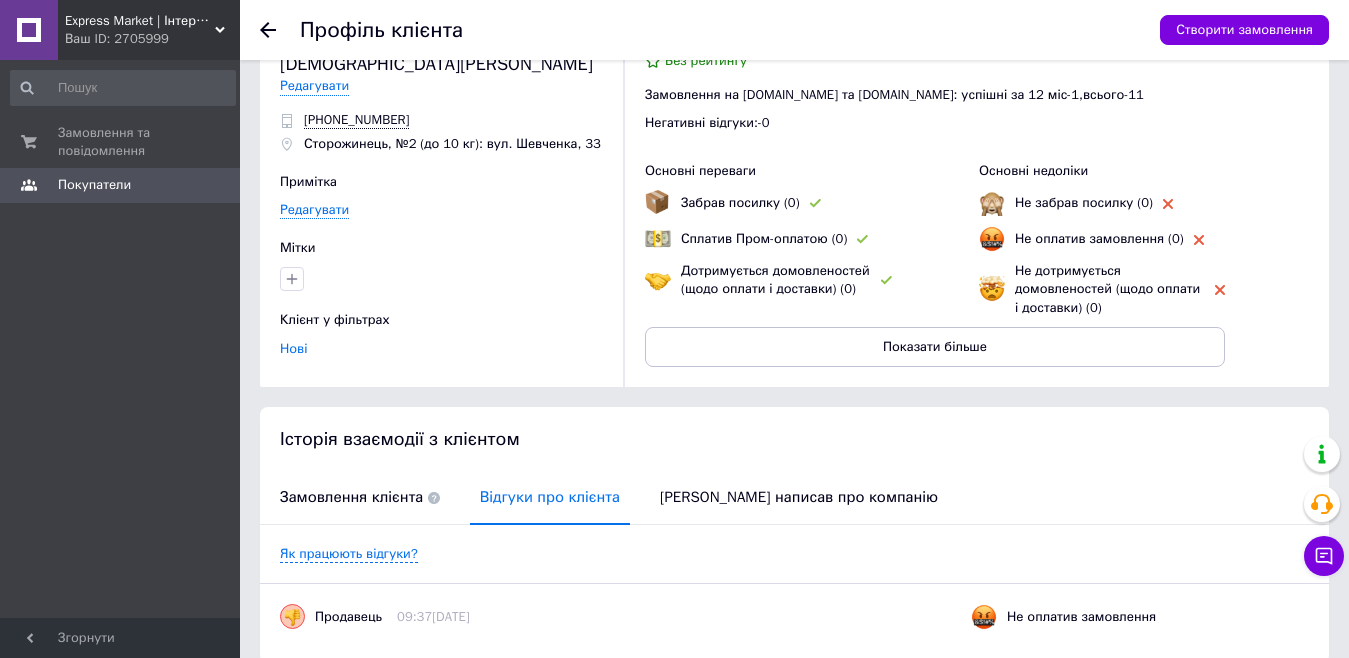 scroll, scrollTop: 0, scrollLeft: 0, axis: both 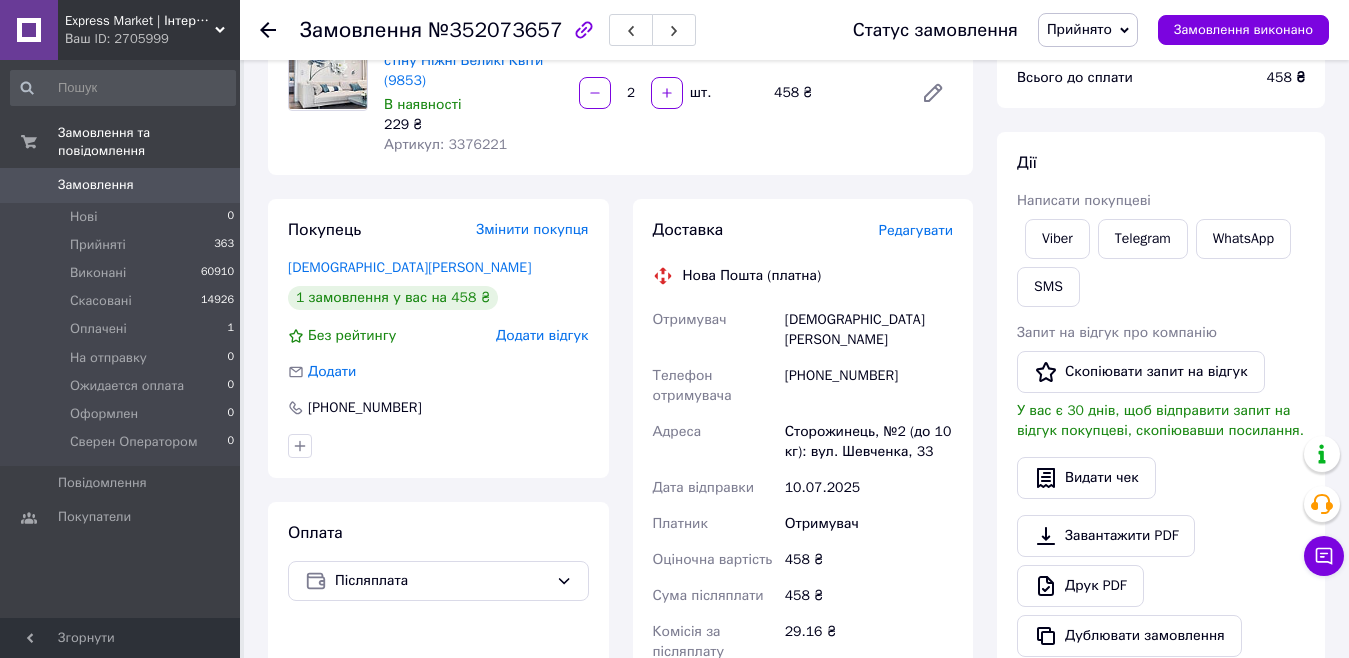 click 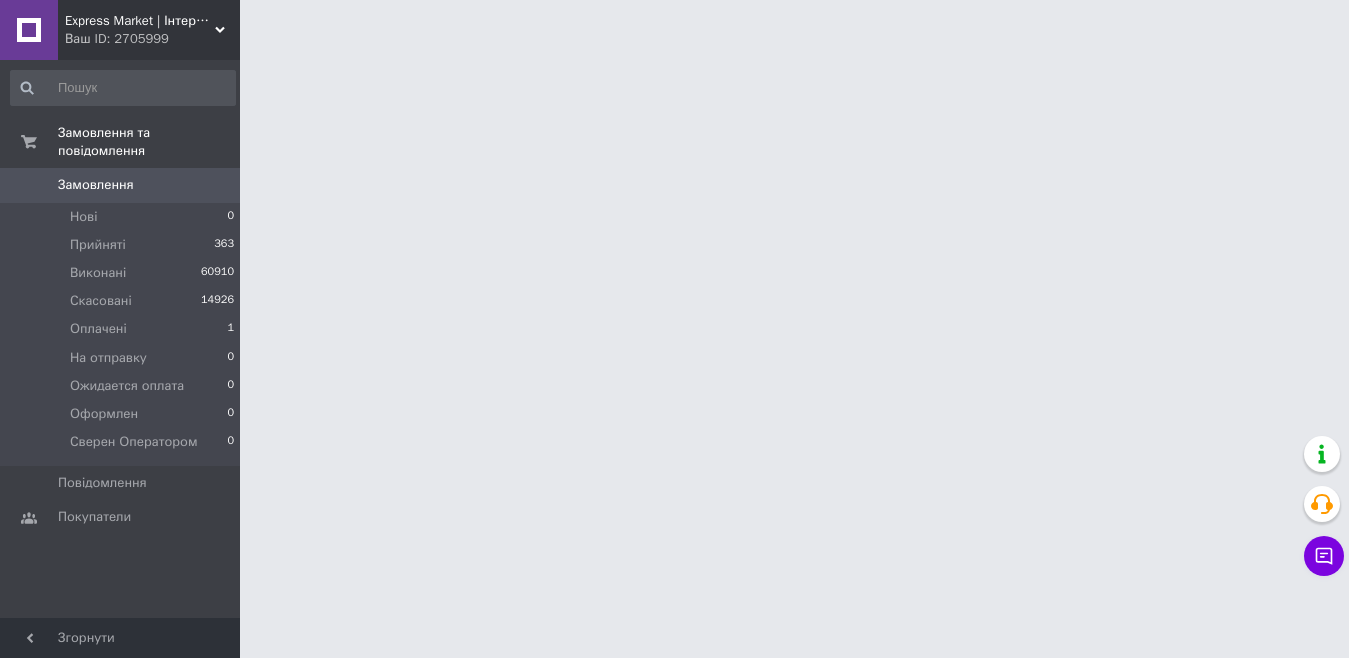 scroll, scrollTop: 0, scrollLeft: 0, axis: both 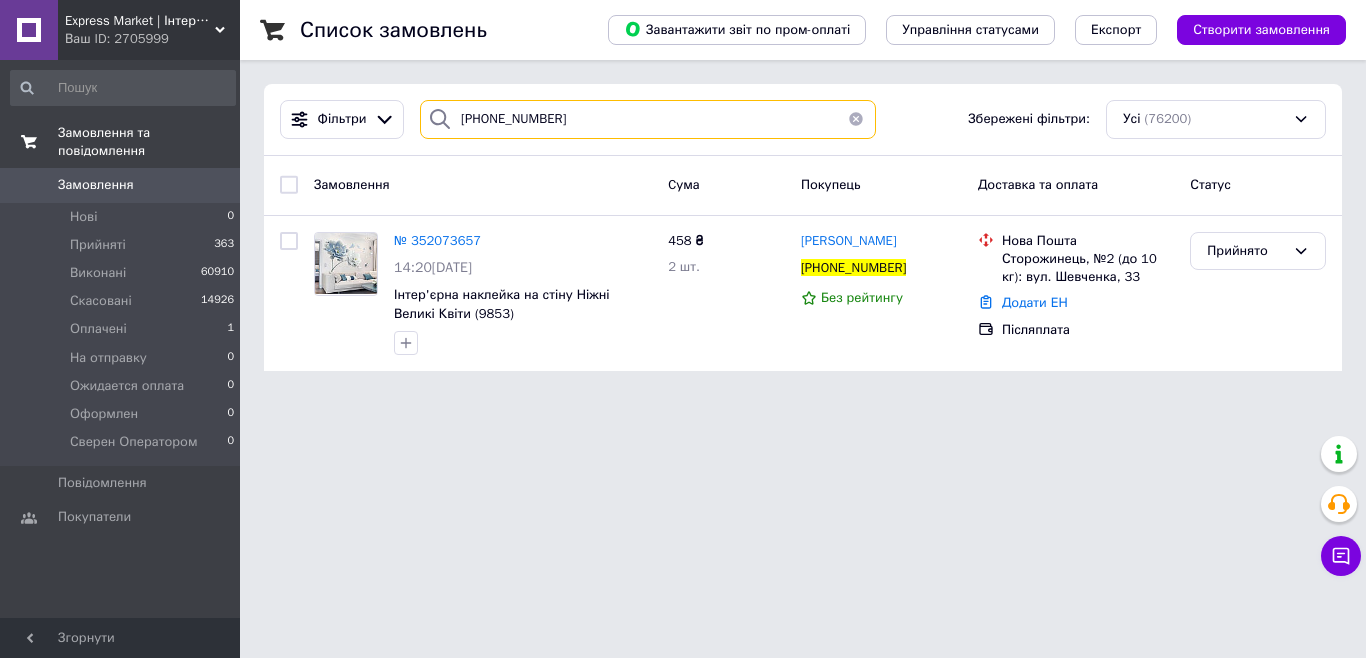 click on "Express Market | Інтернет Магазин | ex-market.com.ua Ваш ID: 2705999 Сайт Express Market | Інтернет Магазин |... Кабінет покупця Перевірити стан системи Сторінка на порталі City Sport | Интернет Магазин Довідка Вийти Замовлення та повідомлення Замовлення 0 Нові 0 Прийняті 363 Виконані 60910 Скасовані 14926 Оплачені 1 На отправку 0 Ожидается оплата 0 Оформлен 0 Сверен Оператором 0 Повідомлення 0 Покупатели Згорнути
Список замовлень   Завантажити звіт по пром-оплаті Управління статусами Експорт Створити замовлення Фільтри +380969271355 Збережені фільтри: Усі (76200) Замовлення Cума Статус" at bounding box center [683, 197] 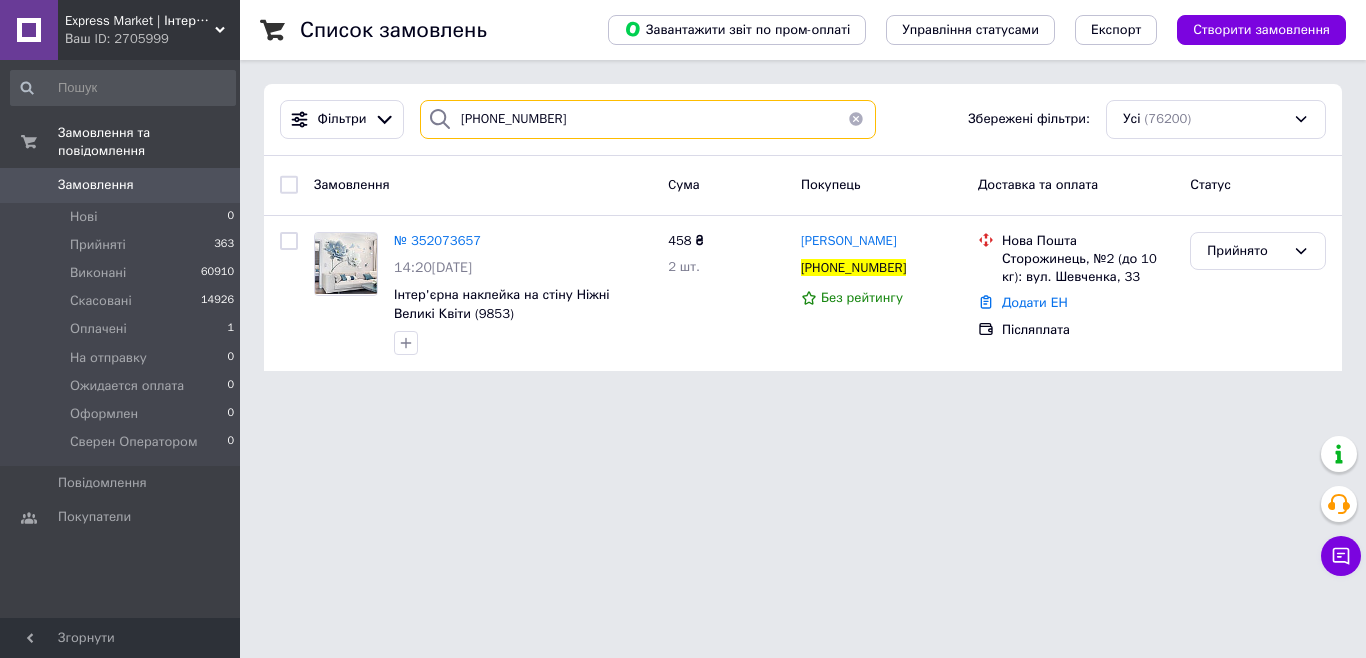 paste on "54082697" 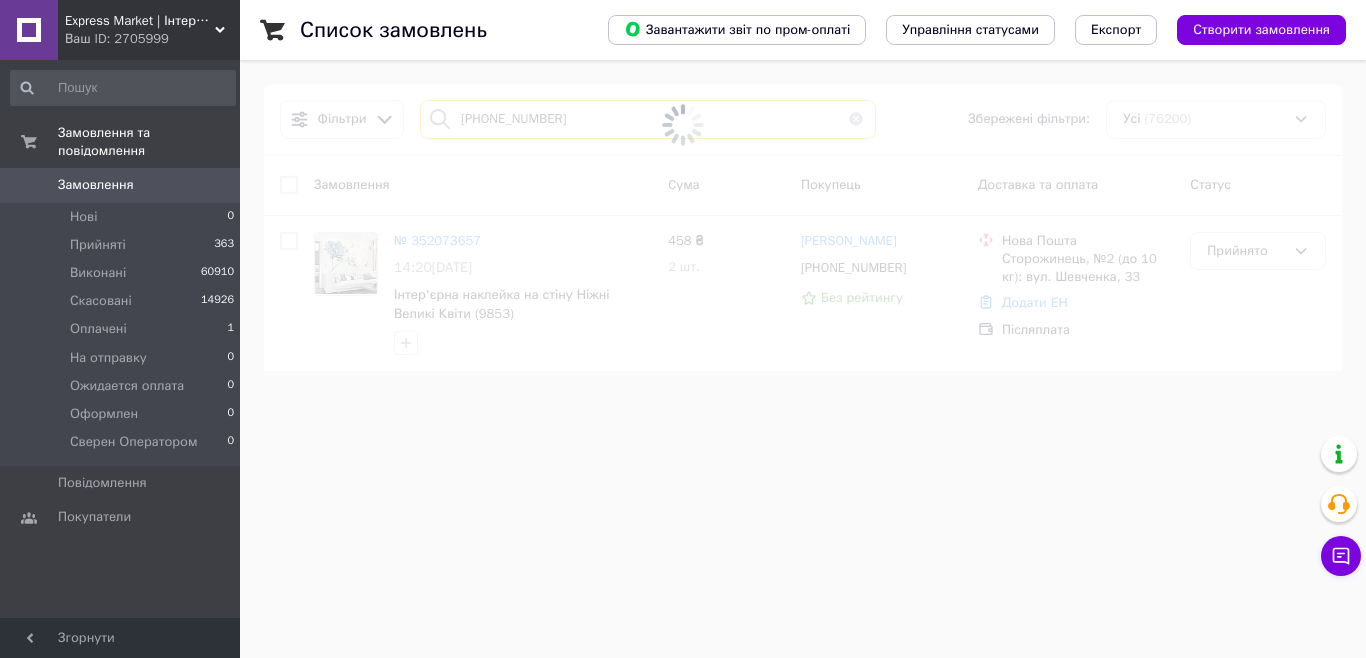 type on "[PHONE_NUMBER]" 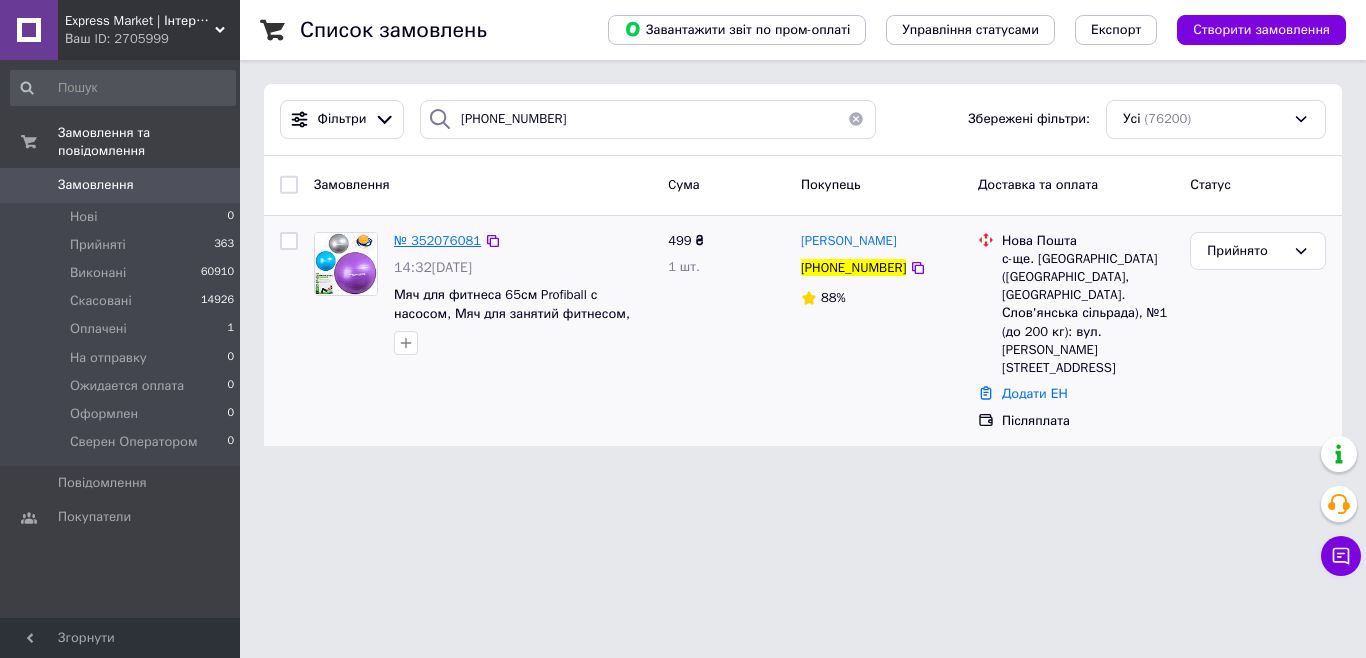 click on "№ 352076081" at bounding box center (437, 240) 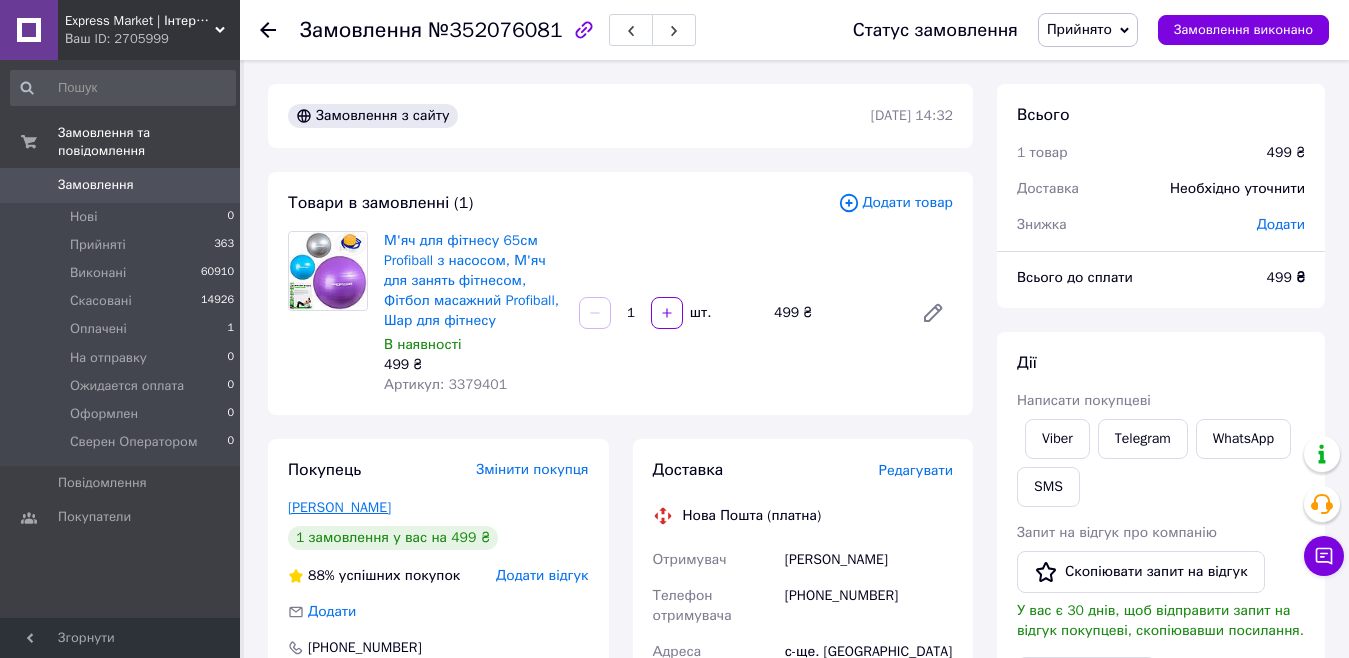 click on "Шульцева Снежана" at bounding box center (339, 507) 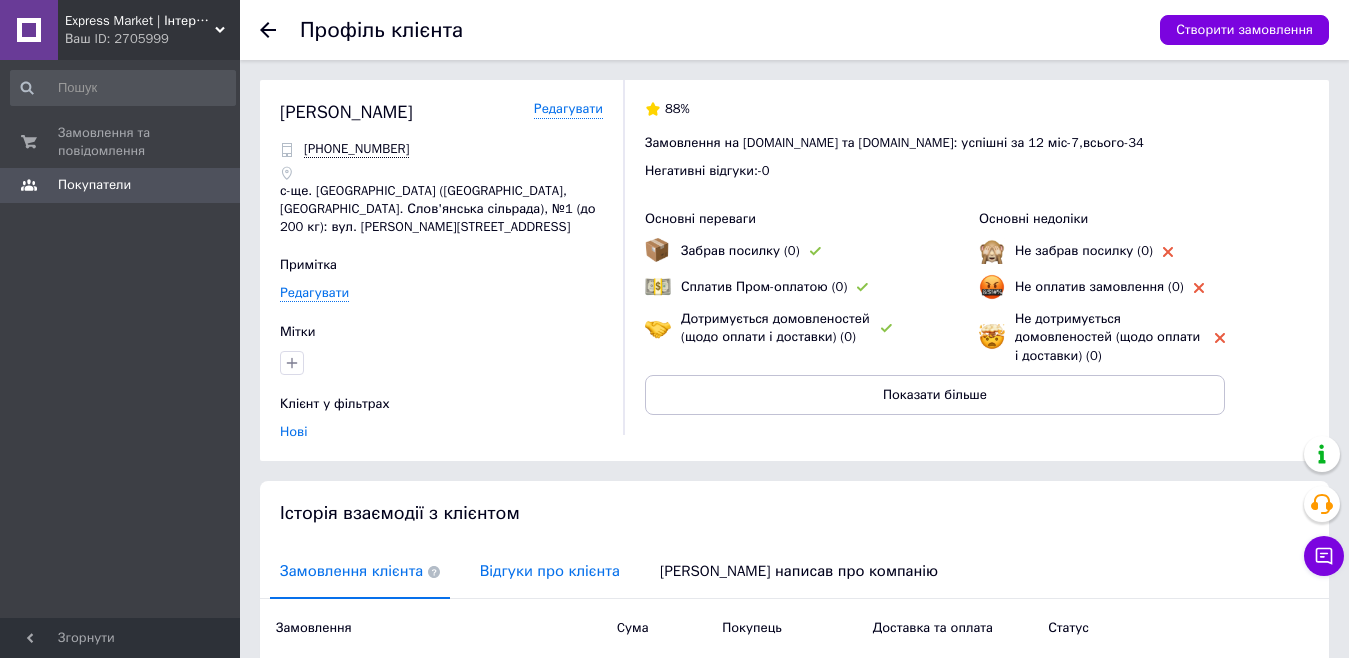 click on "Відгуки про клієнта" at bounding box center (550, 571) 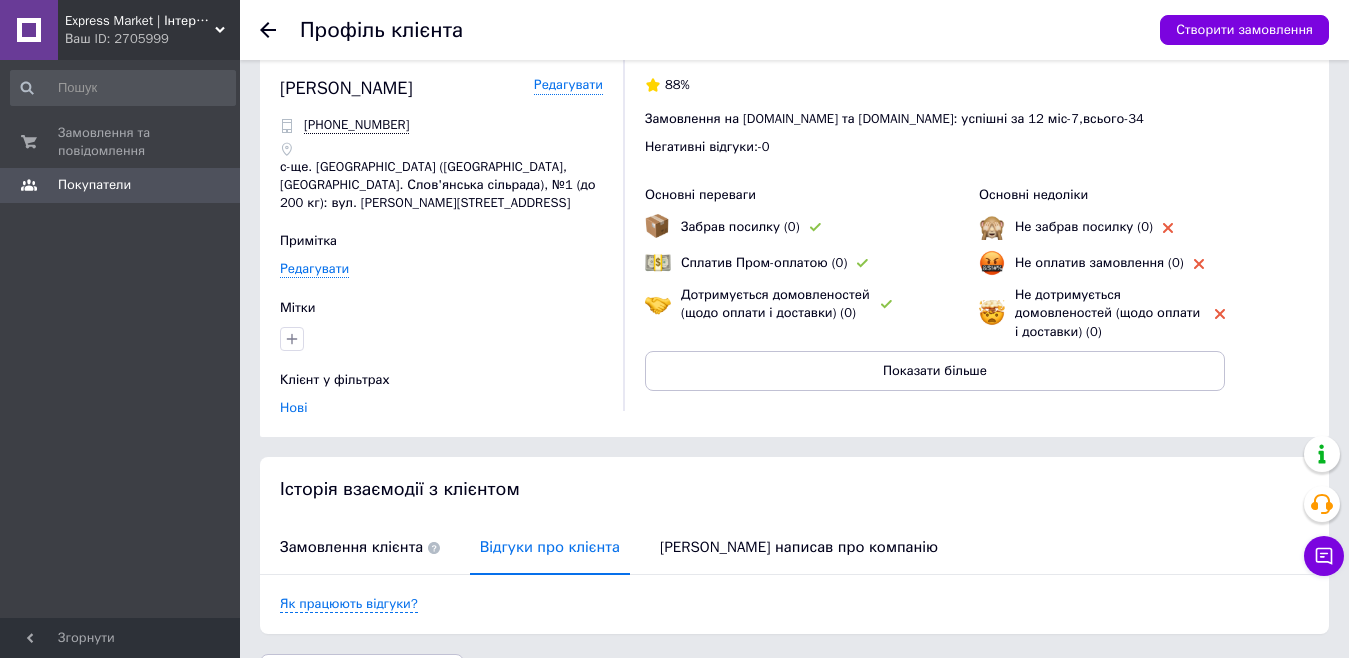 scroll, scrollTop: 0, scrollLeft: 0, axis: both 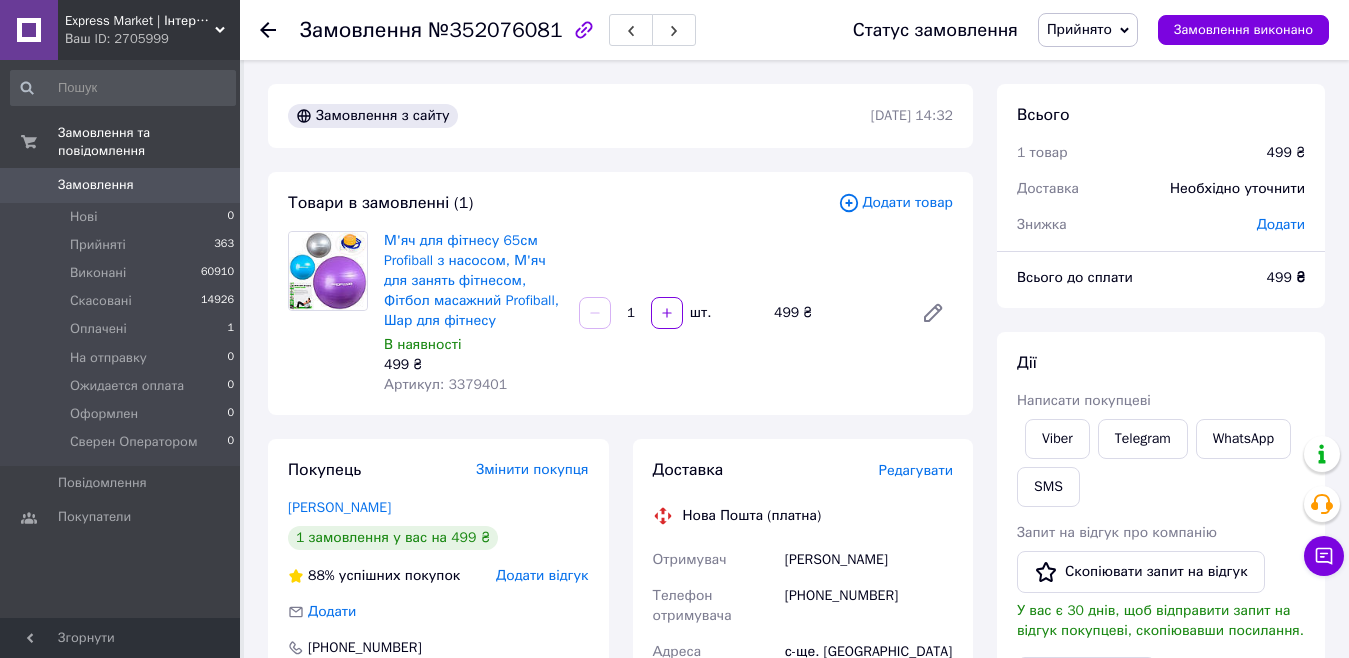 click 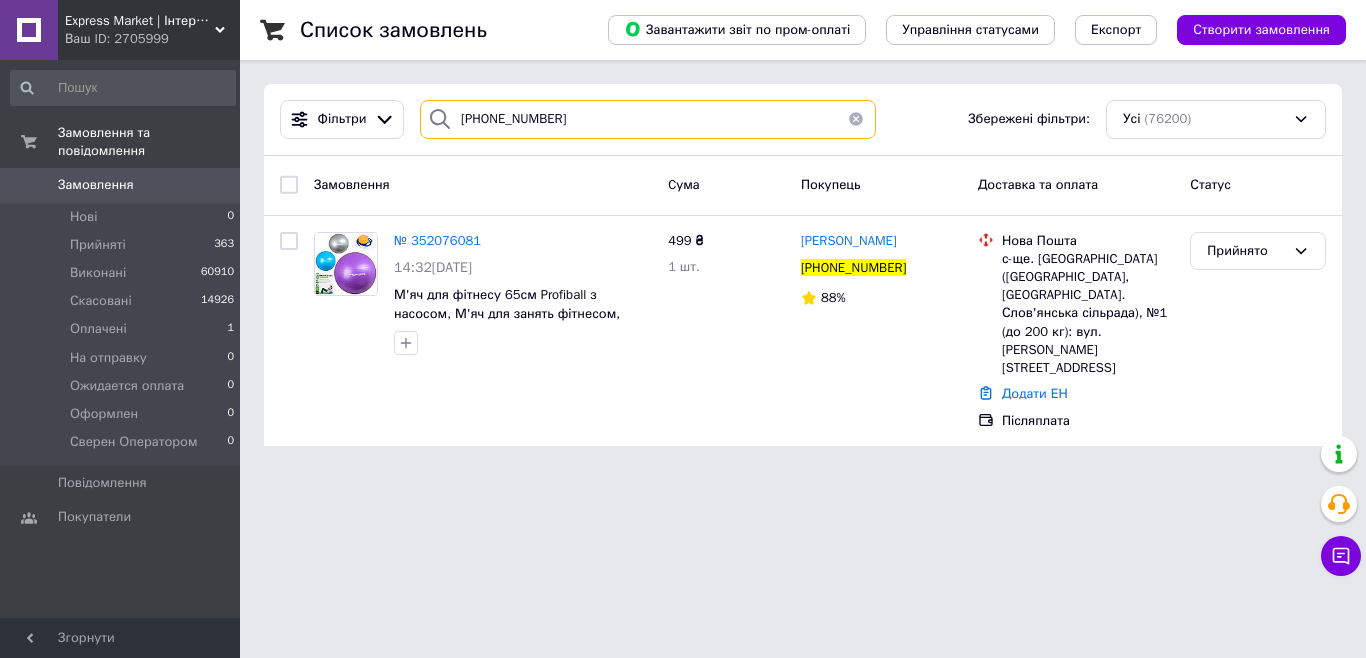drag, startPoint x: 625, startPoint y: 117, endPoint x: 408, endPoint y: 120, distance: 217.02074 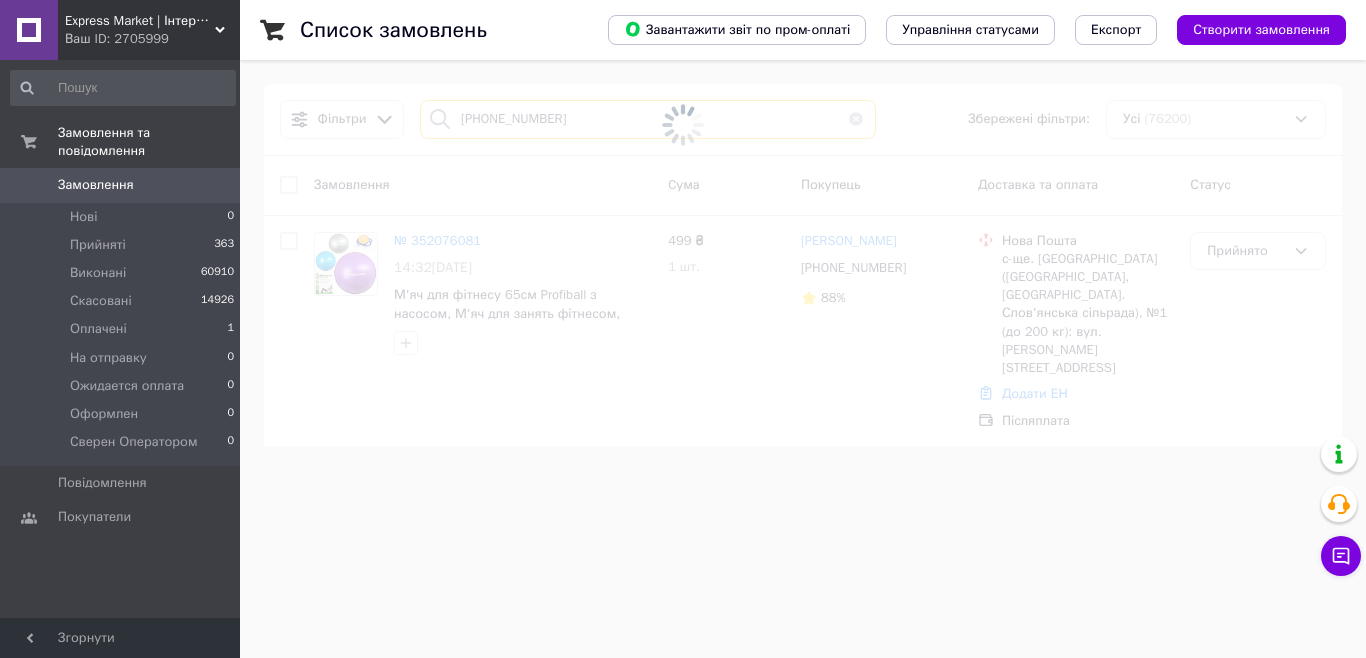 type on "[PHONE_NUMBER]" 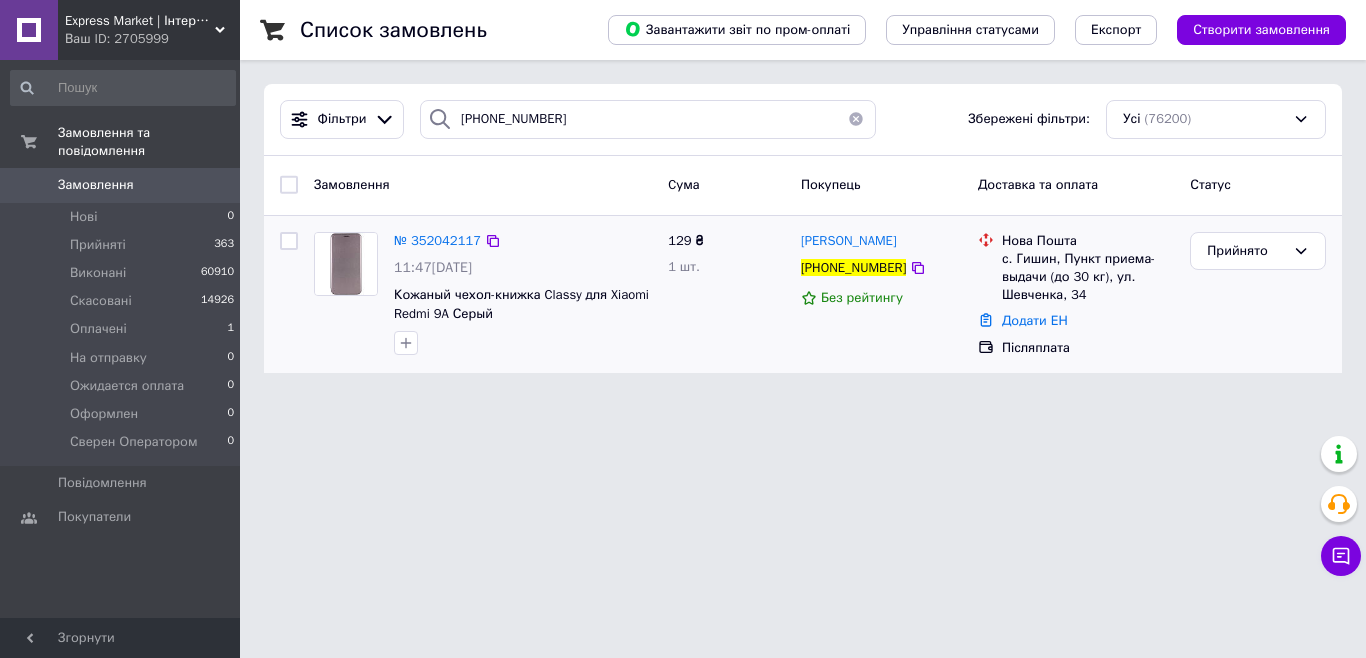 click on "№ 352042117" at bounding box center [437, 241] 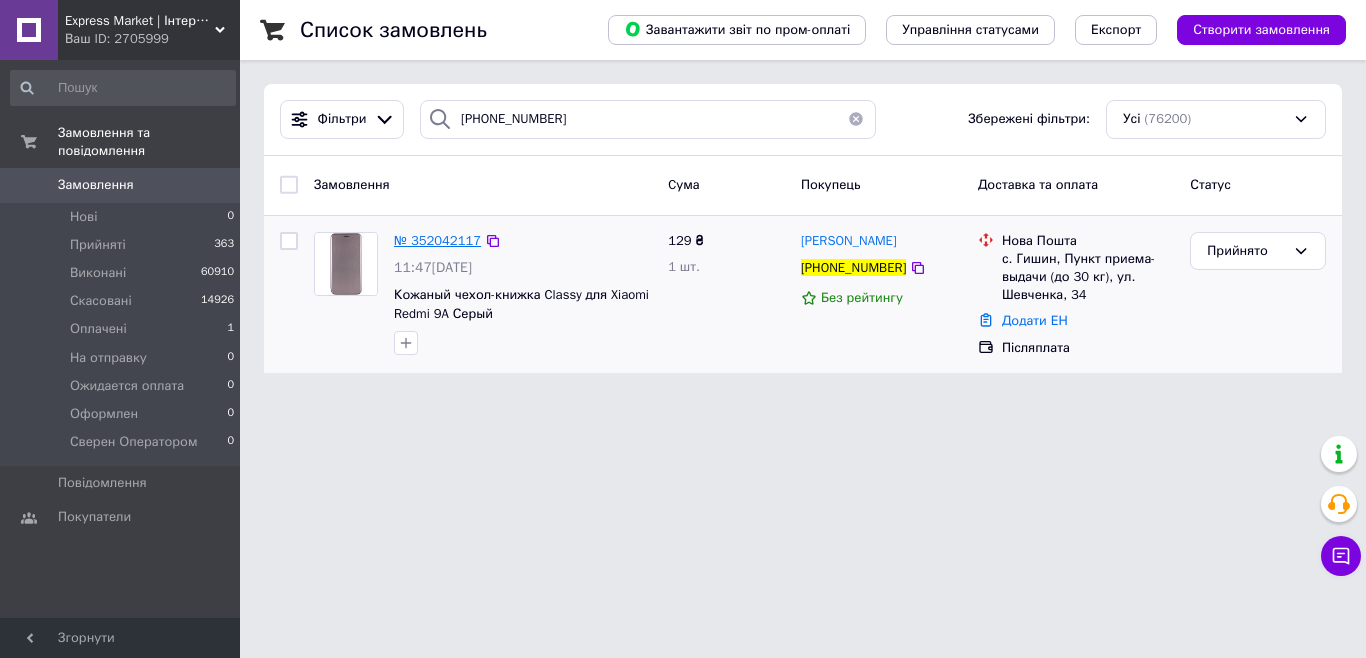 click on "№ 352042117" at bounding box center (437, 240) 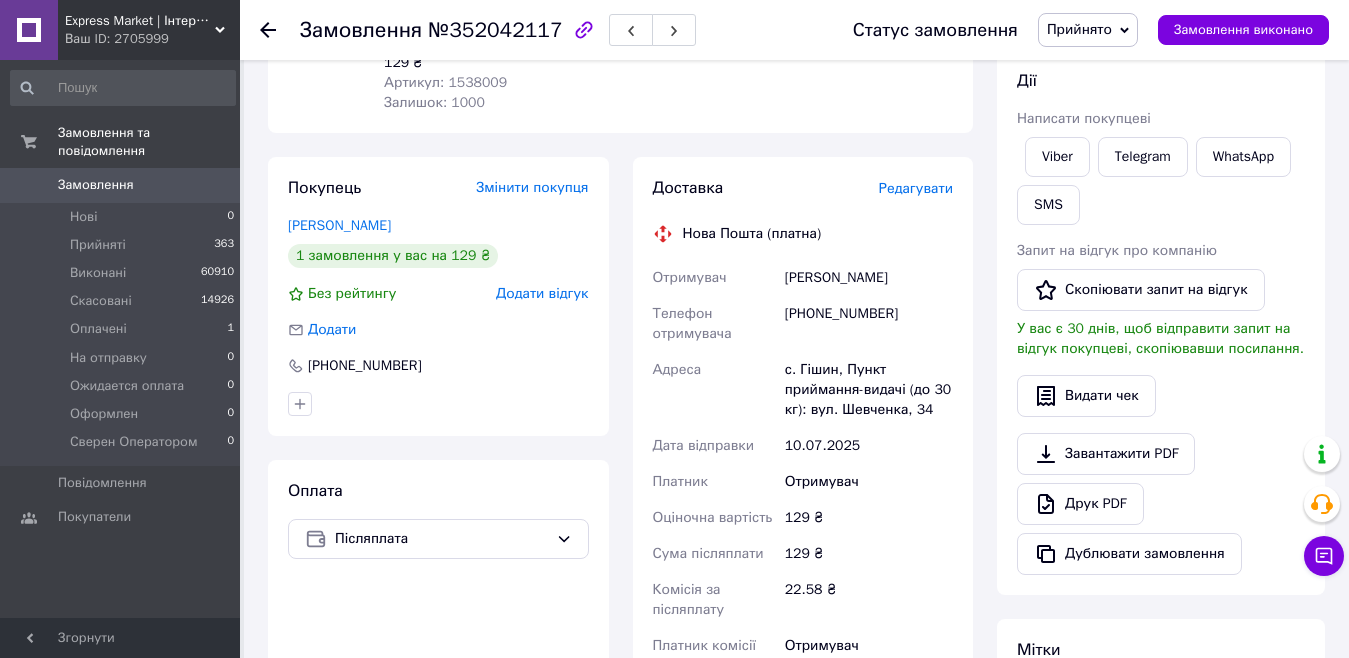 scroll, scrollTop: 300, scrollLeft: 0, axis: vertical 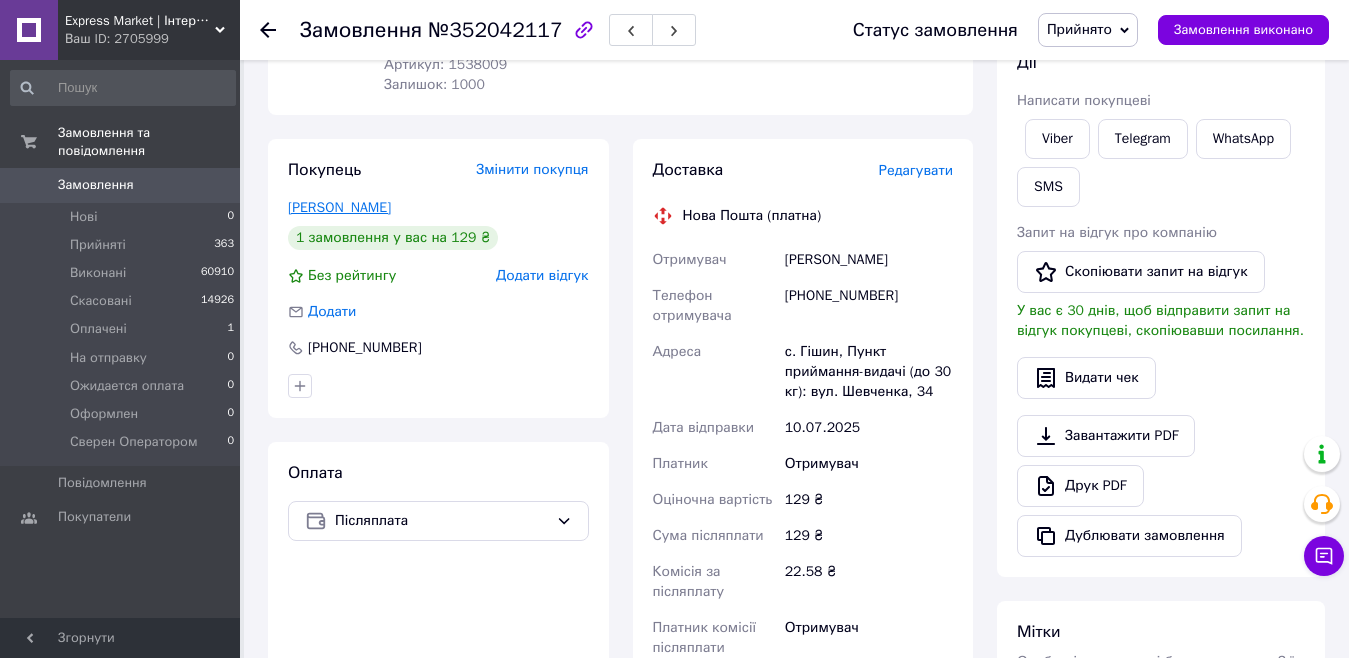 click on "Василенко Маргарита" at bounding box center (339, 207) 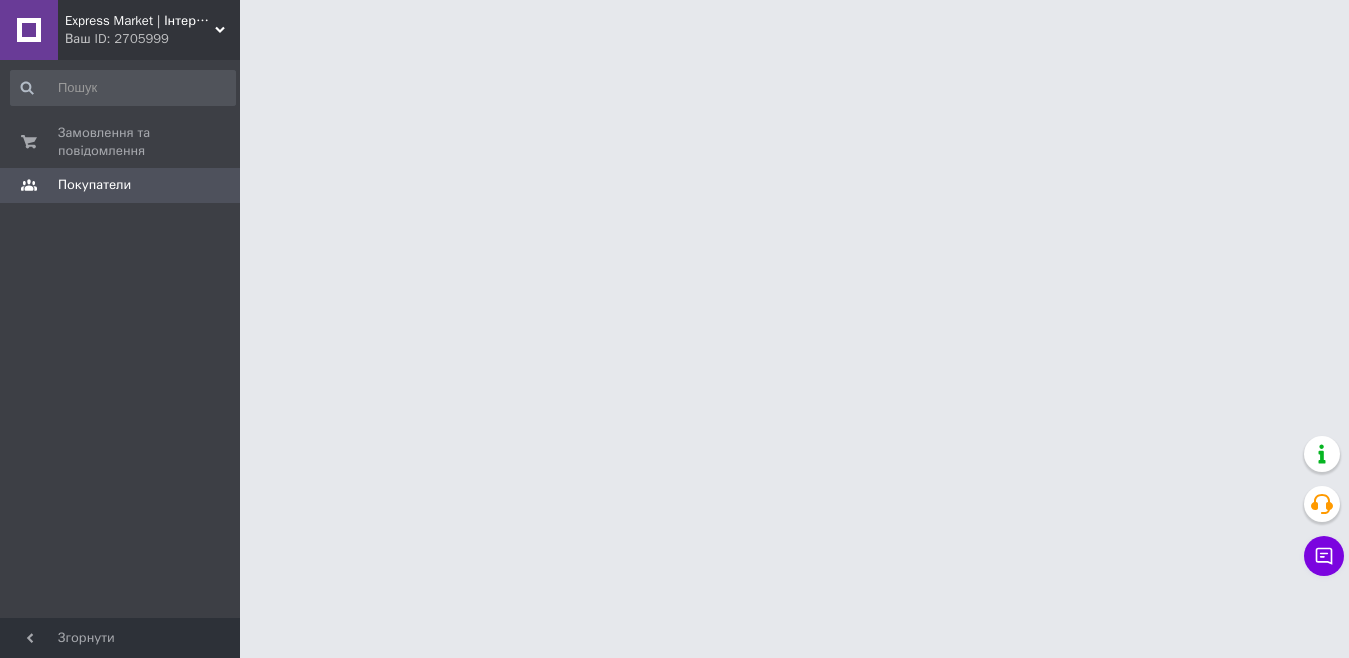 scroll, scrollTop: 0, scrollLeft: 0, axis: both 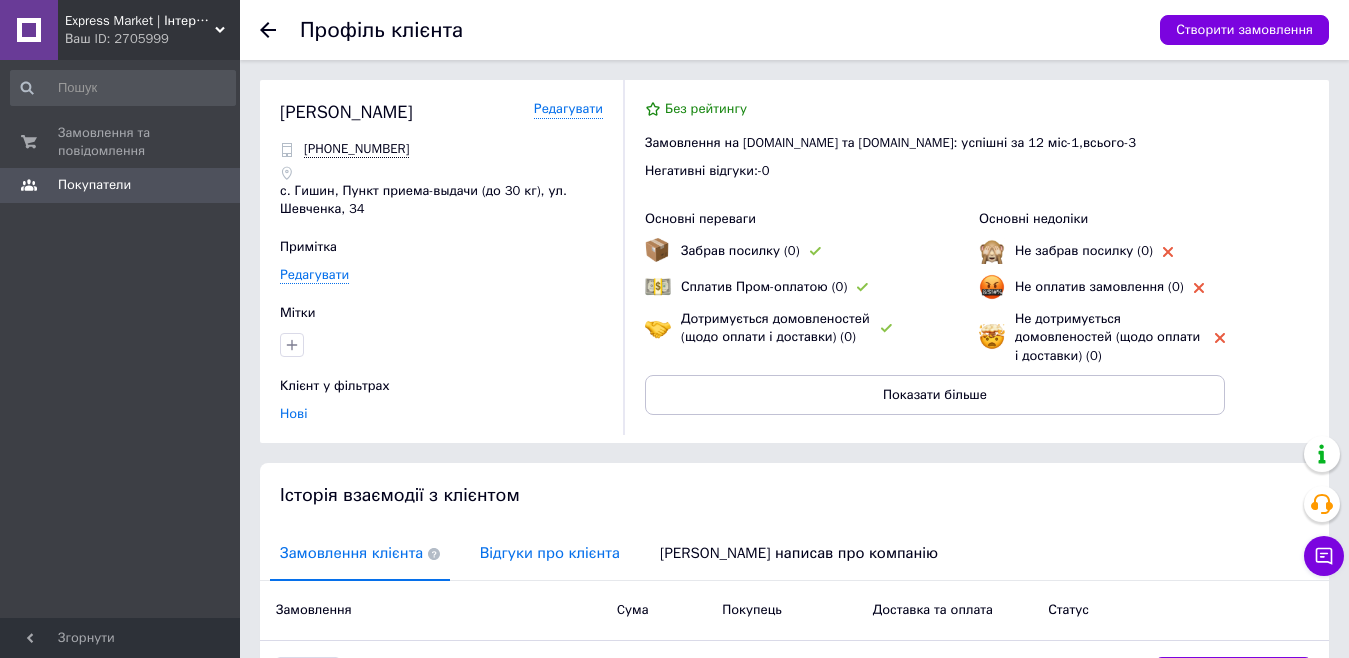 click on "Відгуки про клієнта" at bounding box center [550, 553] 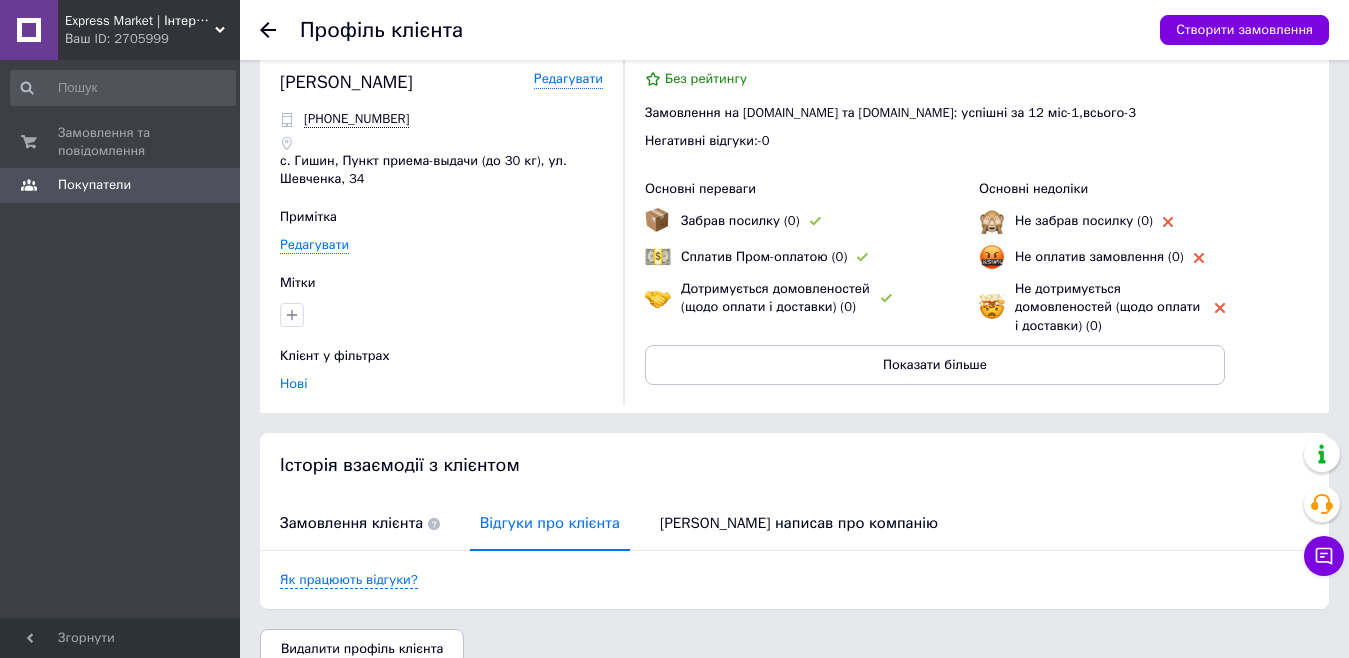 scroll, scrollTop: 0, scrollLeft: 0, axis: both 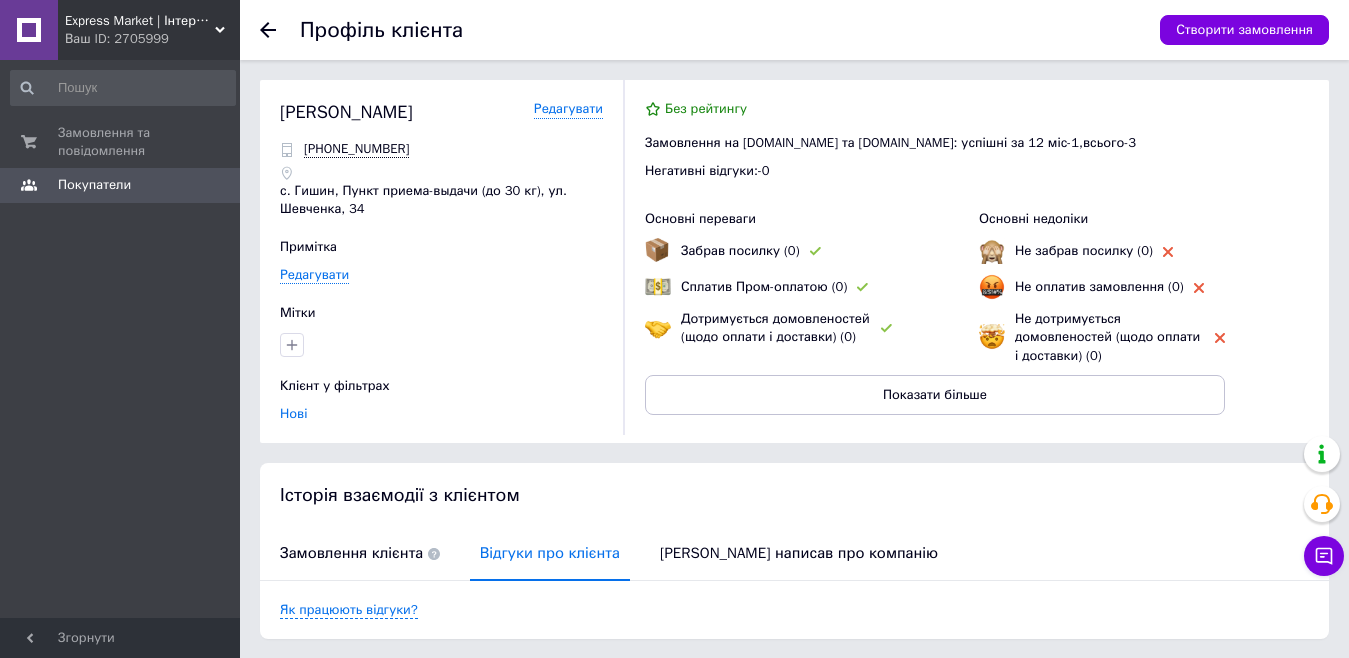 drag, startPoint x: 453, startPoint y: 312, endPoint x: 548, endPoint y: 334, distance: 97.5141 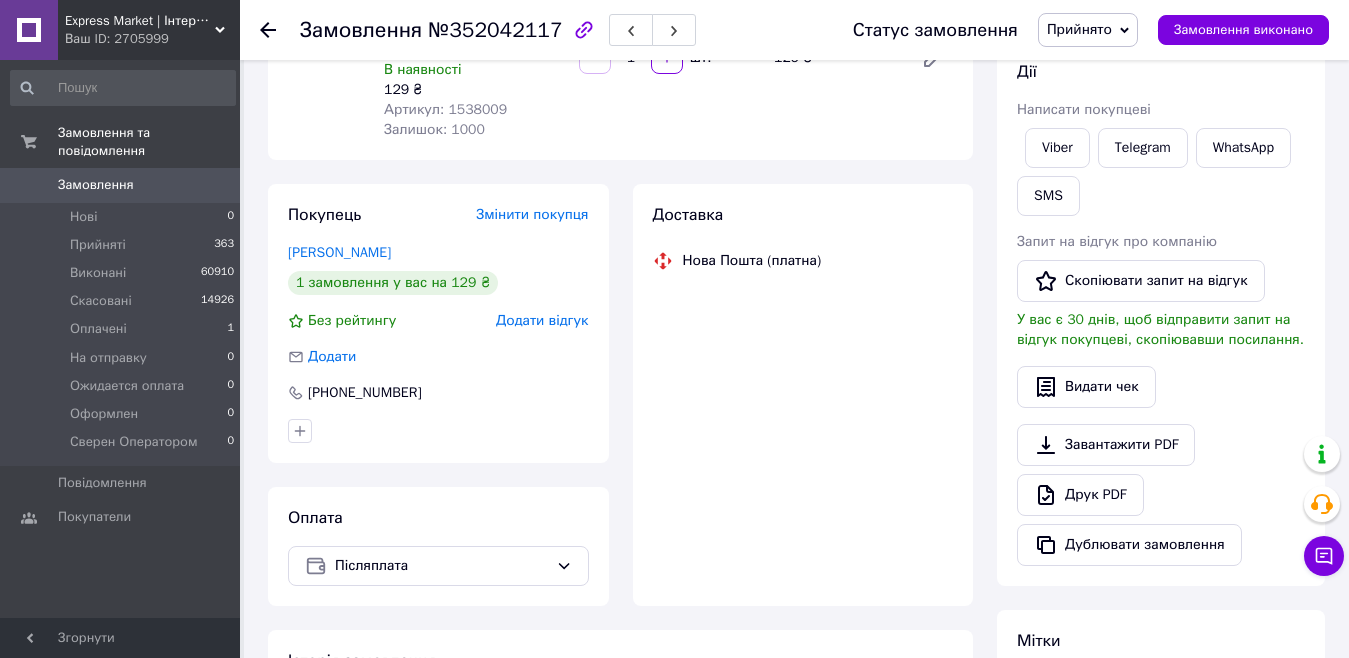 scroll, scrollTop: 256, scrollLeft: 0, axis: vertical 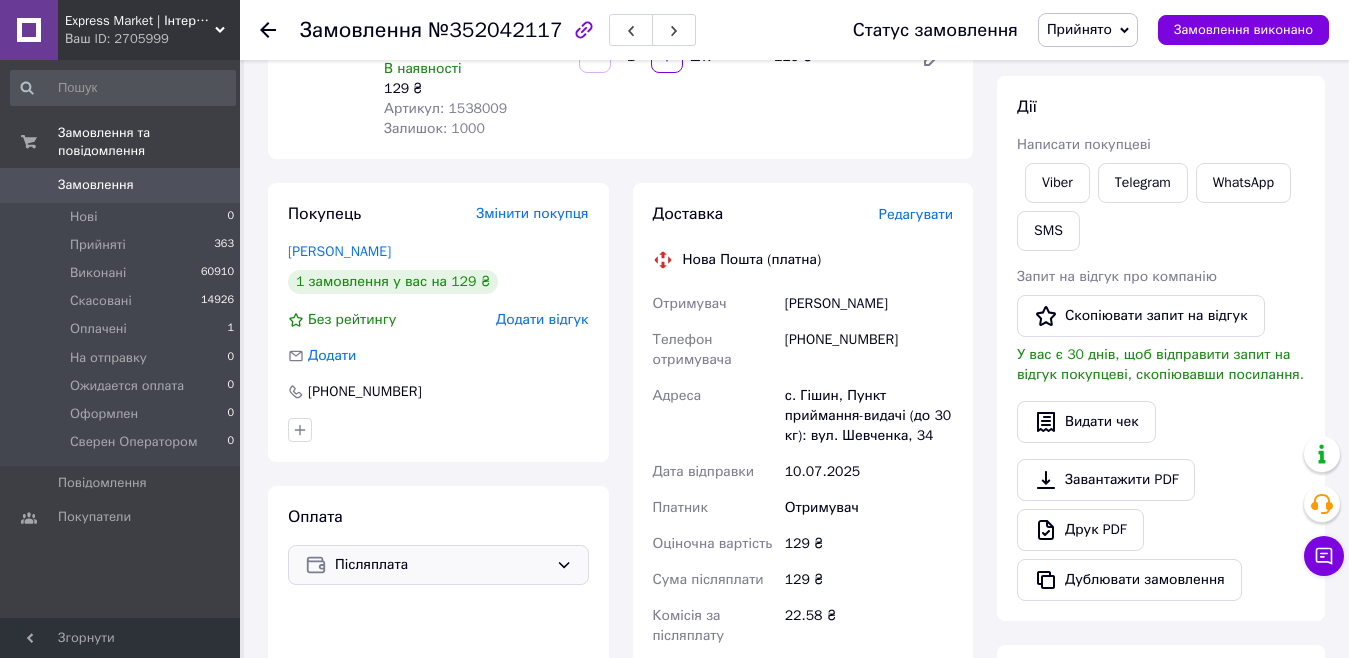 click on "Післяплата" at bounding box center (441, 565) 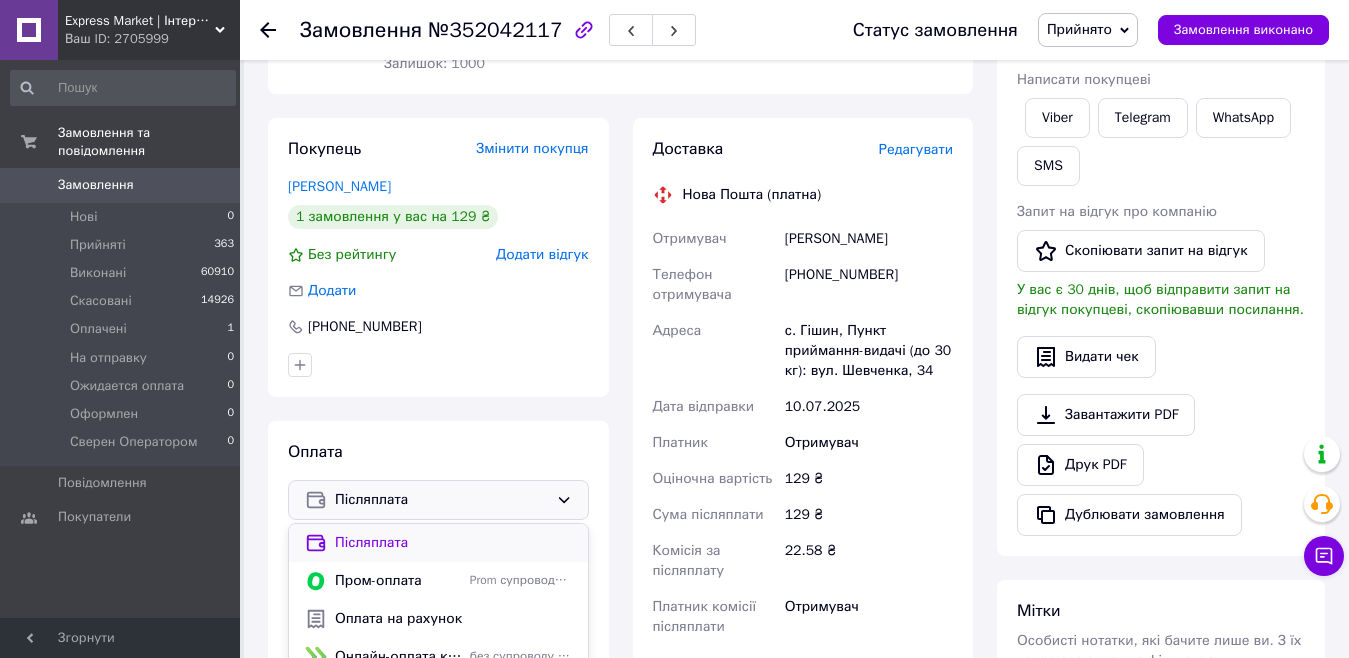 scroll, scrollTop: 356, scrollLeft: 0, axis: vertical 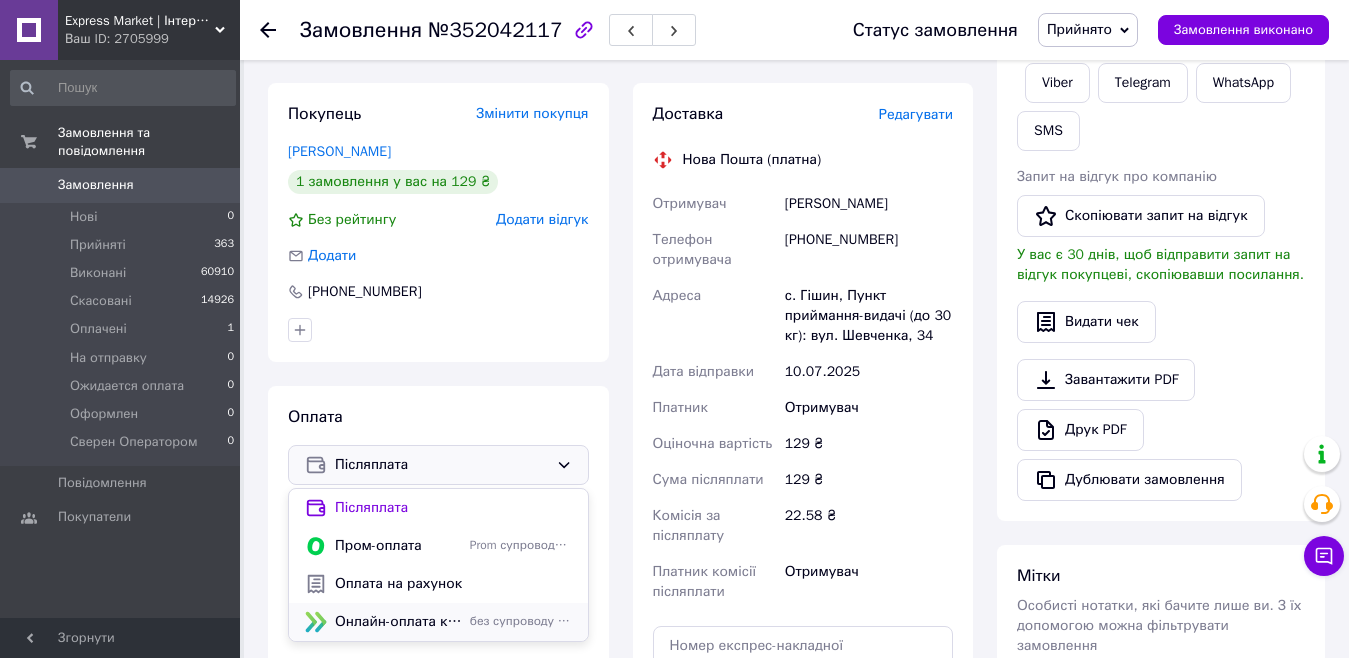 click on "Онлайн-оплата карткою Visa, Mastercard - LiqPay" at bounding box center (398, 622) 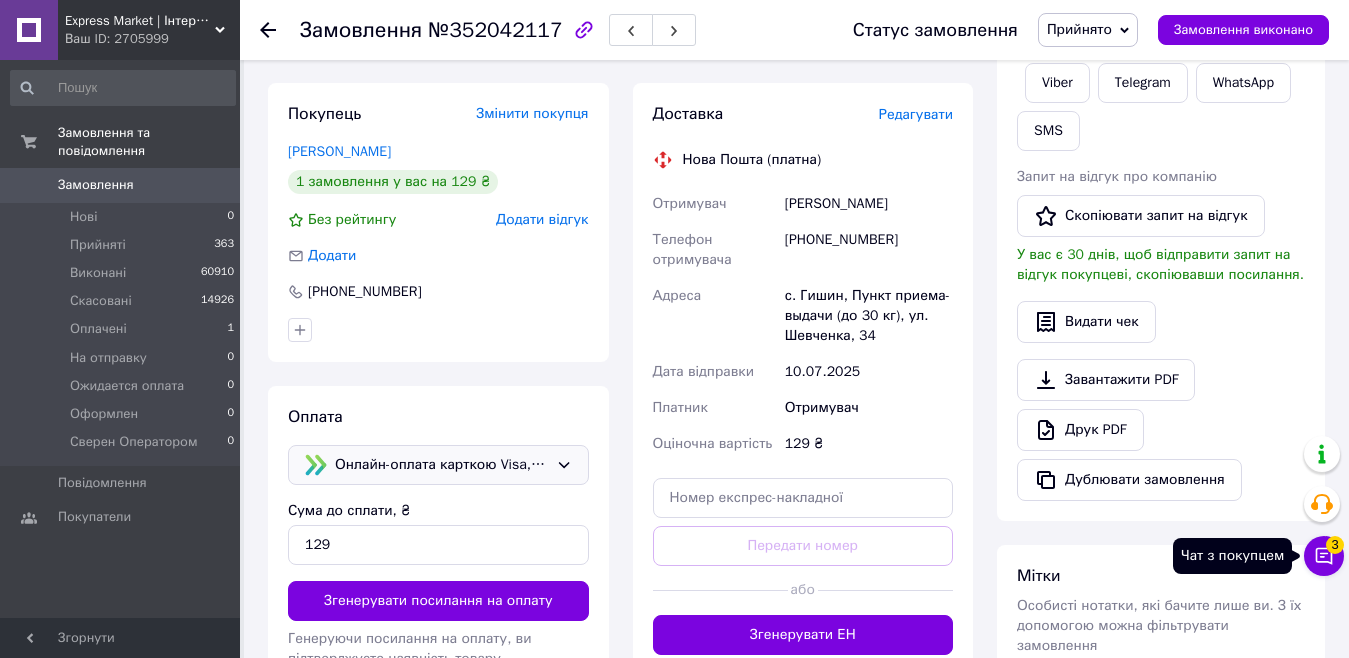 drag, startPoint x: 1328, startPoint y: 554, endPoint x: 1243, endPoint y: 529, distance: 88.60023 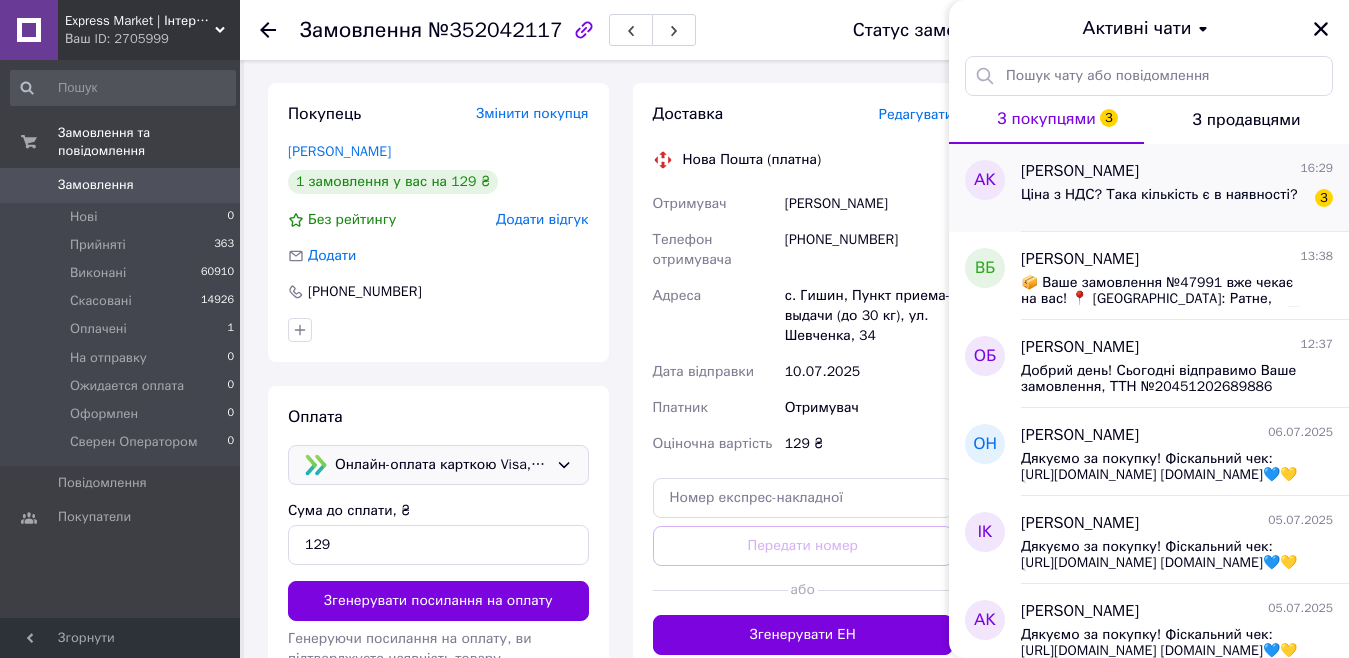 click on "Ціна з НДС? Така кількість є в наявності?" at bounding box center (1159, 195) 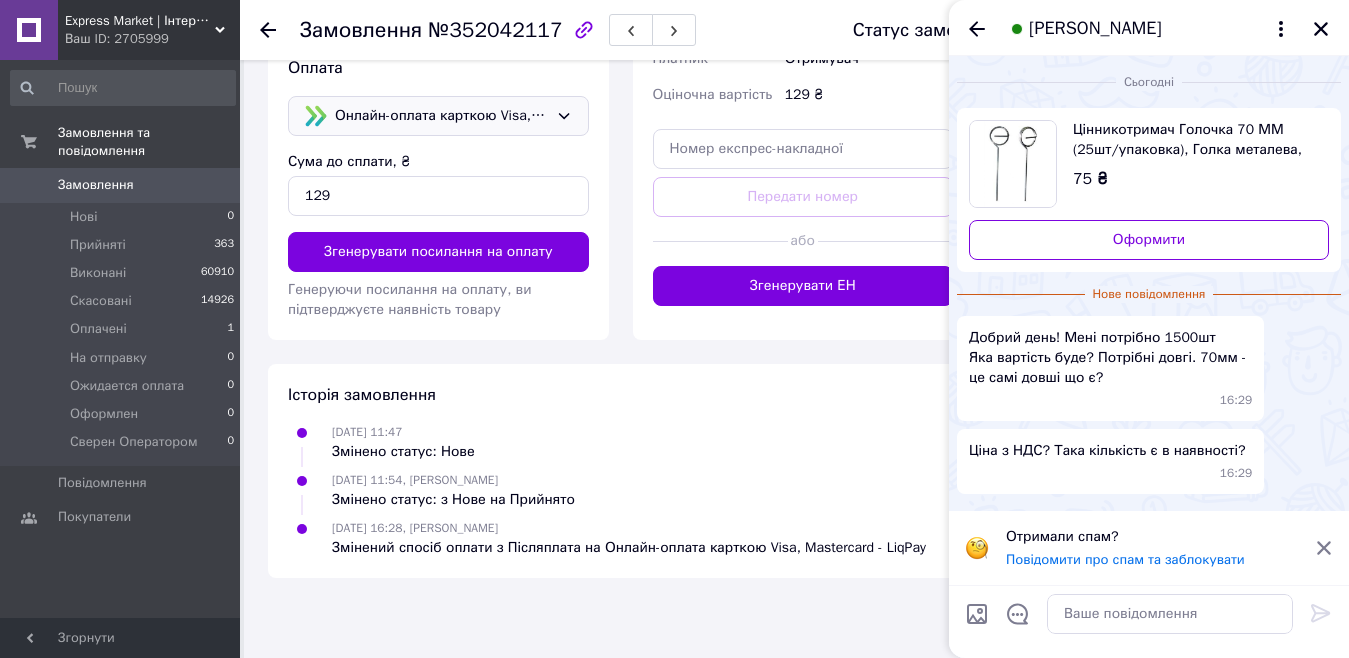 scroll, scrollTop: 707, scrollLeft: 0, axis: vertical 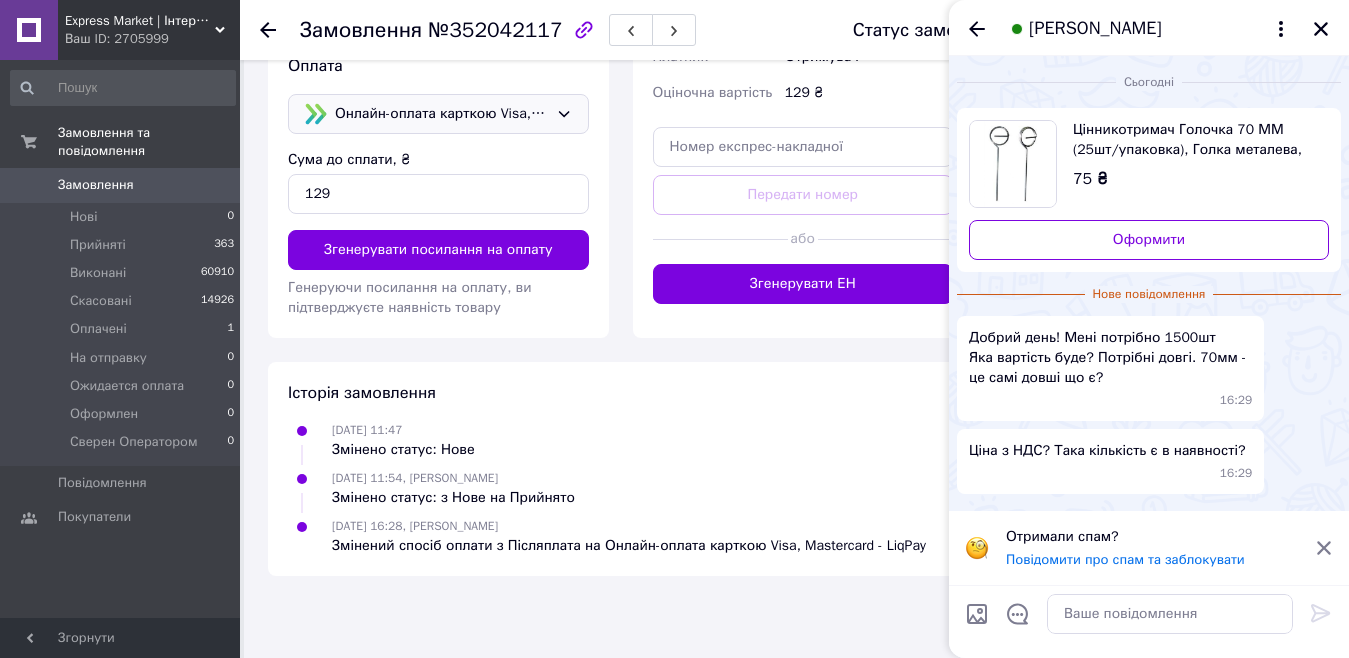 click 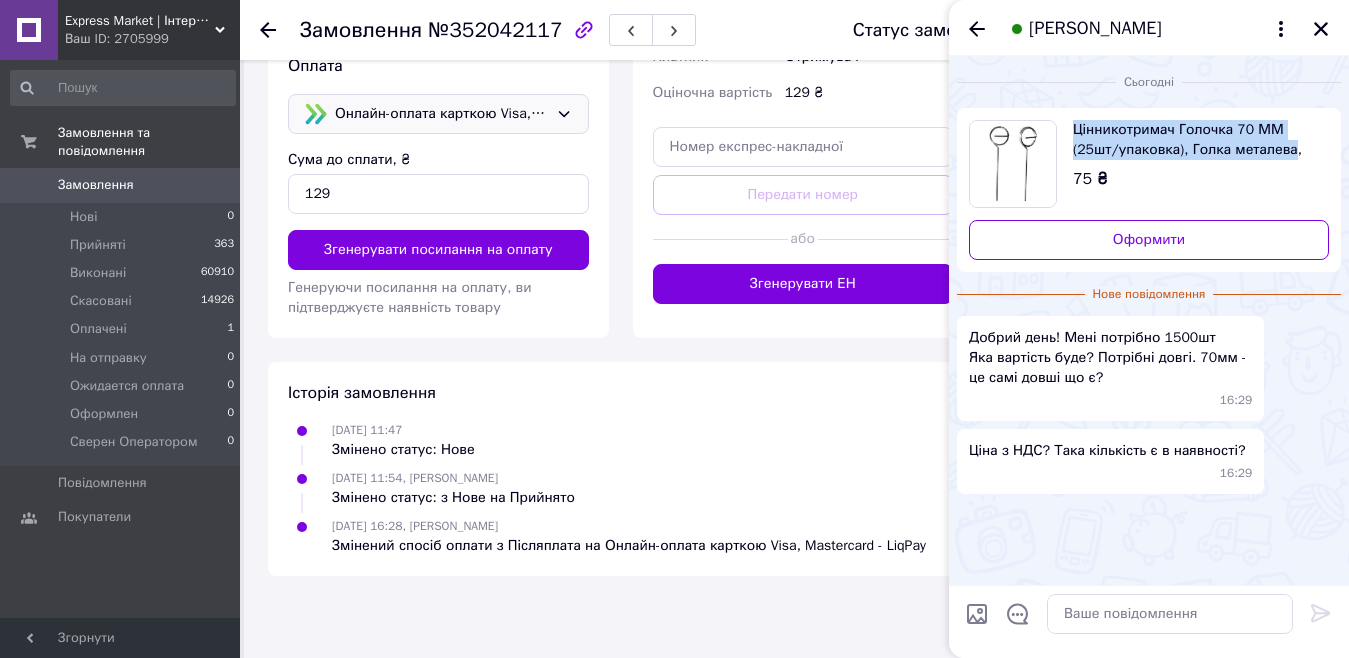 copy on "Цінникотримач Голочка 70 ММ (25шт/упаковка), Голка металева" 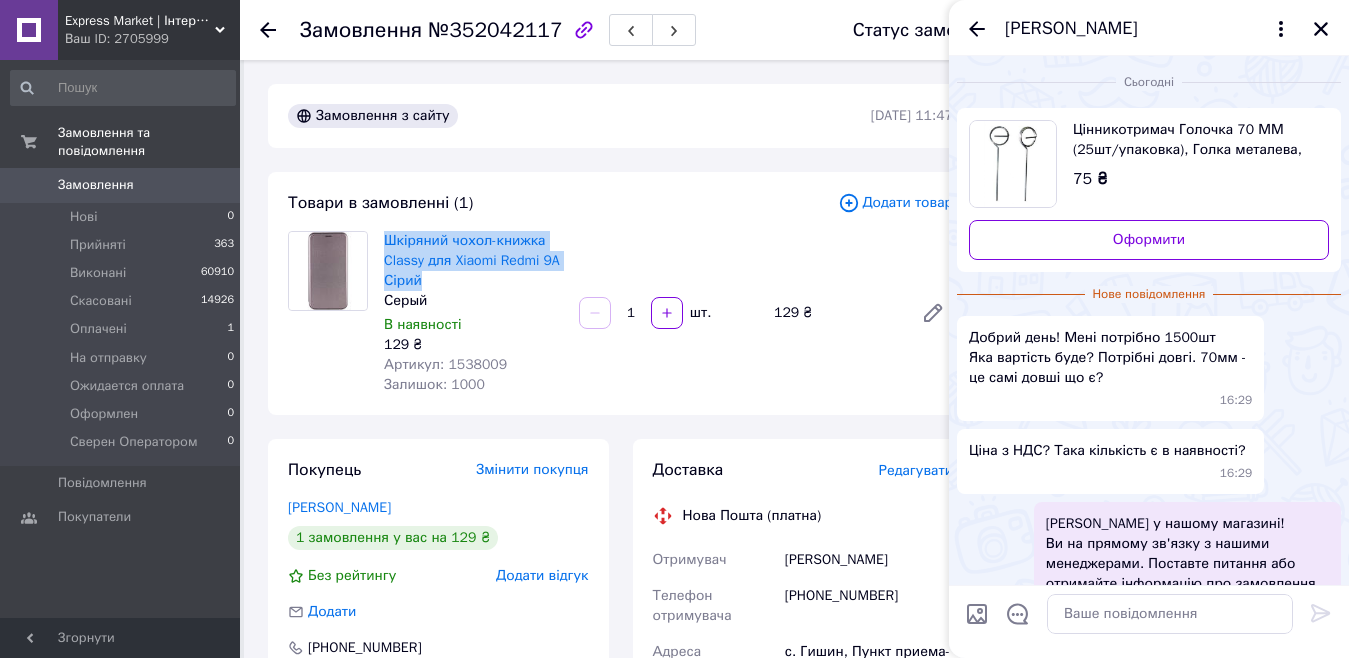 copy on "Шкіряний чохол-книжка Classy для Xiaomi Redmi 9A Сірий" 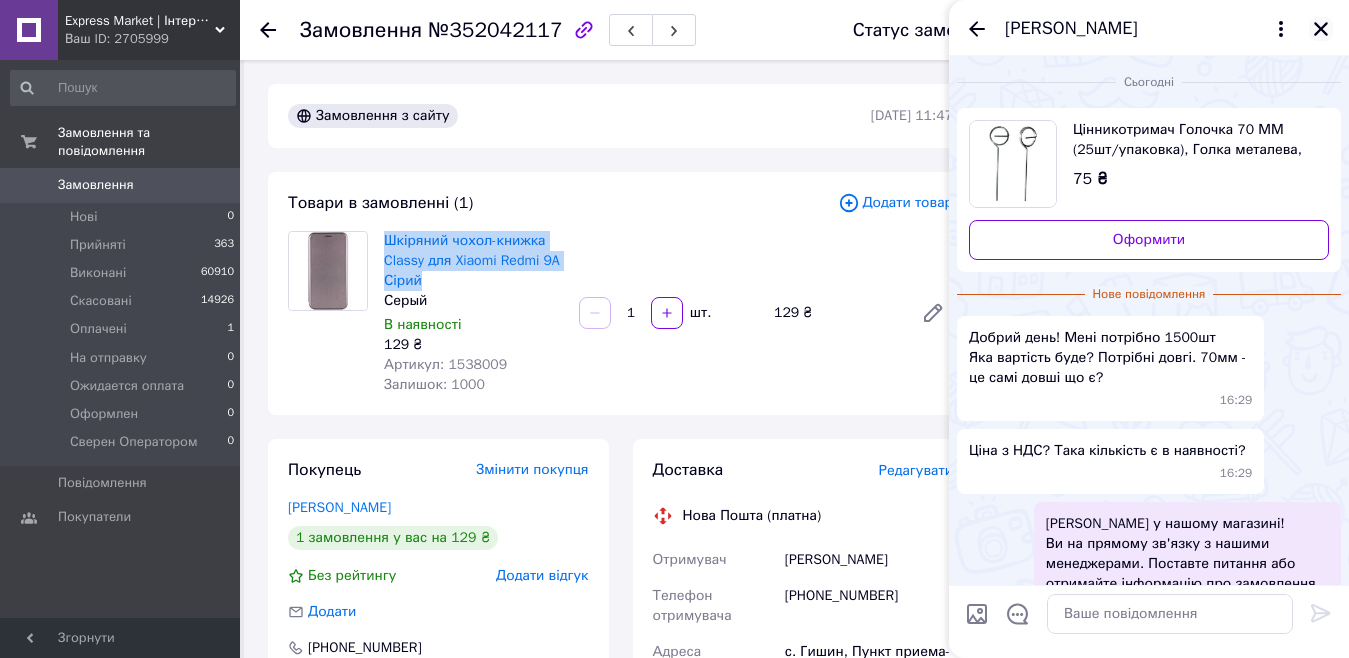 click 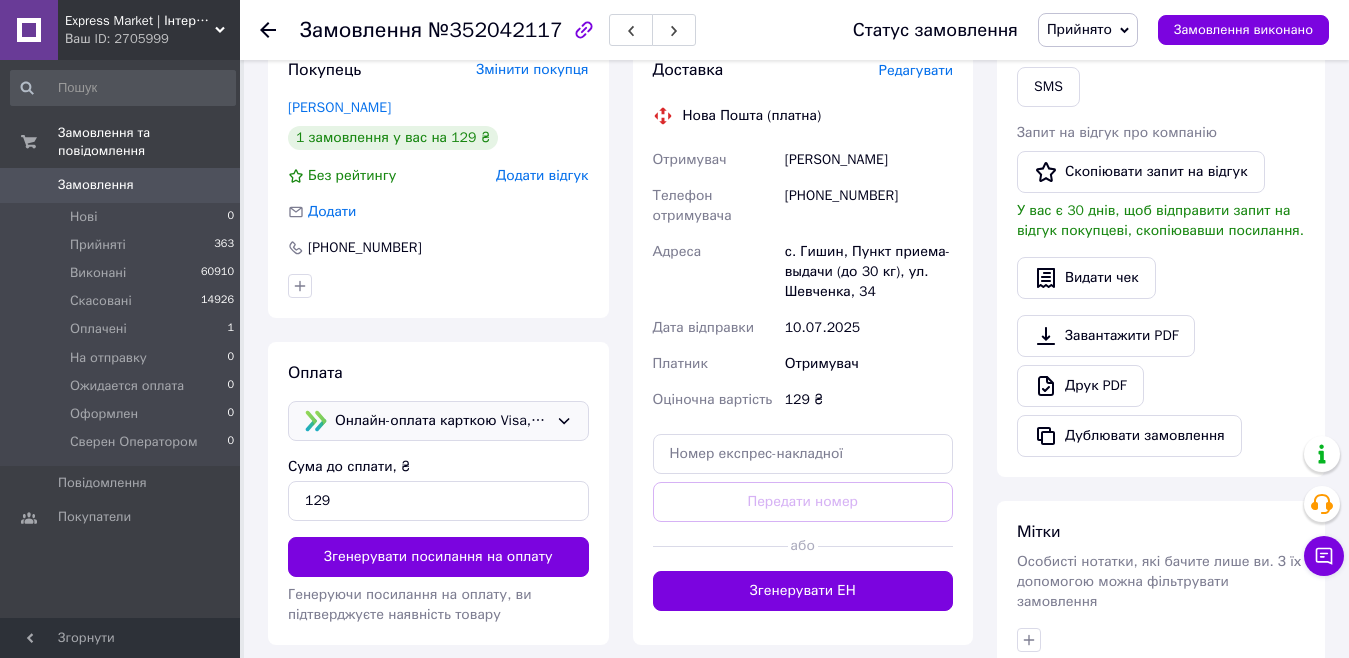 scroll, scrollTop: 600, scrollLeft: 0, axis: vertical 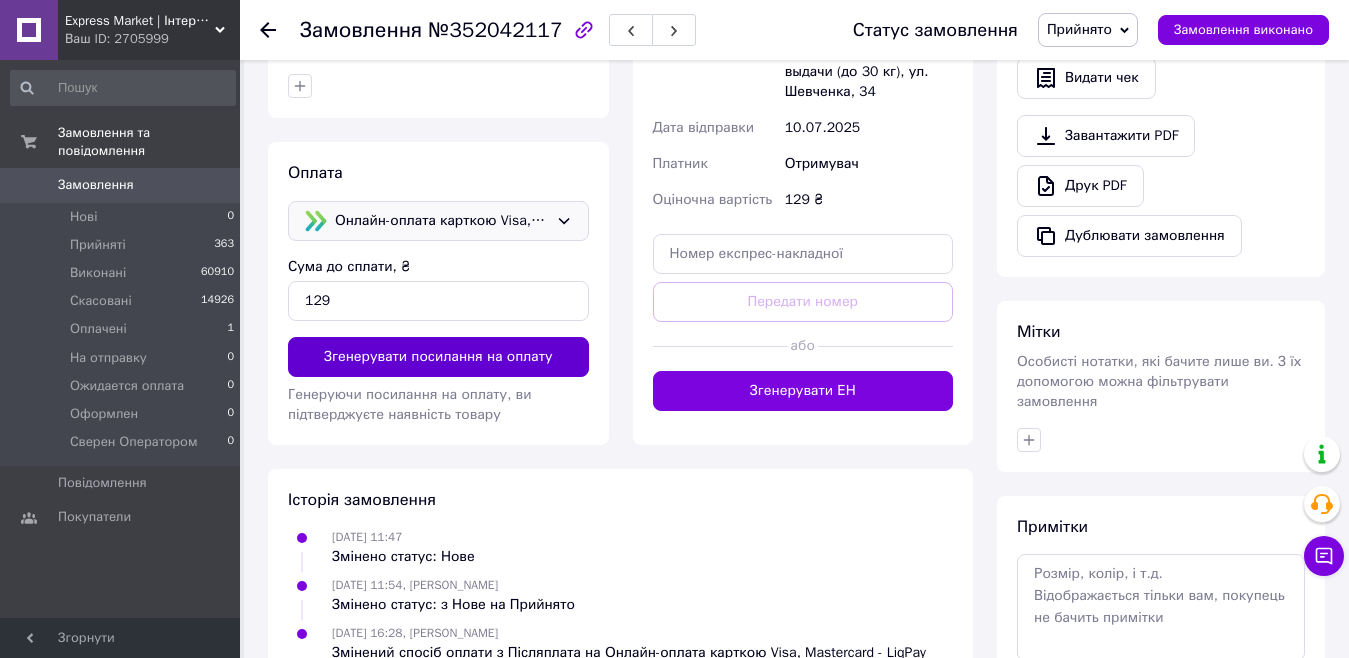 click on "Згенерувати посилання на оплату" at bounding box center (438, 357) 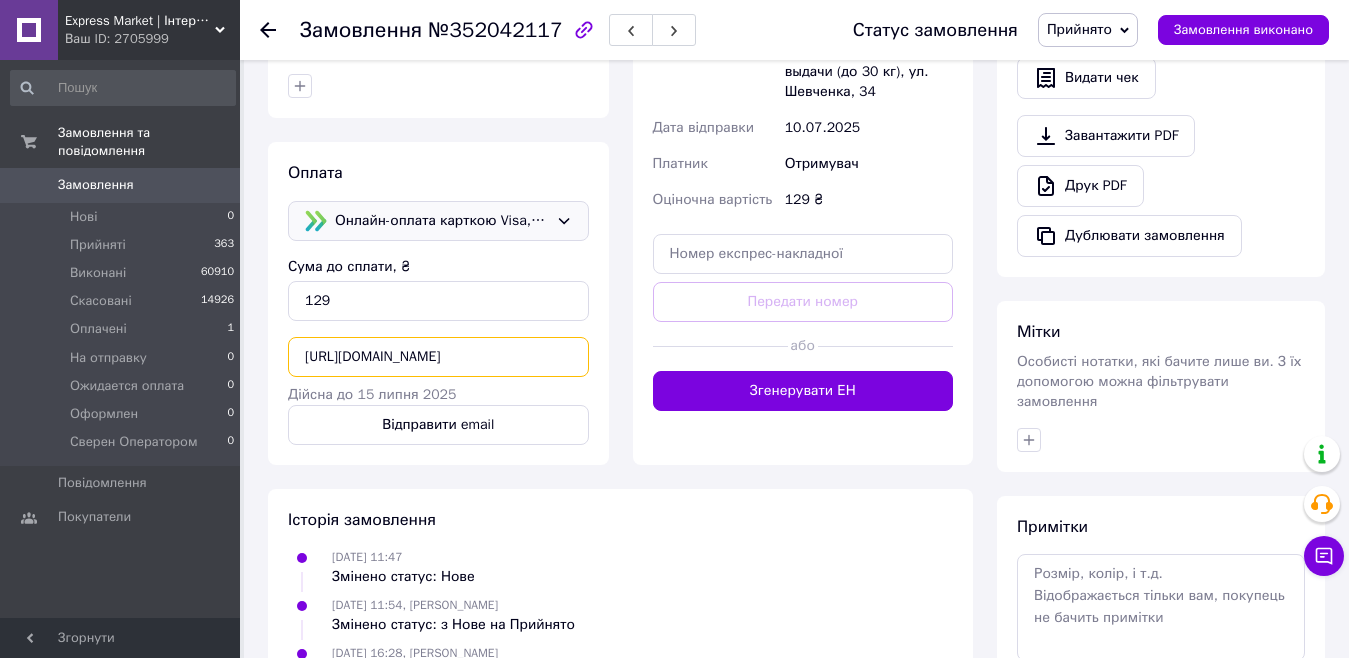 scroll, scrollTop: 0, scrollLeft: 352, axis: horizontal 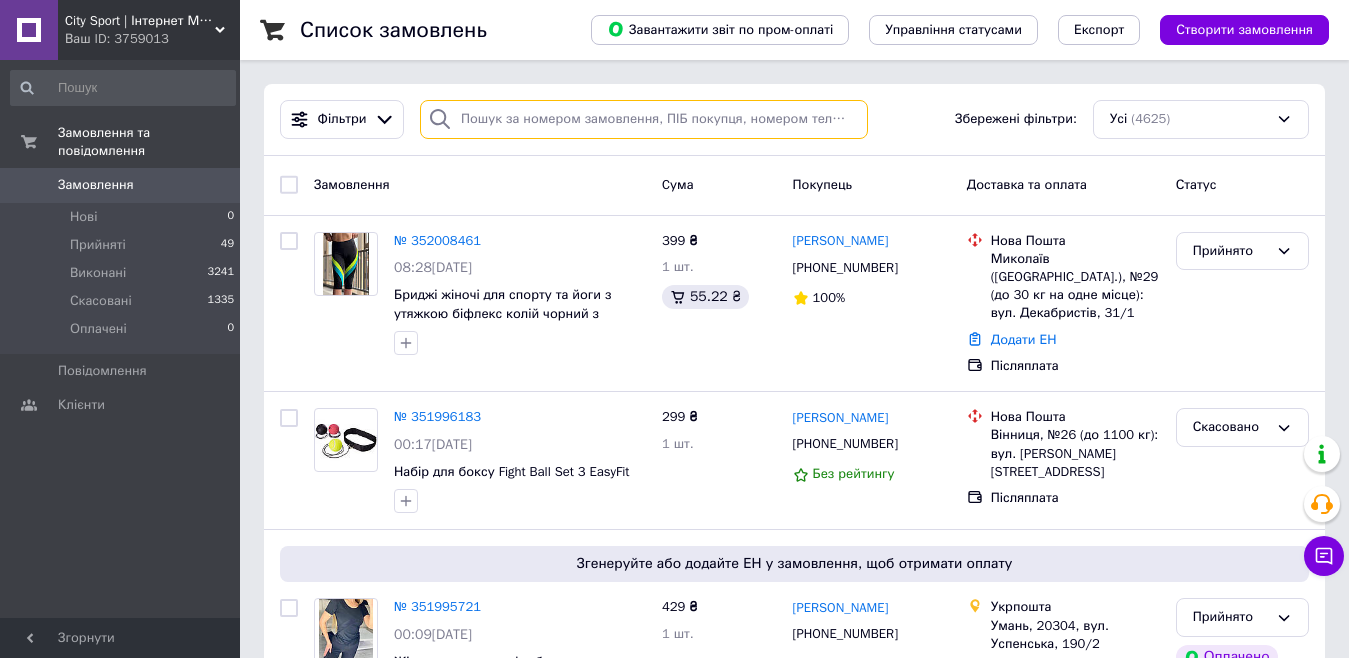 click at bounding box center [644, 119] 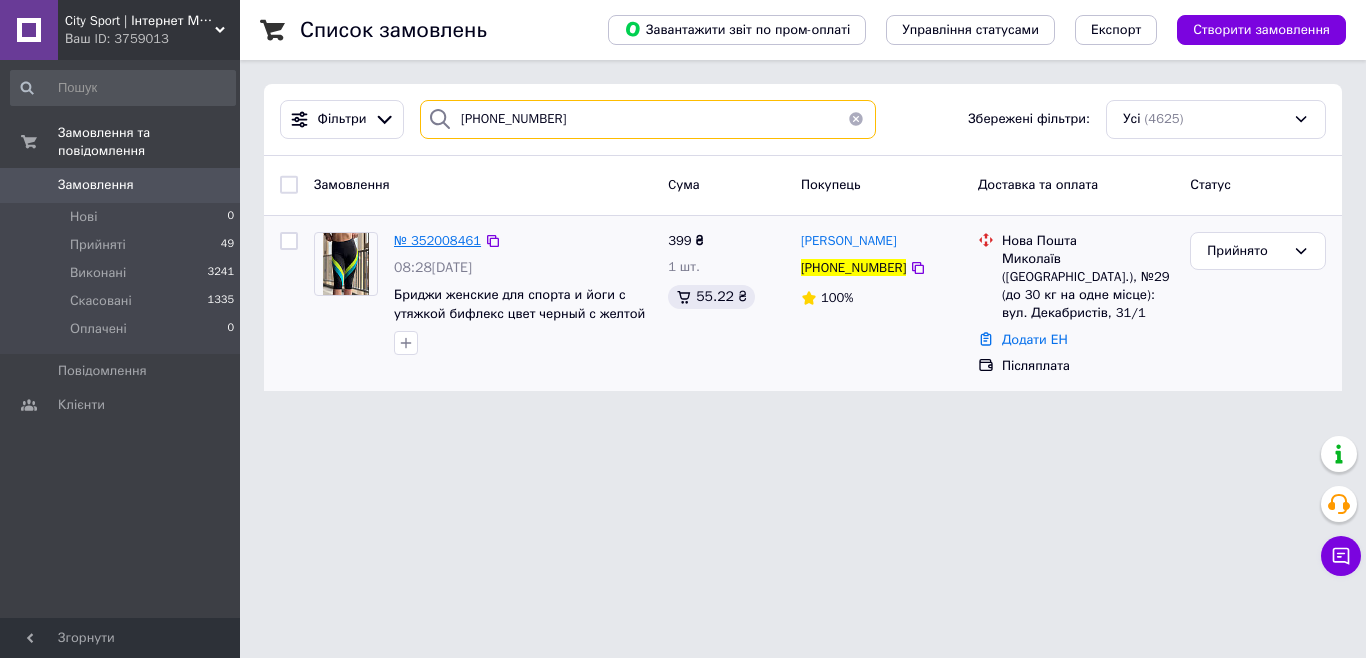 type on "+380955278046" 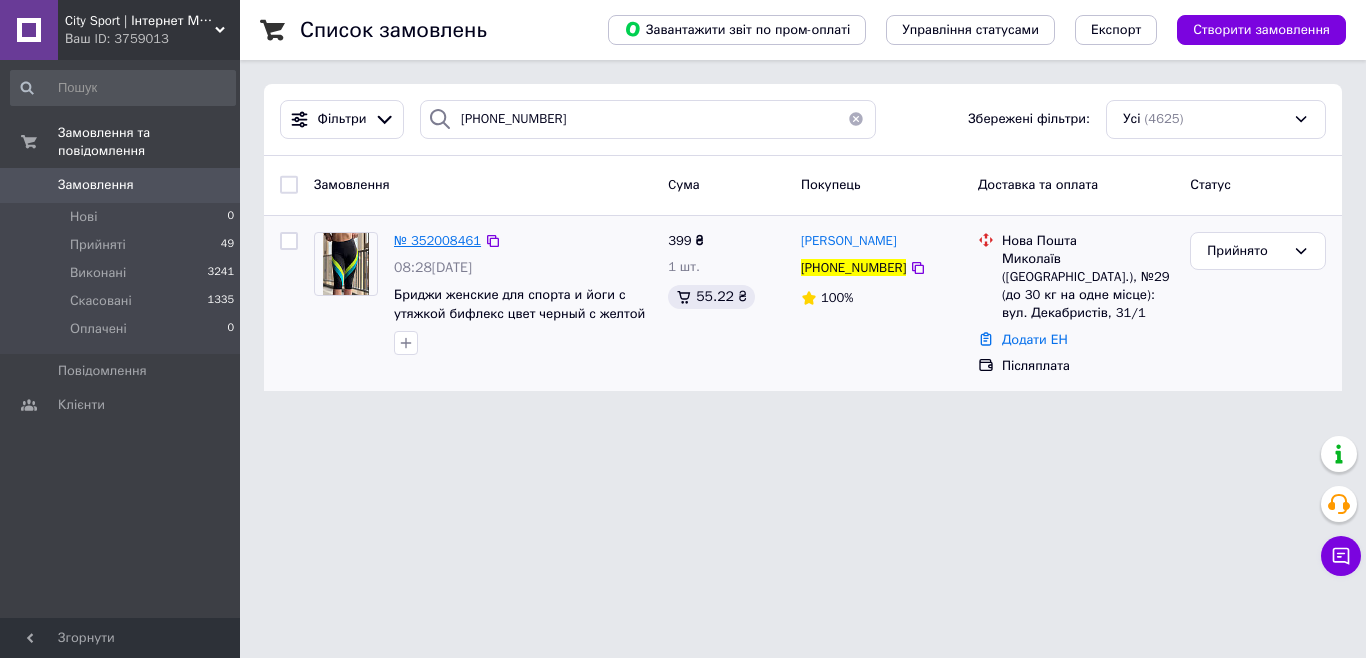 click on "№ 352008461" at bounding box center (437, 240) 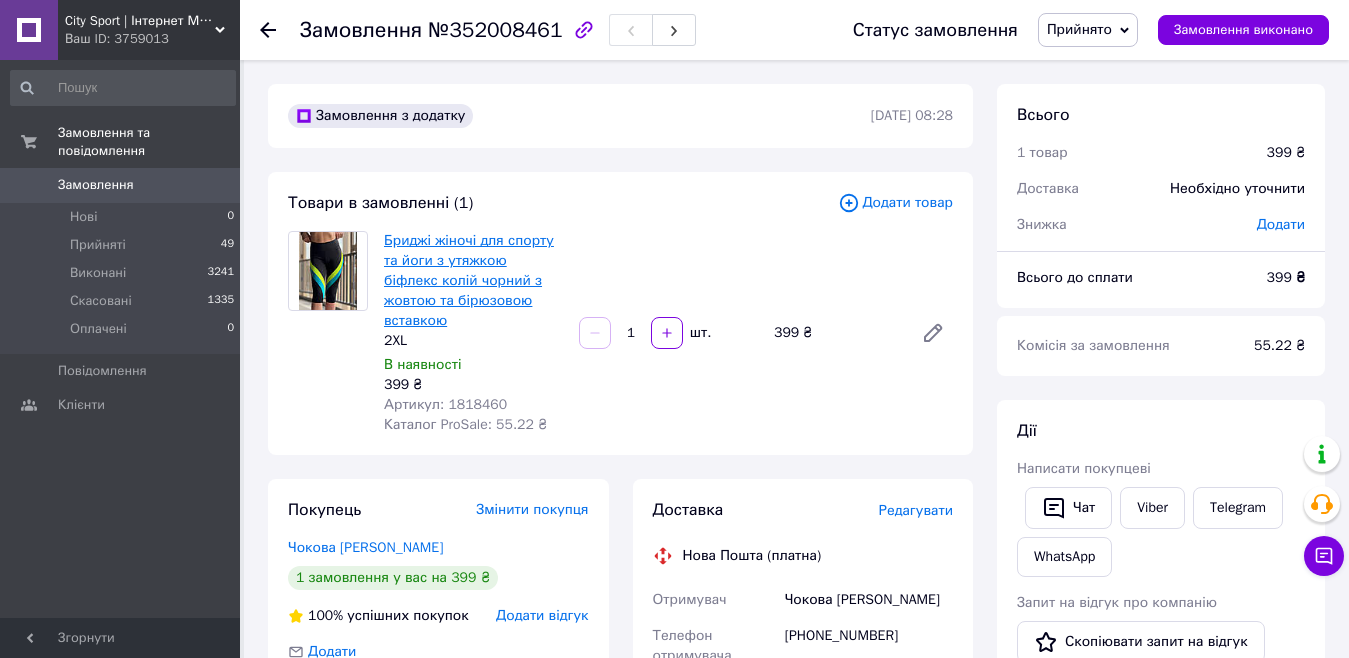 click on "Бриджі жіночі для спорту та йоги з утяжкою біфлекс колій чорний з жовтою та бірюзовою вставкою" at bounding box center [469, 280] 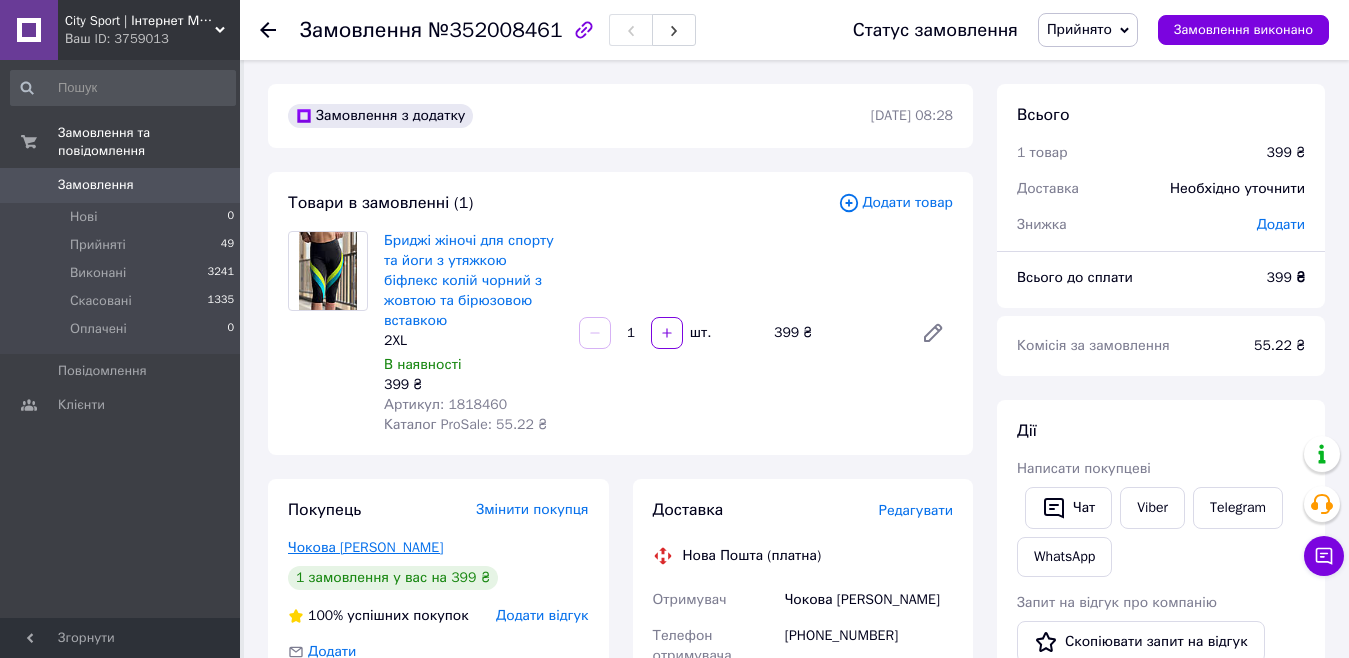 click on "Чокова Неля" at bounding box center [365, 547] 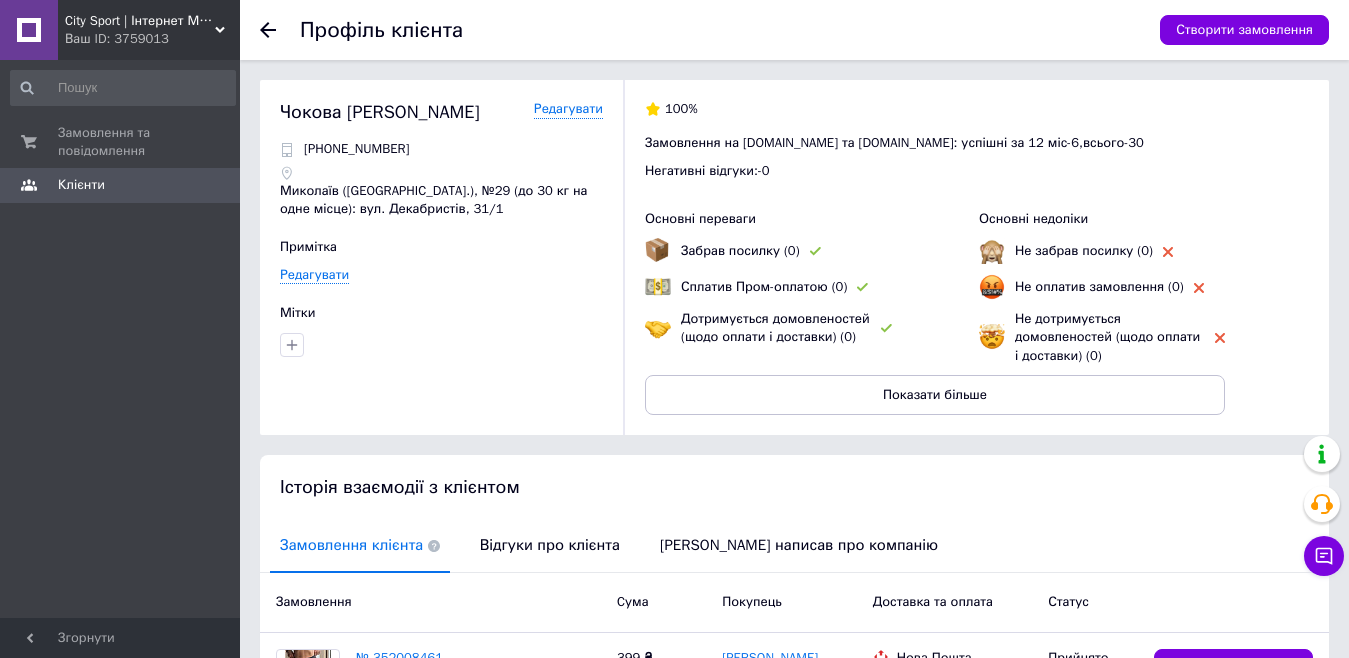 click on "Відгуки про клієнта" at bounding box center (550, 545) 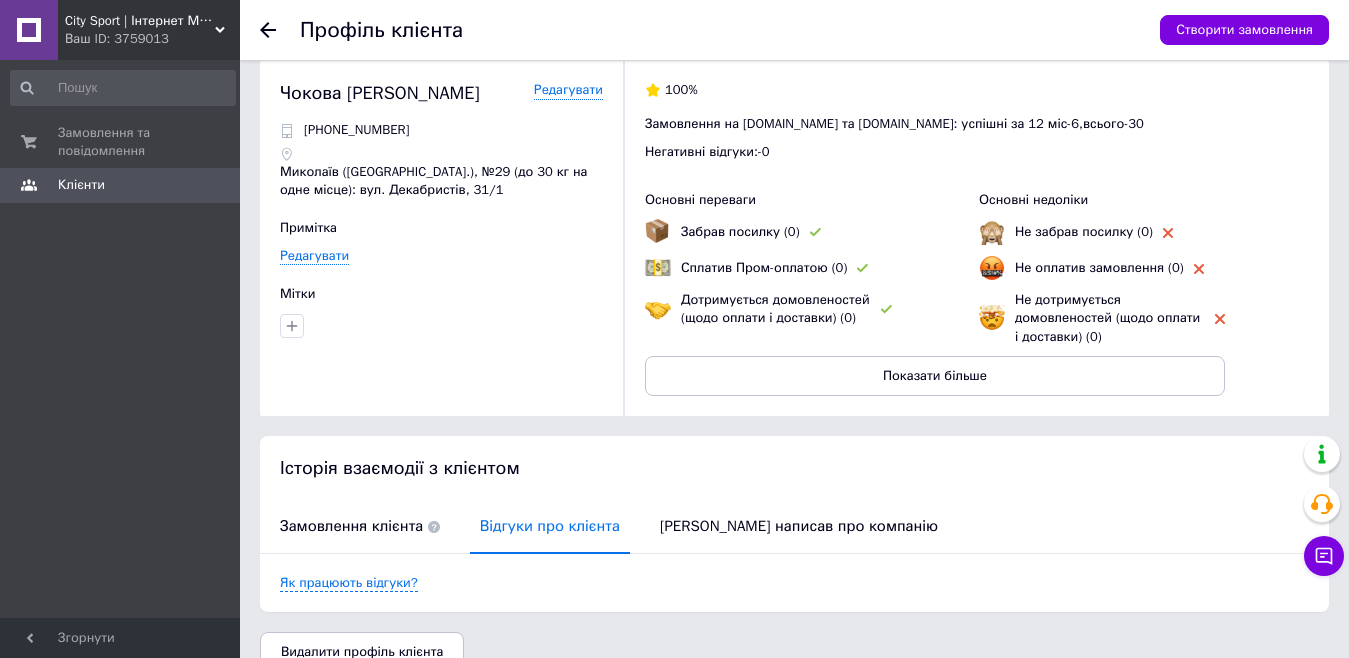 scroll, scrollTop: 0, scrollLeft: 0, axis: both 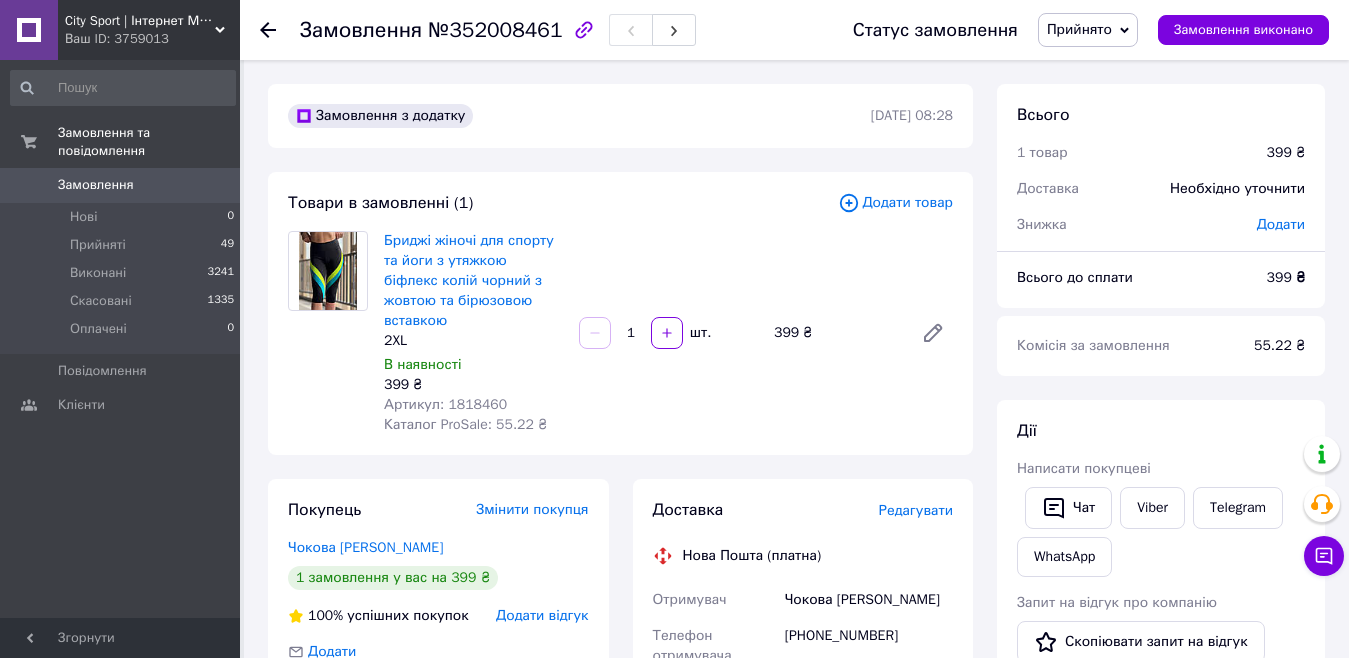 click 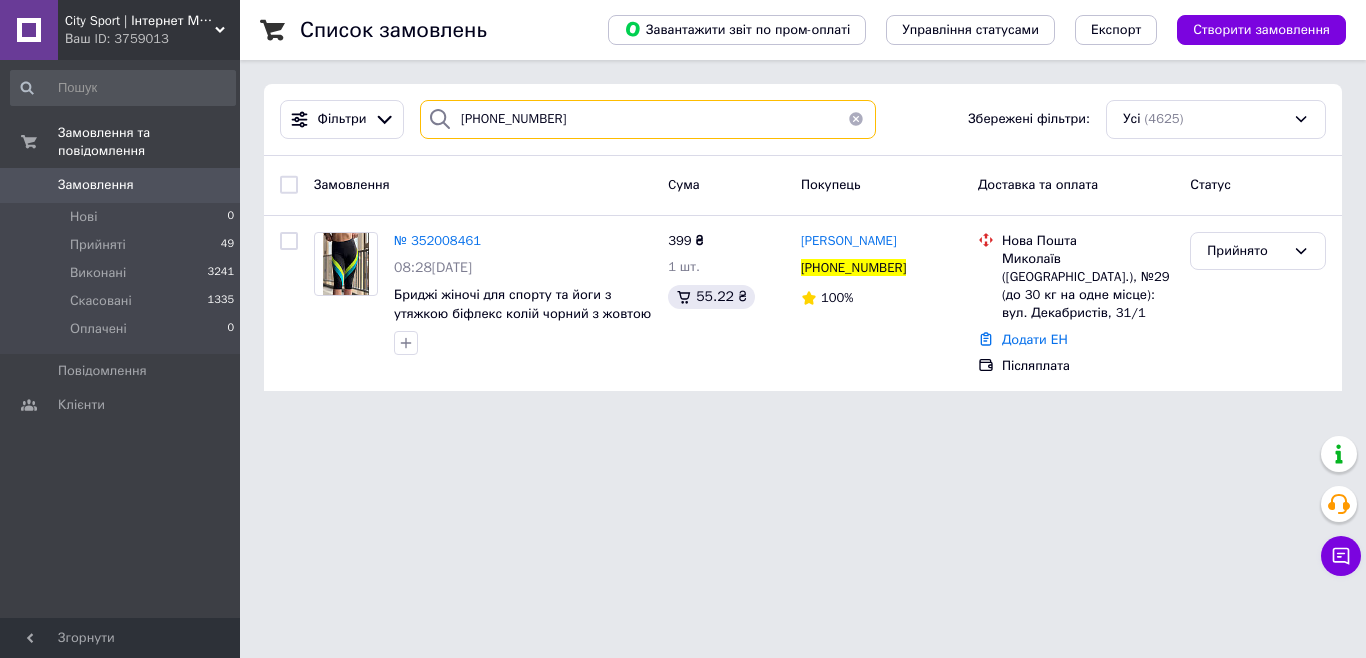 drag, startPoint x: 585, startPoint y: 114, endPoint x: 414, endPoint y: 99, distance: 171.65663 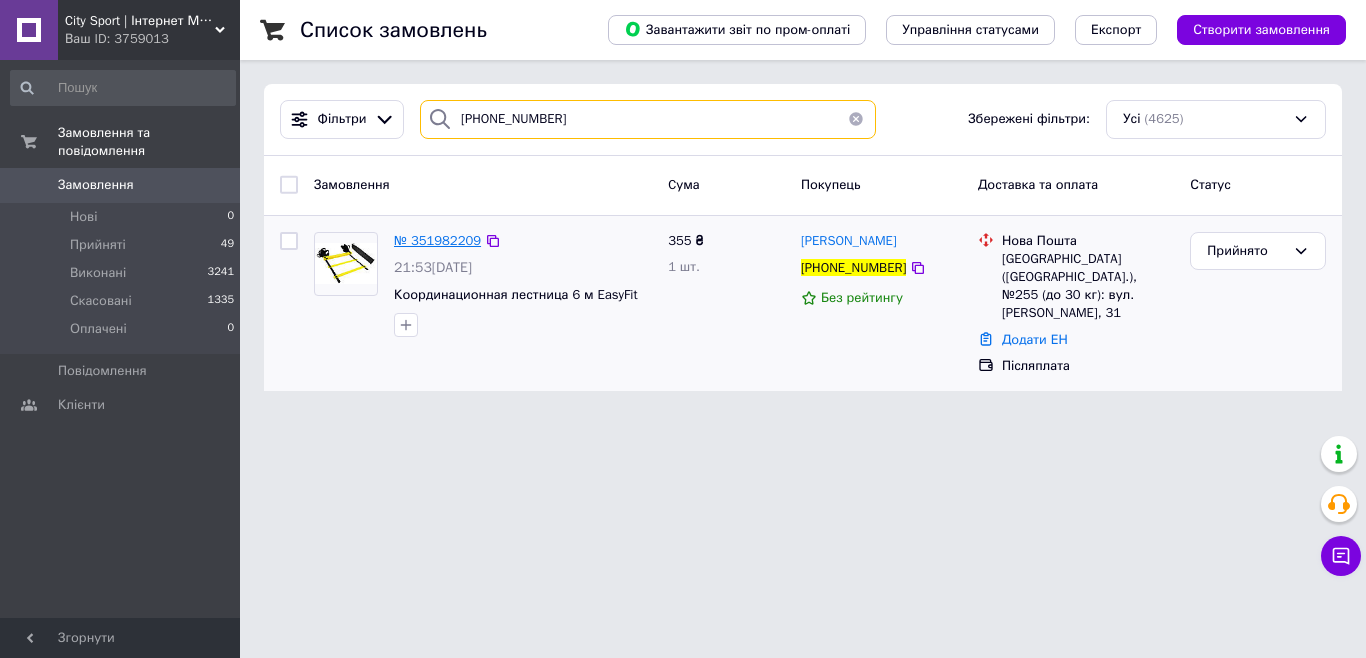 type on "+380672570020" 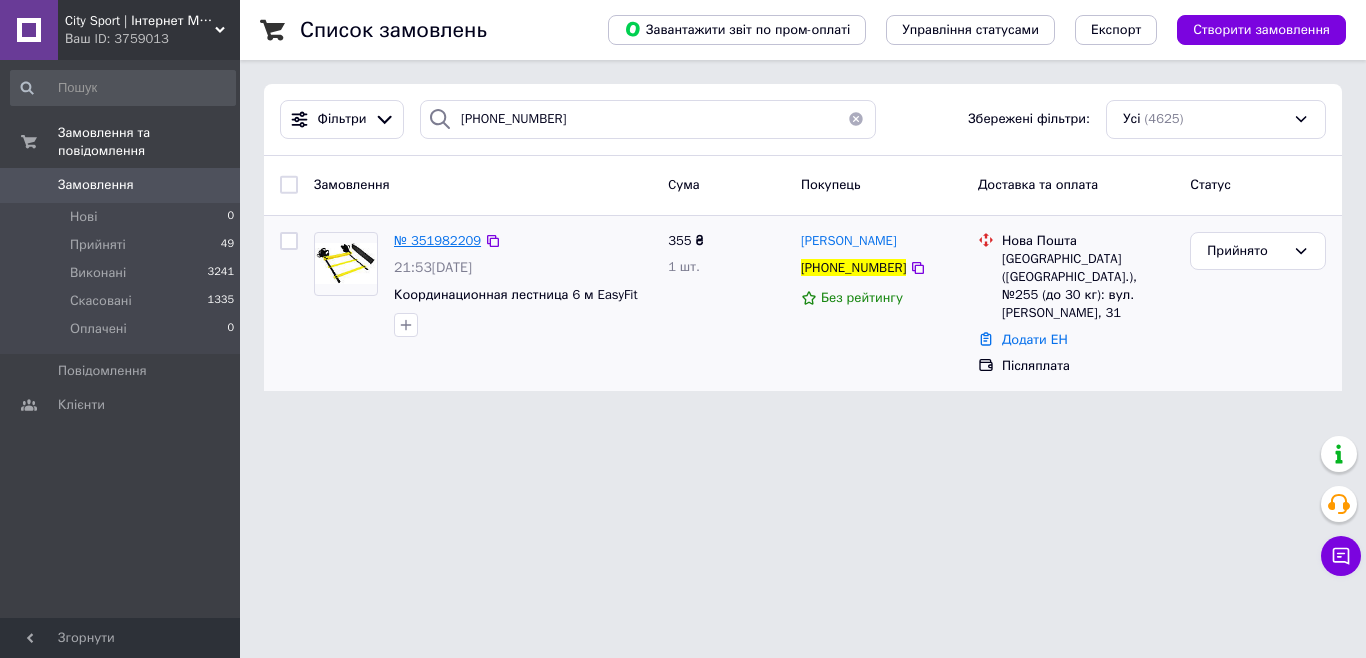 click on "№ 351982209" at bounding box center (437, 240) 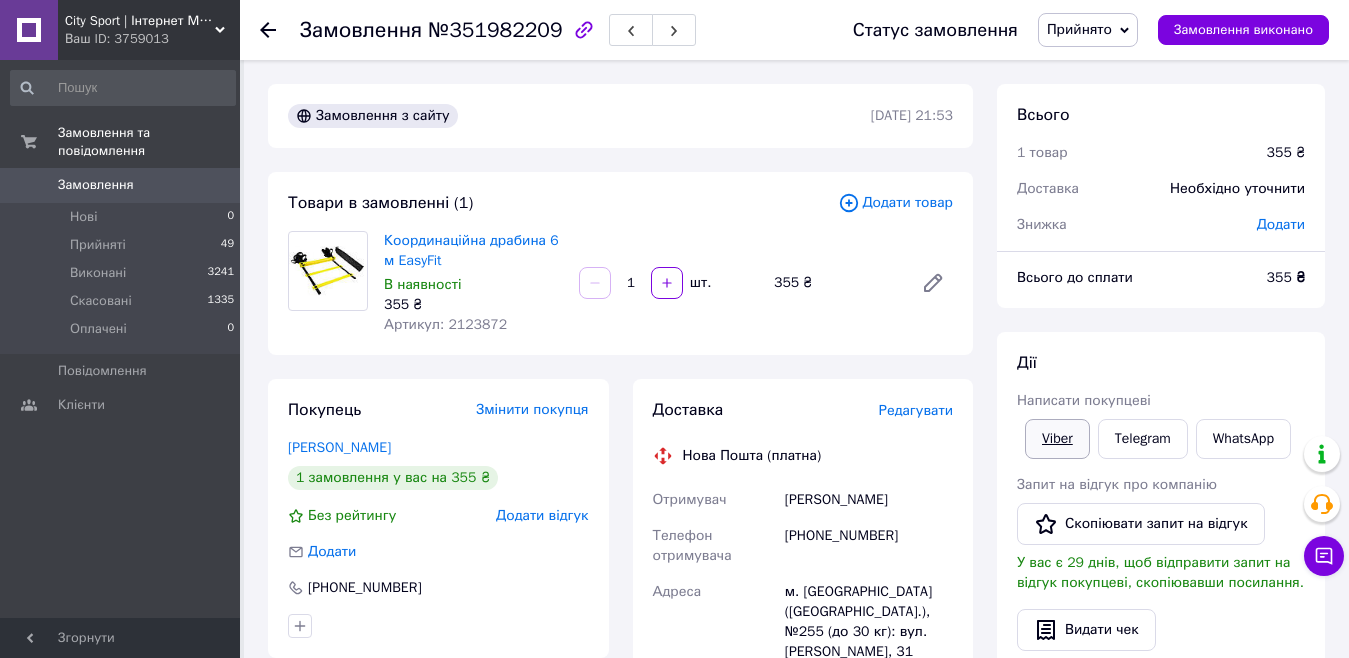 click on "Viber" at bounding box center (1057, 439) 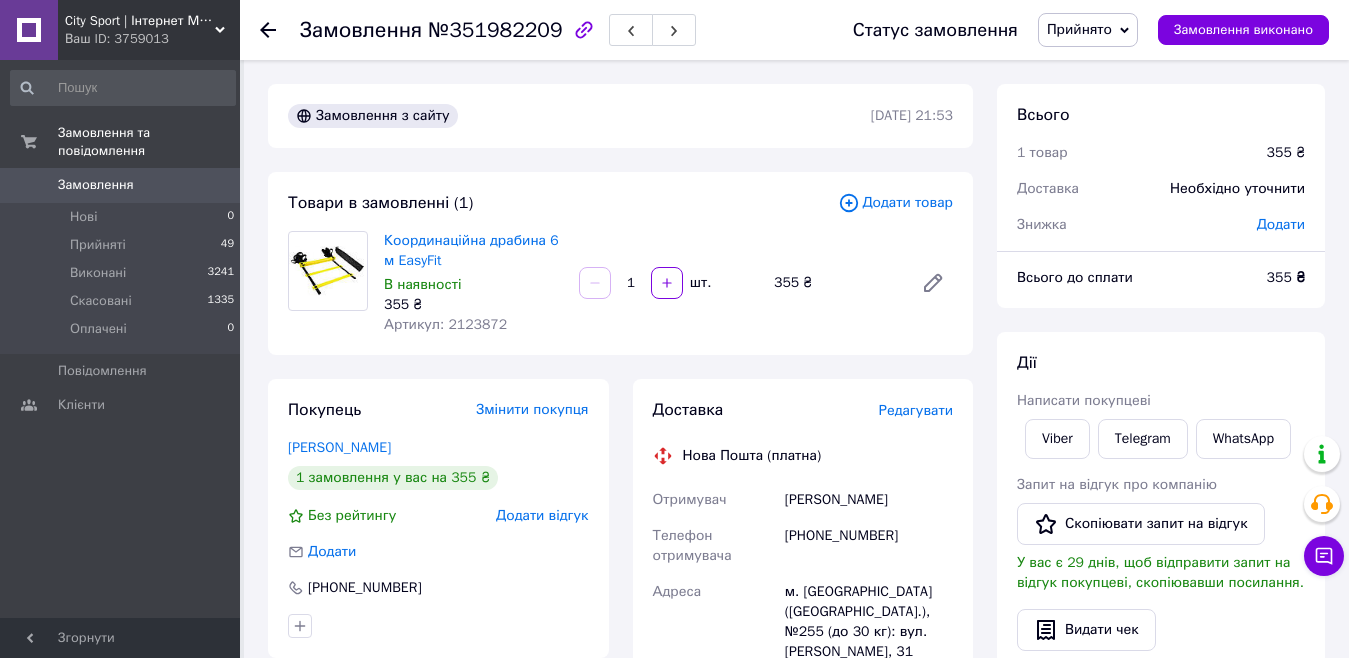 click on "City Sport | Інтернет Магазин Ваш ID: 3759013" at bounding box center (149, 30) 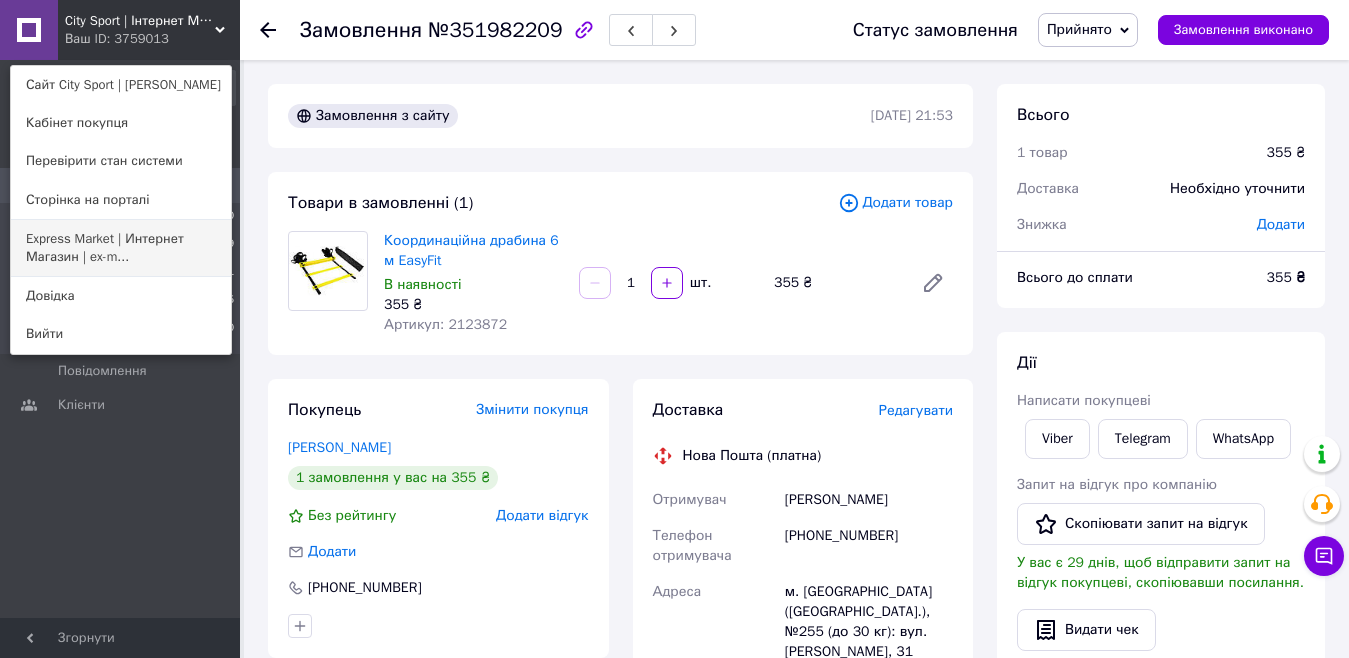 click on "Express Market | Интернет Магазин | ex-m..." at bounding box center [121, 248] 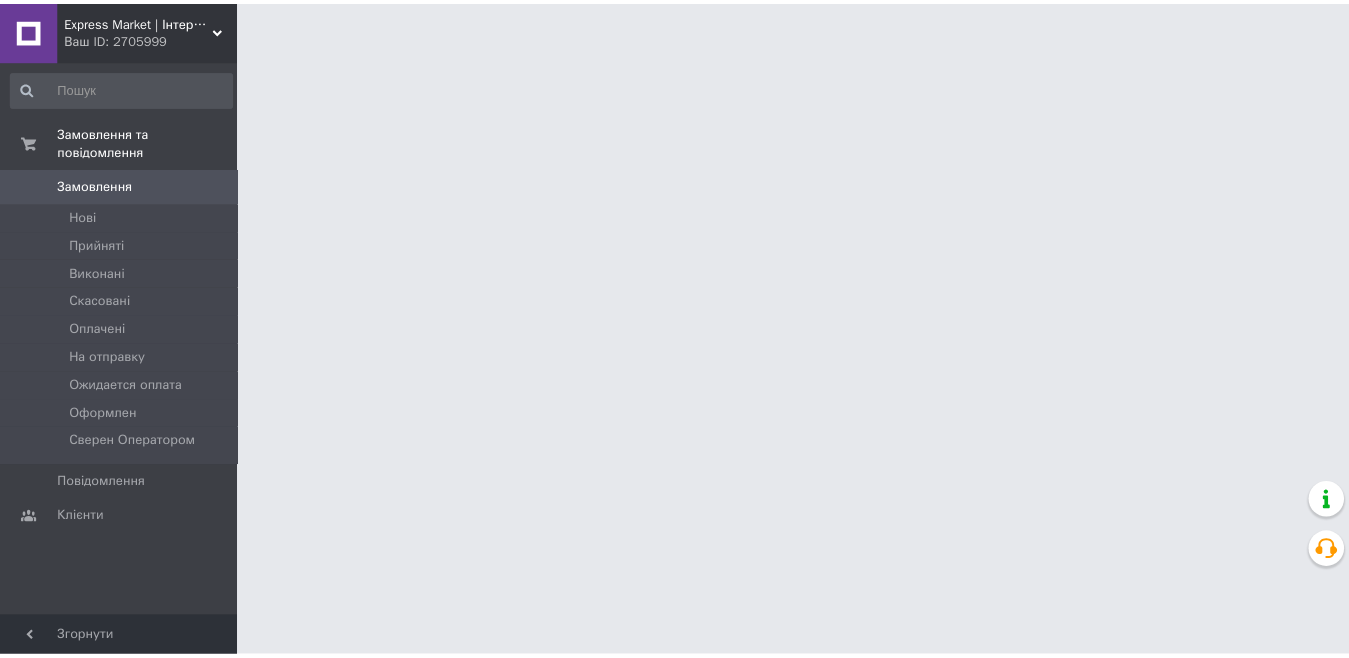 scroll, scrollTop: 0, scrollLeft: 0, axis: both 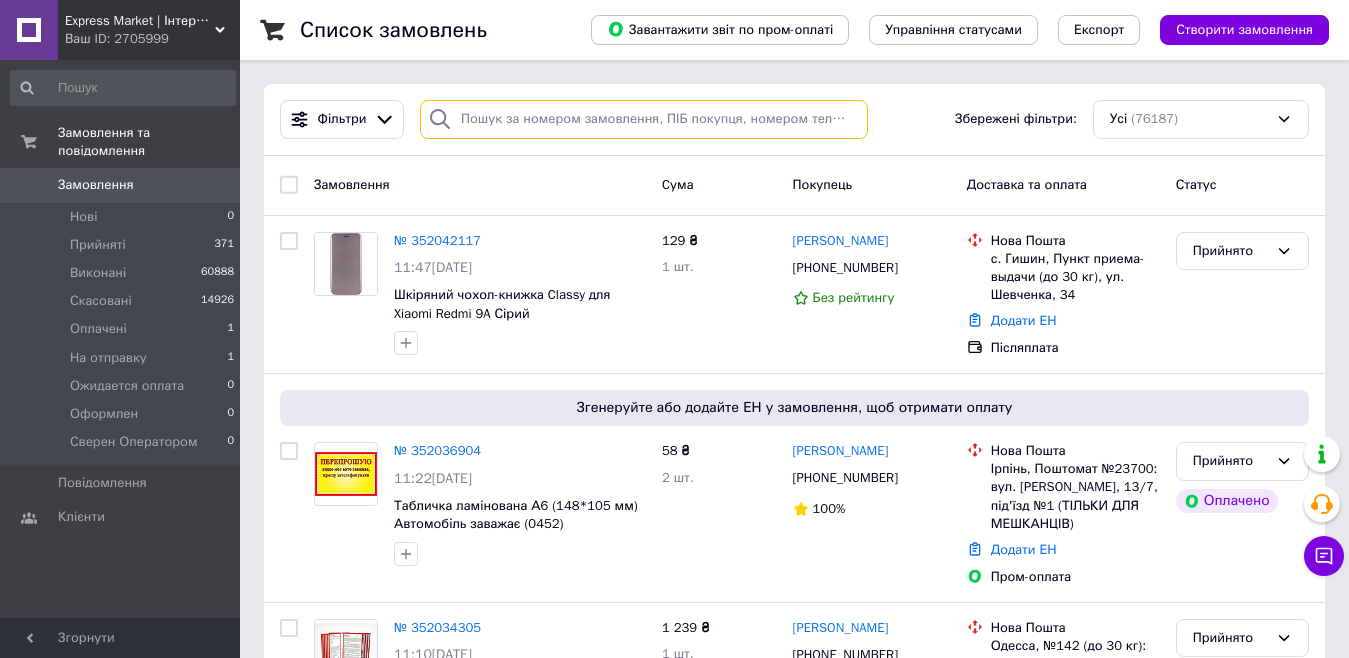 click at bounding box center (644, 119) 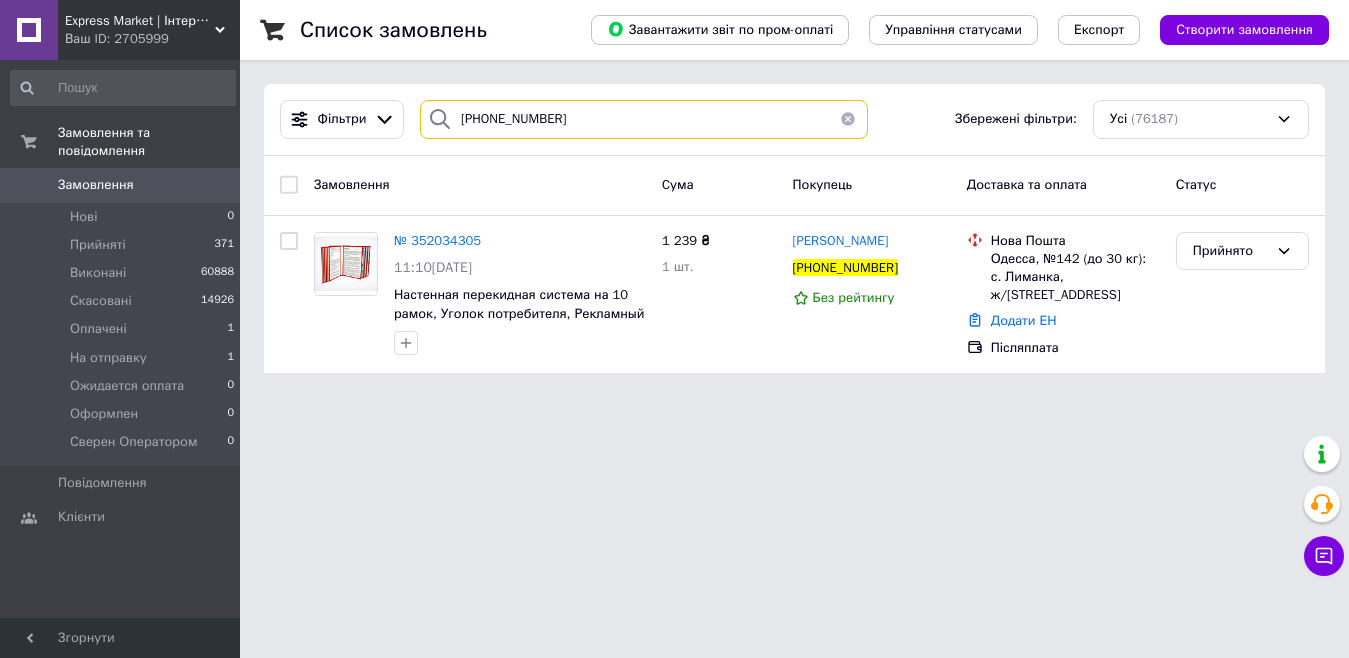 scroll, scrollTop: 0, scrollLeft: 0, axis: both 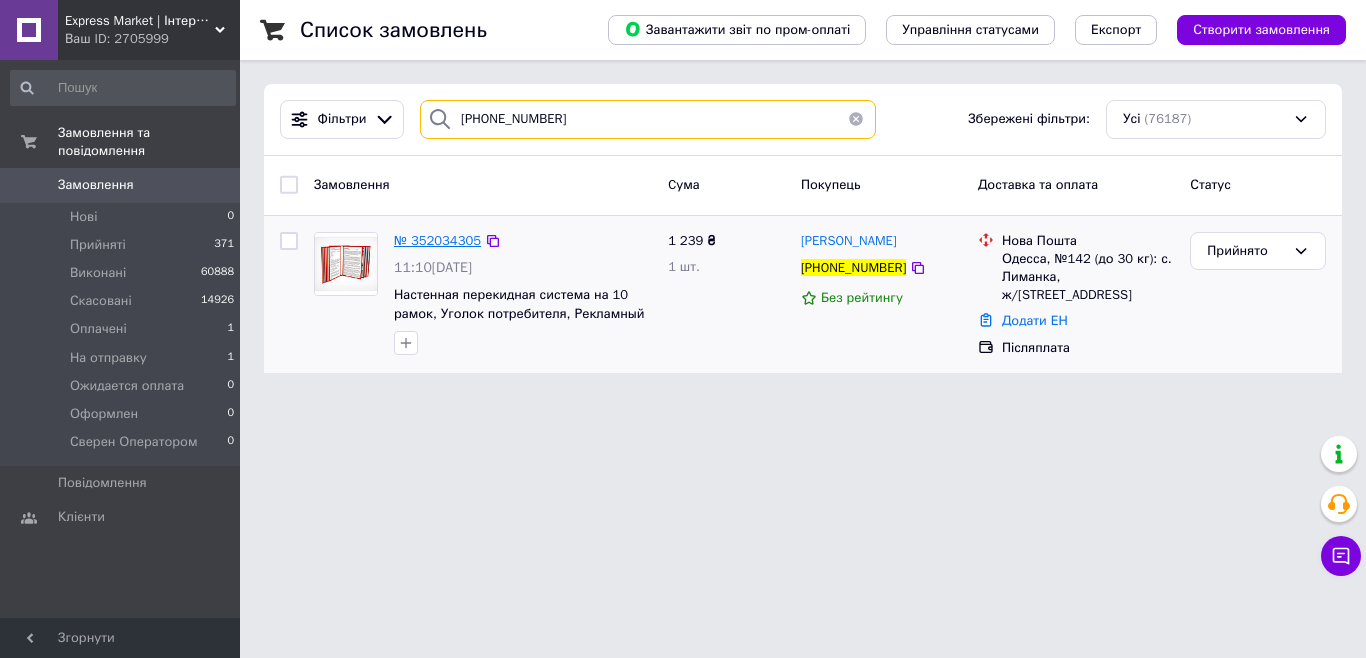 type on "[PHONE_NUMBER]" 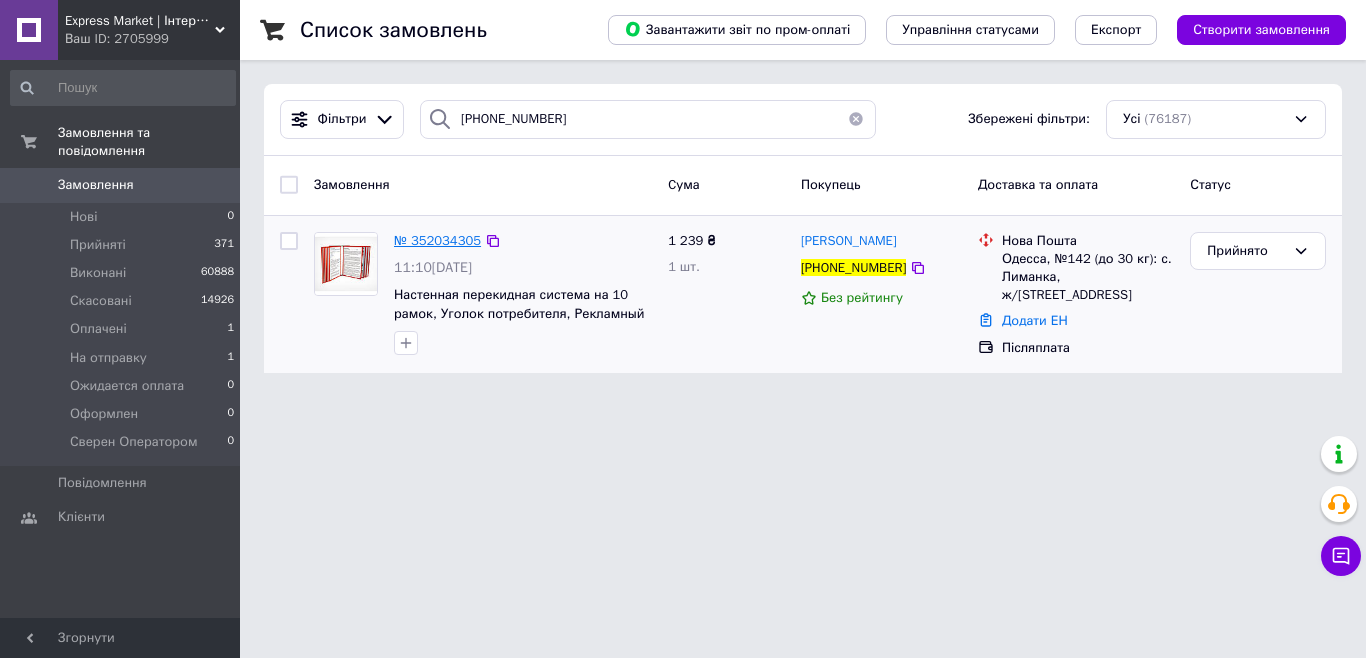 click on "№ 352034305" at bounding box center (437, 240) 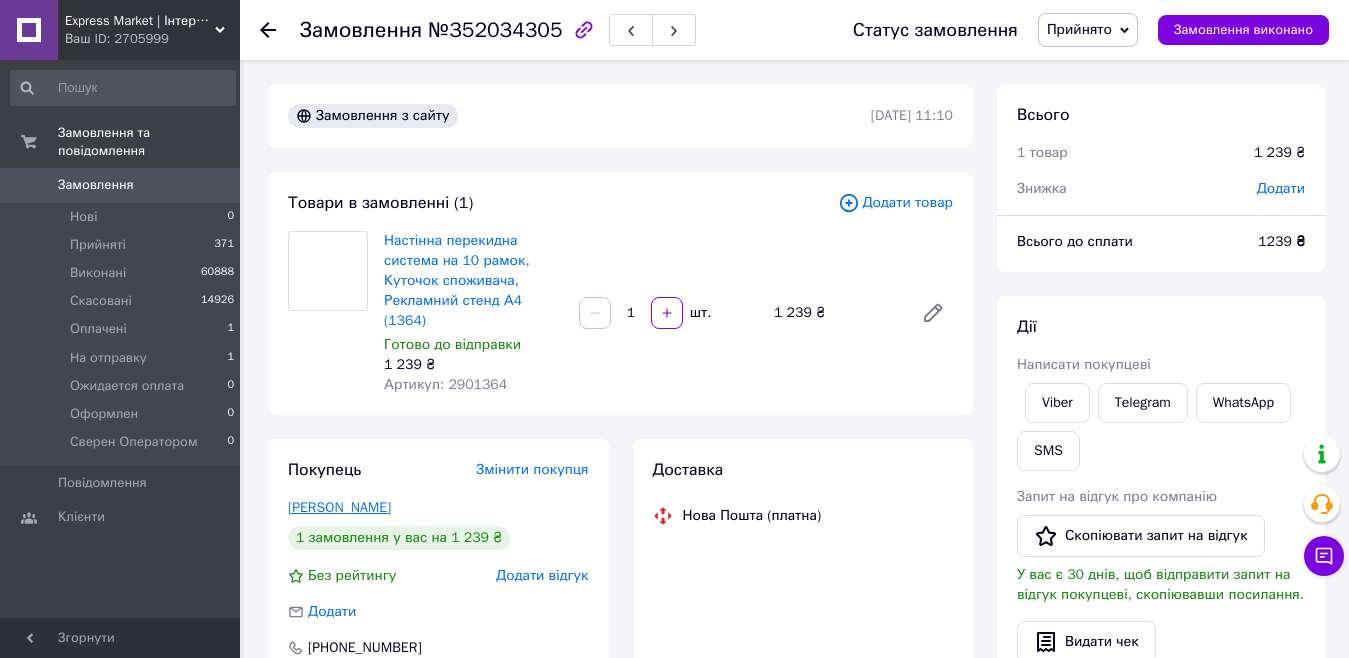 click on "Крупский Андрей" at bounding box center (339, 507) 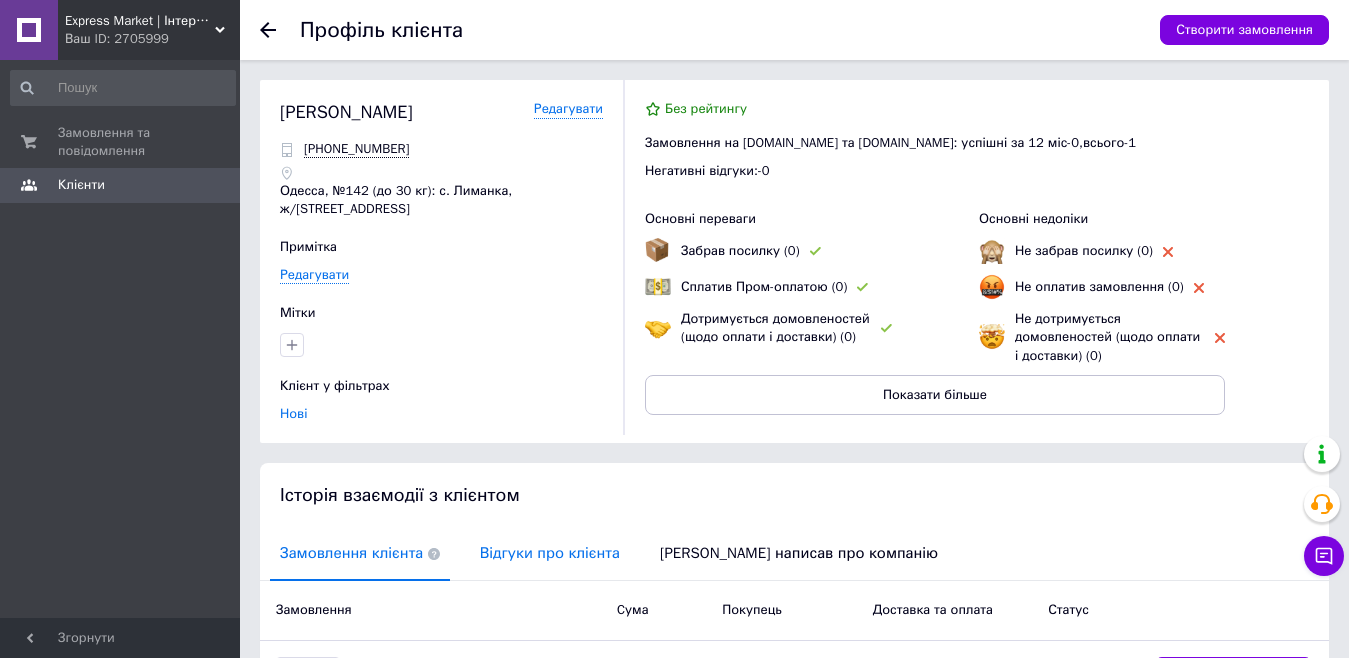 click on "Відгуки про клієнта" at bounding box center (550, 553) 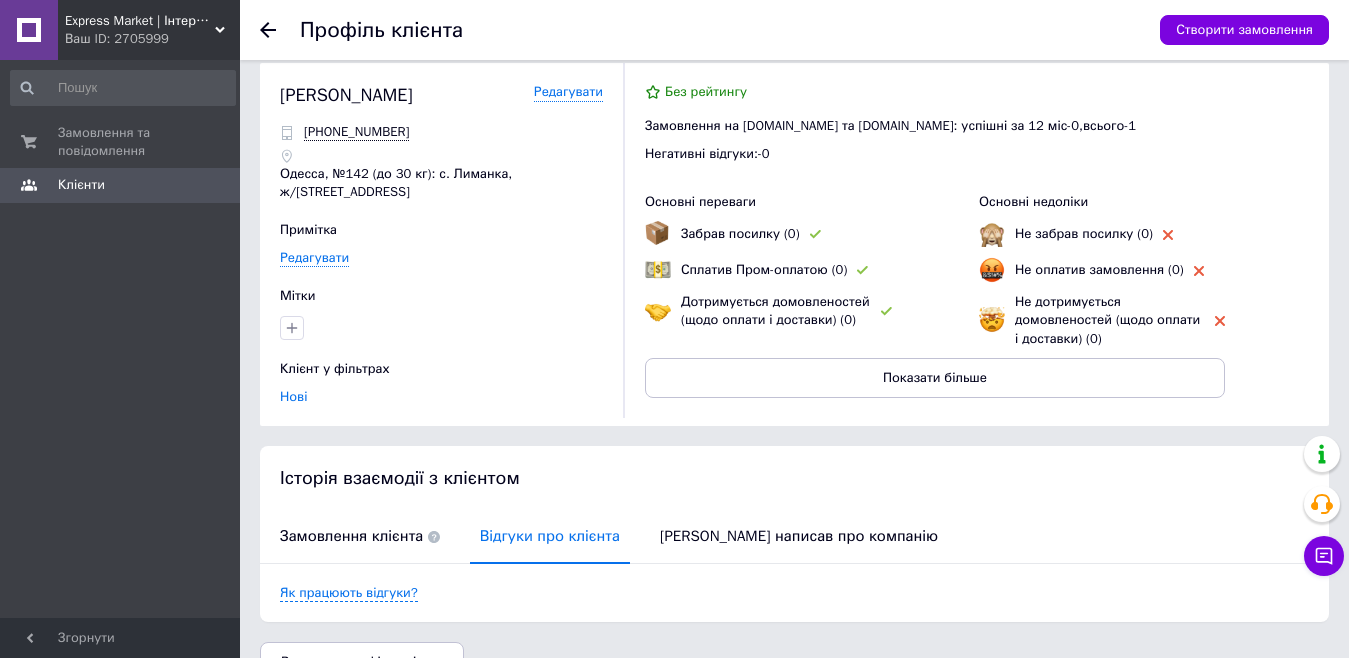 scroll, scrollTop: 0, scrollLeft: 0, axis: both 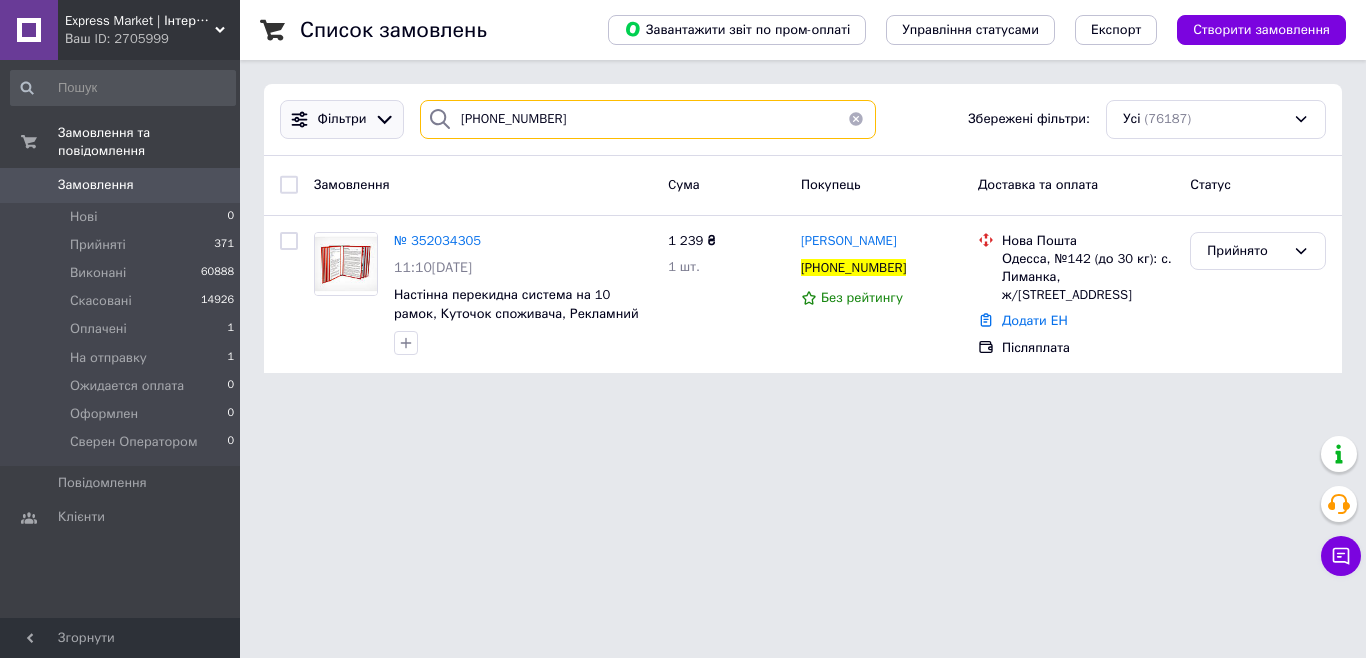 drag, startPoint x: 462, startPoint y: 110, endPoint x: 393, endPoint y: 110, distance: 69 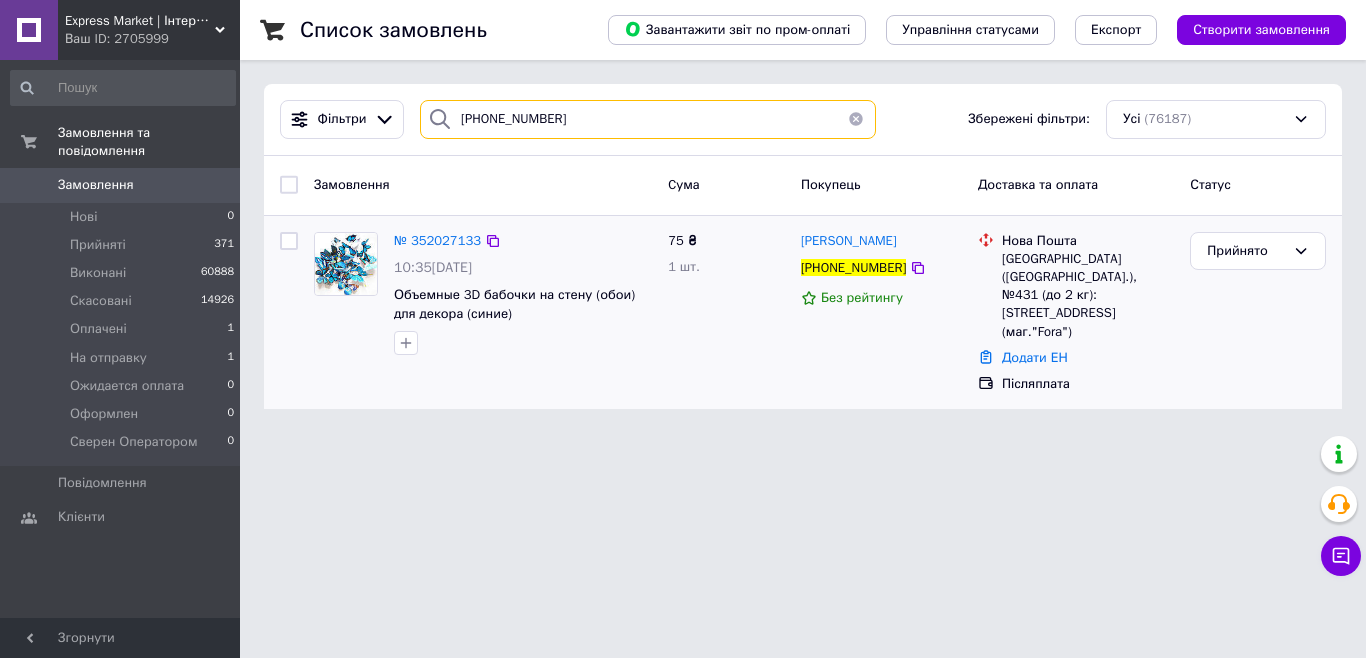 type on "[PHONE_NUMBER]" 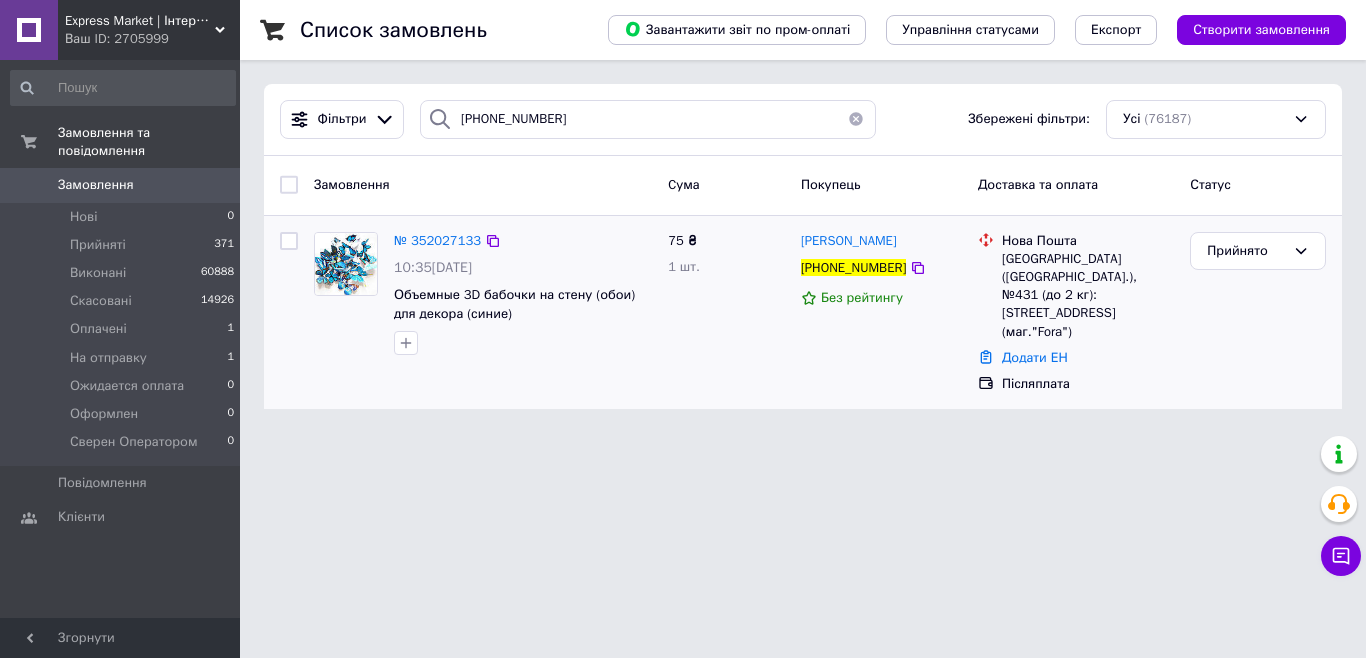 click on "№ 352027133" at bounding box center [437, 241] 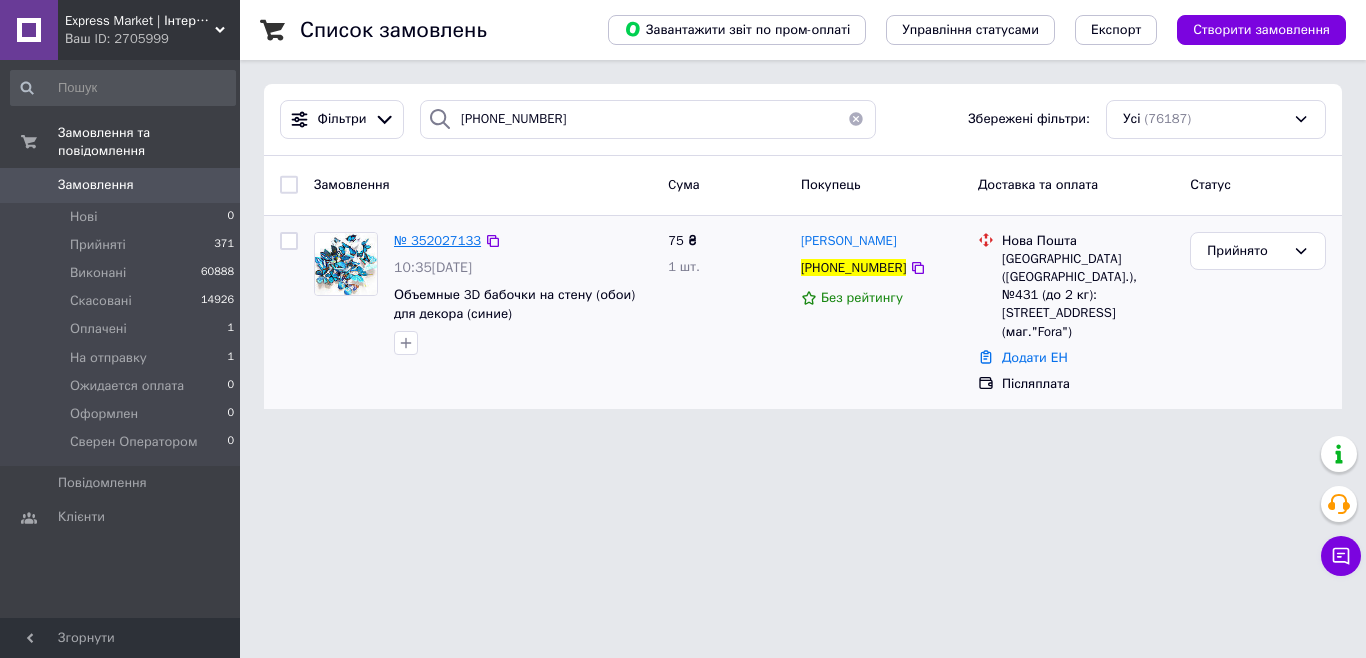 click on "№ 352027133" at bounding box center [437, 240] 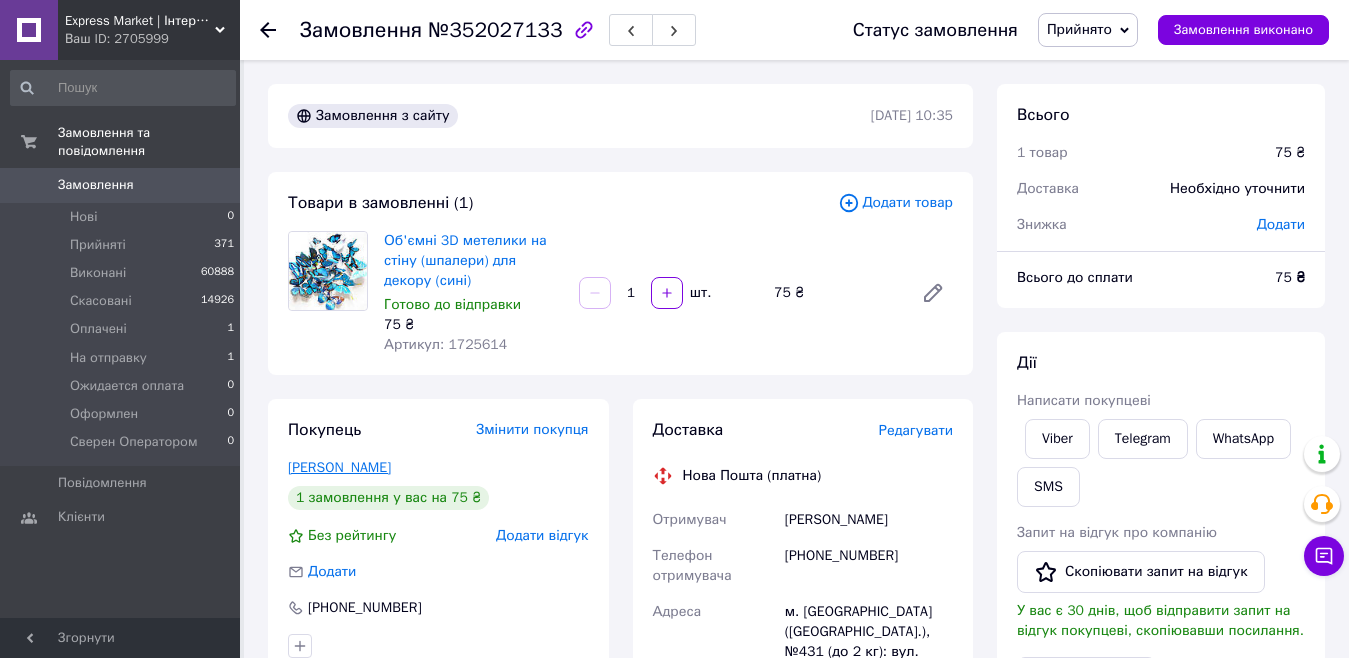 click on "Сердюк Крістіна" at bounding box center (339, 467) 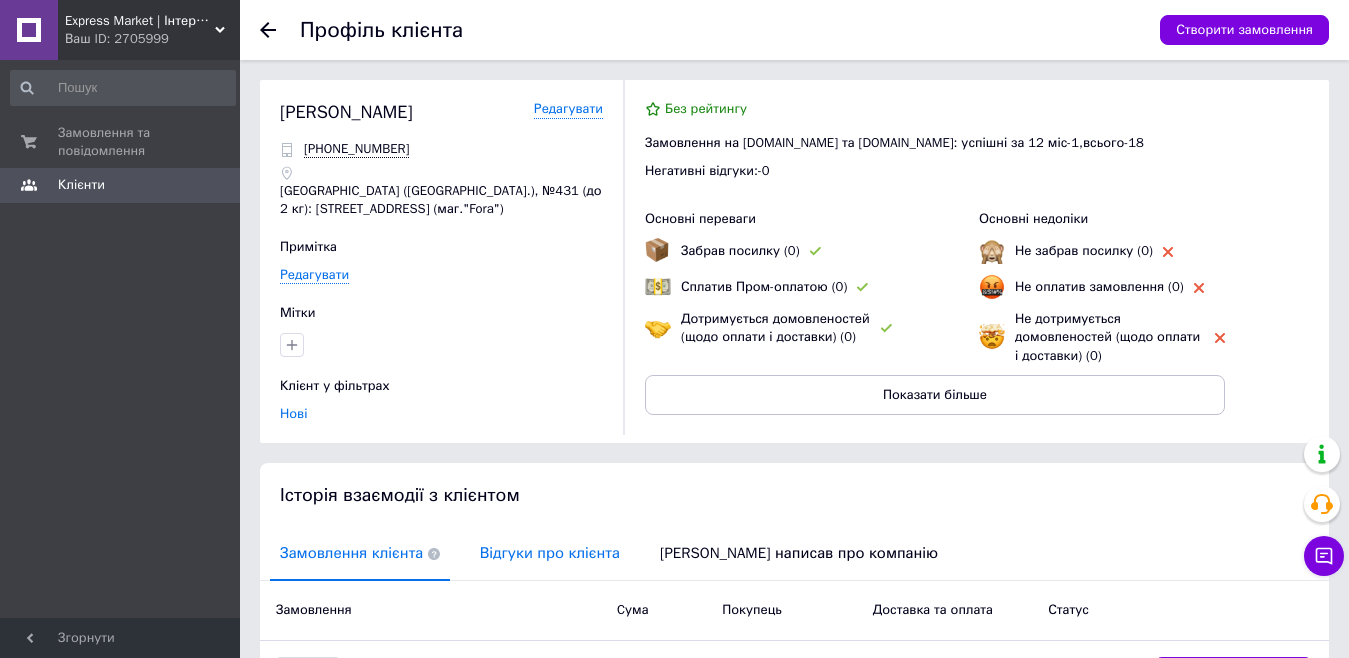 drag, startPoint x: 536, startPoint y: 554, endPoint x: 599, endPoint y: 551, distance: 63.07139 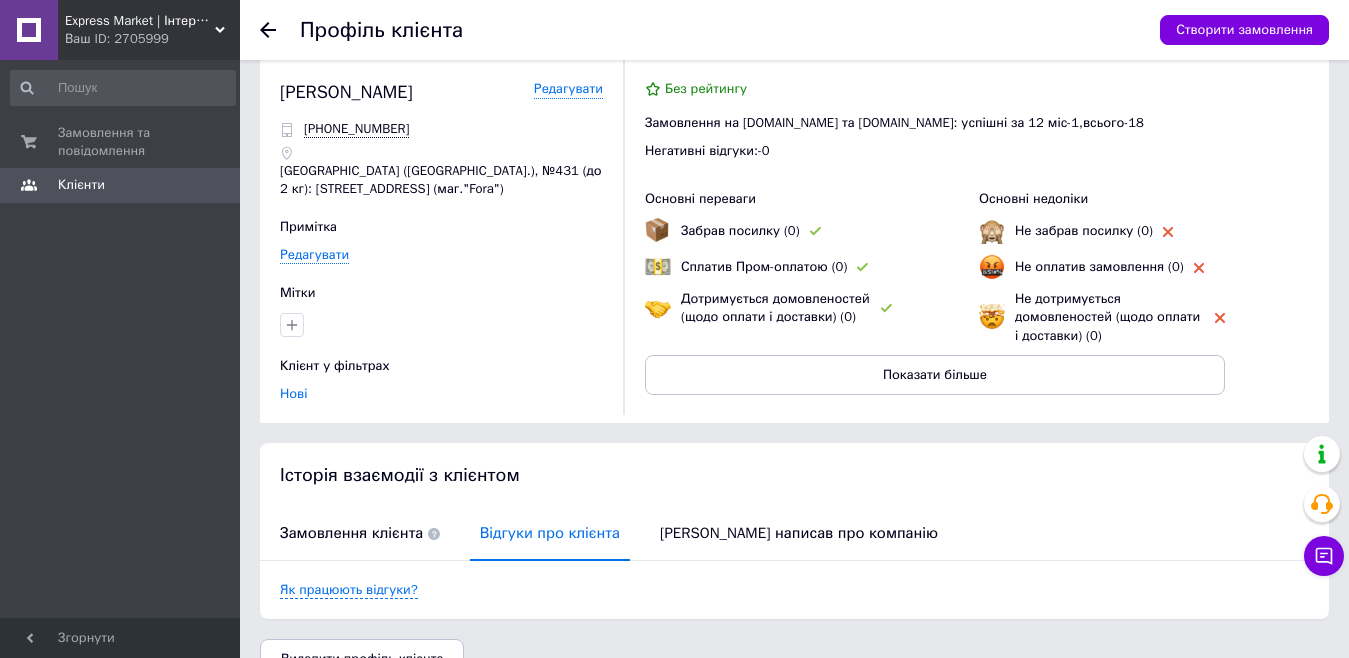 scroll, scrollTop: 0, scrollLeft: 0, axis: both 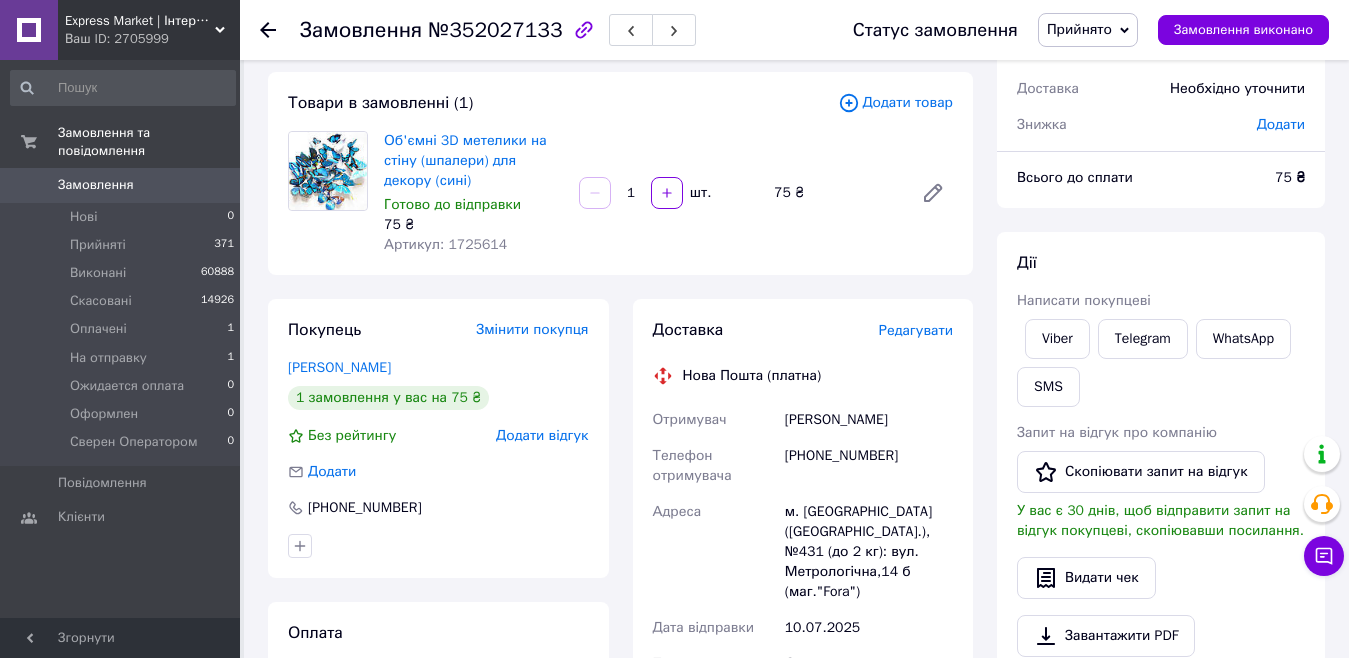 click on "Покупець Змінити покупця Сердюк Крістіна 1 замовлення у вас на 75 ₴ Без рейтингу   Додати відгук Додати +380951715503" at bounding box center (438, 438) 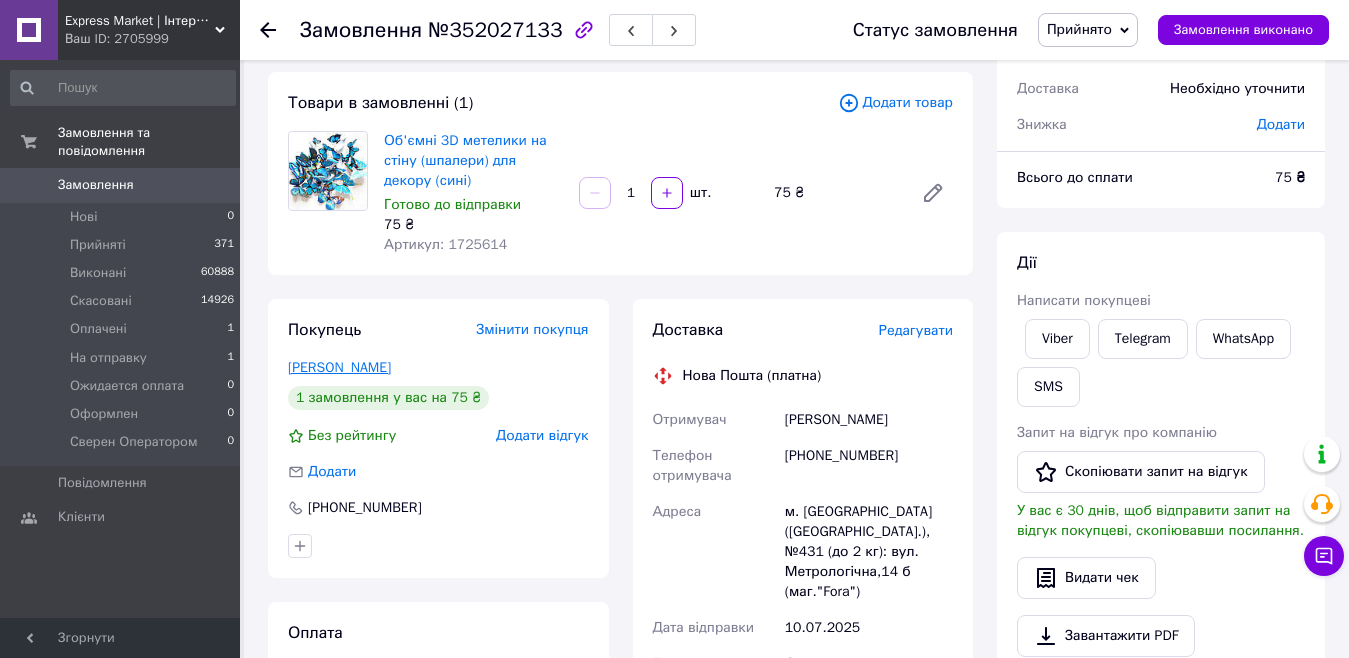 click on "Сердюк Крістіна" at bounding box center [339, 367] 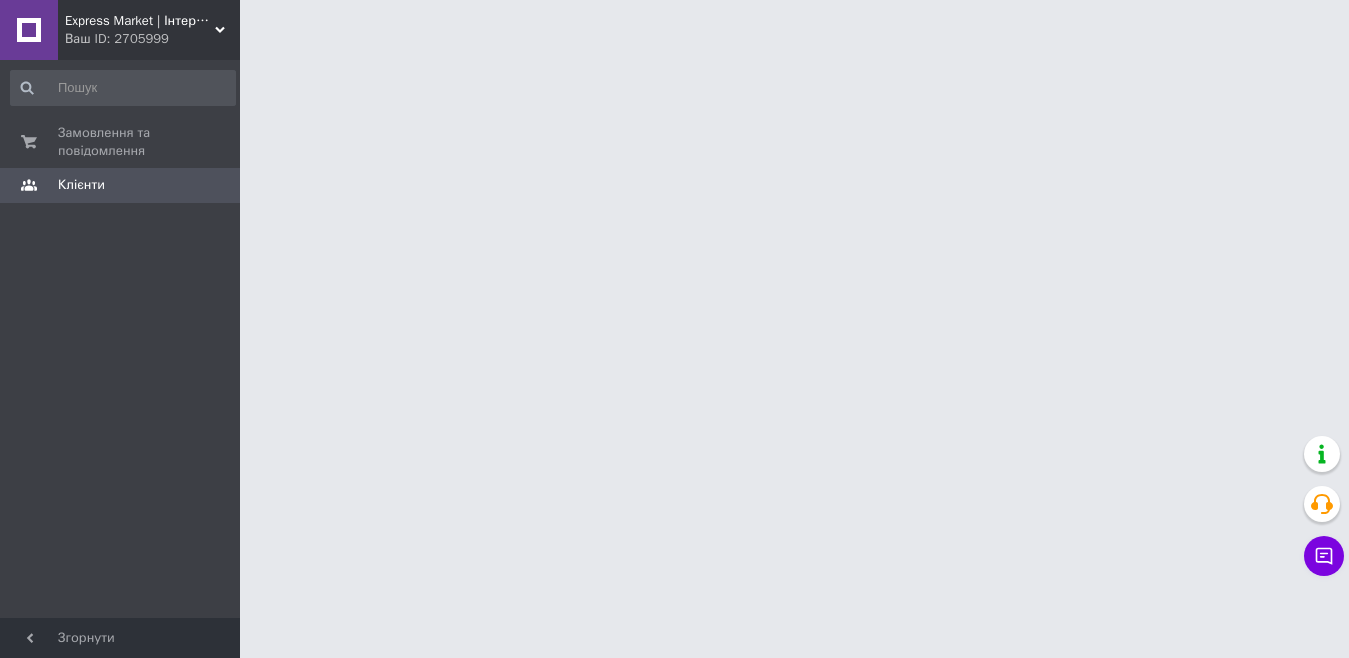 scroll, scrollTop: 0, scrollLeft: 0, axis: both 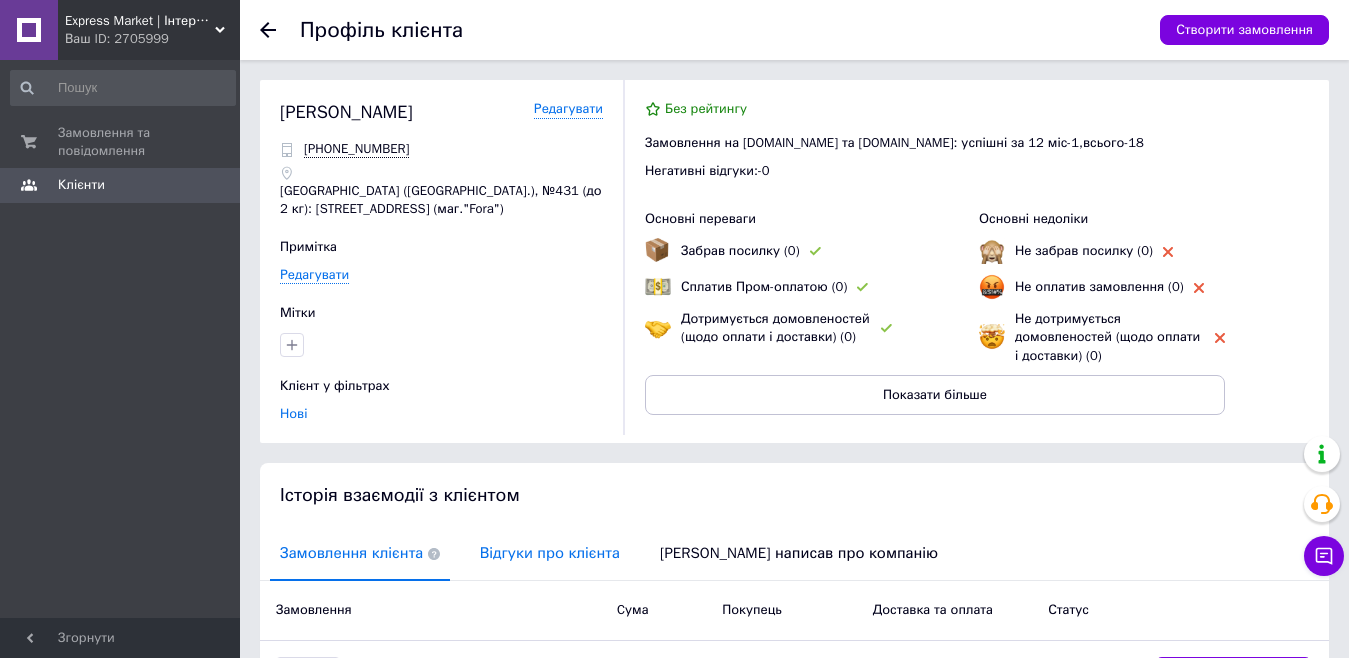 click on "Відгуки про клієнта" at bounding box center (550, 553) 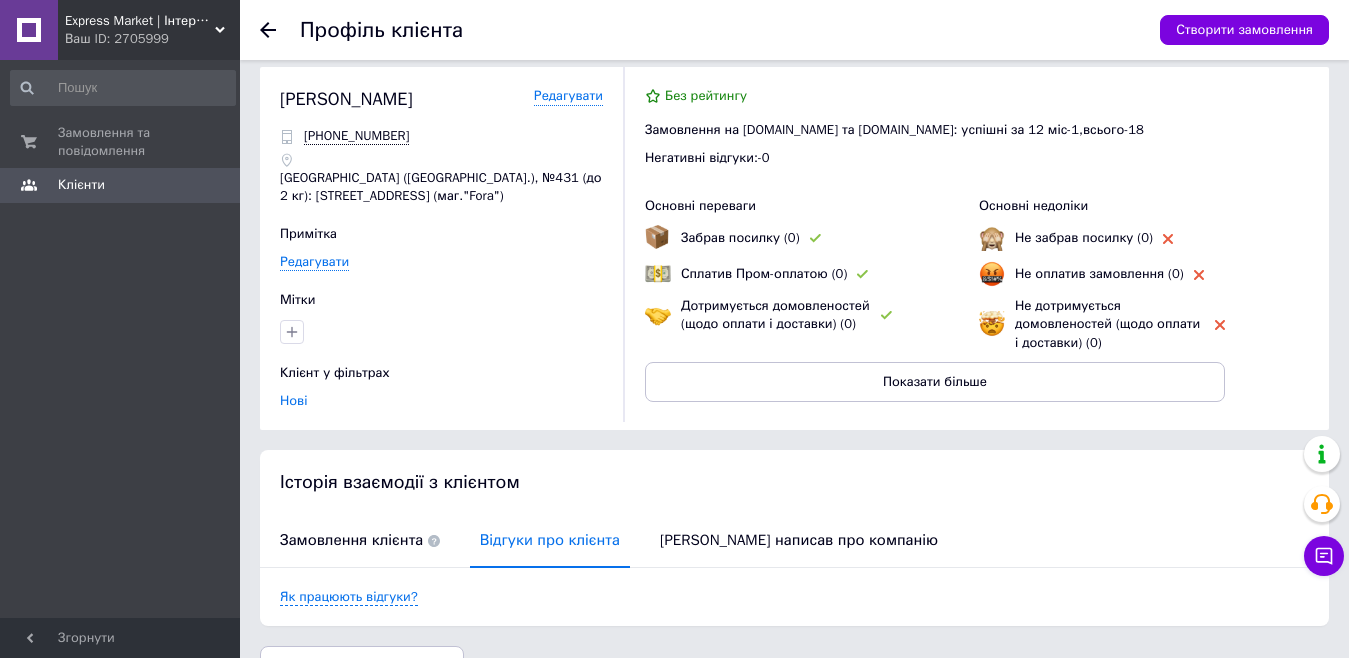 scroll, scrollTop: 0, scrollLeft: 0, axis: both 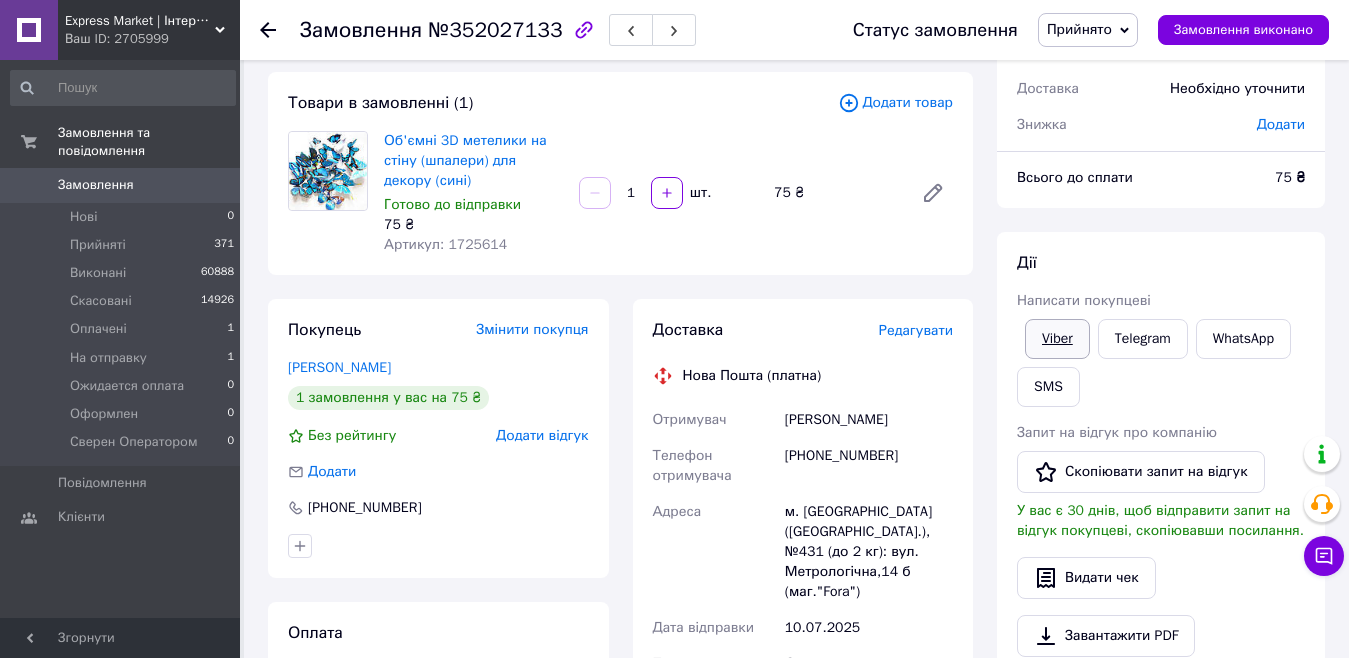 click on "Viber" at bounding box center [1057, 339] 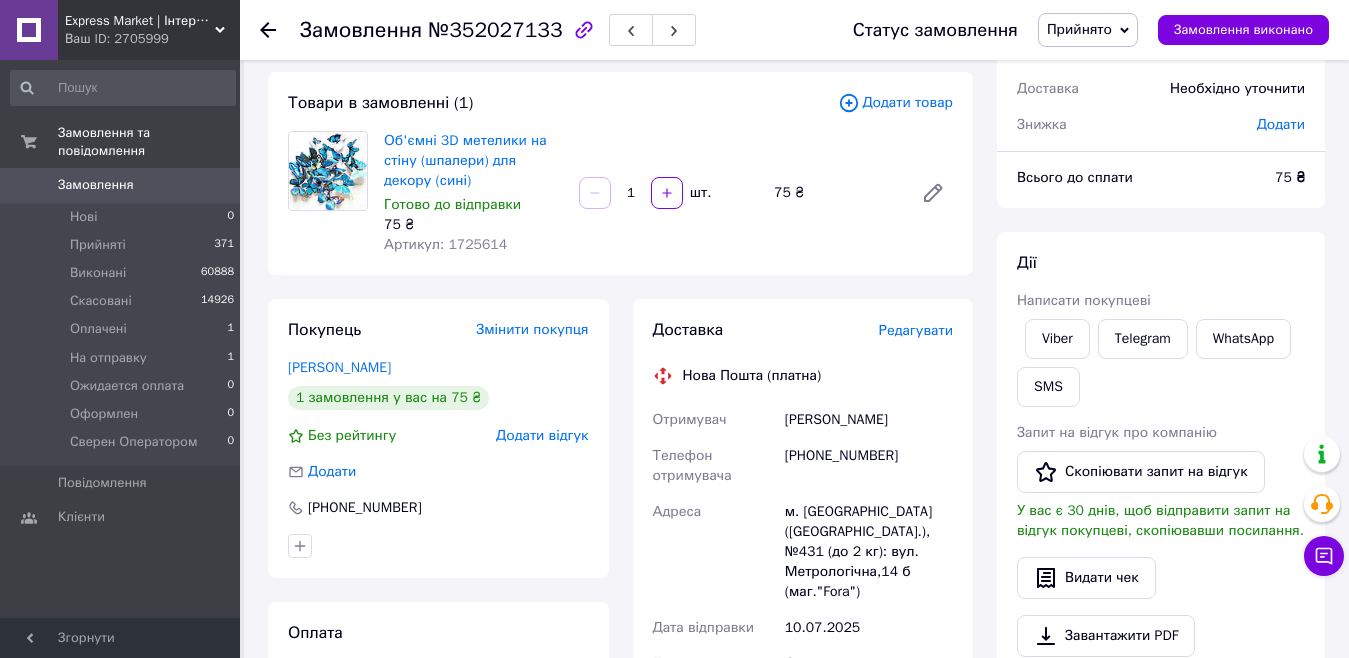 drag, startPoint x: 267, startPoint y: 29, endPoint x: 209, endPoint y: 1, distance: 64.40497 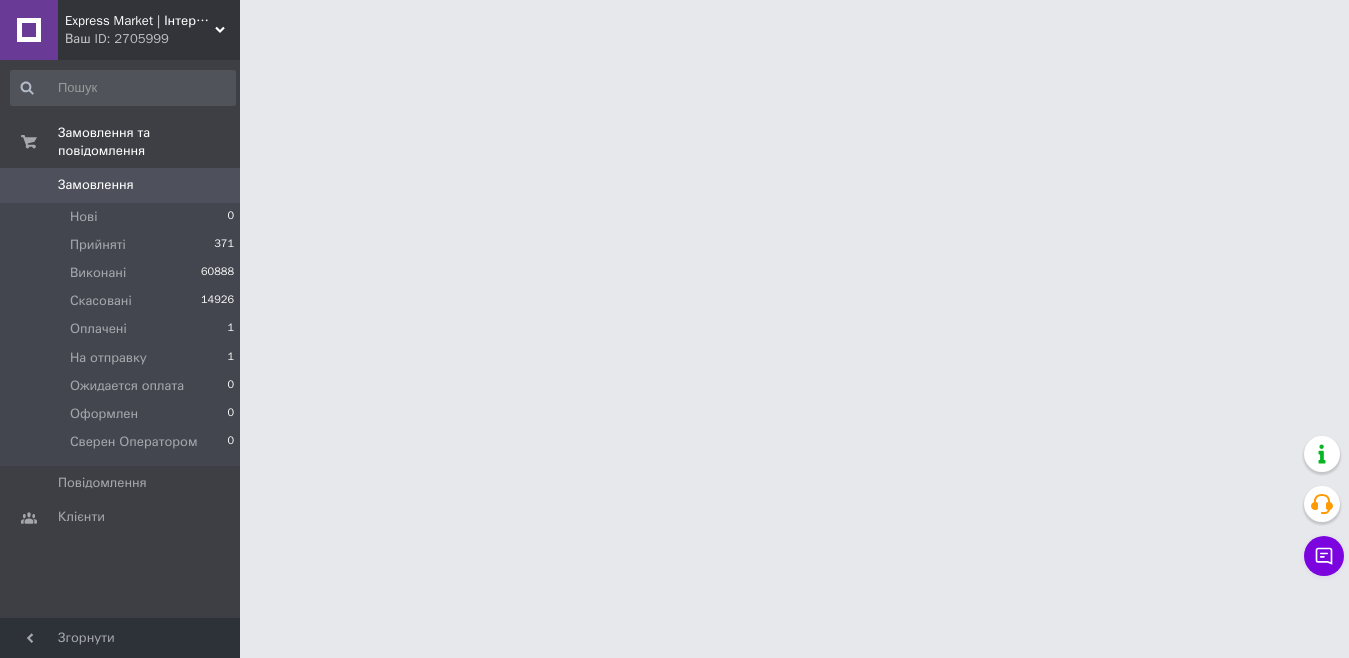 scroll, scrollTop: 0, scrollLeft: 0, axis: both 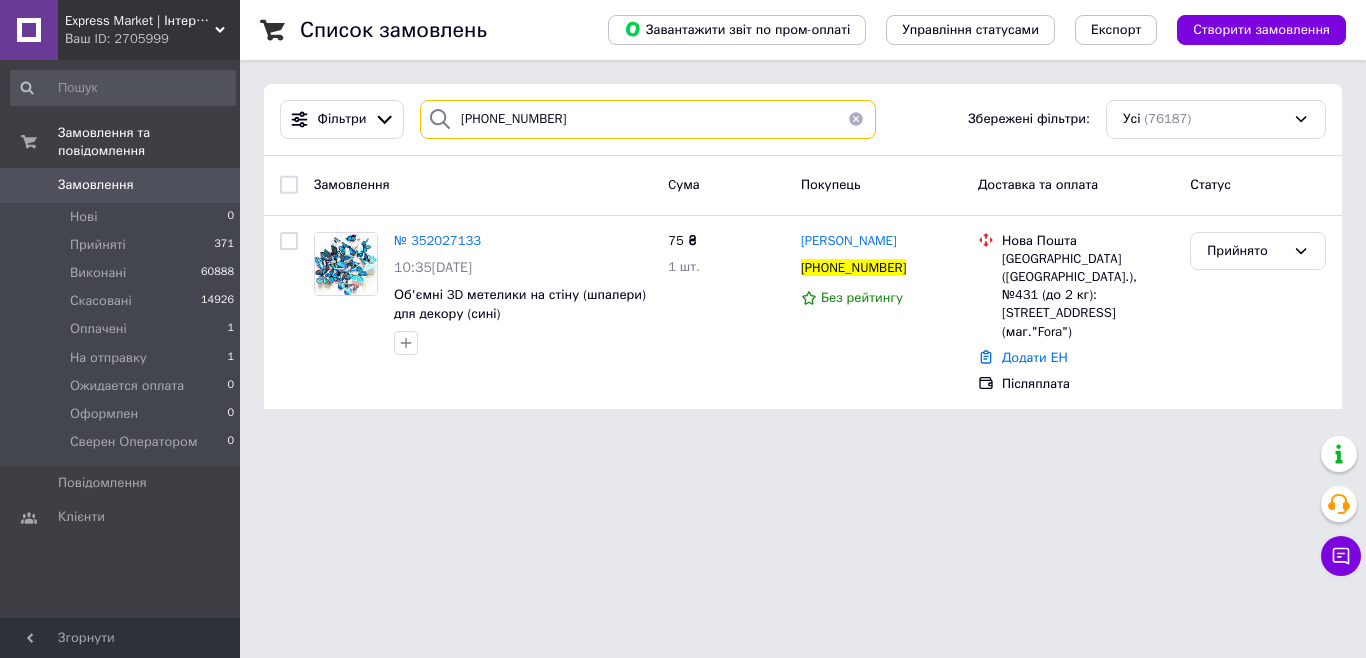 drag, startPoint x: 654, startPoint y: 110, endPoint x: 463, endPoint y: 119, distance: 191.21193 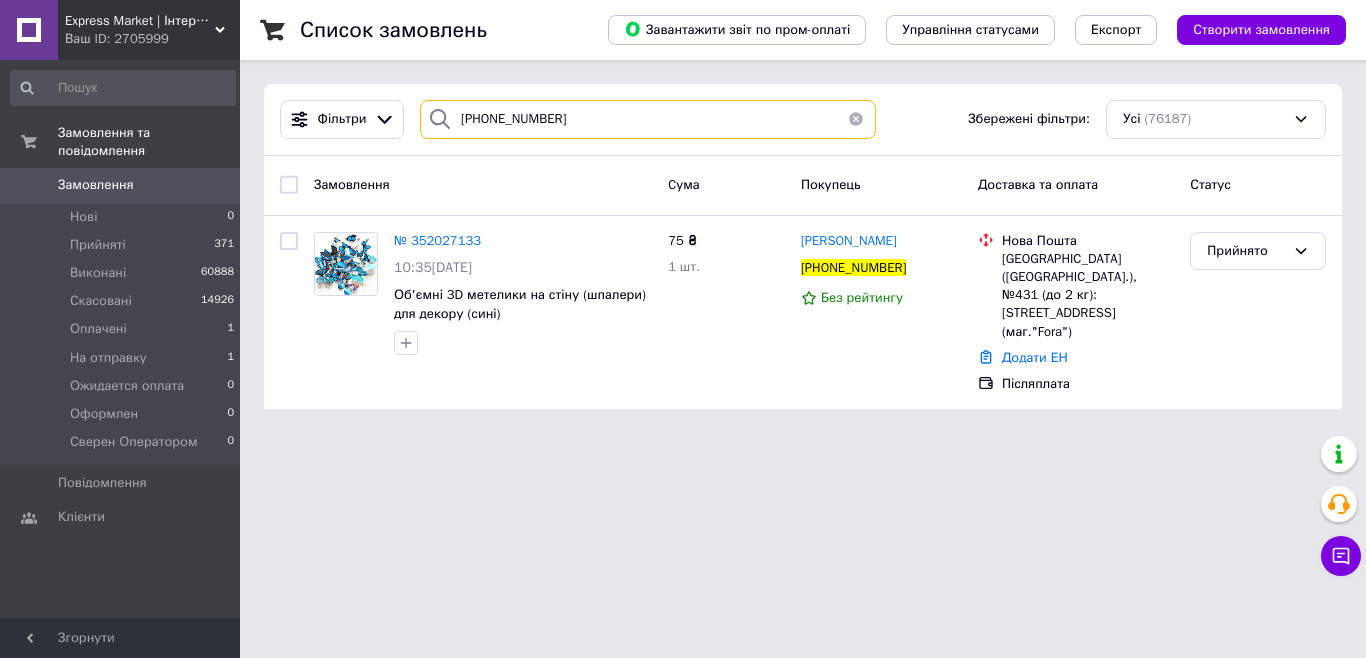 type on "+" 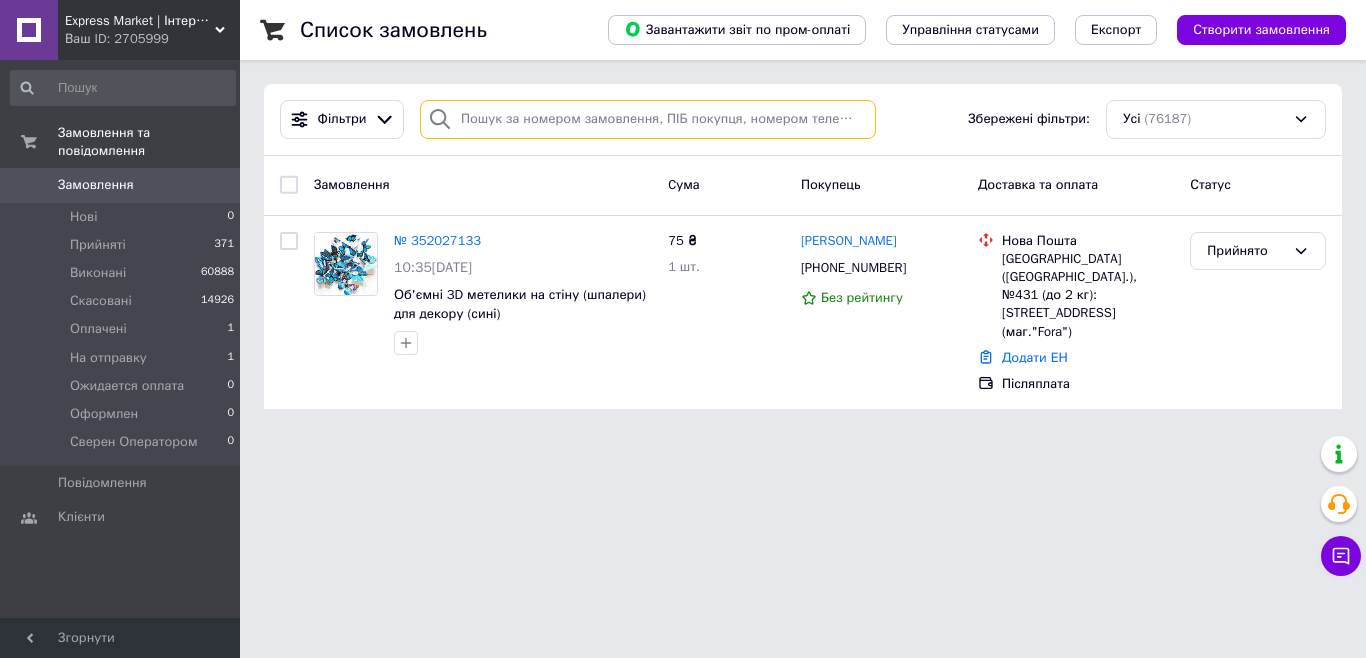 paste on "+380686170763" 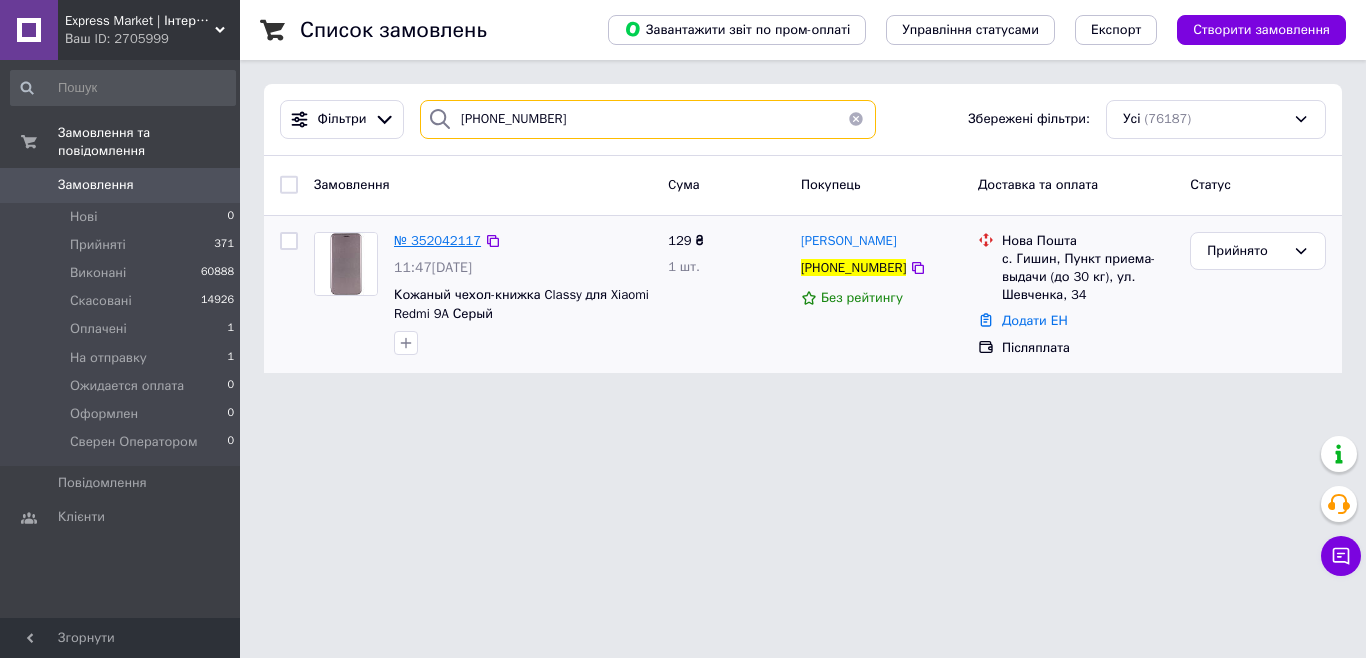 type on "+380686170763" 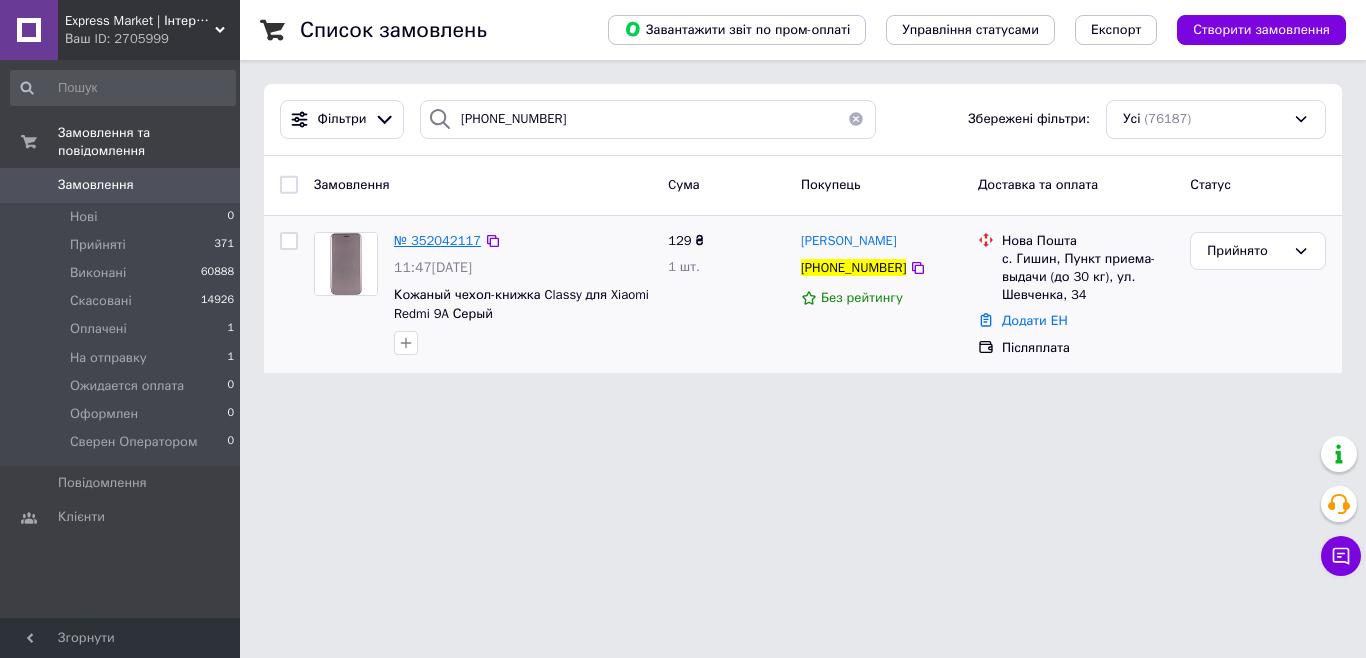 click on "№ 352042117" at bounding box center [437, 240] 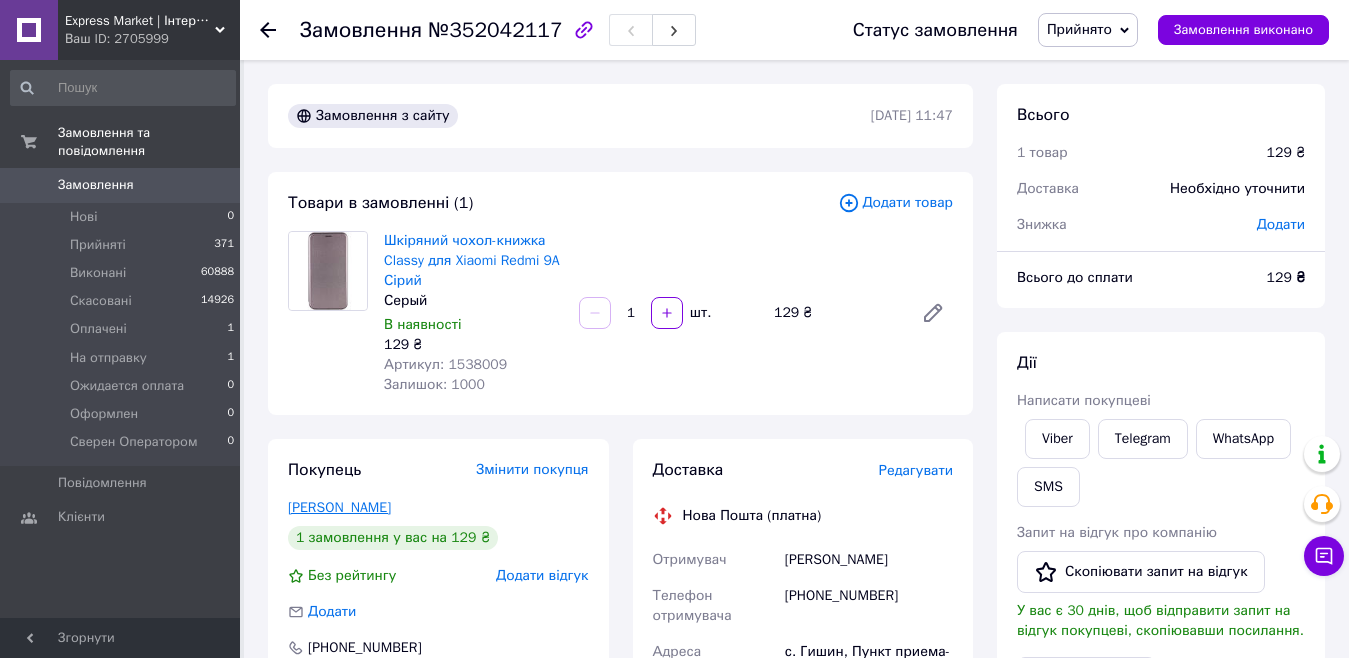 click on "Василенко Маргарита" at bounding box center (339, 507) 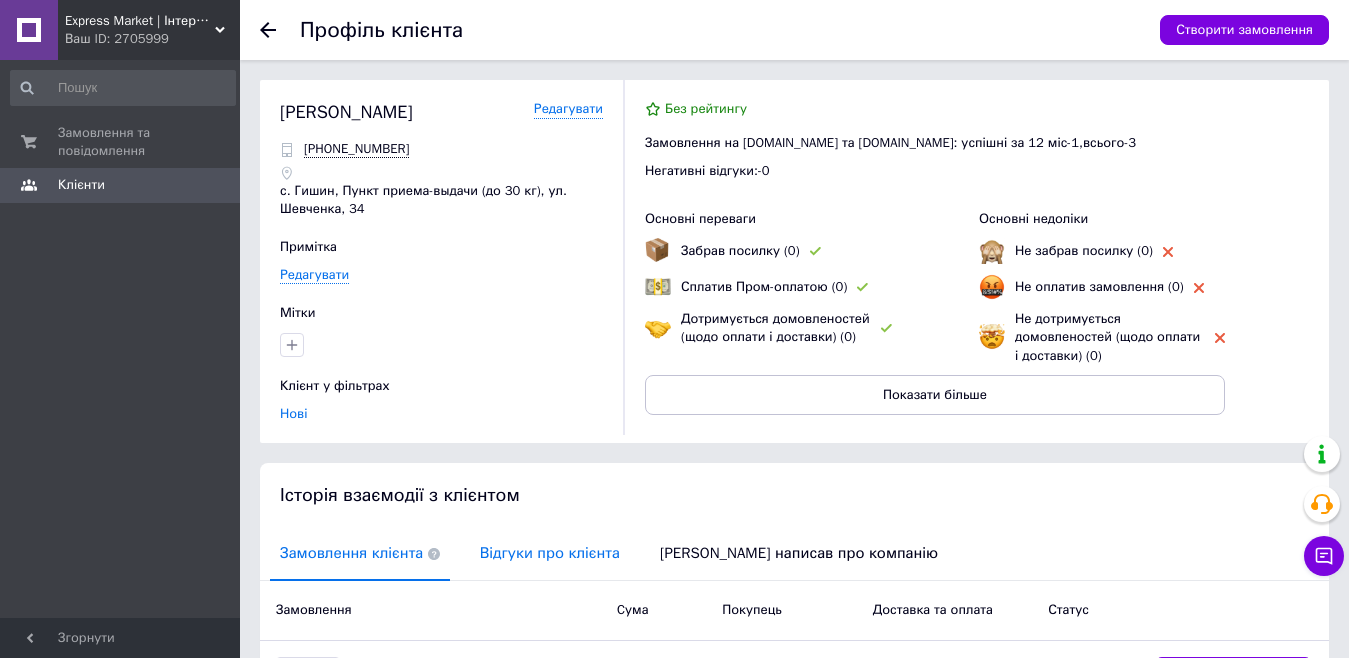 drag, startPoint x: 551, startPoint y: 548, endPoint x: 607, endPoint y: 538, distance: 56.88585 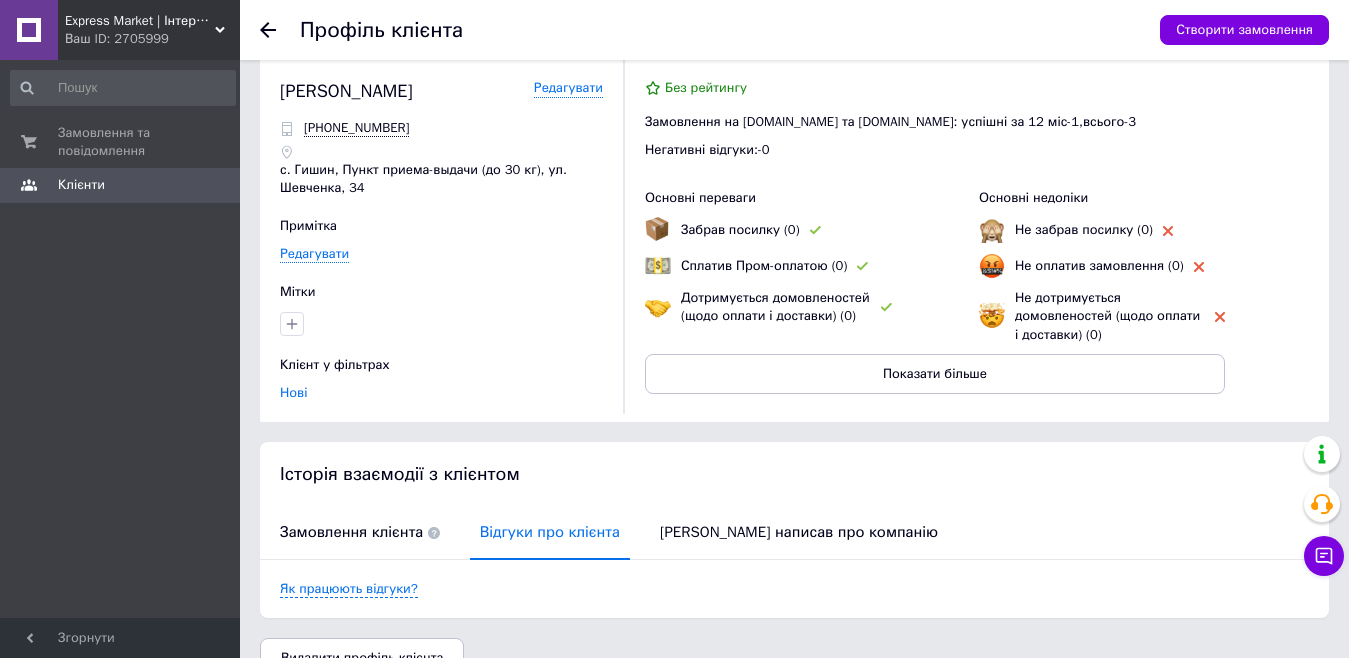 scroll, scrollTop: 0, scrollLeft: 0, axis: both 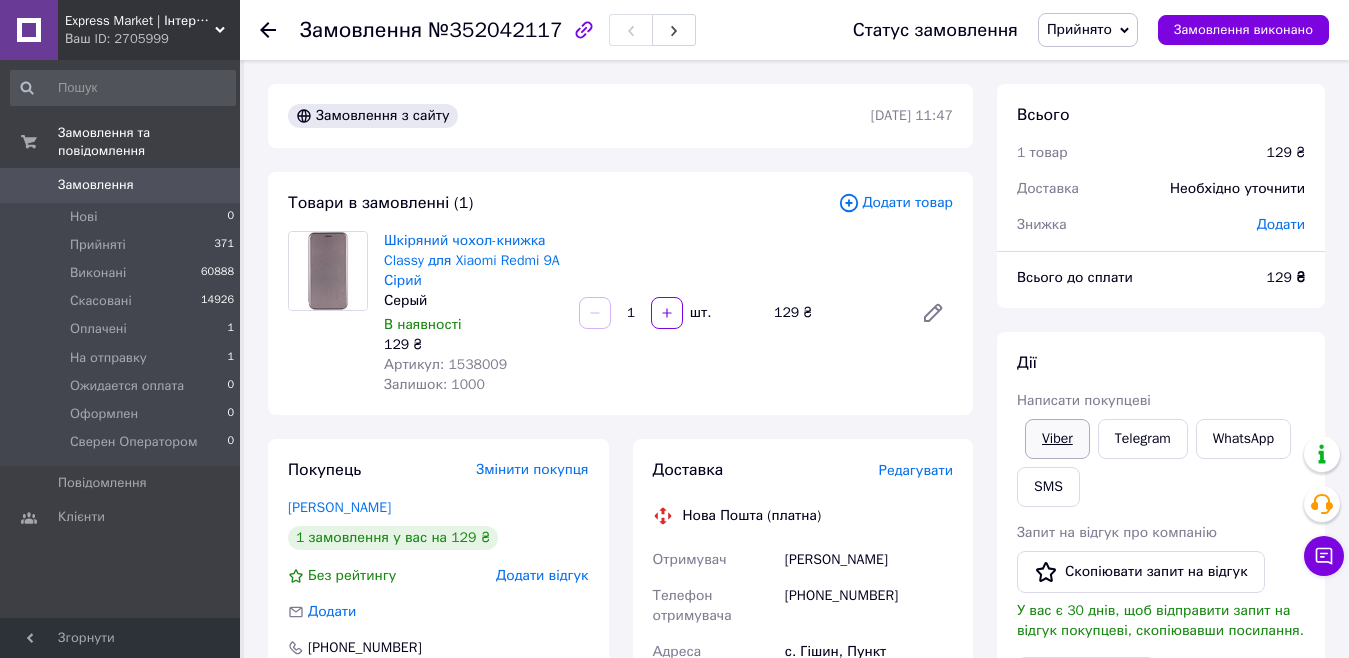 click on "Viber" at bounding box center (1057, 439) 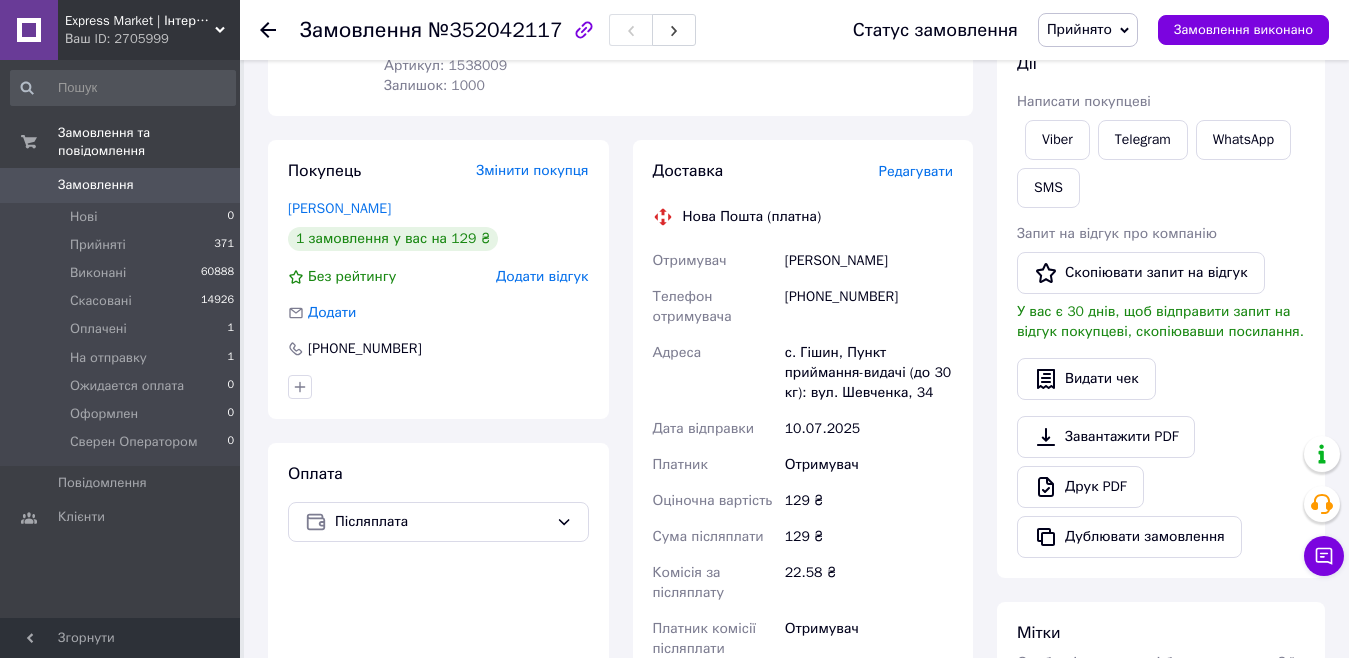 scroll, scrollTop: 300, scrollLeft: 0, axis: vertical 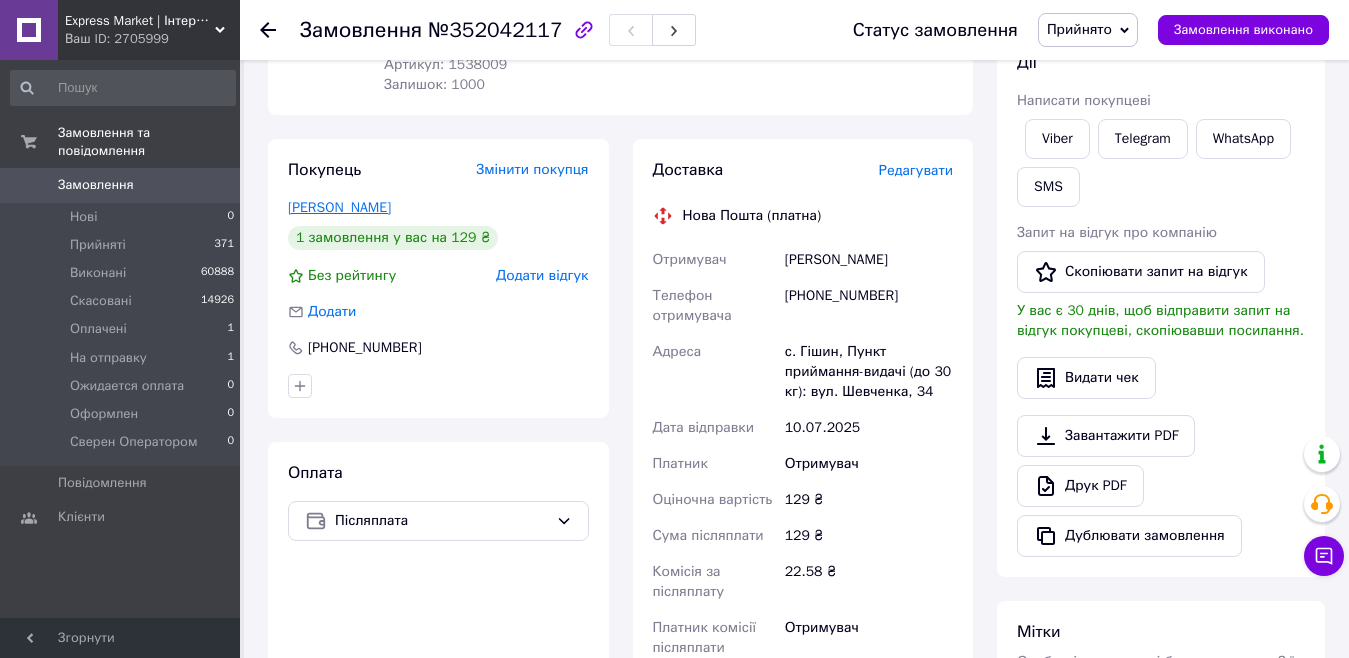 click on "Василенко Маргарита" at bounding box center [339, 207] 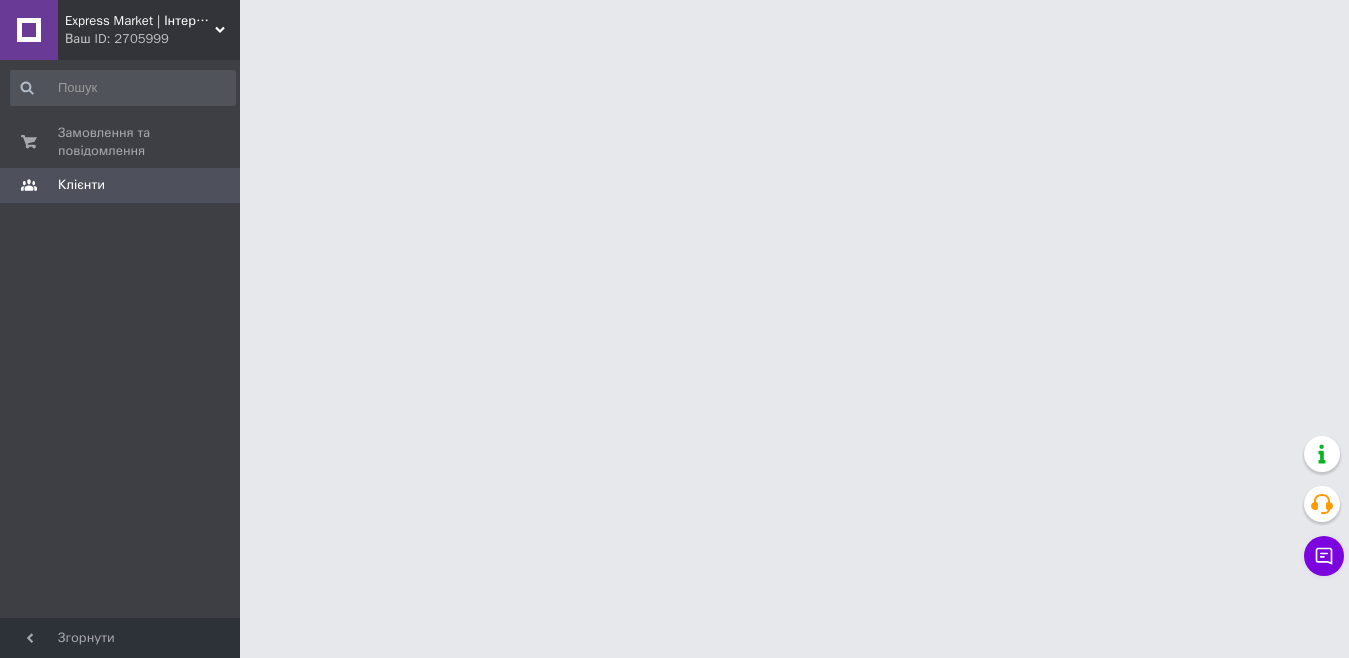 scroll, scrollTop: 0, scrollLeft: 0, axis: both 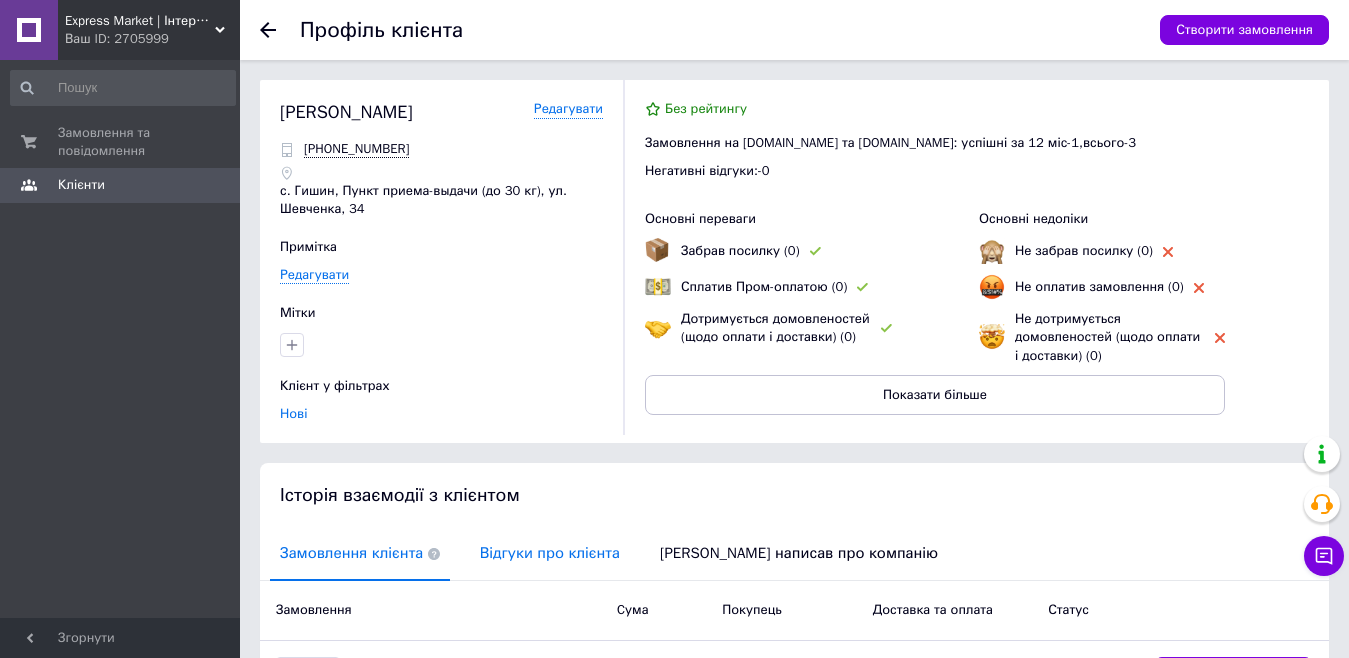 click on "Відгуки про клієнта" at bounding box center [550, 553] 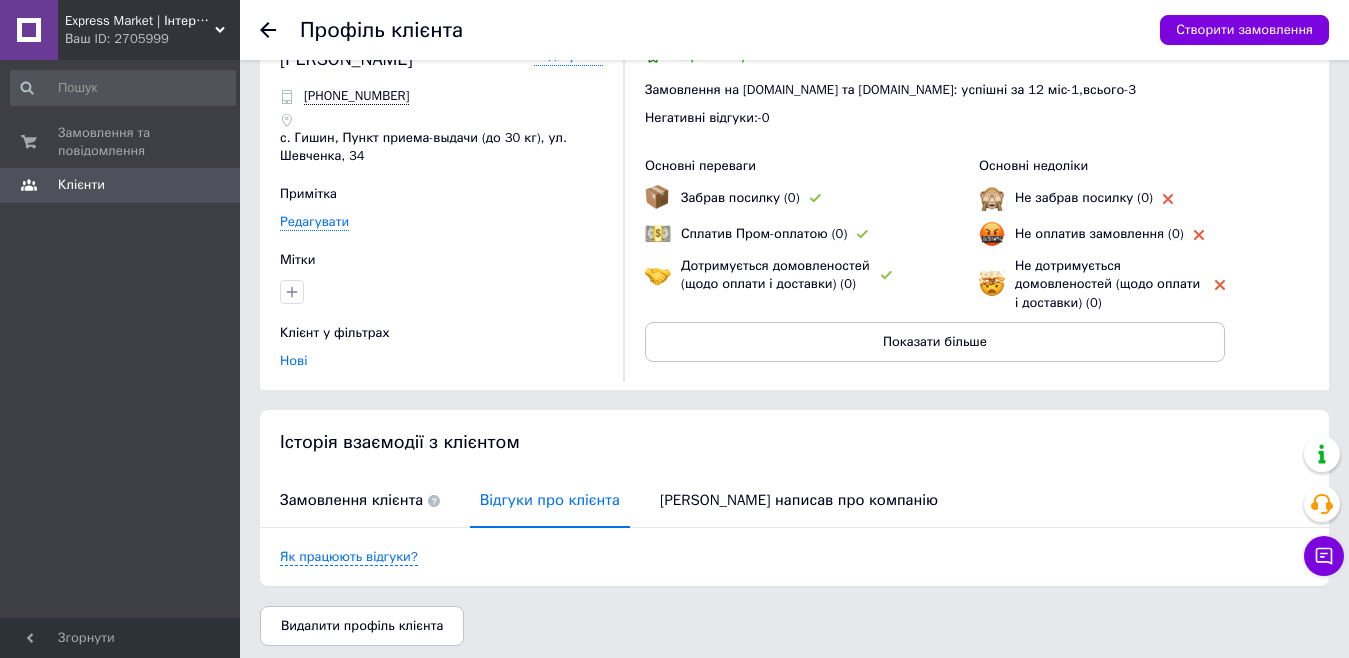 scroll, scrollTop: 0, scrollLeft: 0, axis: both 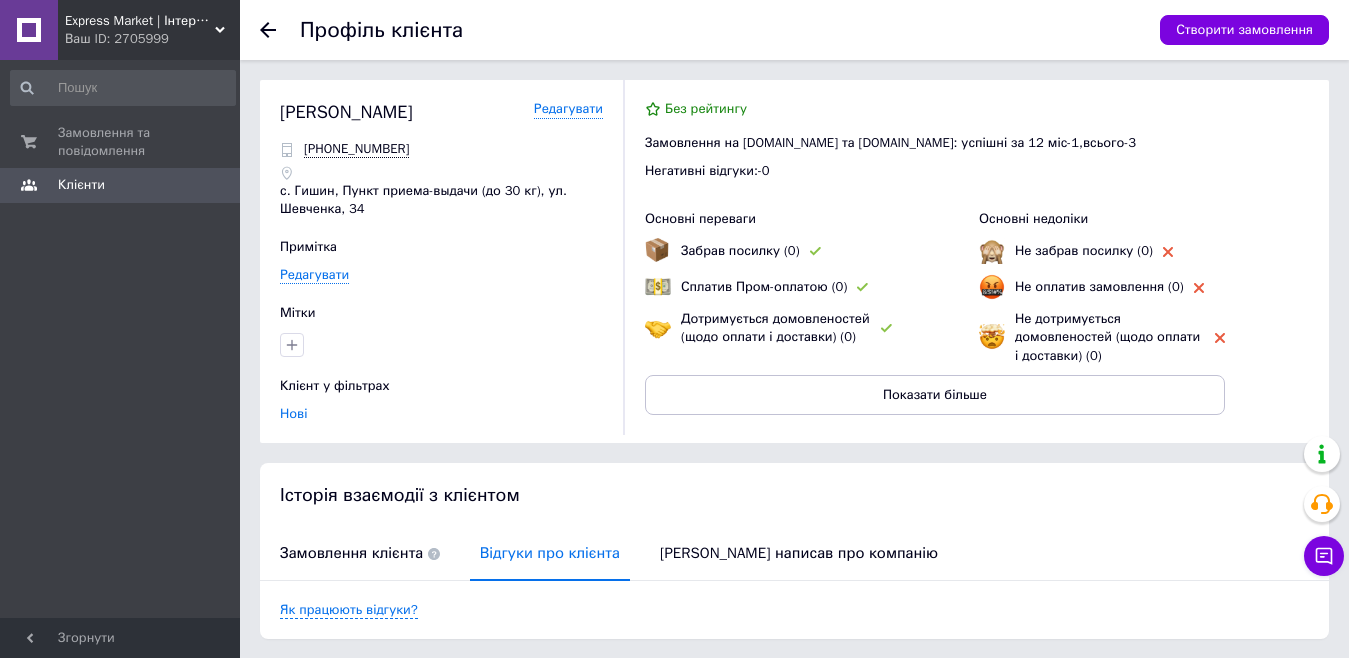 drag, startPoint x: 395, startPoint y: 276, endPoint x: 449, endPoint y: 295, distance: 57.245087 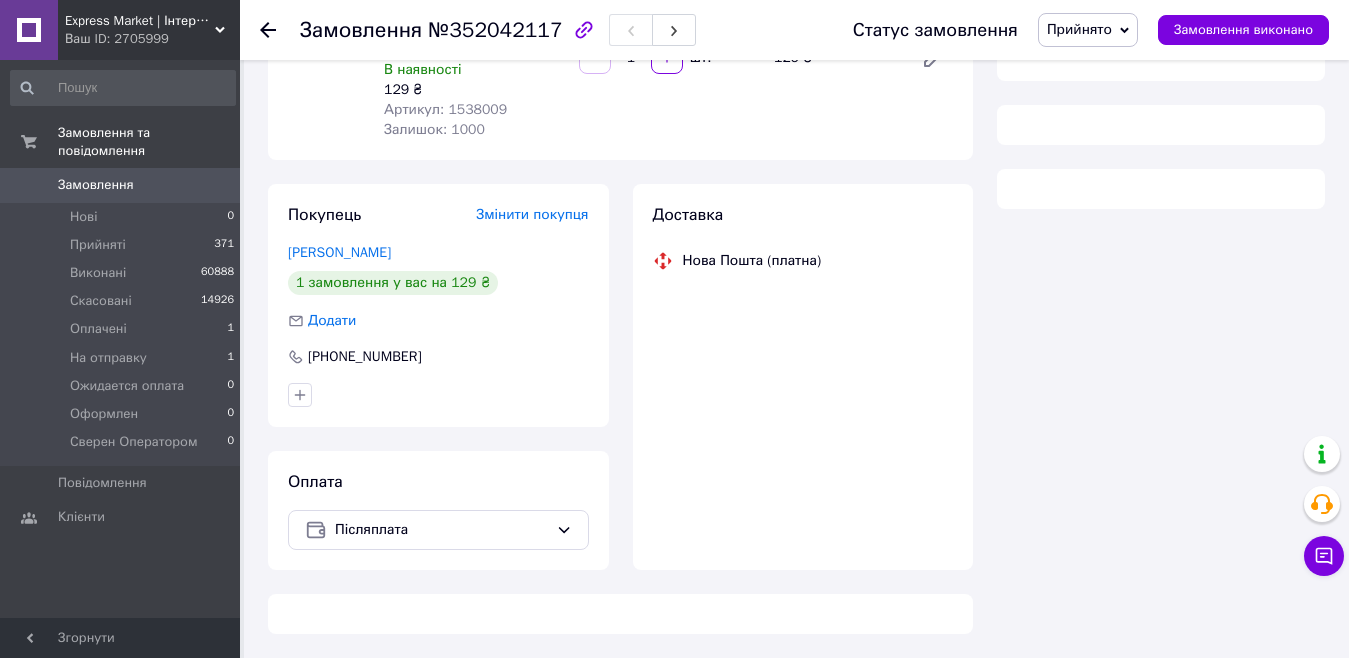 scroll, scrollTop: 256, scrollLeft: 0, axis: vertical 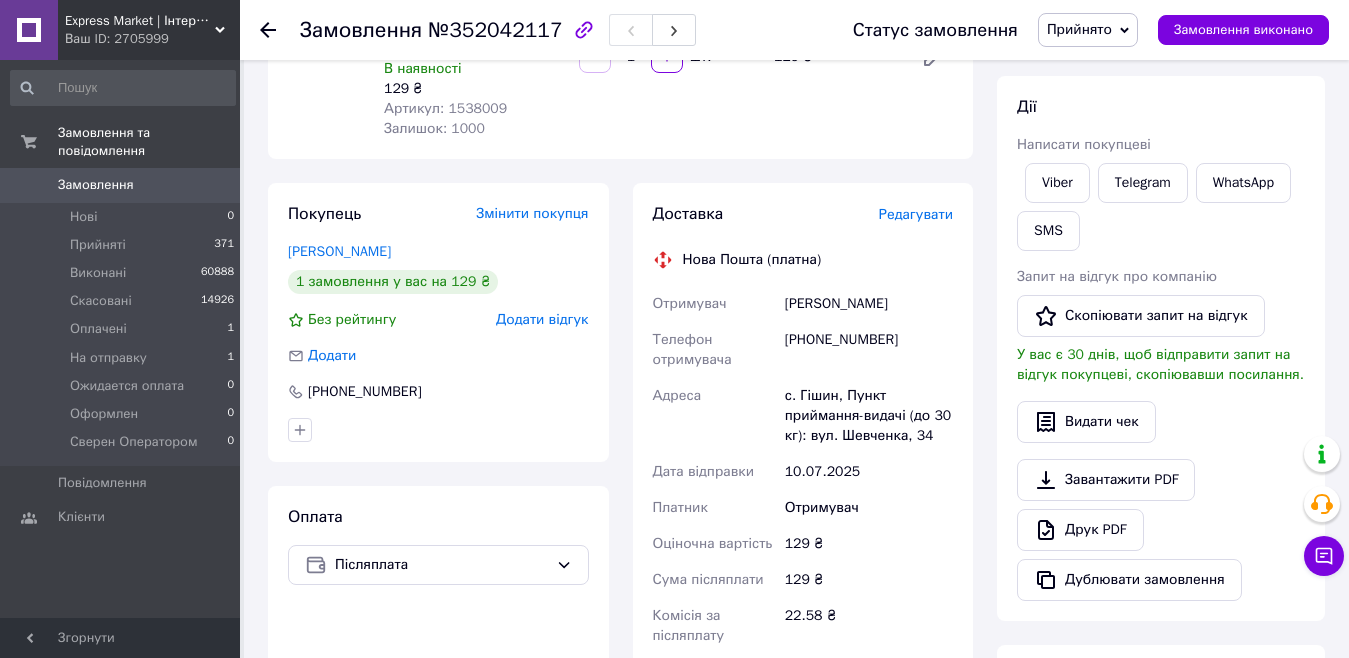 click 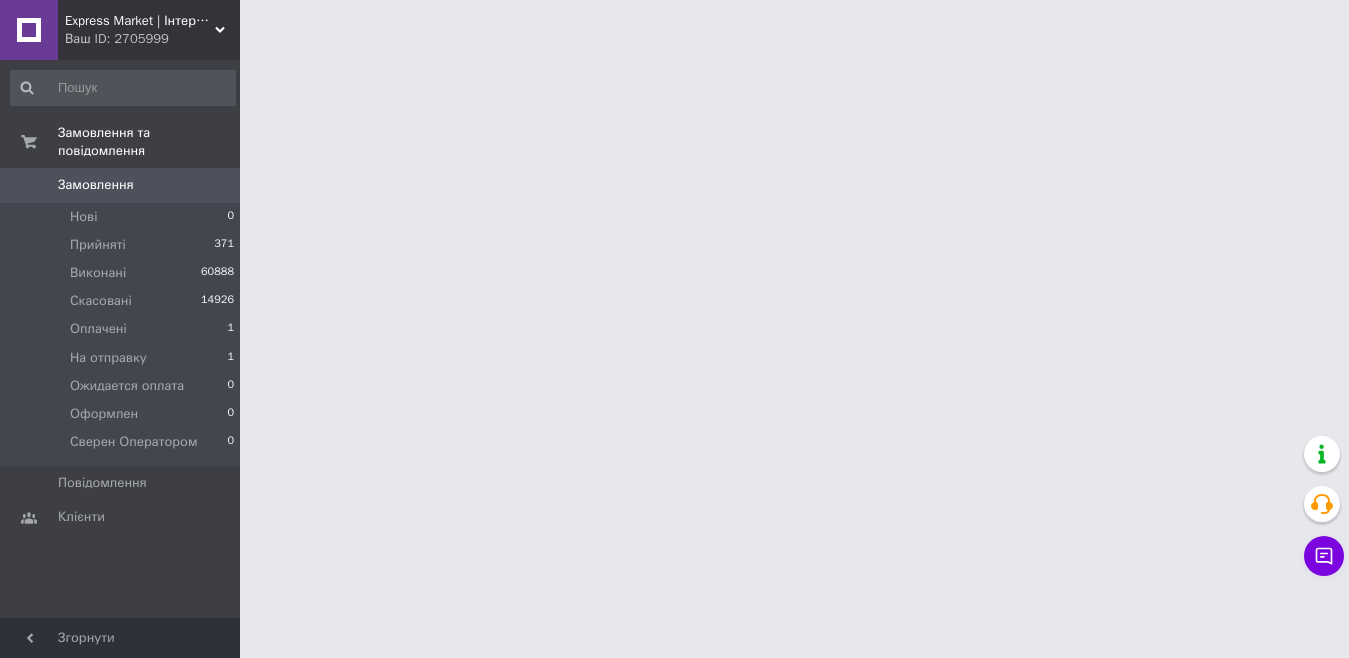 scroll, scrollTop: 0, scrollLeft: 0, axis: both 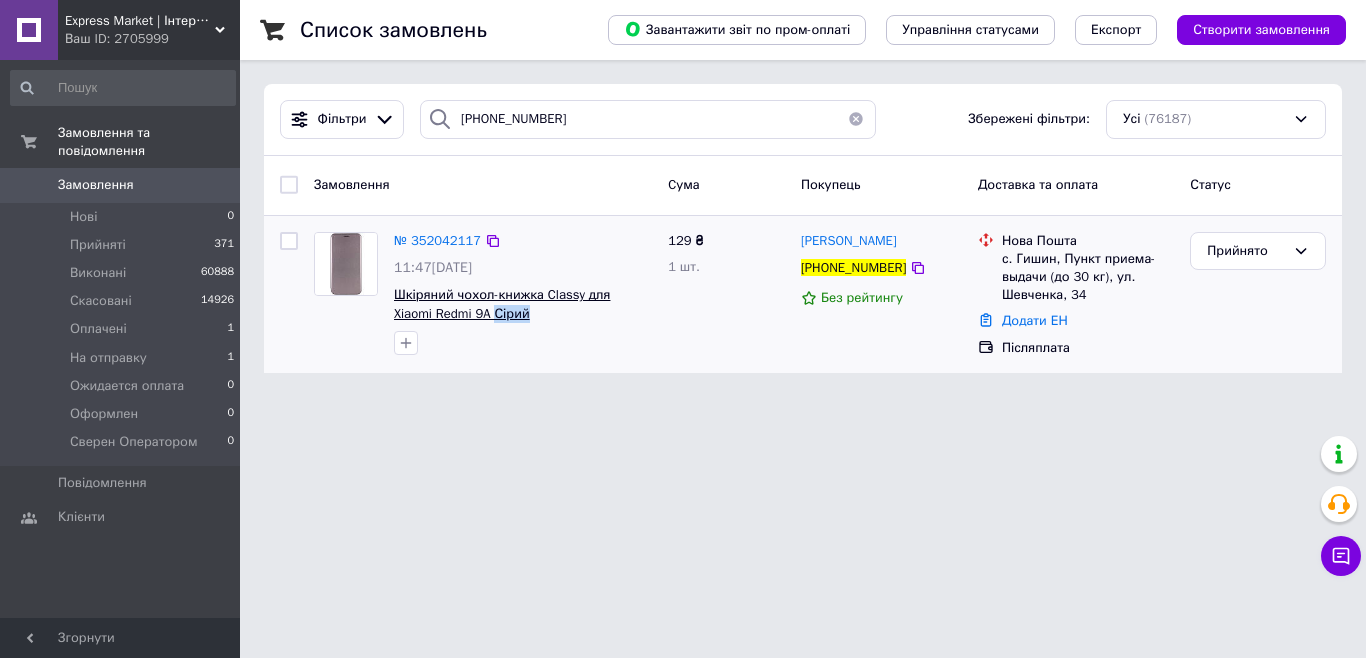 copy on "Сірий" 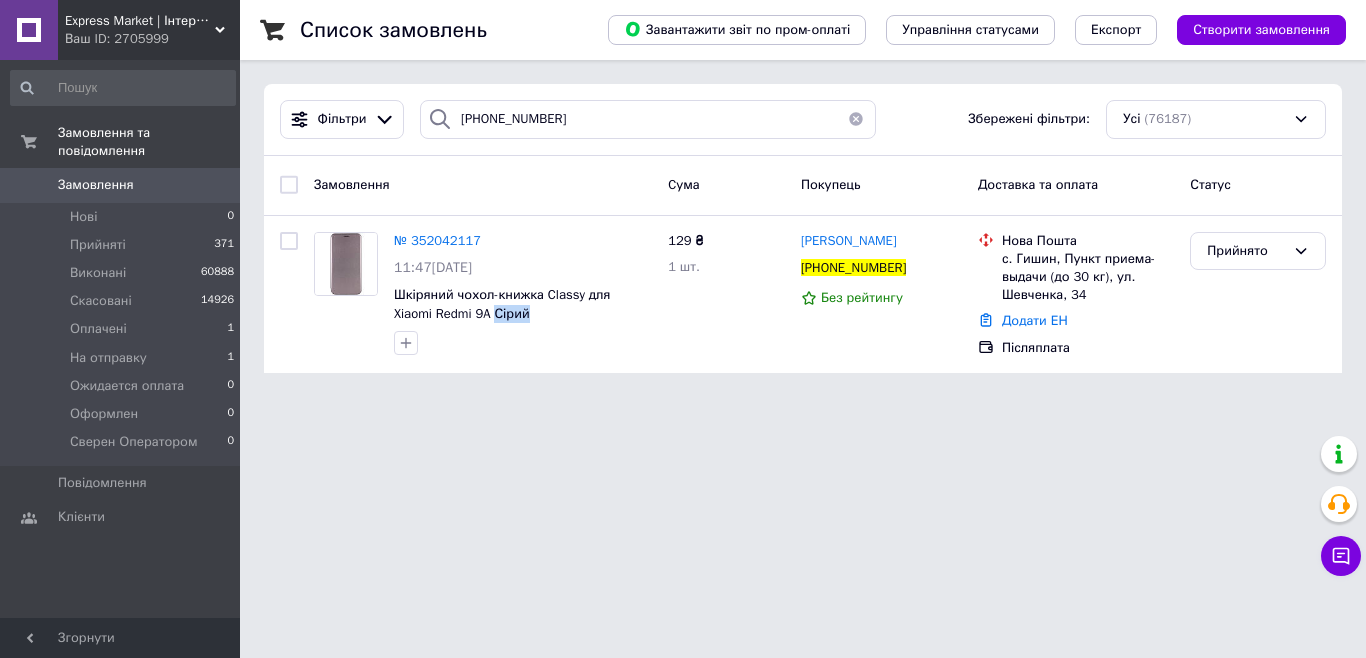 click at bounding box center [856, 119] 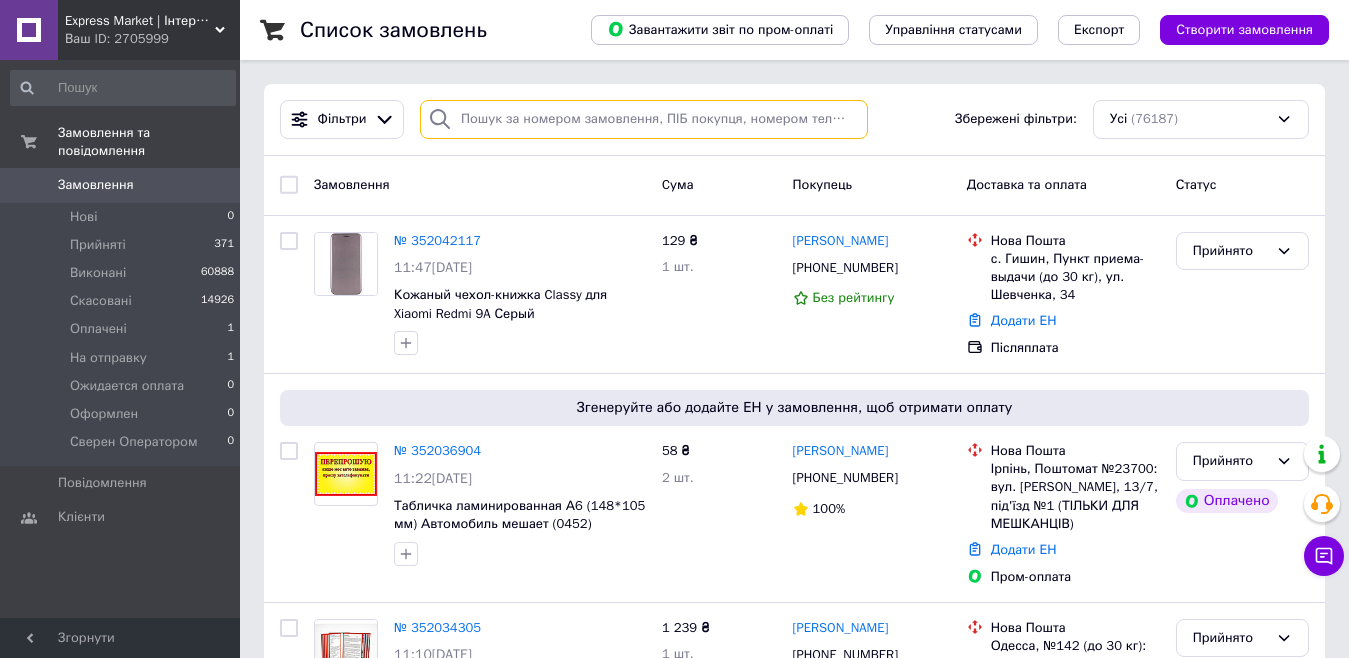 click at bounding box center (644, 119) 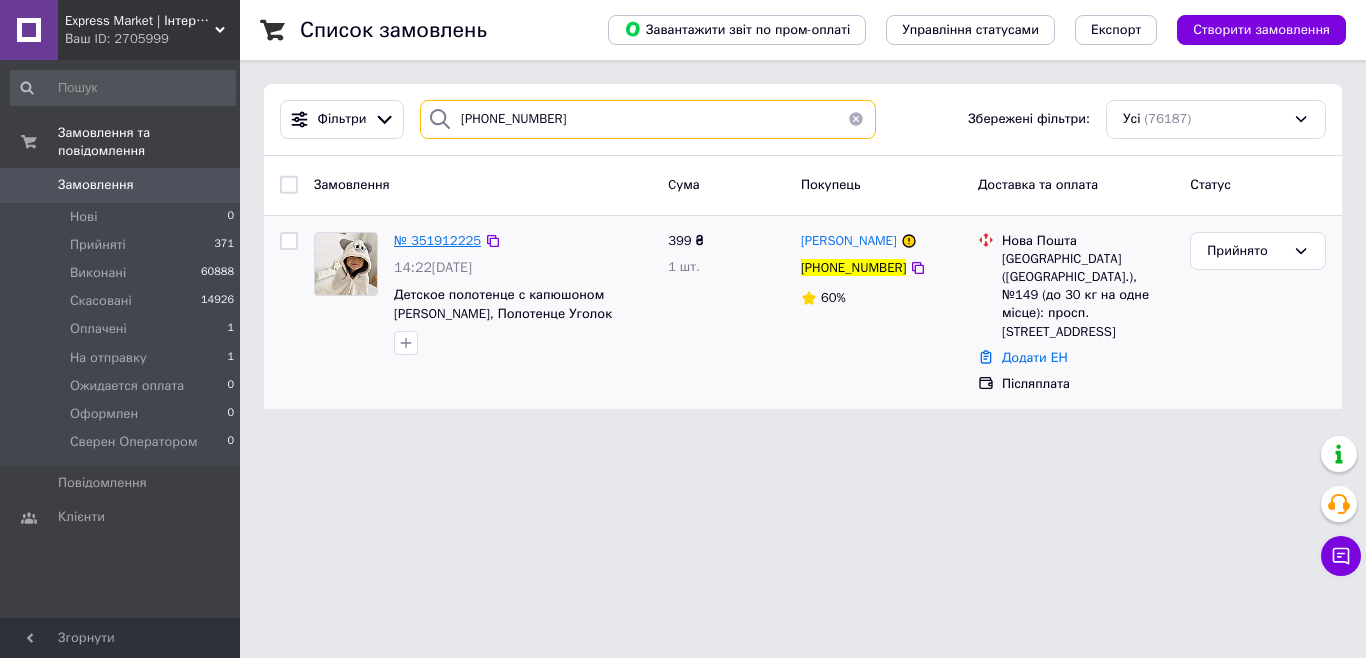 type on "+380938590600" 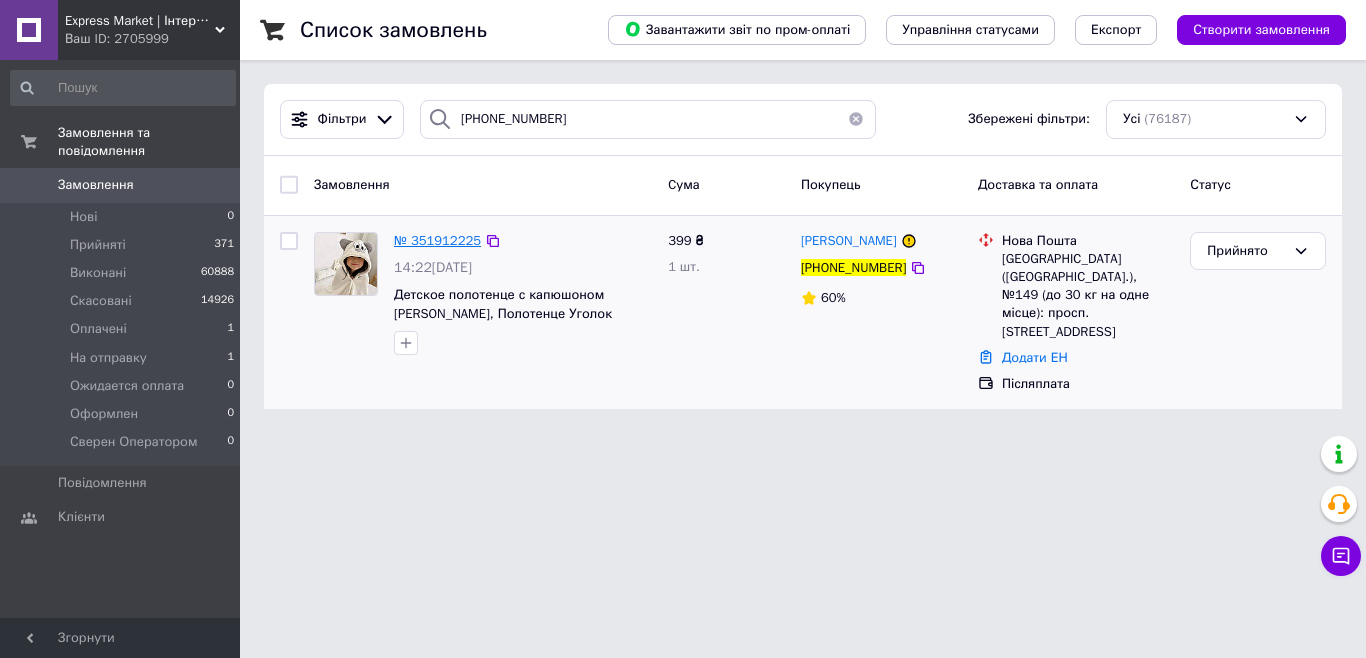 click on "№ 351912225" at bounding box center (437, 240) 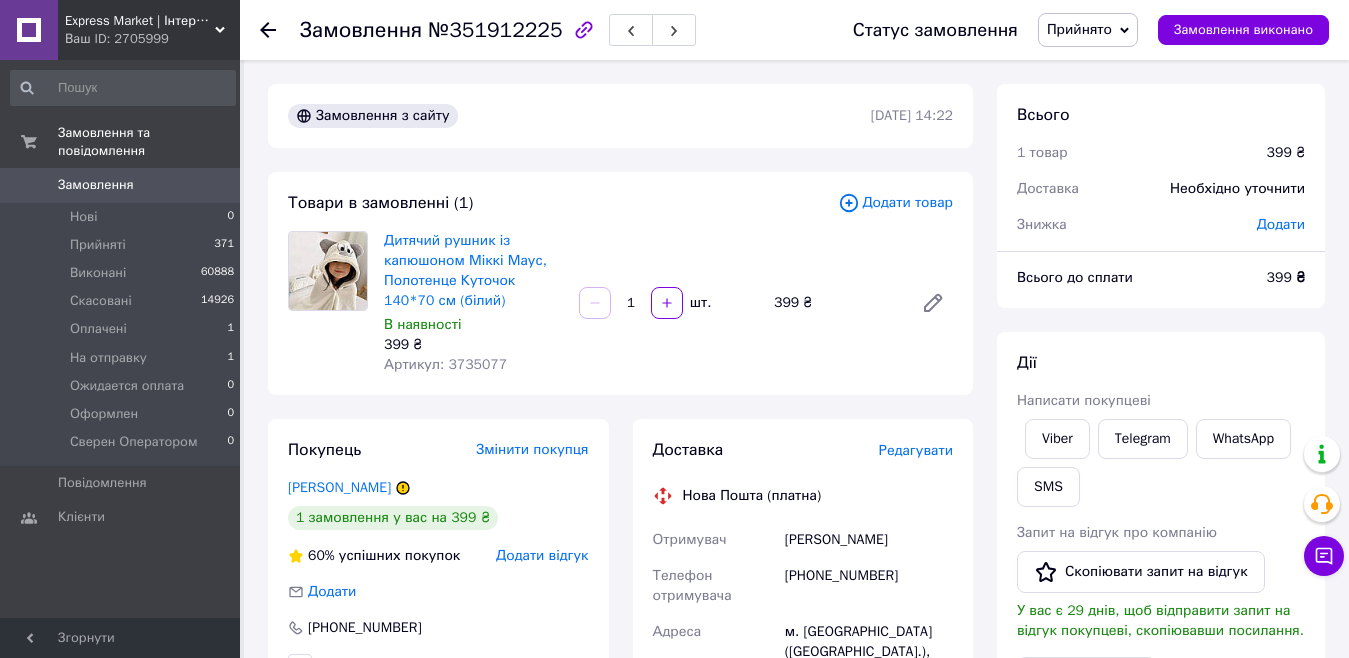 click 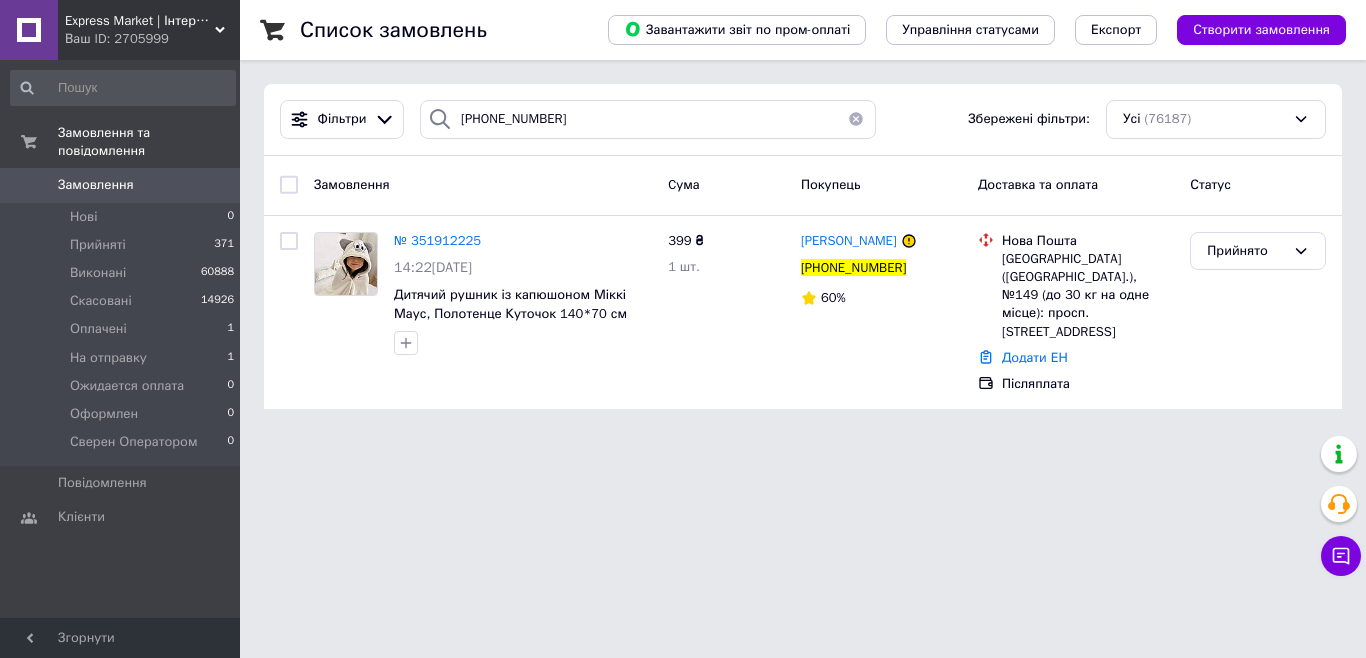 click at bounding box center (856, 119) 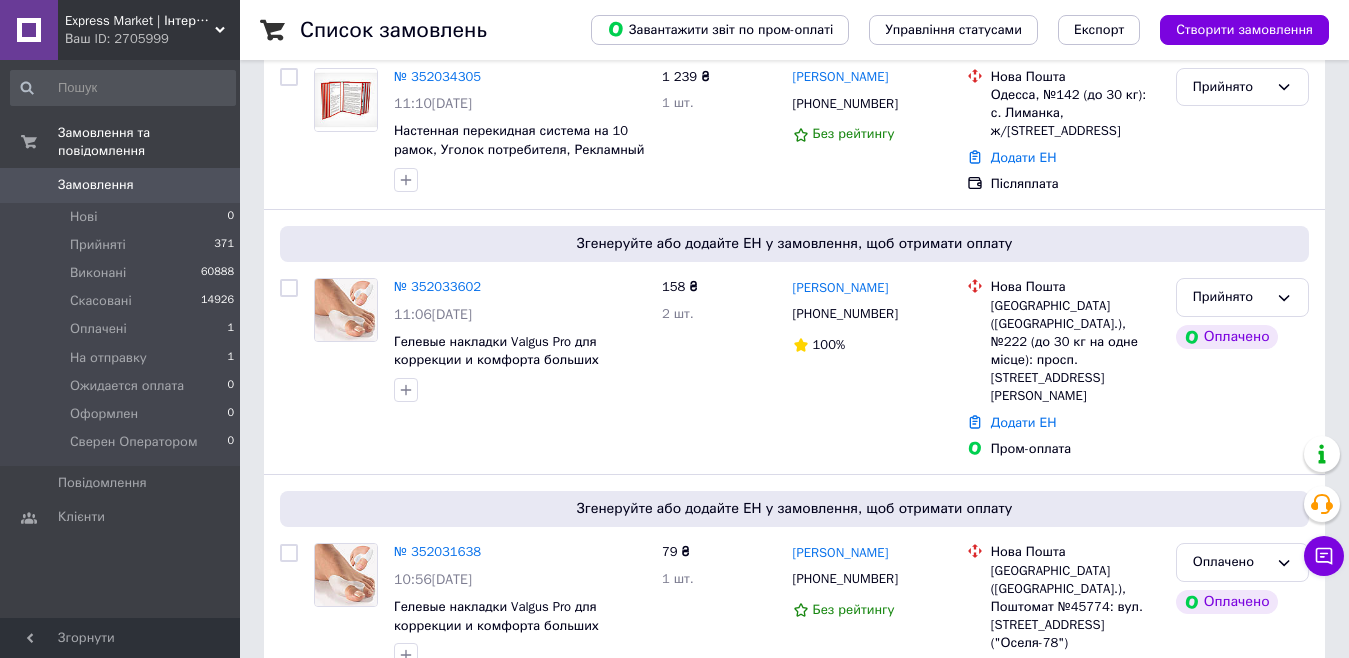 scroll, scrollTop: 600, scrollLeft: 0, axis: vertical 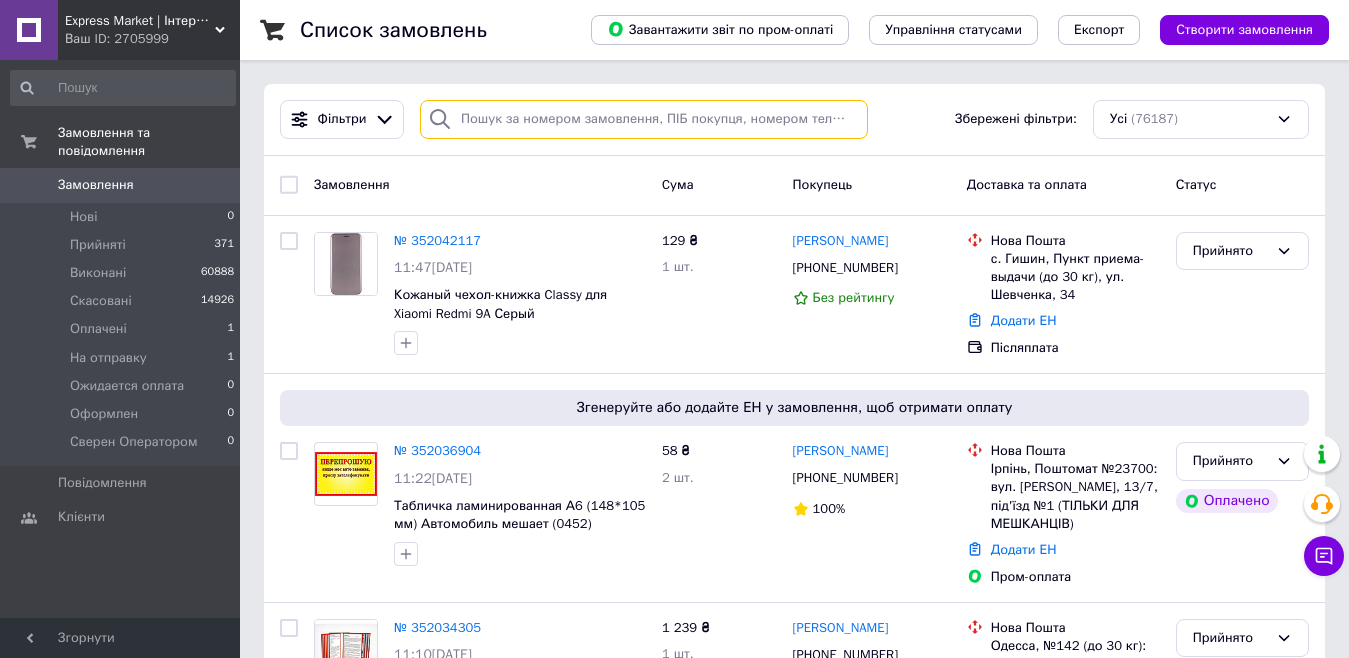 click at bounding box center (644, 119) 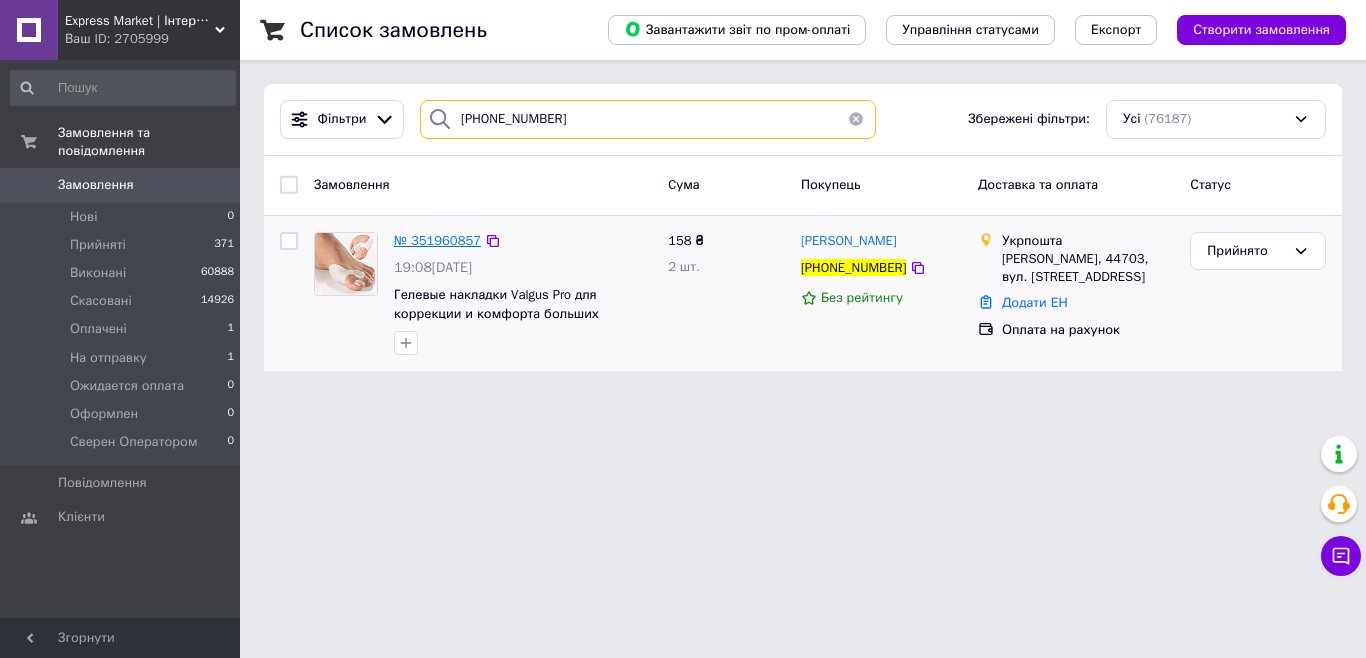 type on "+380632303679" 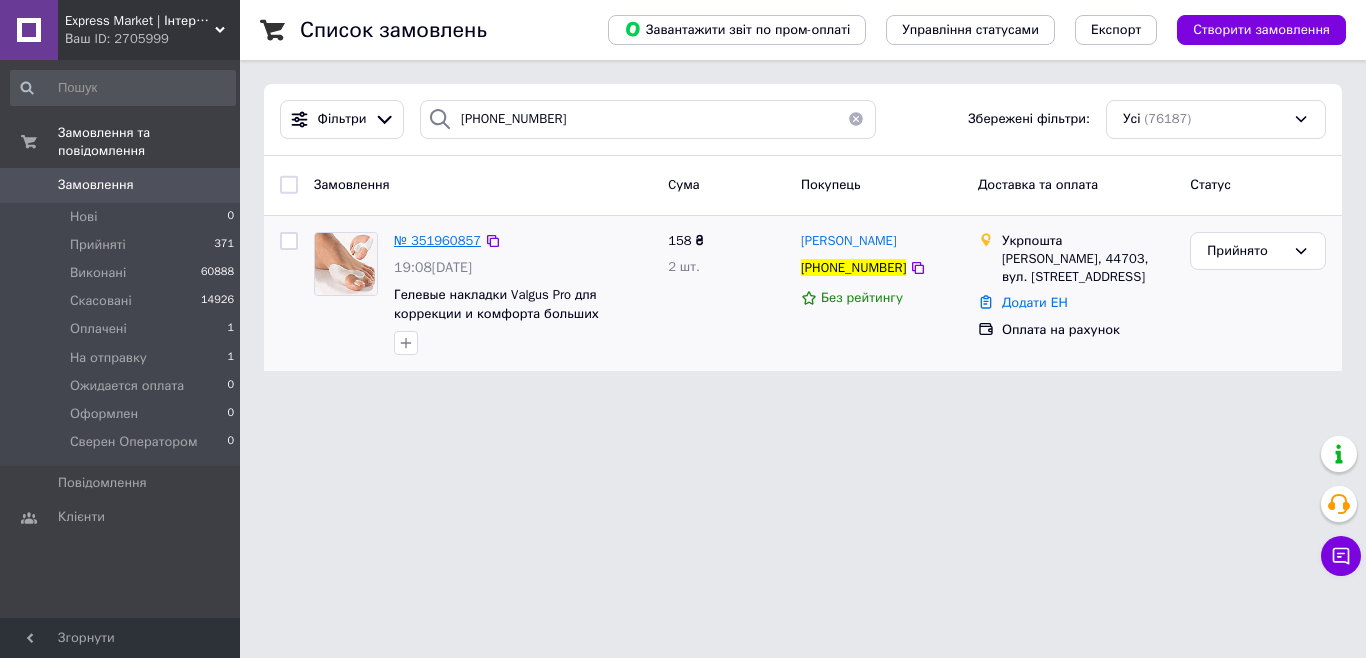 click on "№ 351960857" at bounding box center [437, 240] 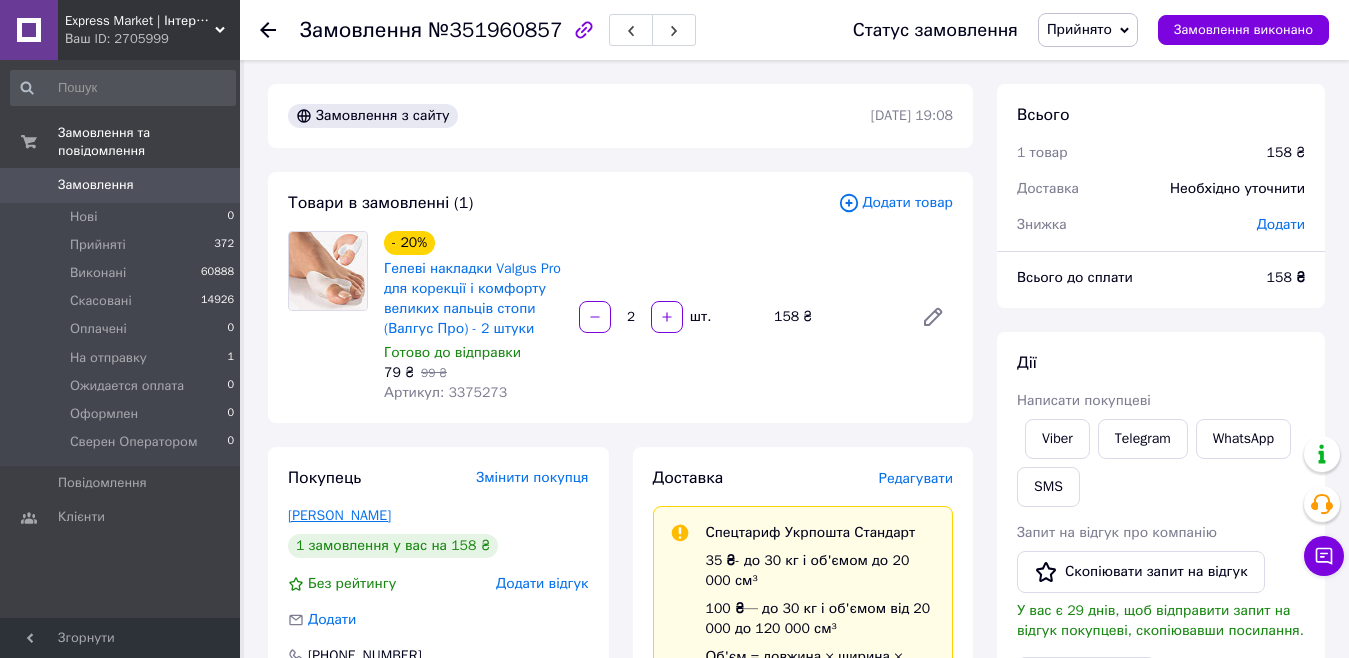 click on "Чижевич Ірина" at bounding box center (339, 515) 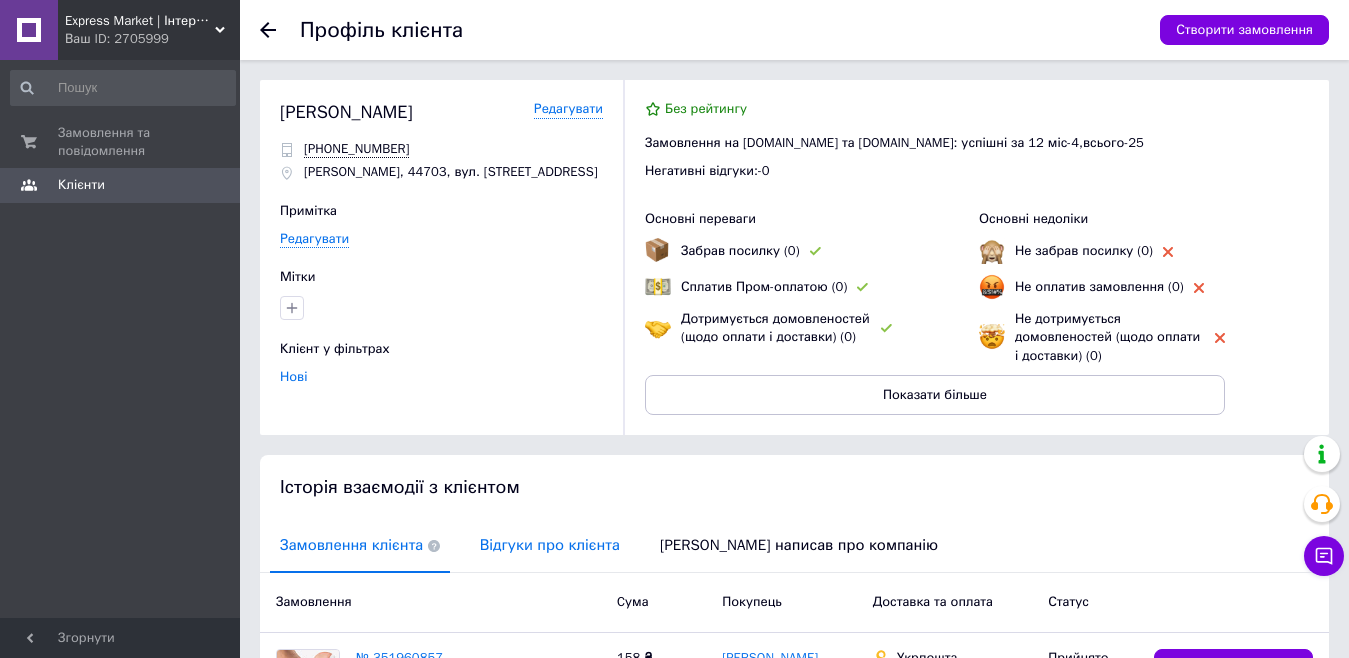 click on "Відгуки про клієнта" at bounding box center [550, 545] 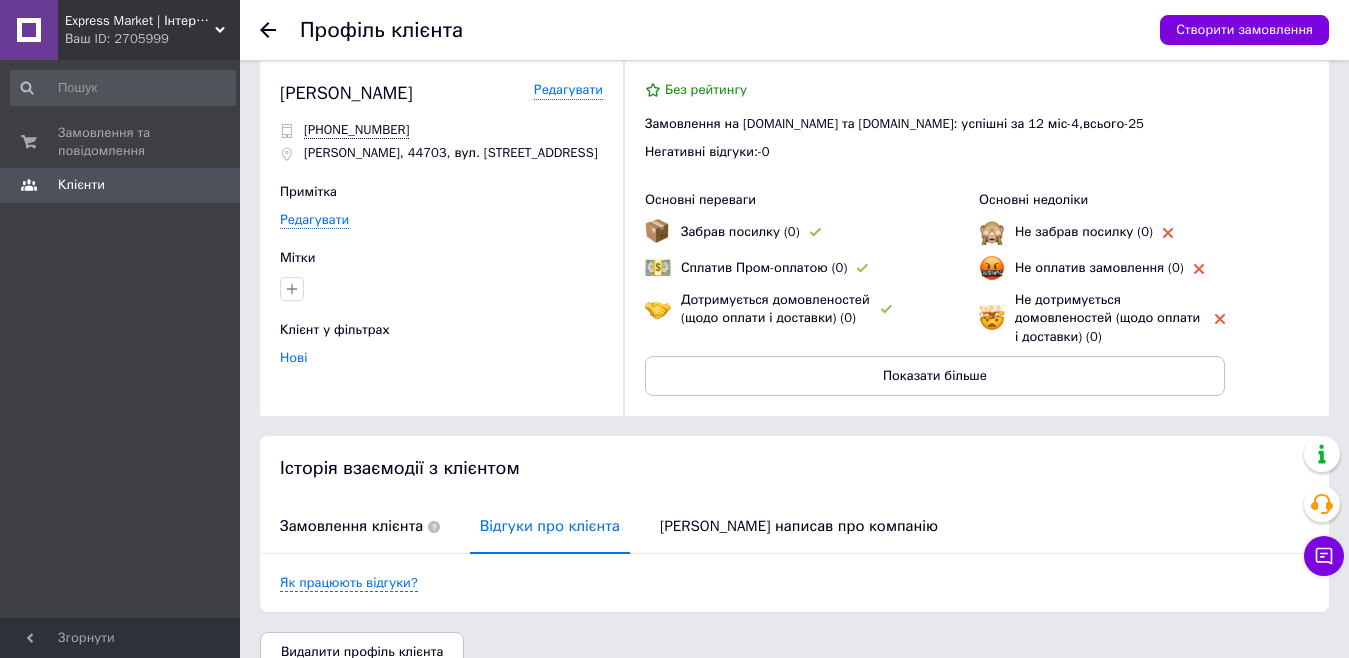 scroll, scrollTop: 0, scrollLeft: 0, axis: both 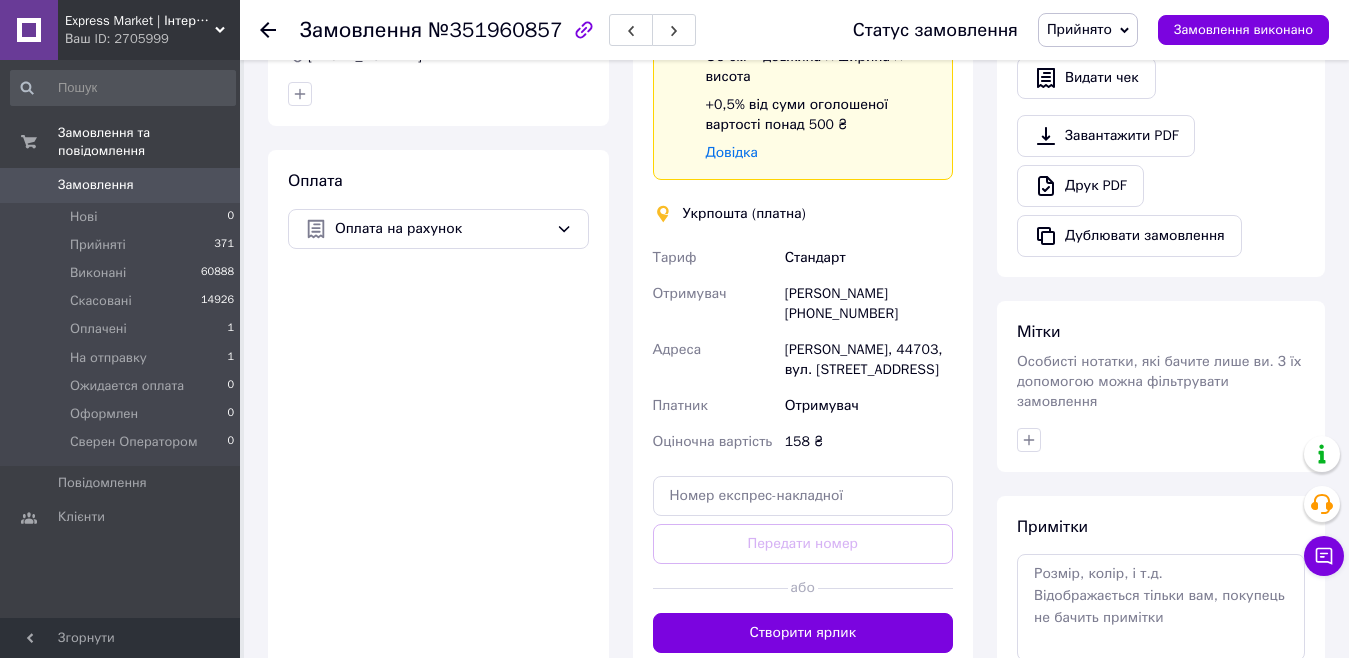 click 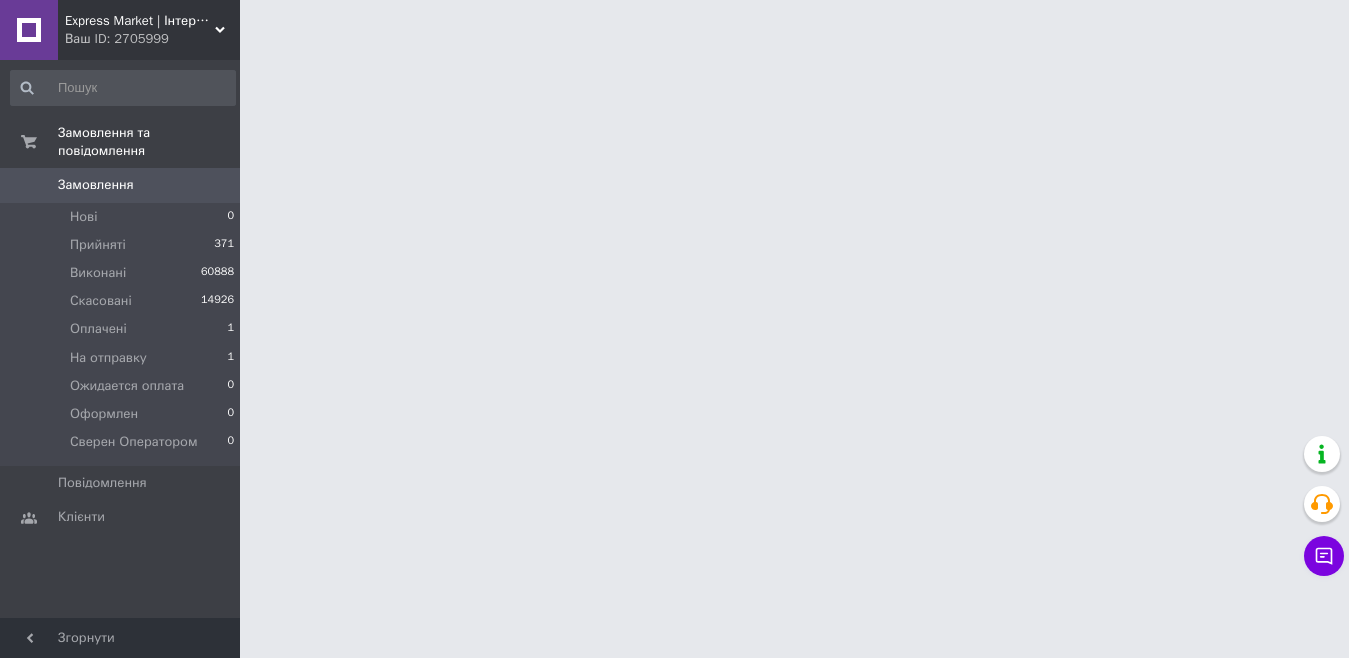 scroll, scrollTop: 0, scrollLeft: 0, axis: both 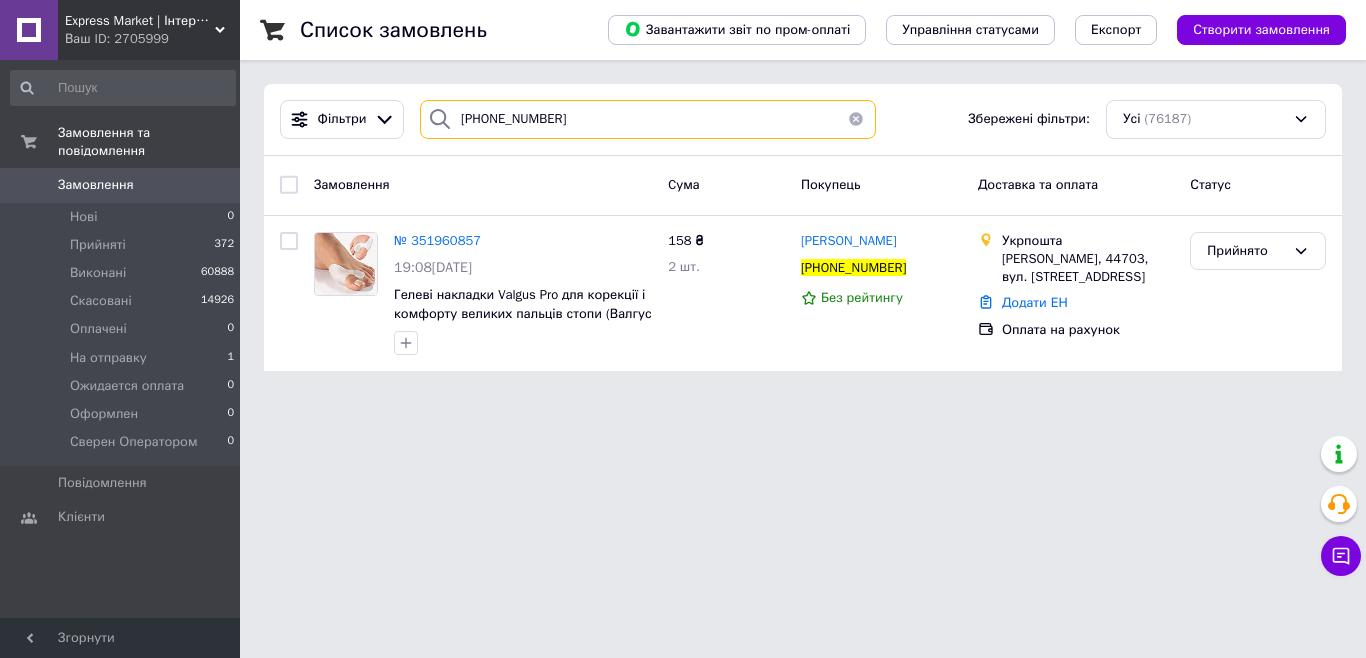 drag, startPoint x: 497, startPoint y: 123, endPoint x: 409, endPoint y: 121, distance: 88.02273 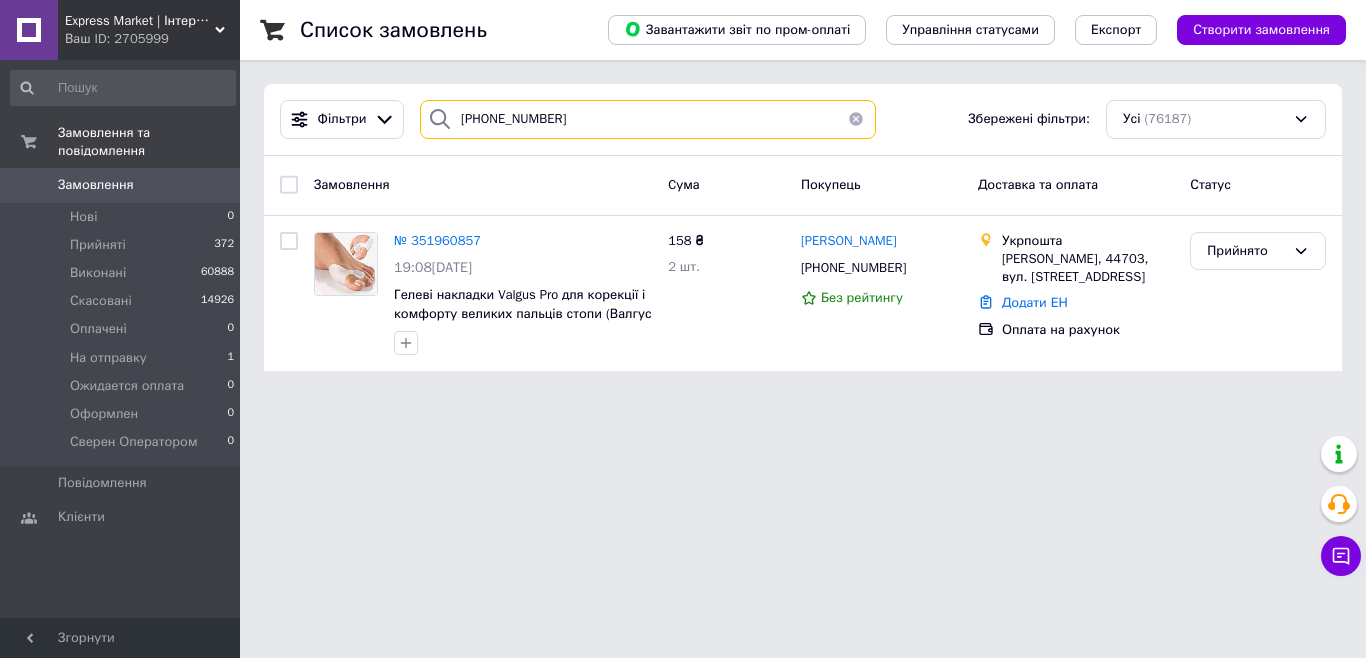 type on "+380993609721" 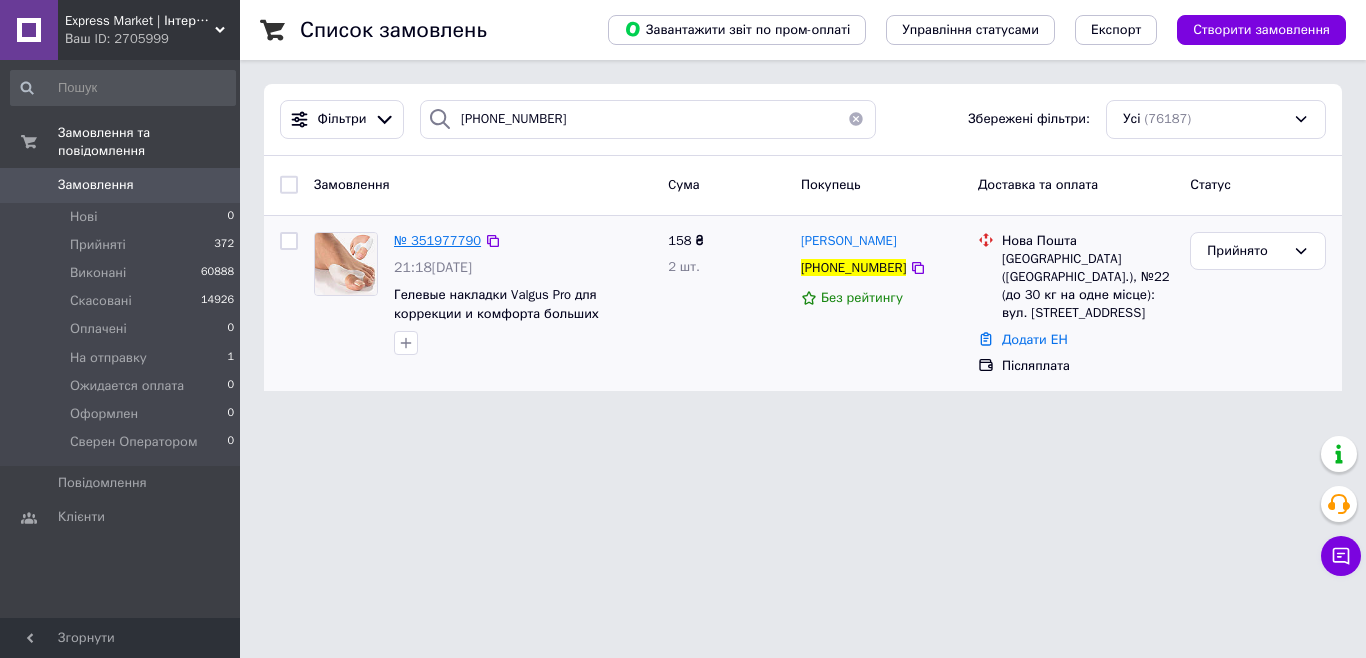 click on "№ 351977790" at bounding box center [437, 240] 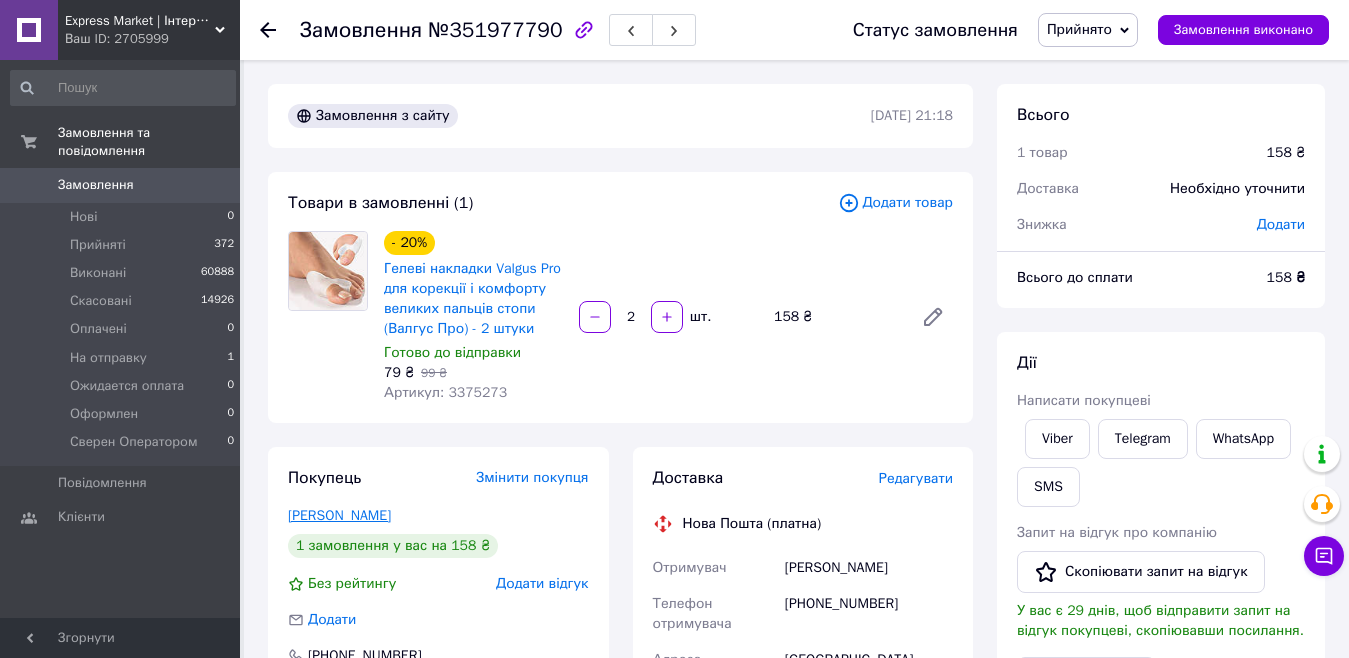 click on "Дрозд Катерина" at bounding box center [339, 515] 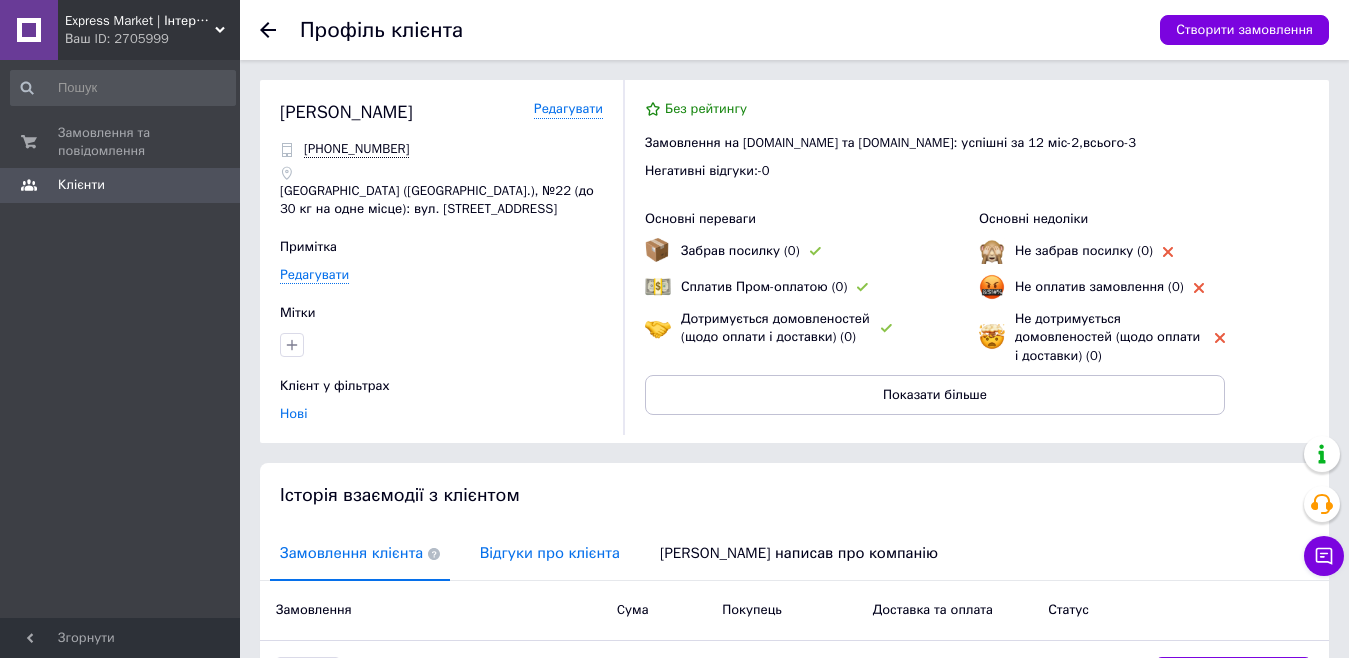 click on "Відгуки про клієнта" at bounding box center [550, 553] 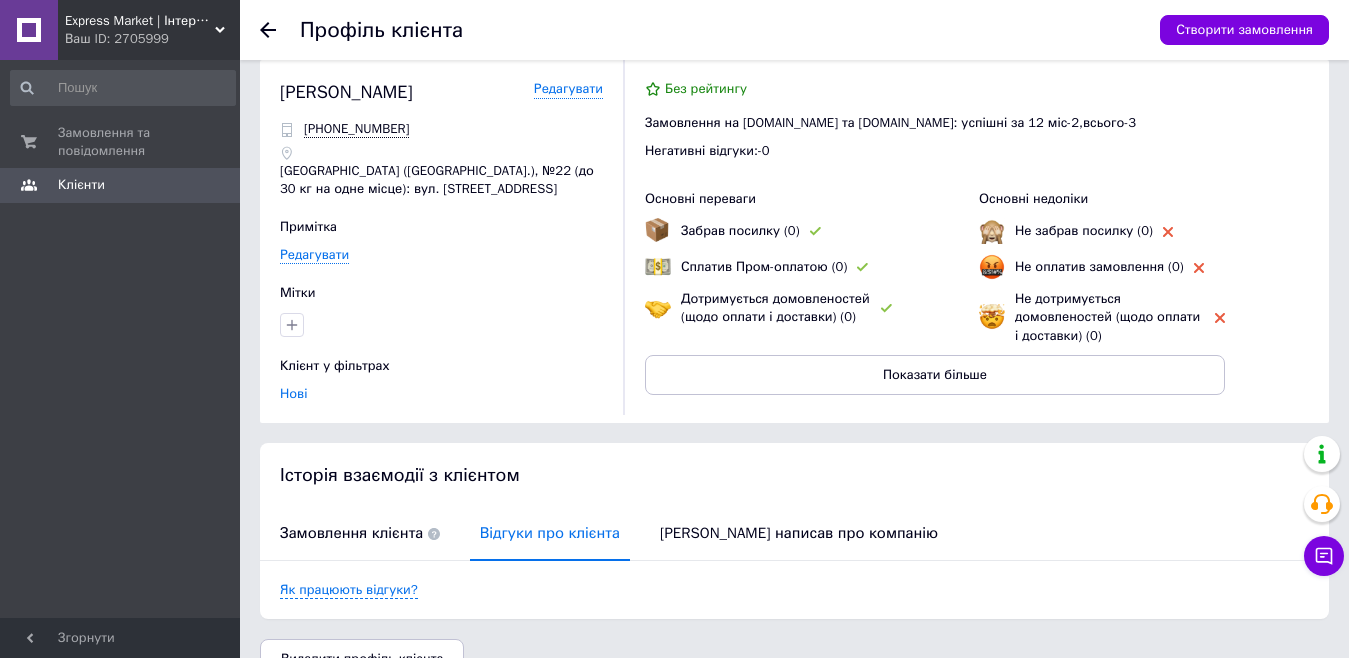 scroll, scrollTop: 0, scrollLeft: 0, axis: both 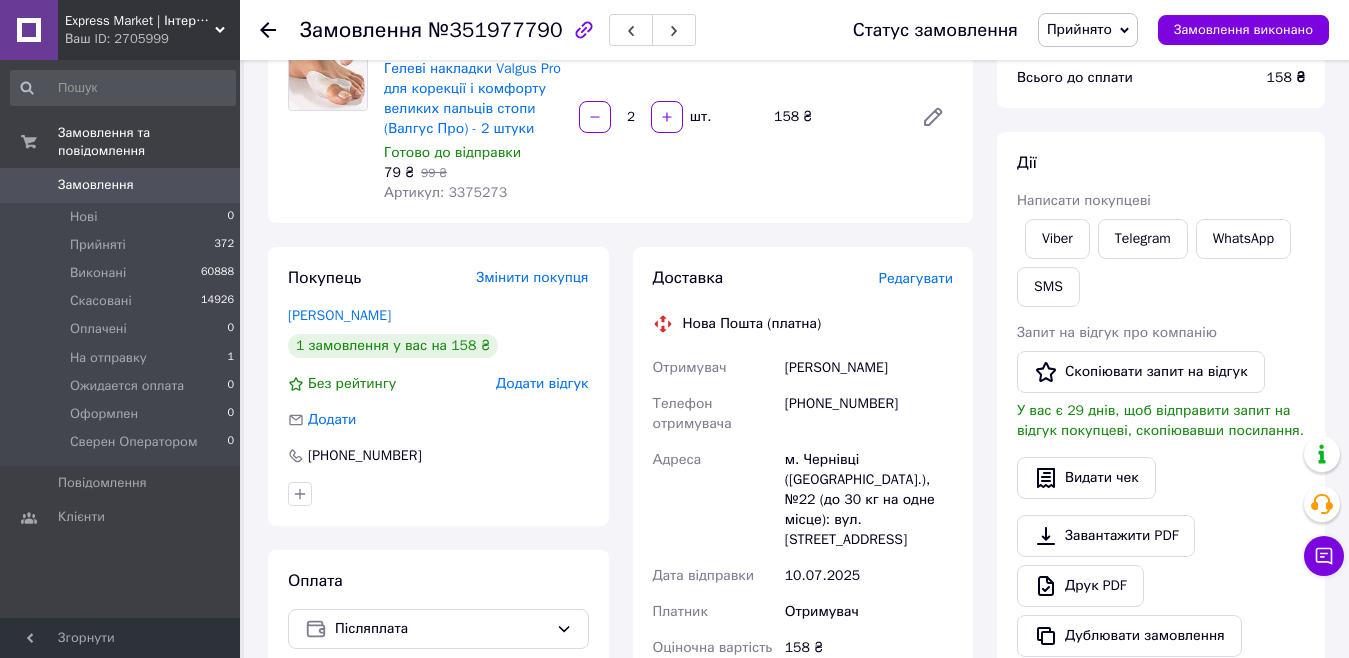 drag, startPoint x: 266, startPoint y: 32, endPoint x: 235, endPoint y: 1, distance: 43.840622 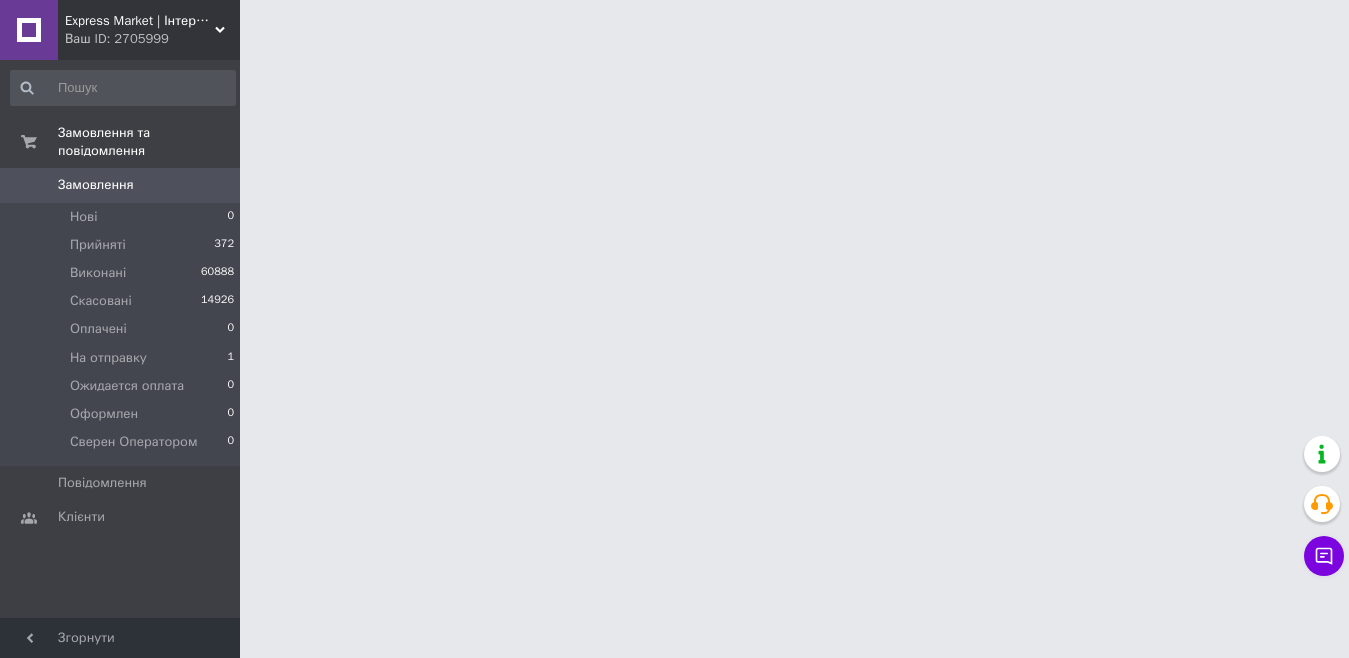 scroll, scrollTop: 0, scrollLeft: 0, axis: both 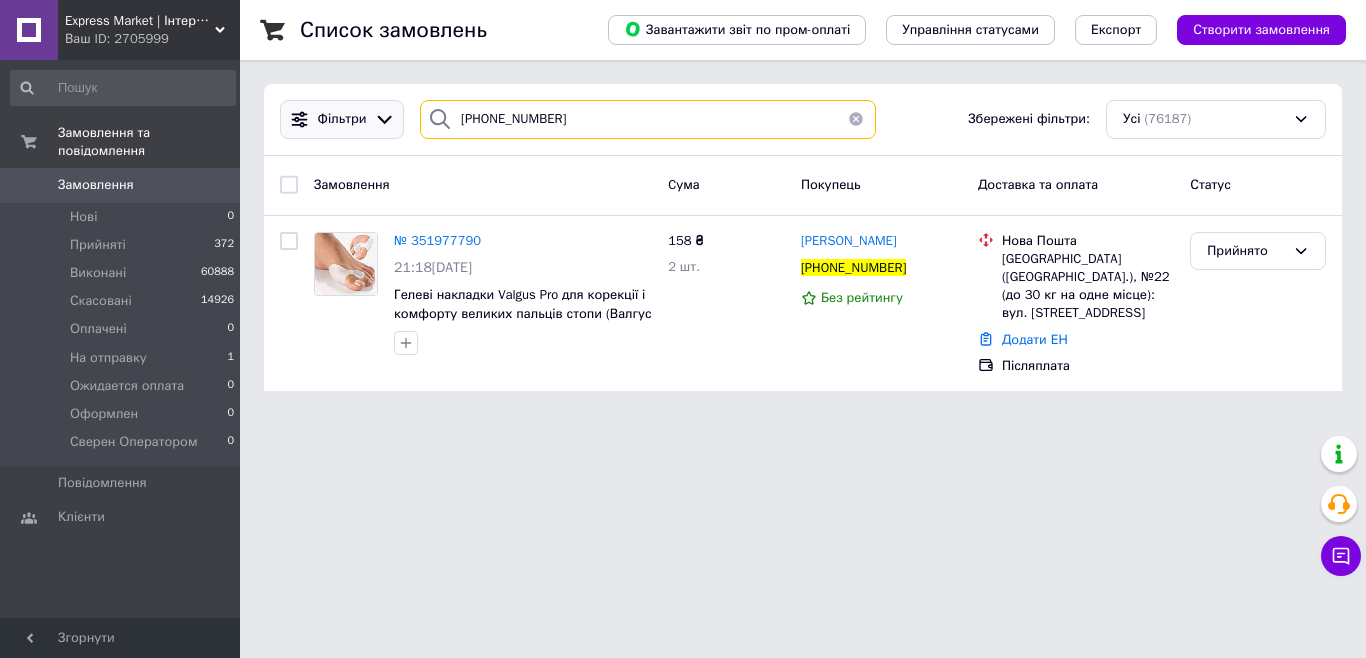 drag, startPoint x: 599, startPoint y: 125, endPoint x: 356, endPoint y: 126, distance: 243.00206 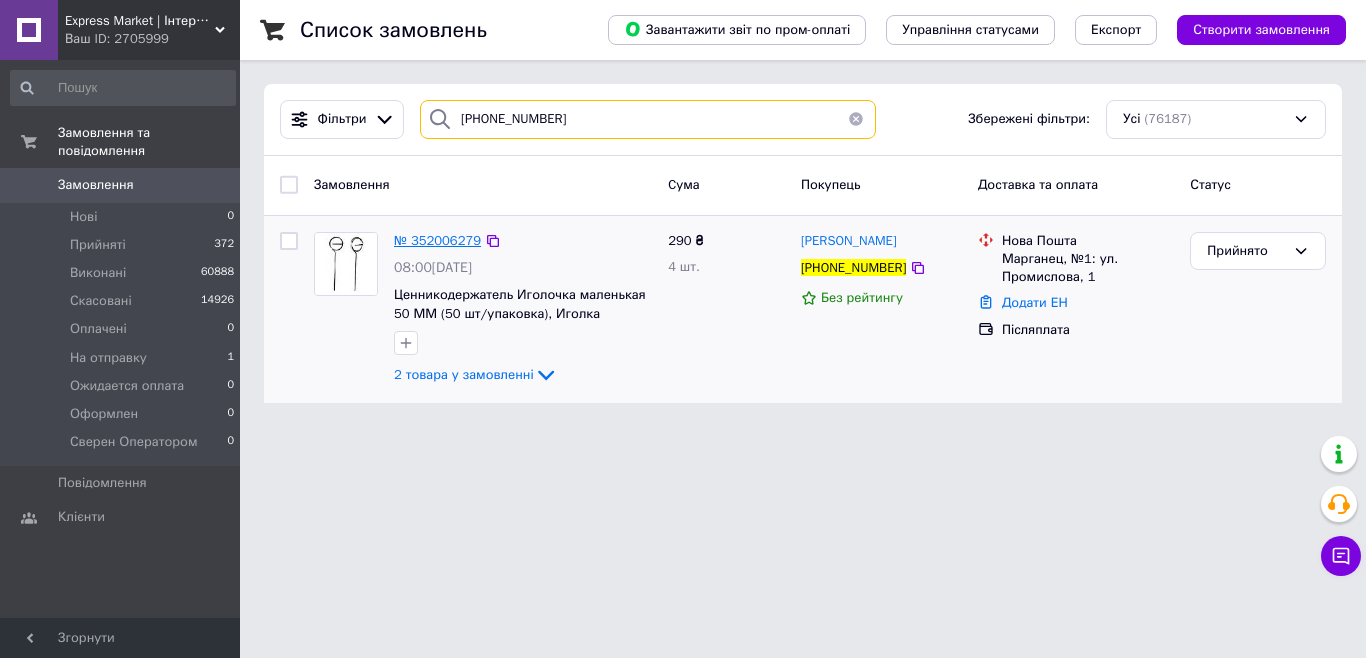 type on "+380660419337" 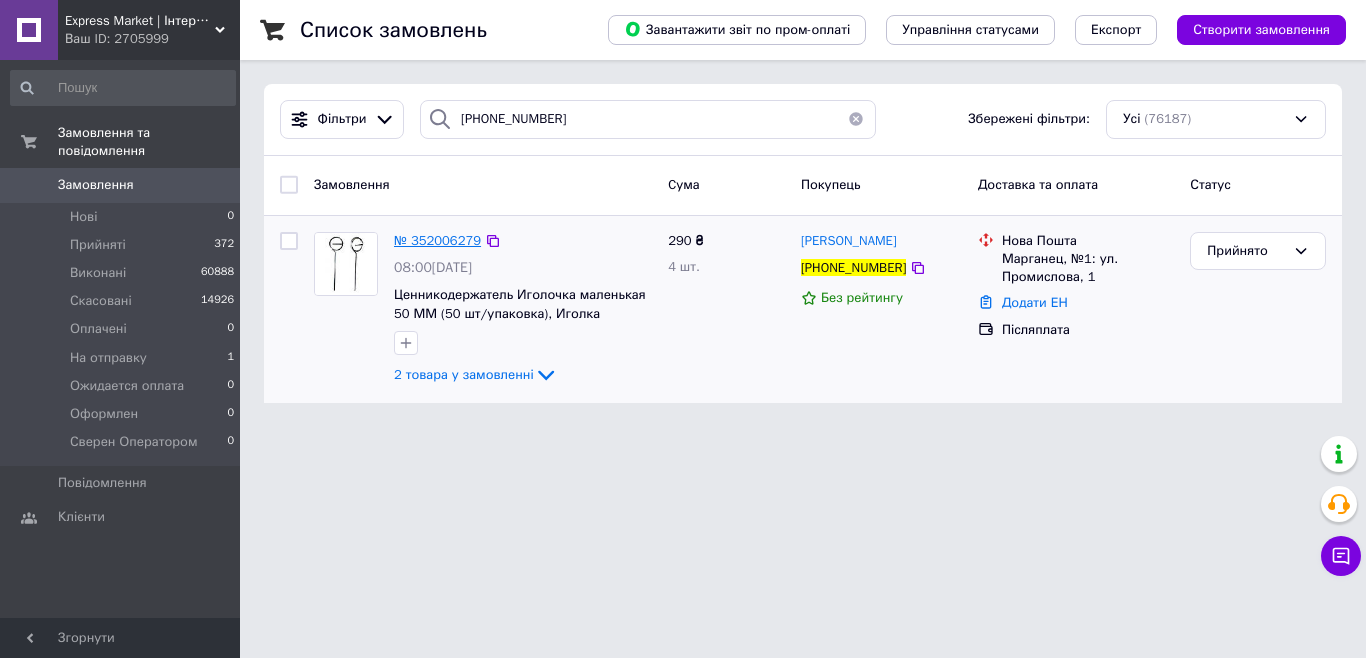 click on "№ 352006279" at bounding box center (437, 240) 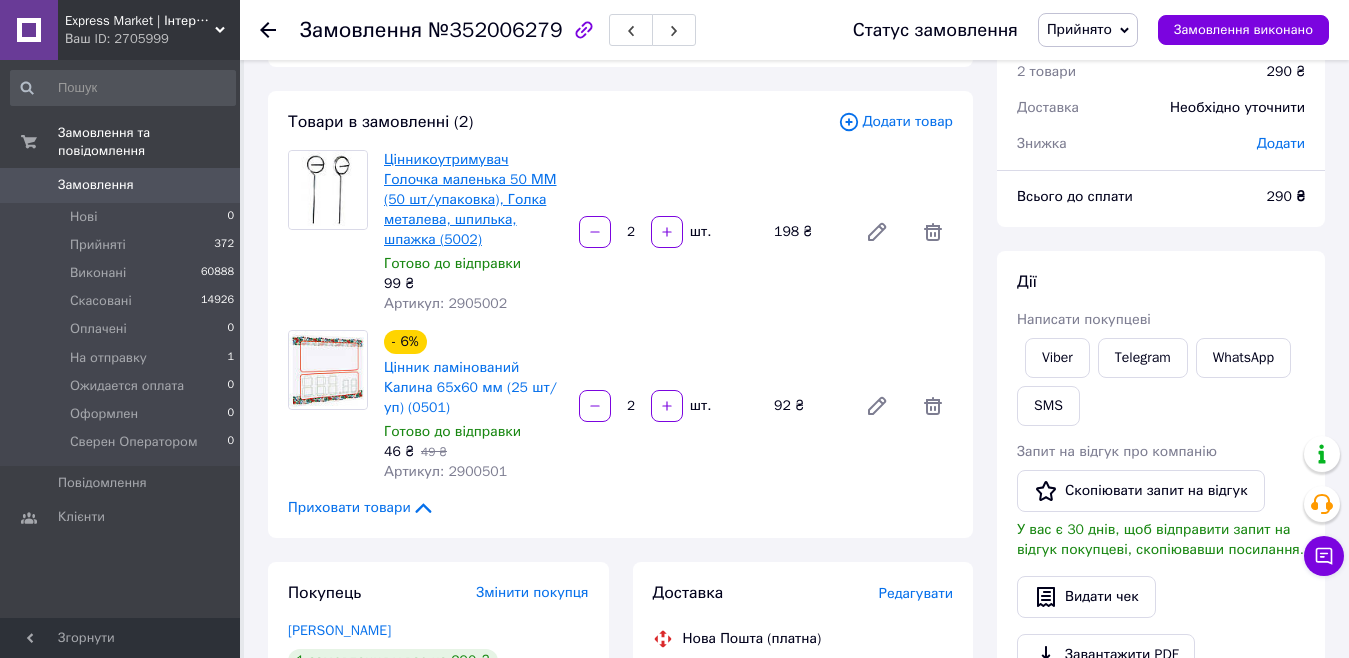 scroll, scrollTop: 200, scrollLeft: 0, axis: vertical 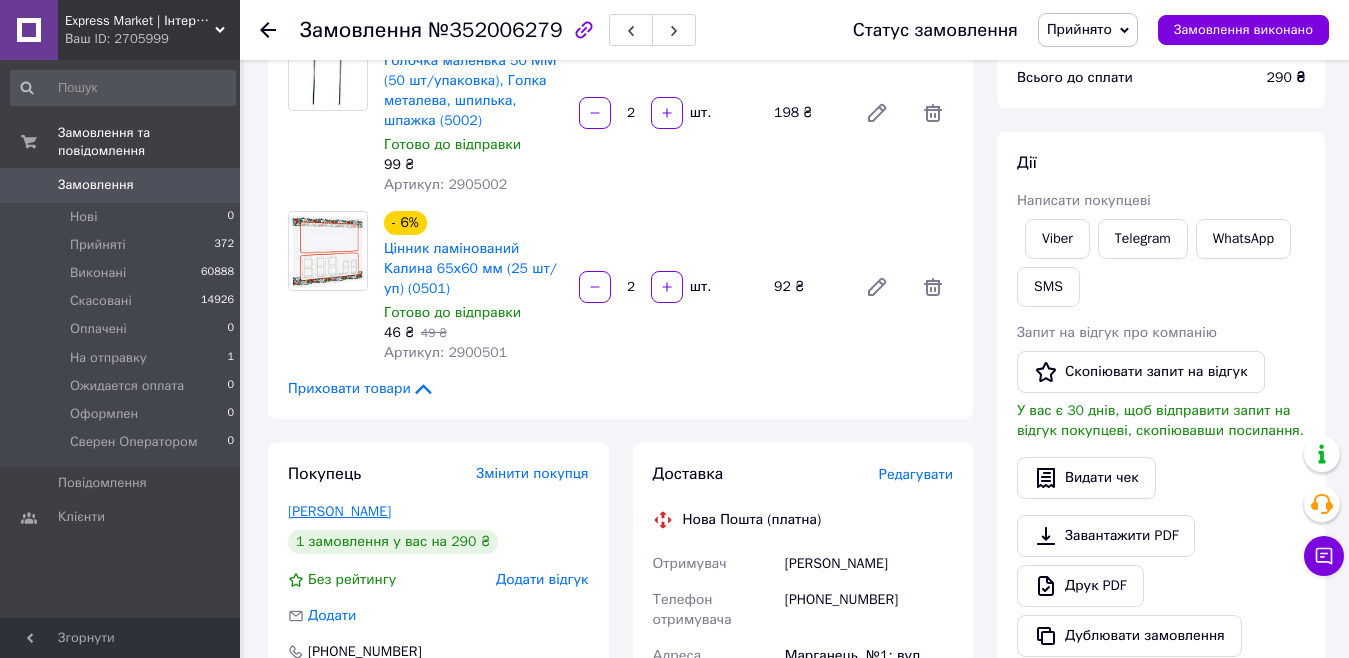 click on "Терещенко Наталія" at bounding box center (339, 511) 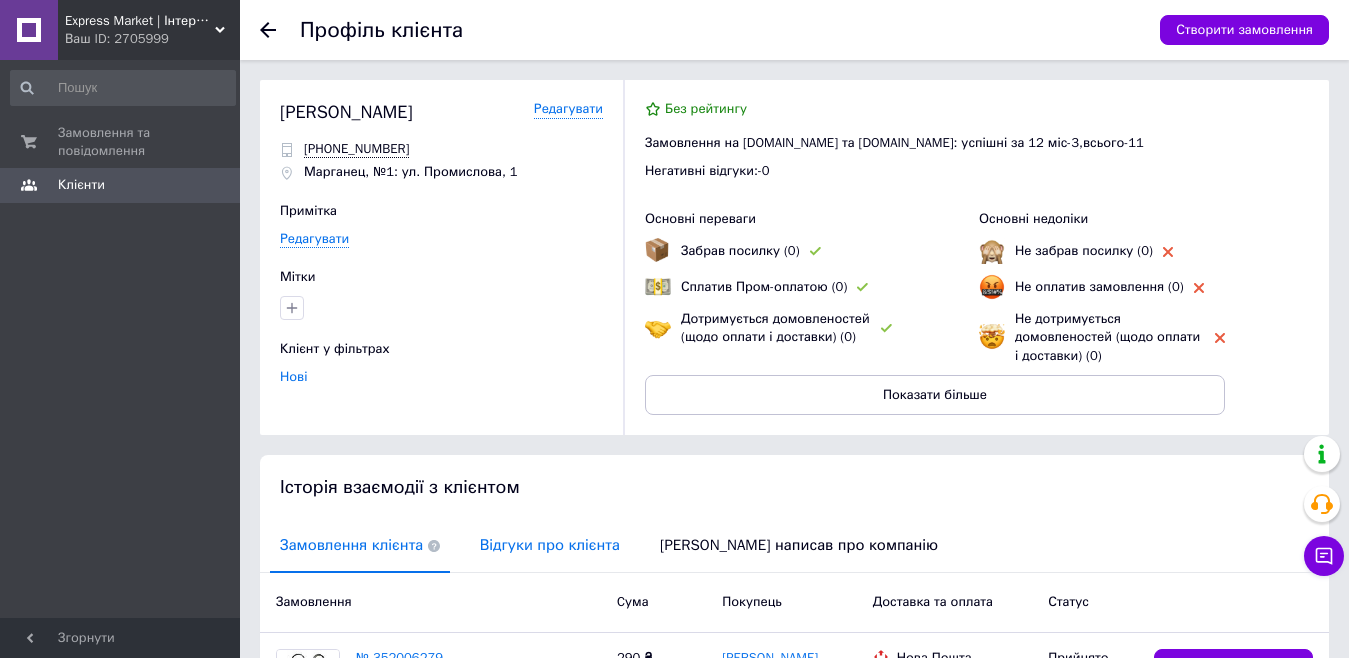 click on "Відгуки про клієнта" at bounding box center [550, 545] 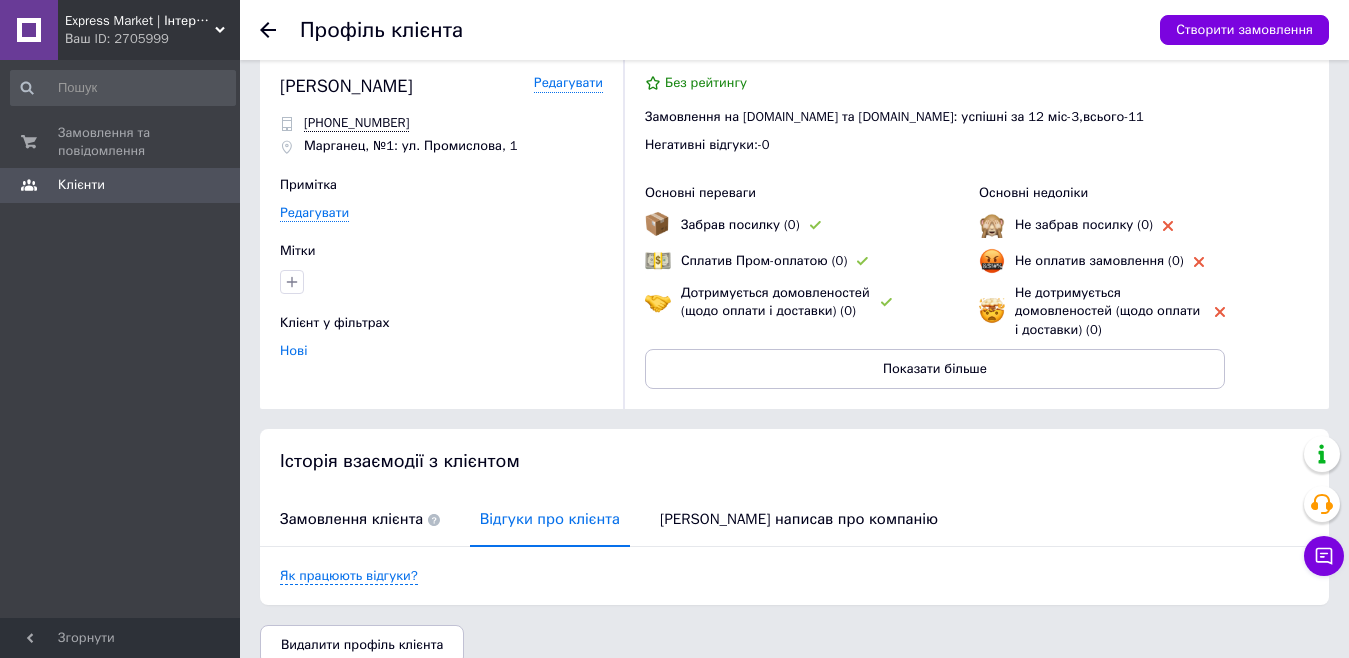 scroll, scrollTop: 0, scrollLeft: 0, axis: both 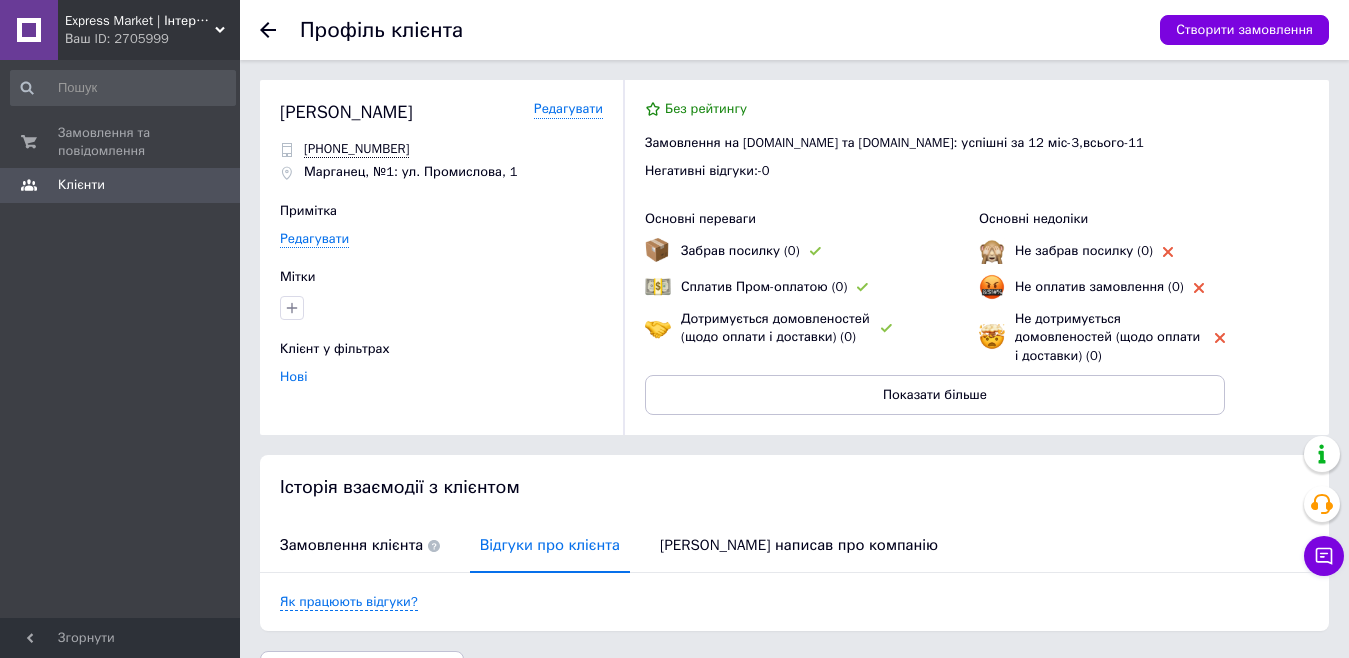 click 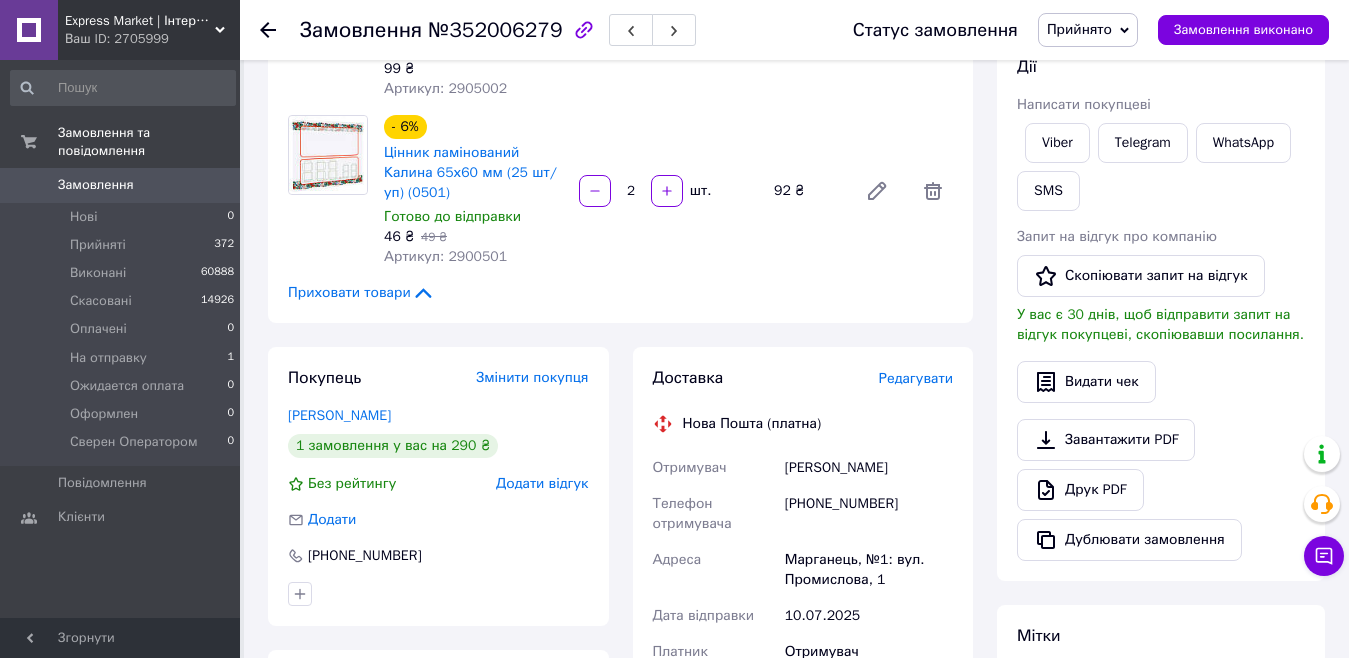 scroll, scrollTop: 300, scrollLeft: 0, axis: vertical 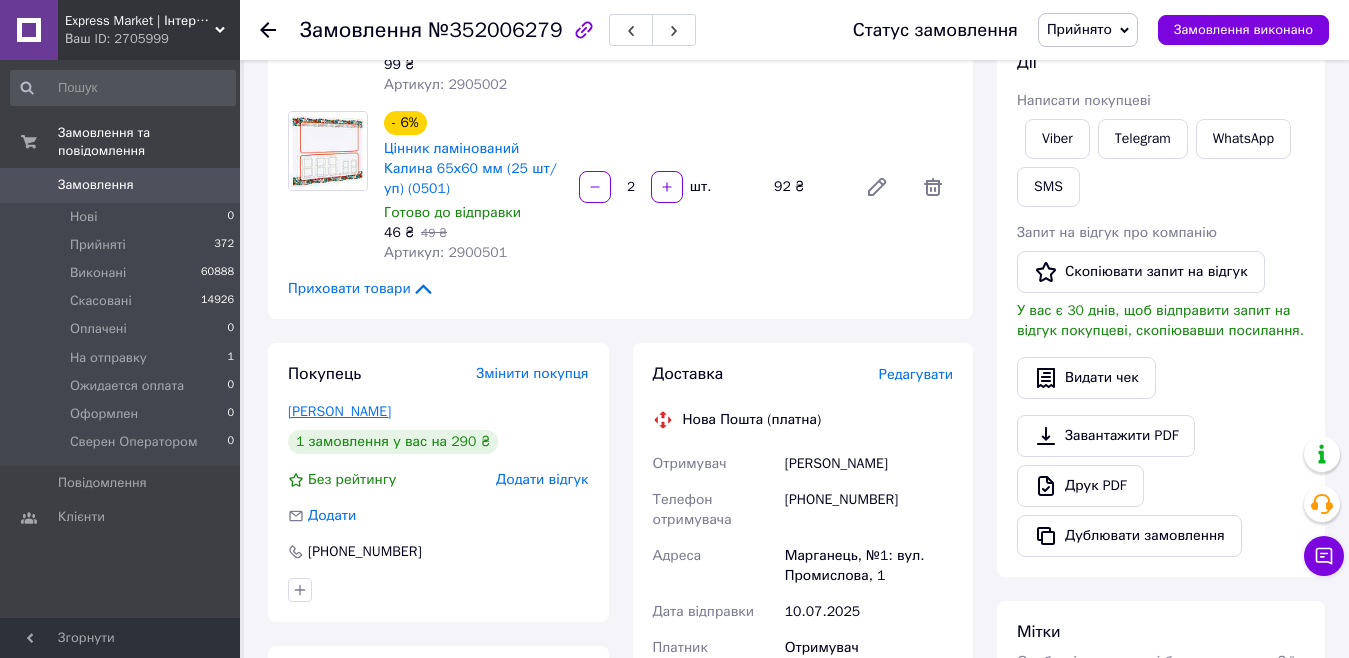 click on "Терещенко Наталія" at bounding box center (339, 411) 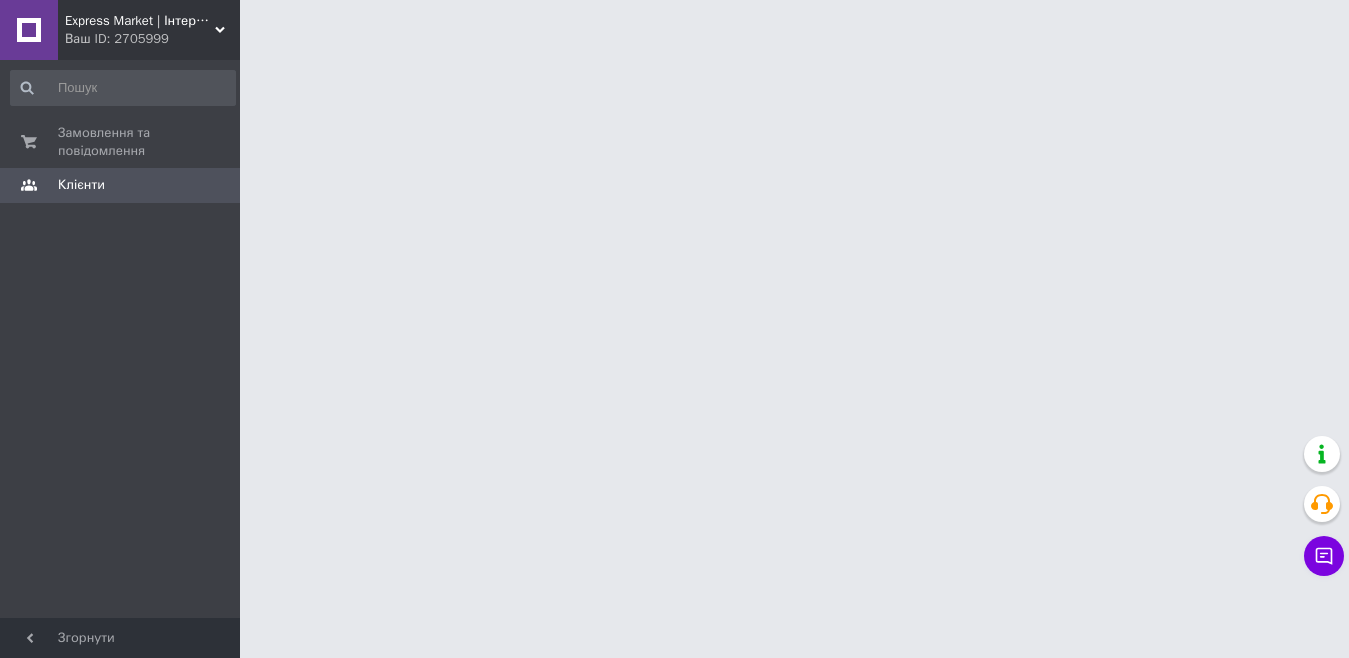 scroll, scrollTop: 0, scrollLeft: 0, axis: both 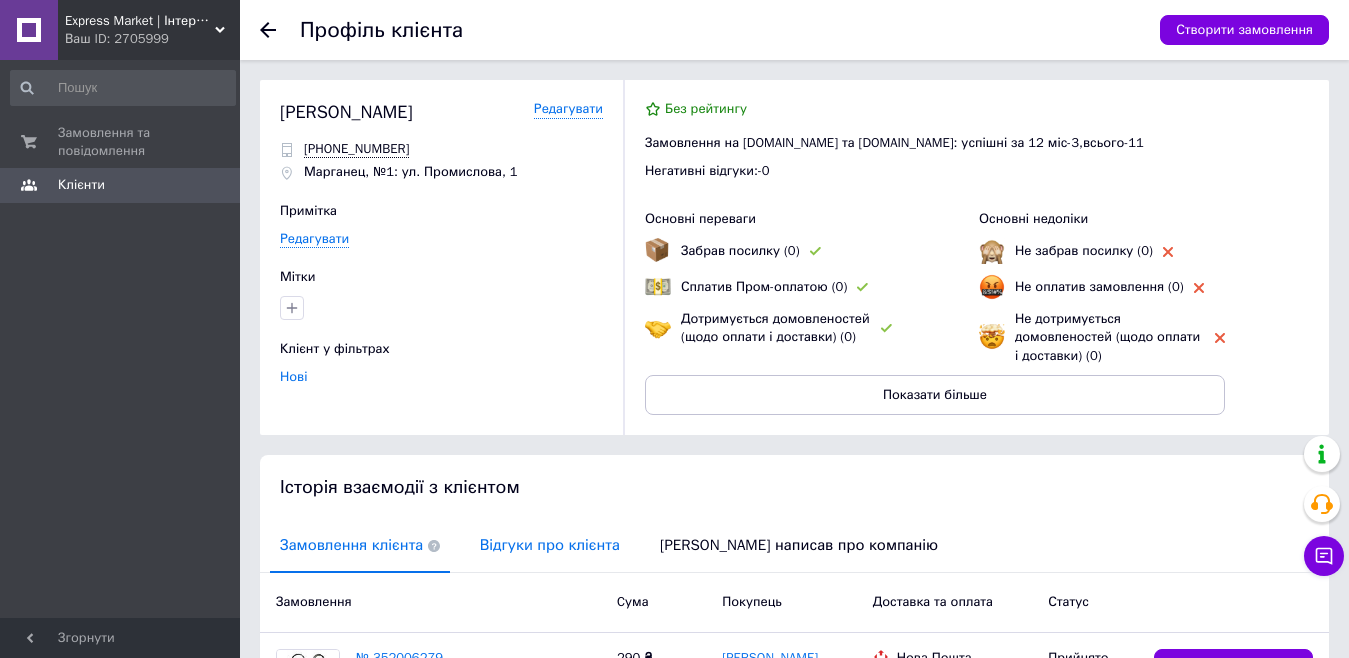 click on "Відгуки про клієнта" at bounding box center [550, 545] 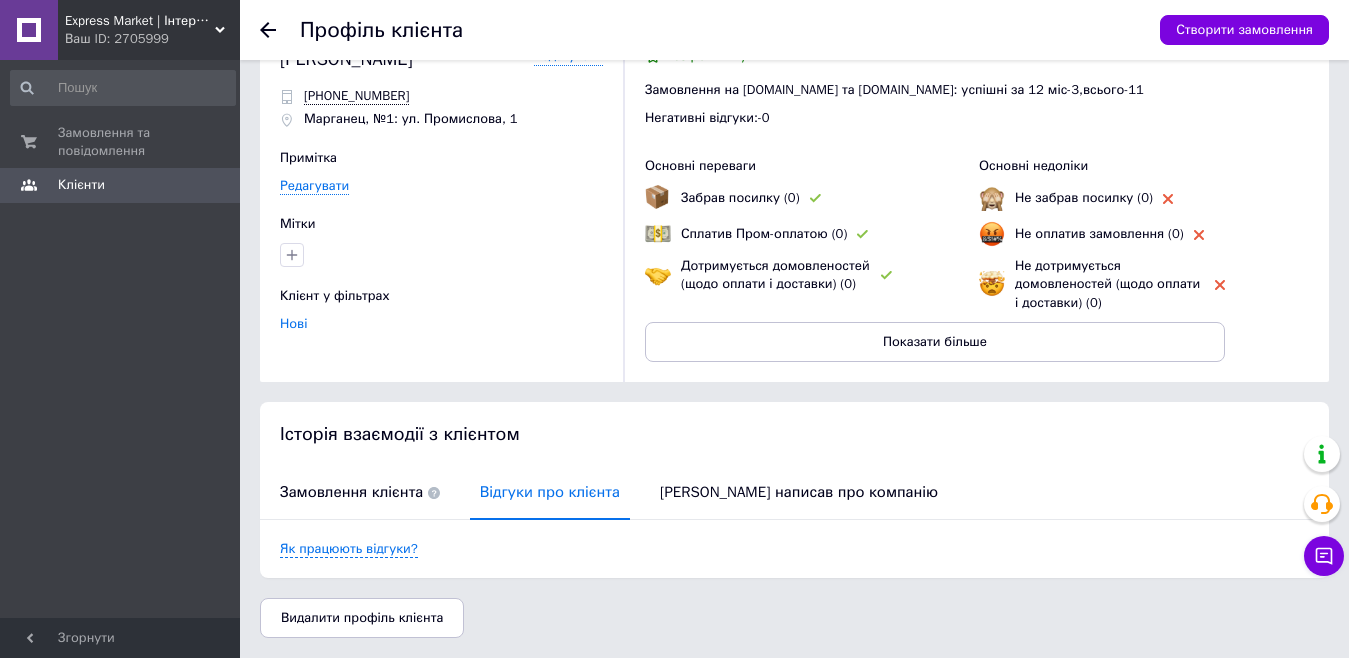 scroll, scrollTop: 0, scrollLeft: 0, axis: both 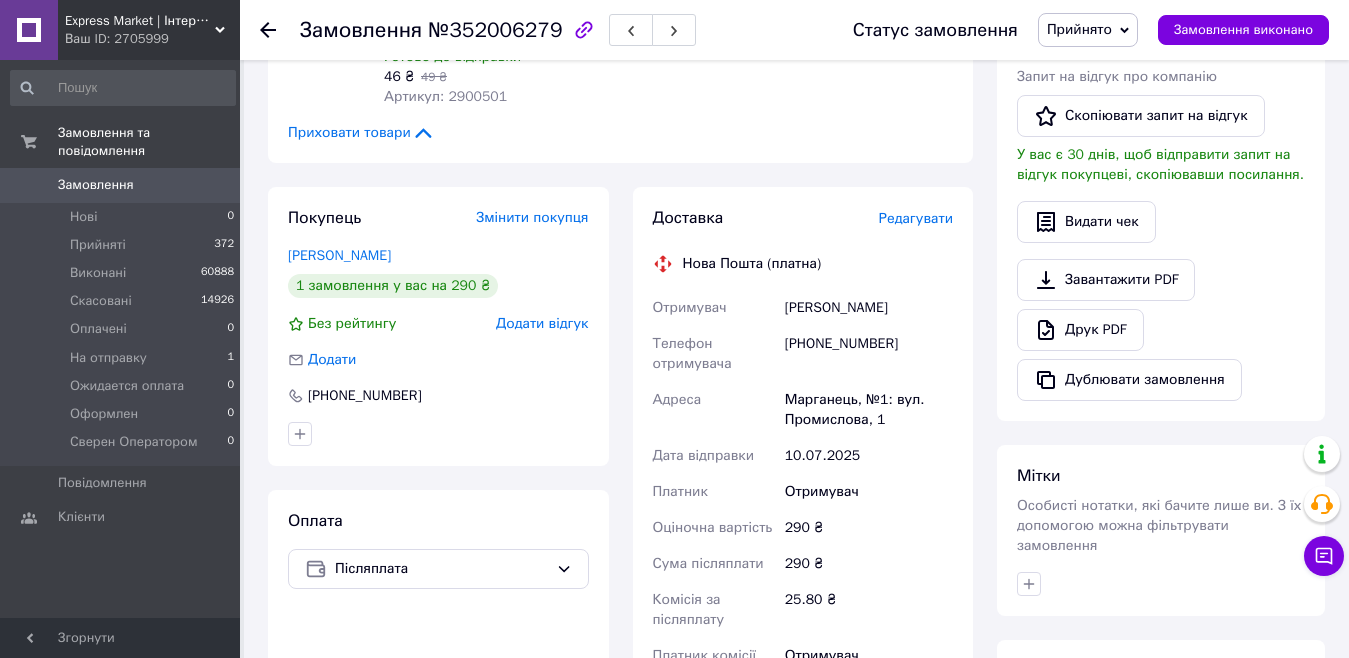 click 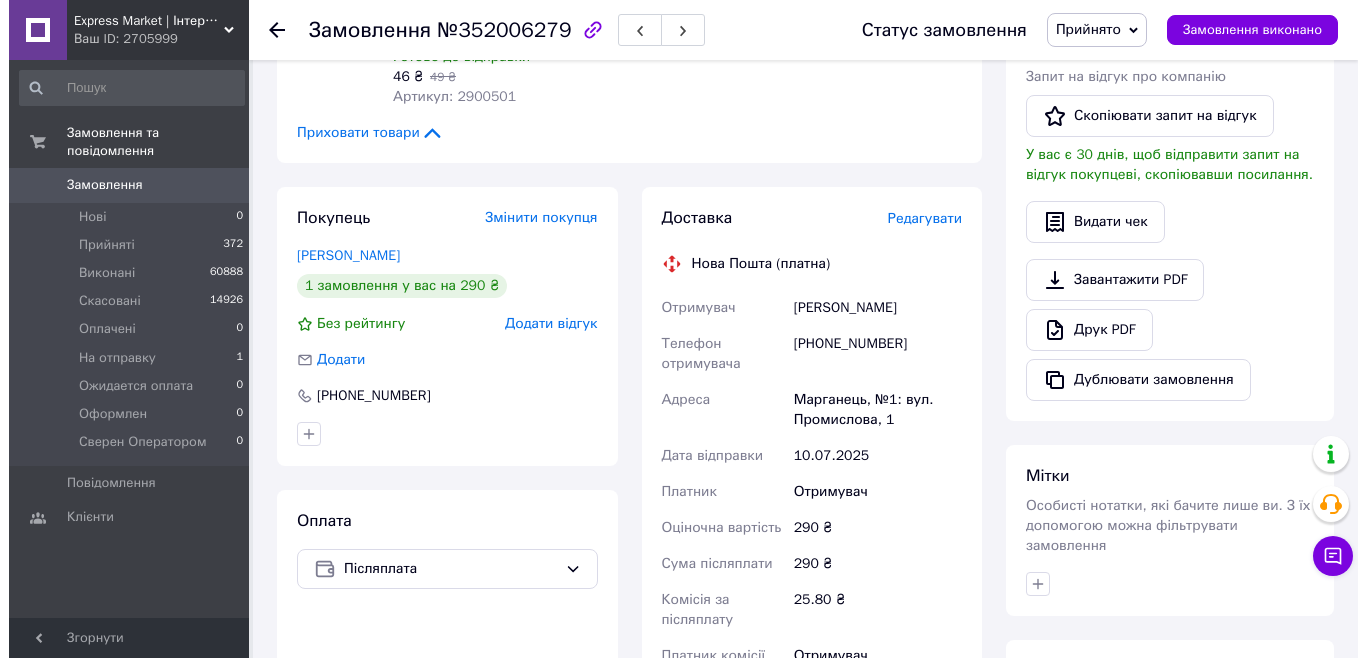 drag, startPoint x: 611, startPoint y: 116, endPoint x: 369, endPoint y: 114, distance: 242.00827 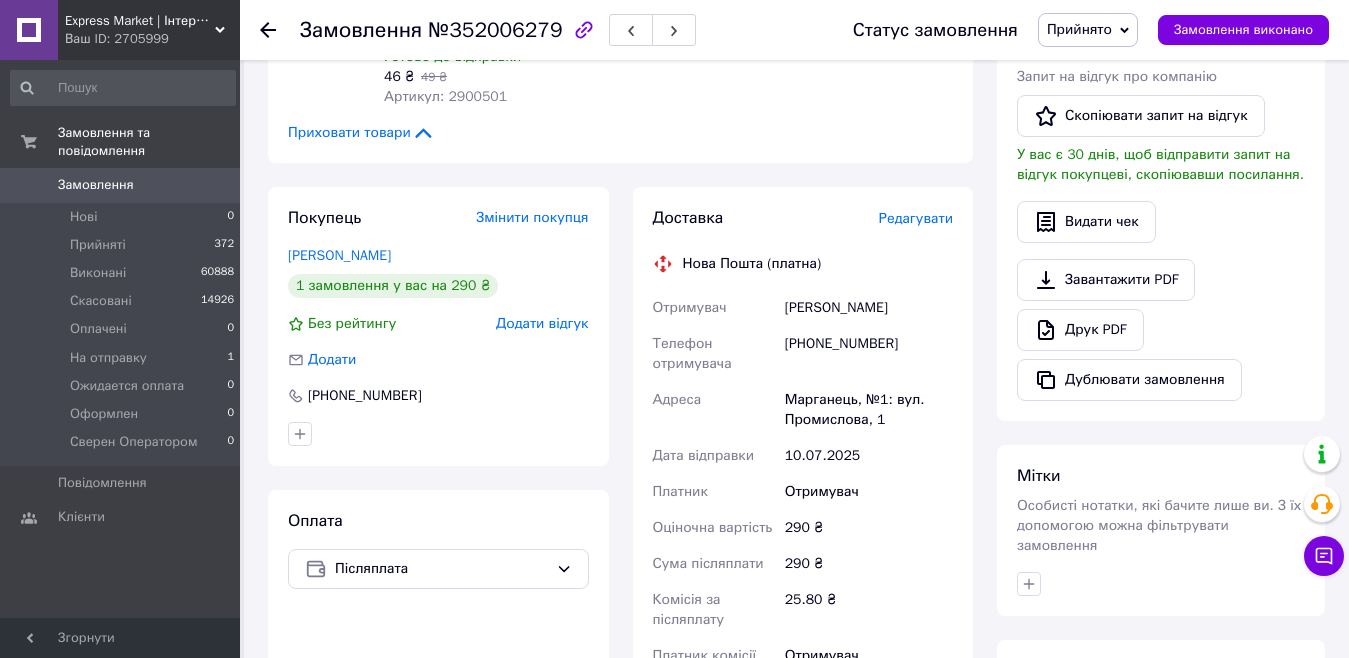type on "+380505160303" 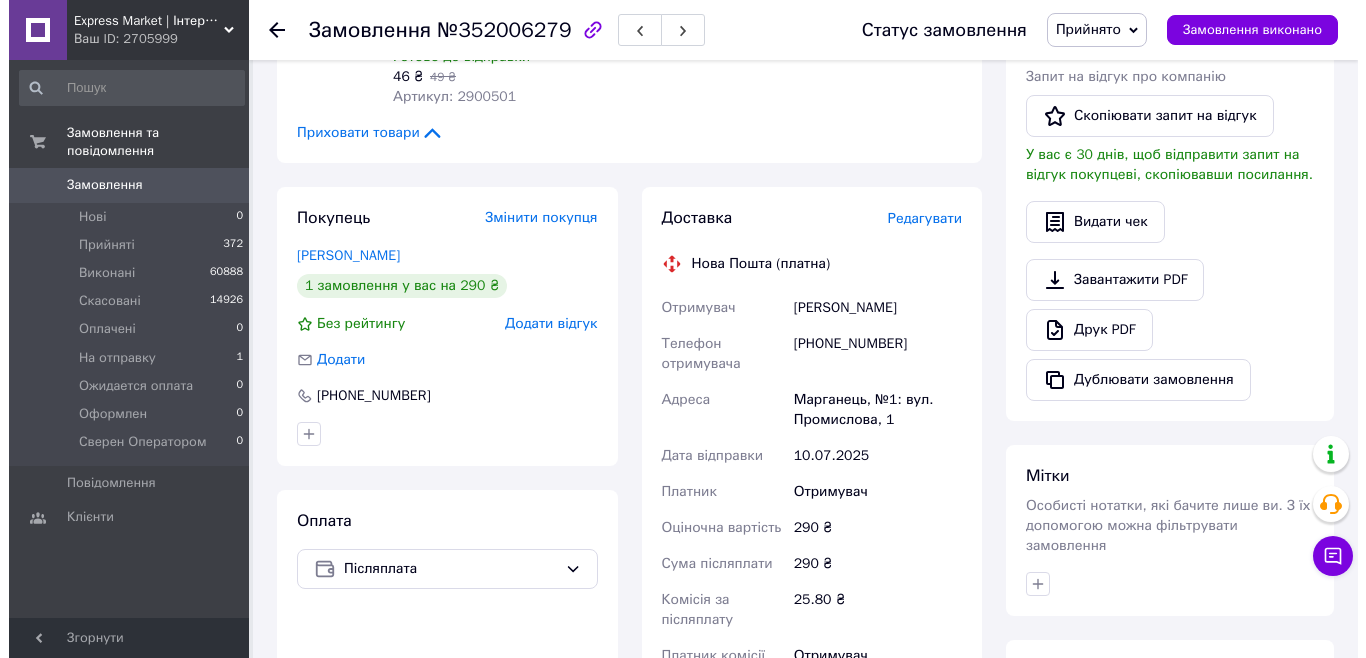 click on "№ 352022568" 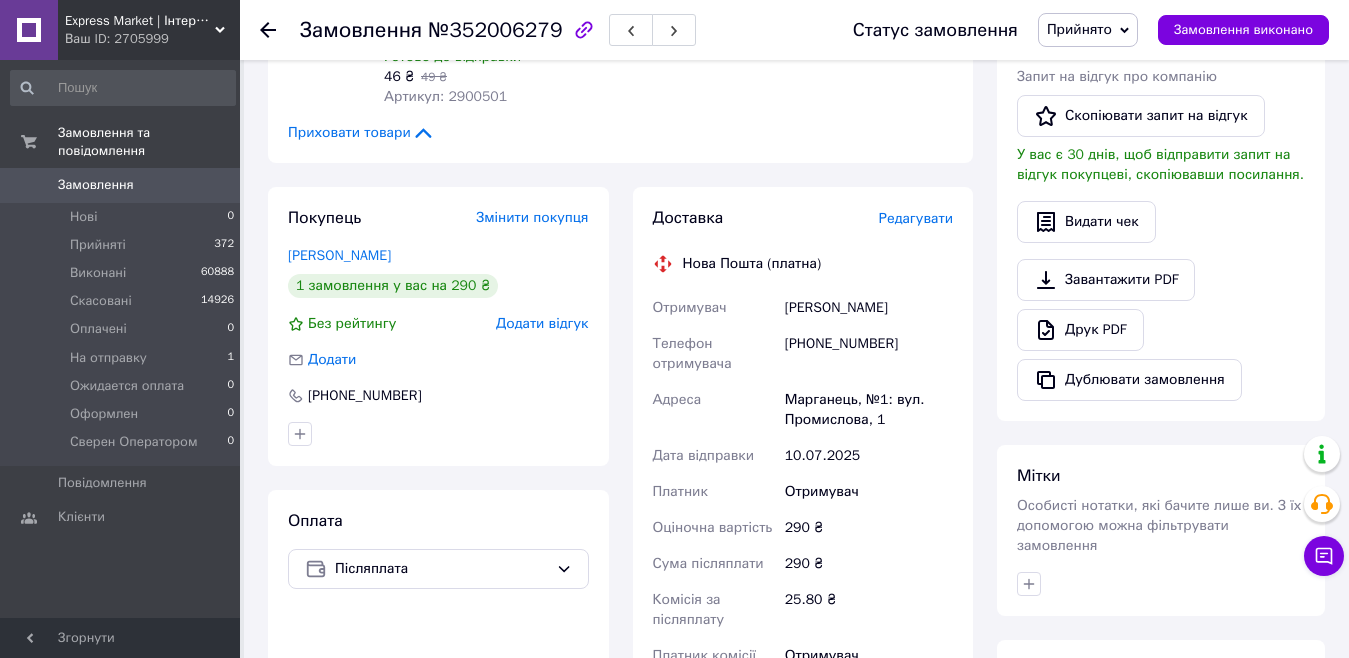 scroll, scrollTop: 200, scrollLeft: 0, axis: vertical 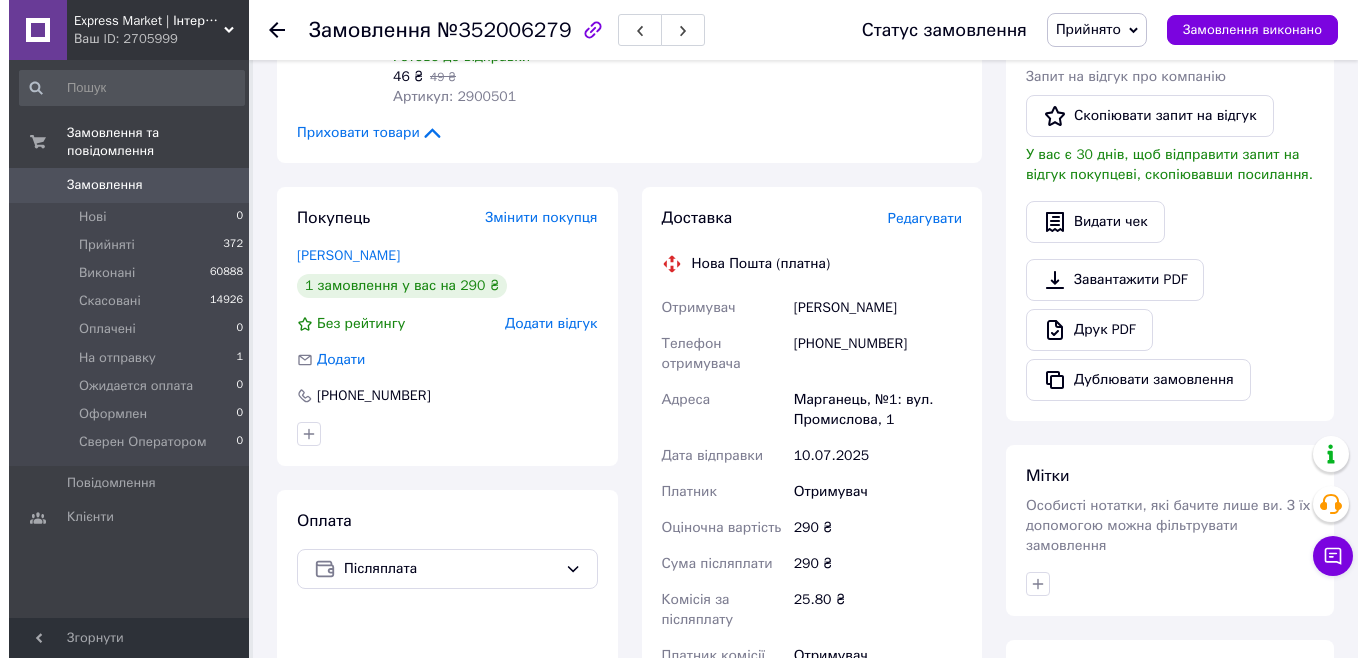 drag, startPoint x: 635, startPoint y: 131, endPoint x: 418, endPoint y: 136, distance: 217.0576 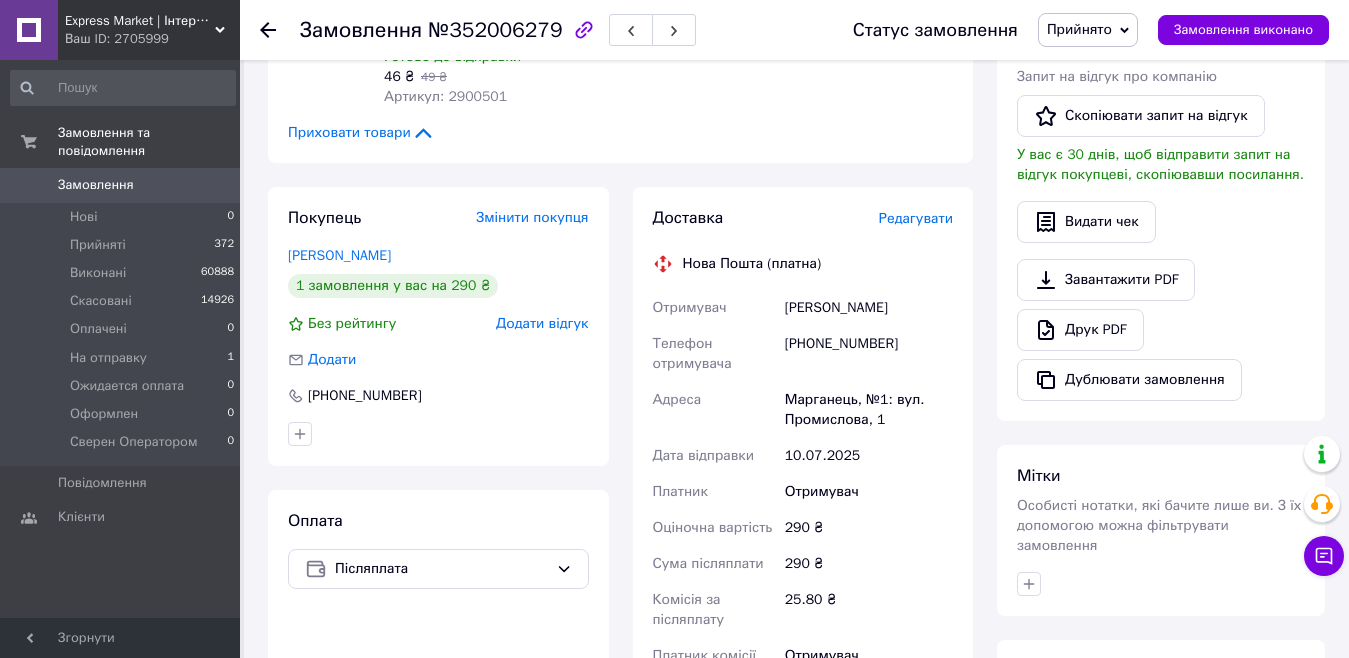 click on "Гуцул Росина" 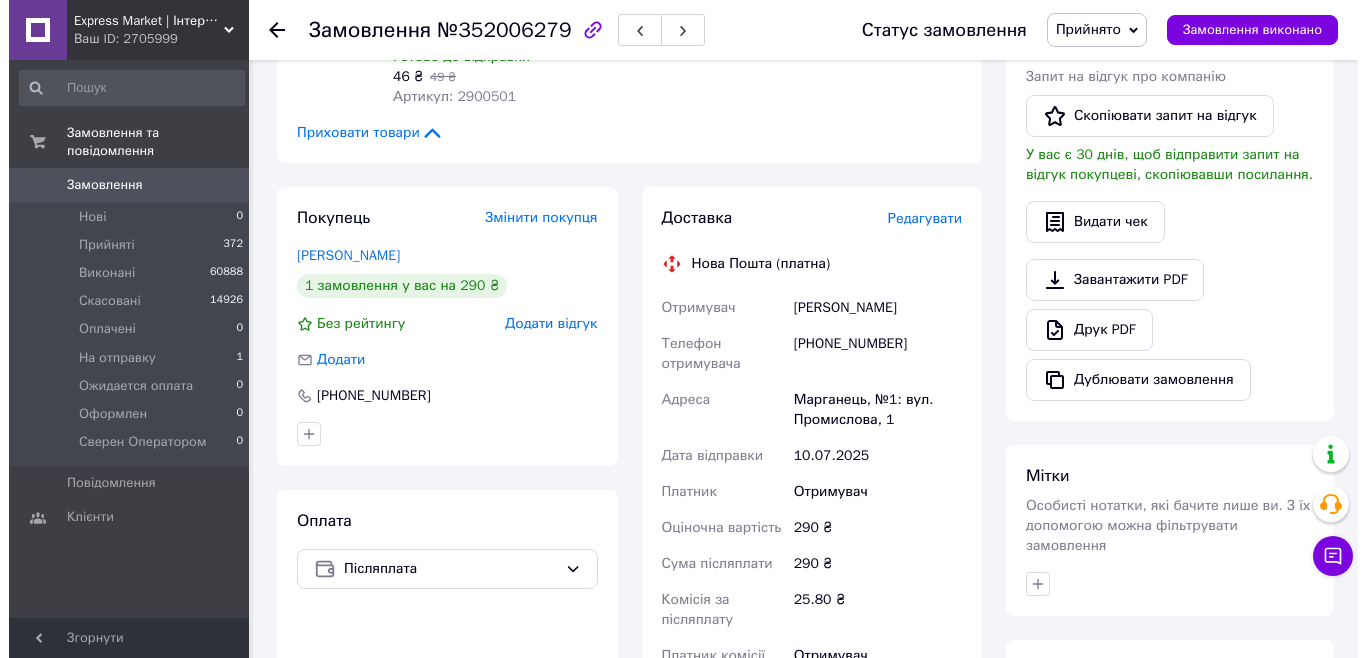 drag, startPoint x: 626, startPoint y: 114, endPoint x: 390, endPoint y: 131, distance: 236.6115 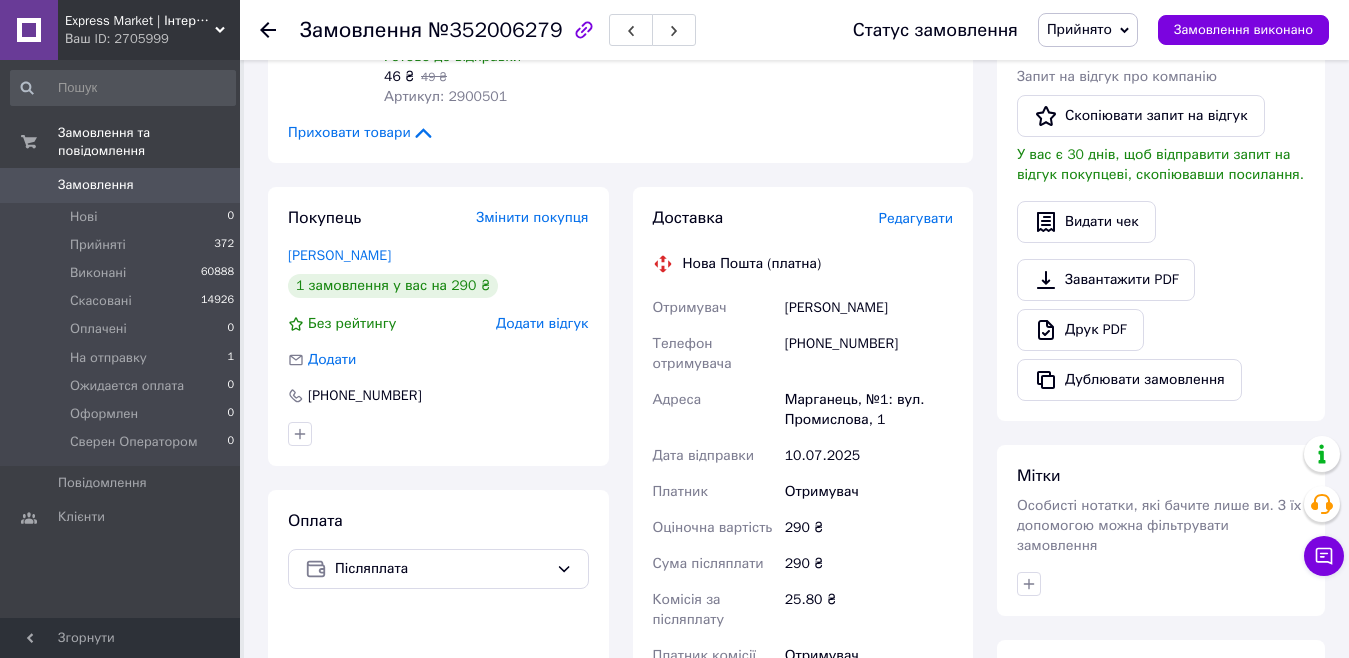 click on "Долнер Олена" 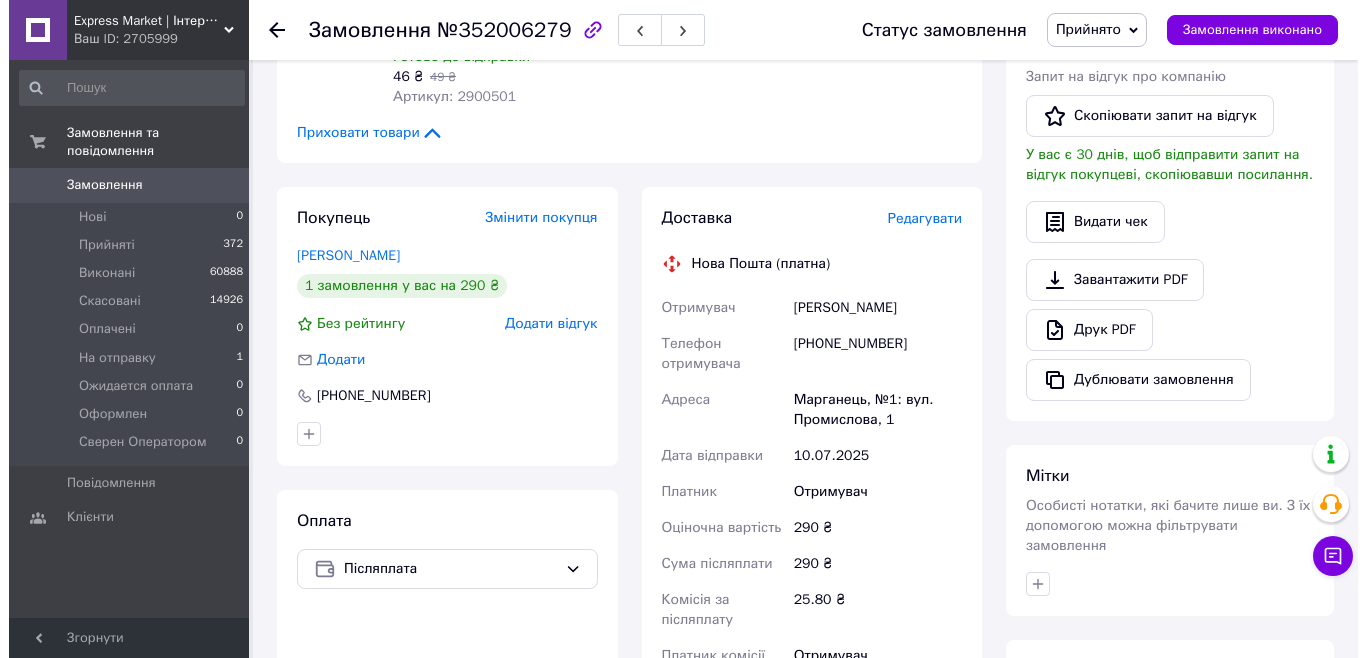 click 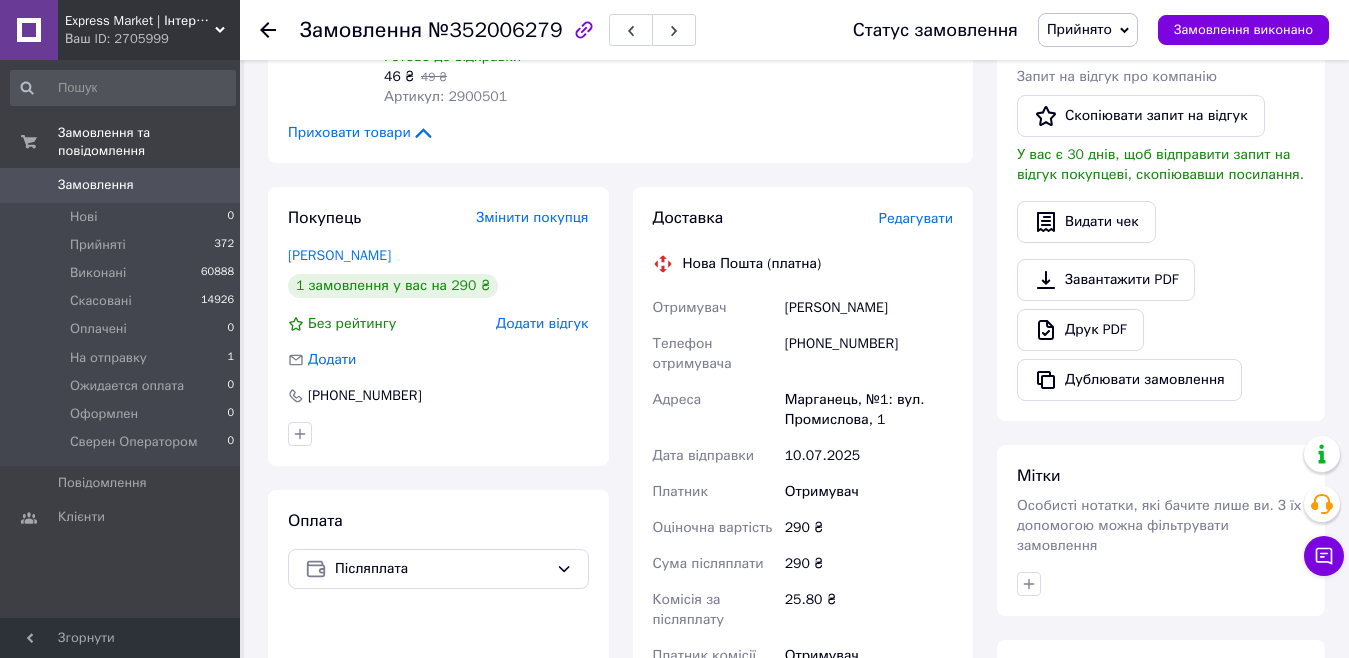 click 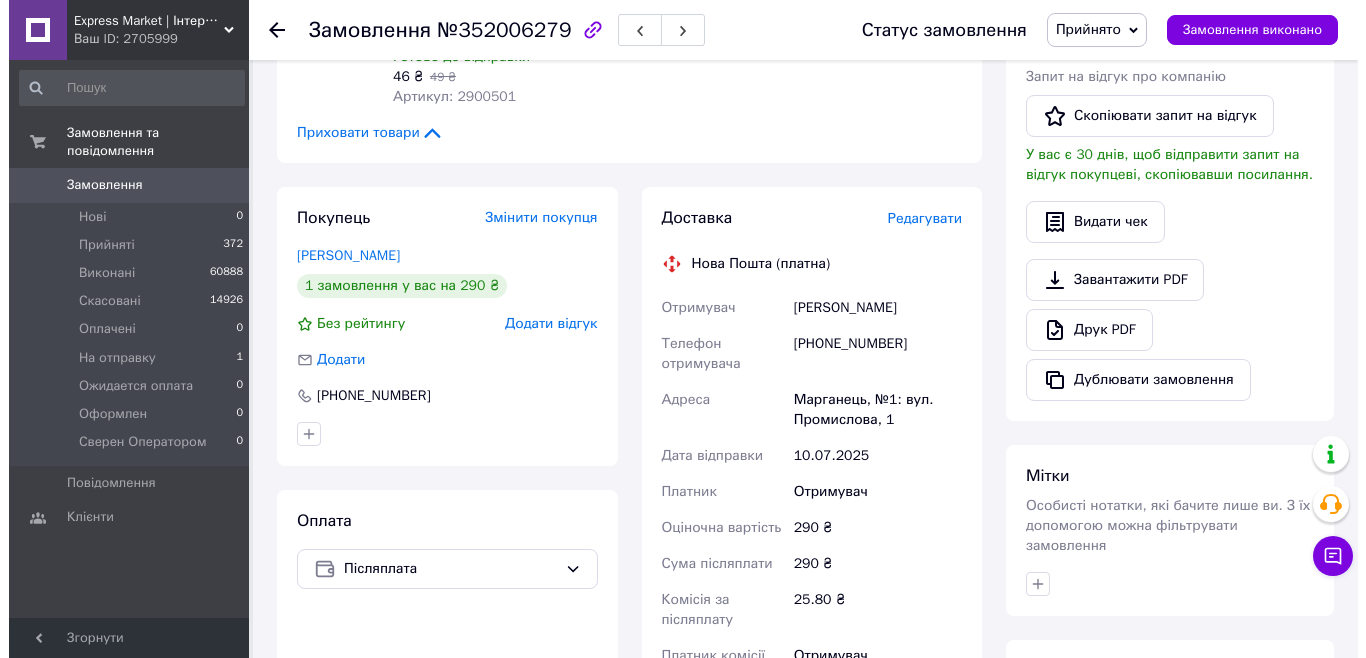 type on "+380672035843" 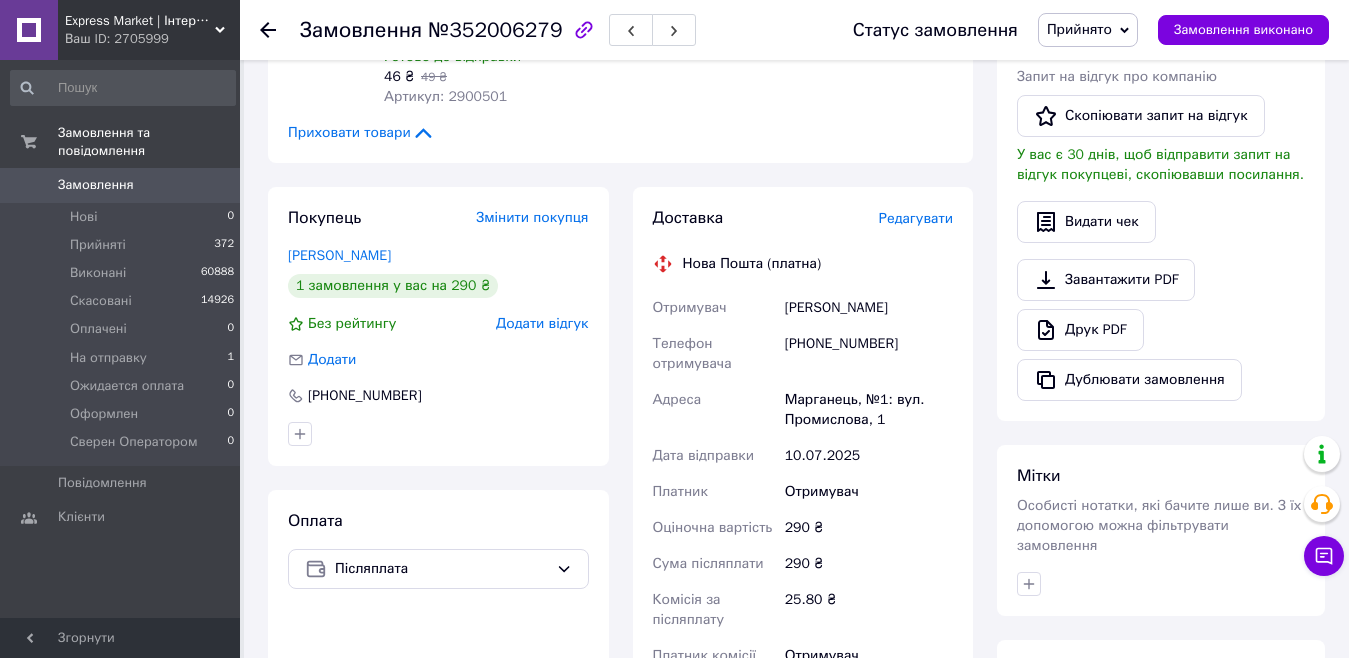 click on "Краковецька Віталіна" 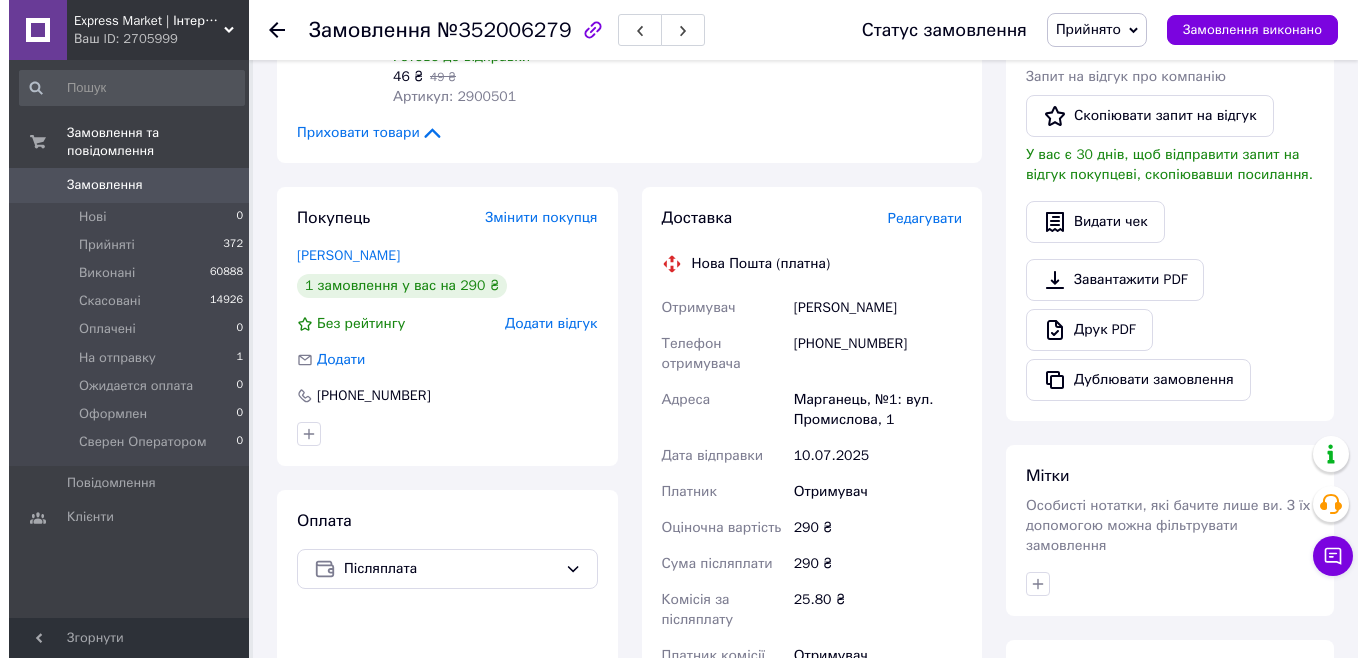 drag, startPoint x: 632, startPoint y: 120, endPoint x: 408, endPoint y: 97, distance: 225.1777 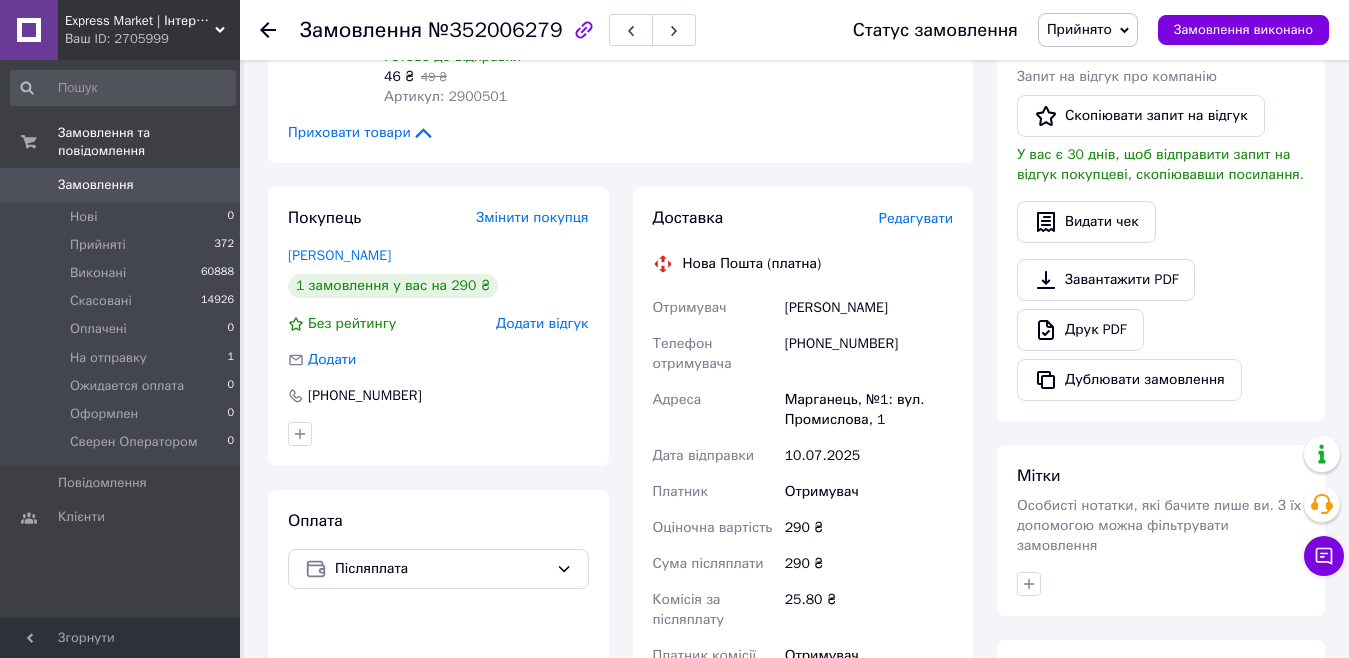 type on "+380986688616" 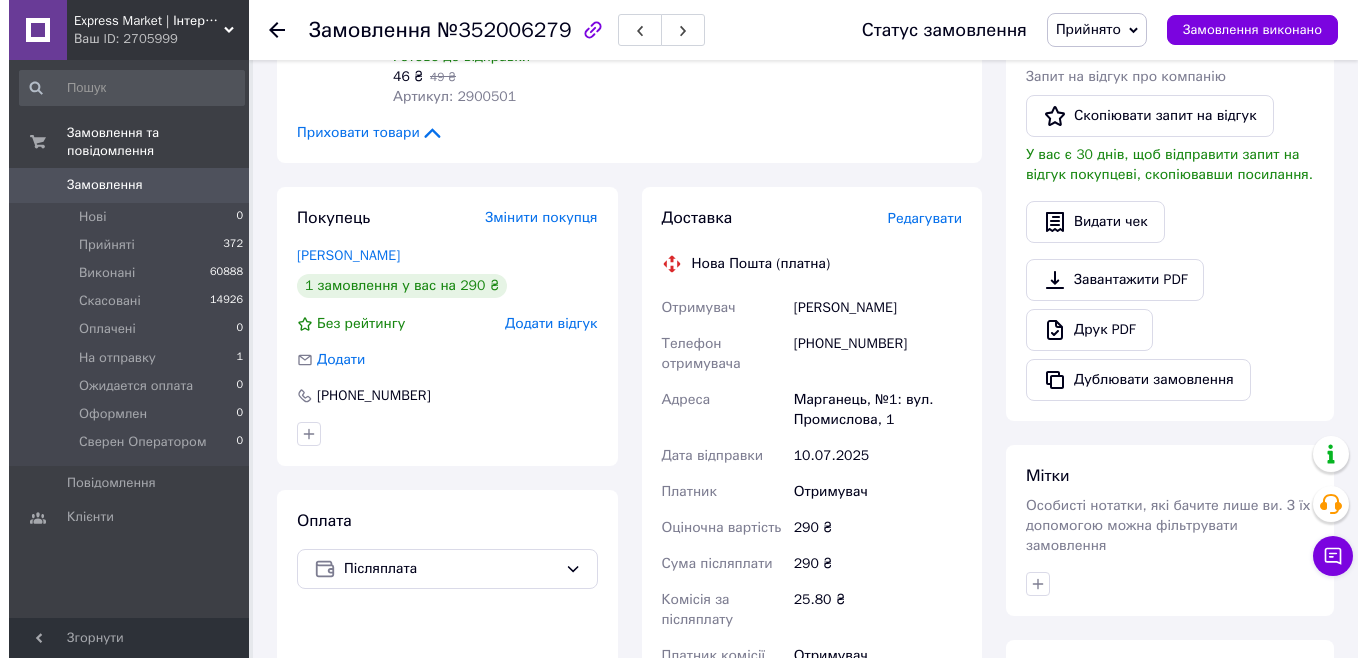 type on "+380932971979" 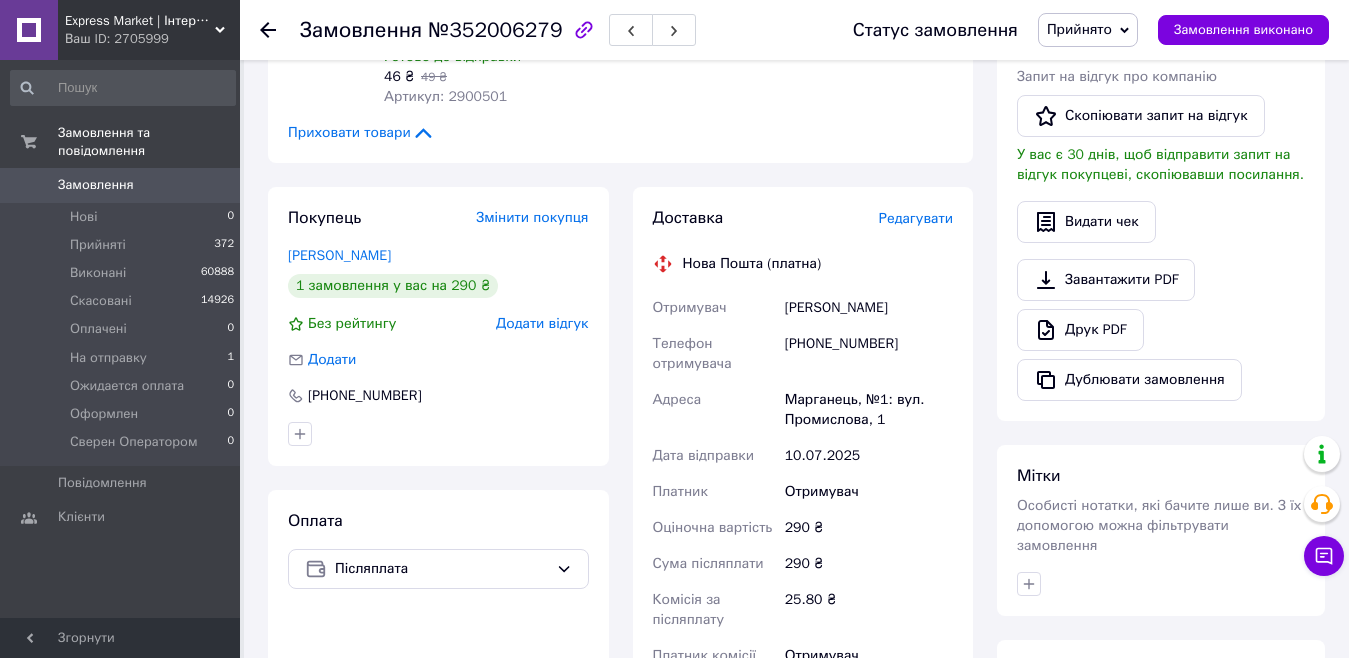 click on "Шаклов Дмитро" 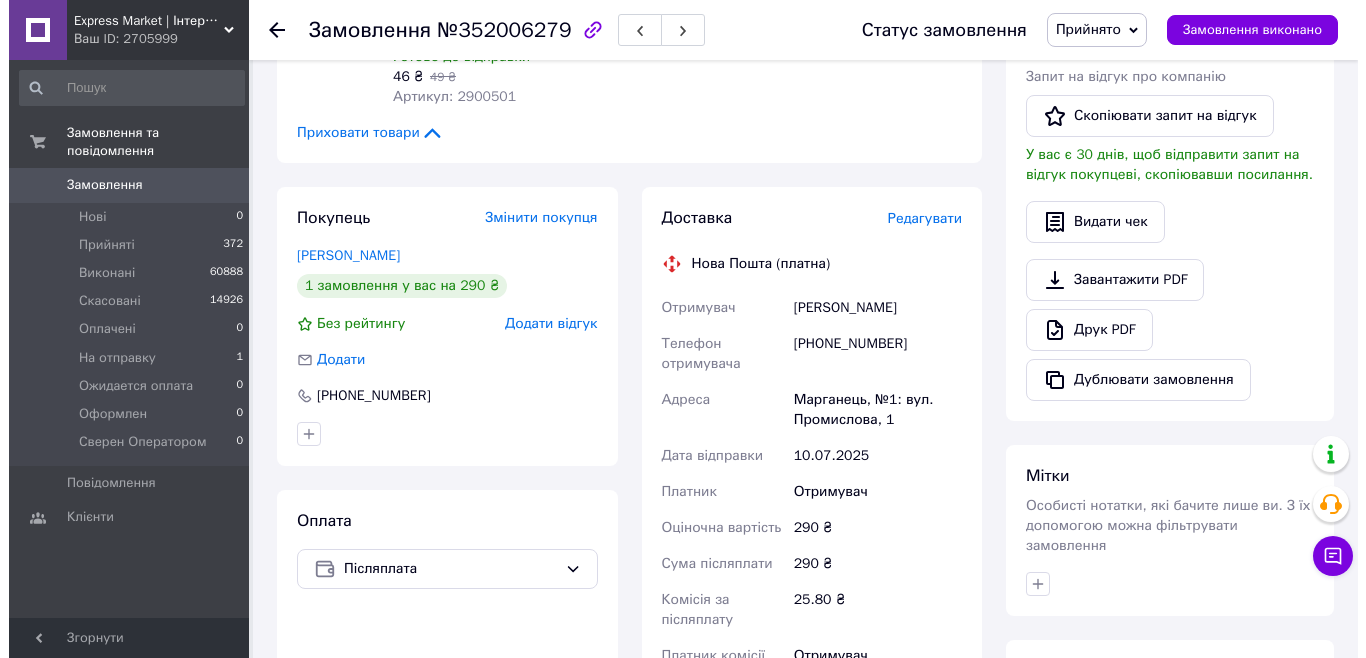 drag, startPoint x: 641, startPoint y: 118, endPoint x: 400, endPoint y: 142, distance: 242.19208 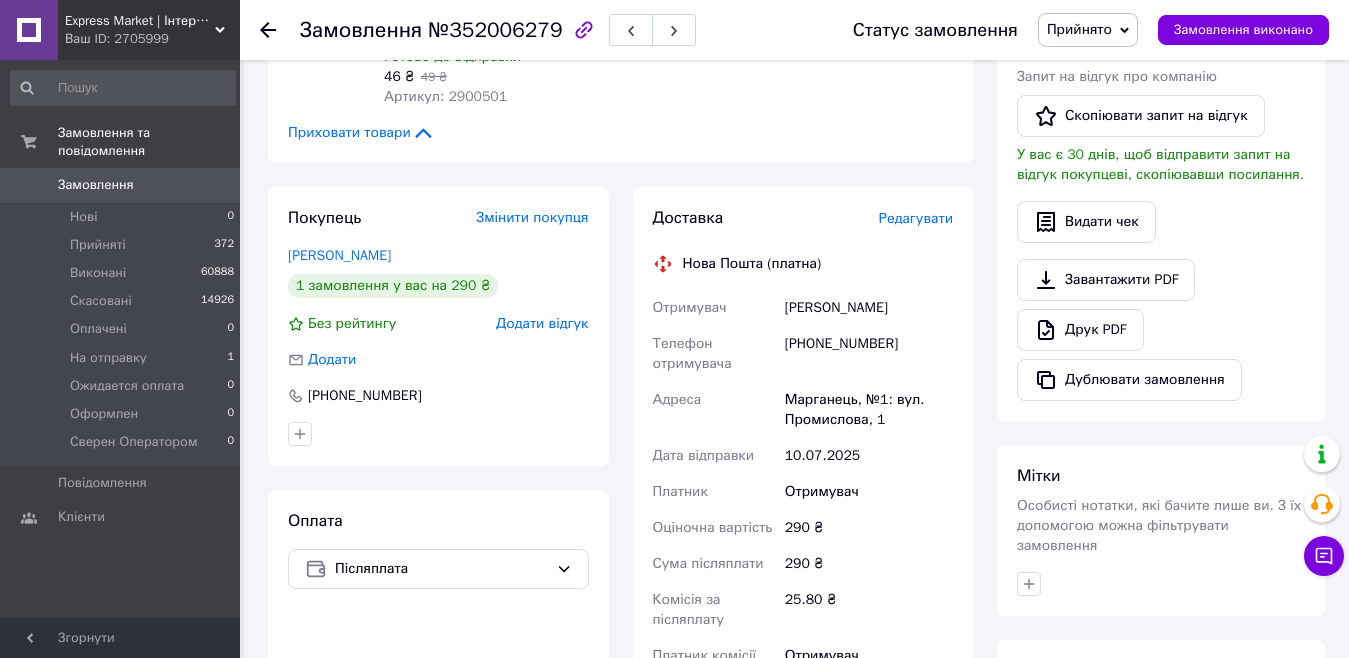drag, startPoint x: 898, startPoint y: 316, endPoint x: 787, endPoint y: 316, distance: 111 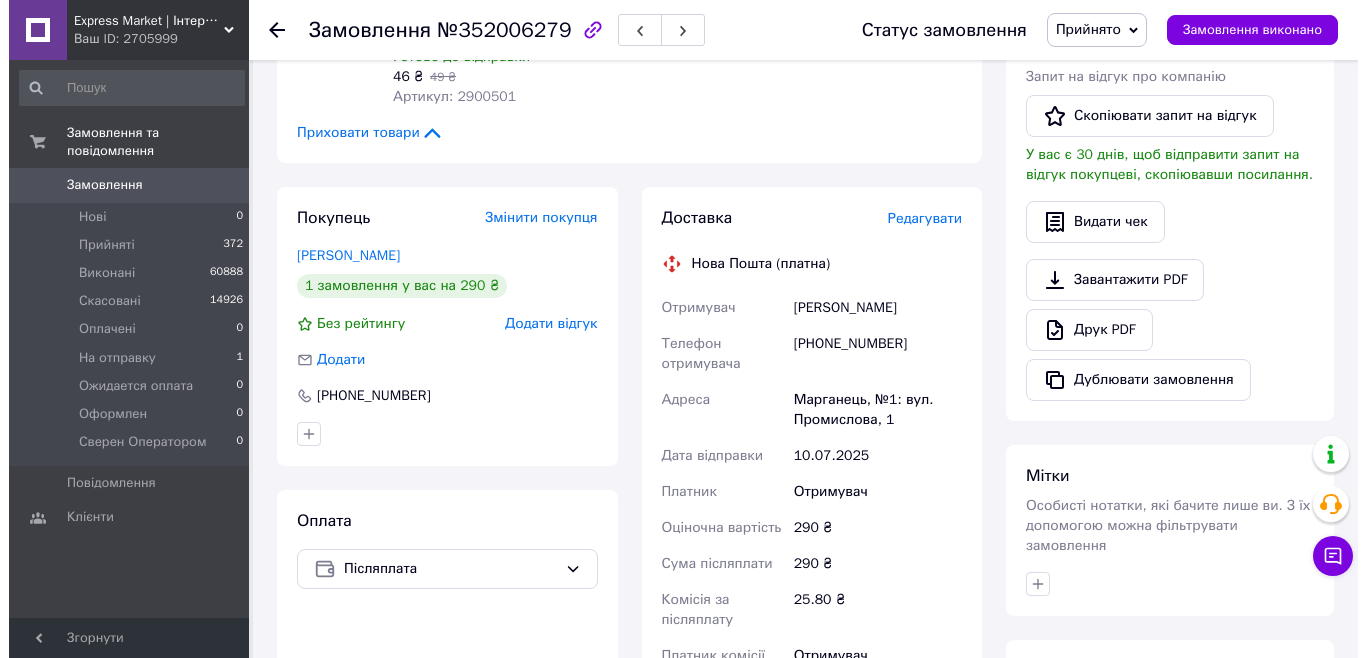 drag, startPoint x: 606, startPoint y: 120, endPoint x: 395, endPoint y: 118, distance: 211.00948 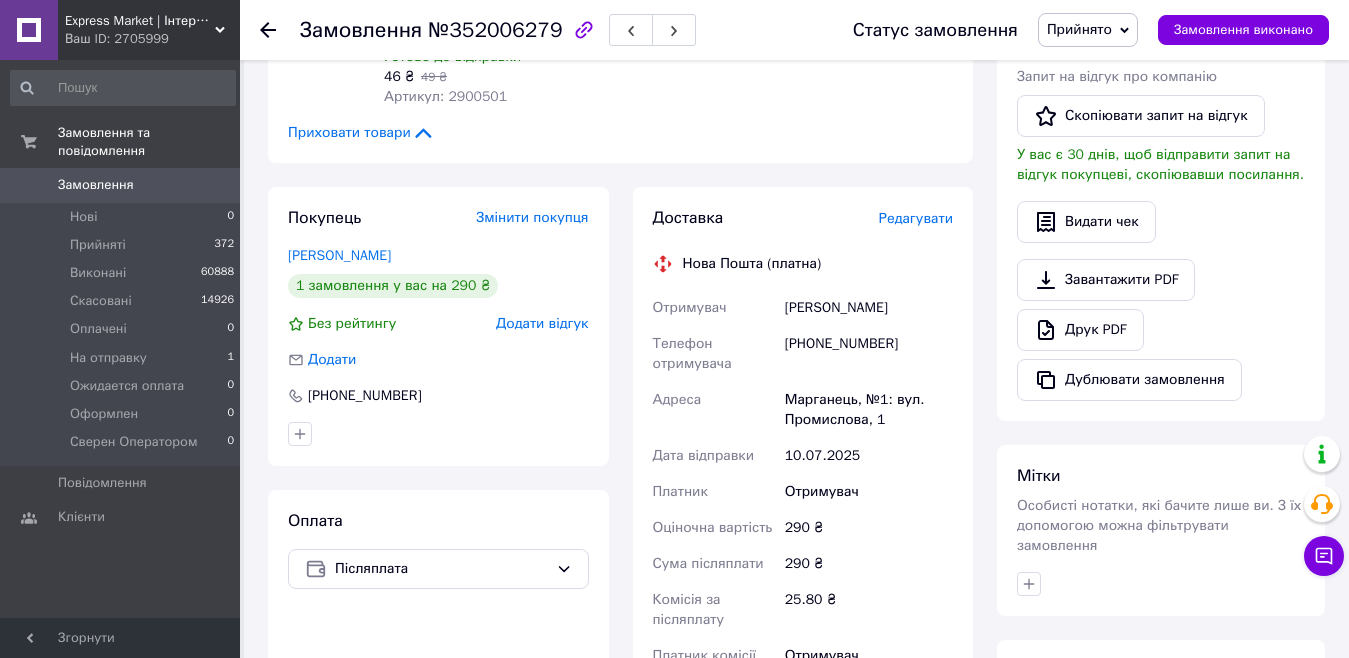 drag, startPoint x: 616, startPoint y: 120, endPoint x: 276, endPoint y: 120, distance: 340 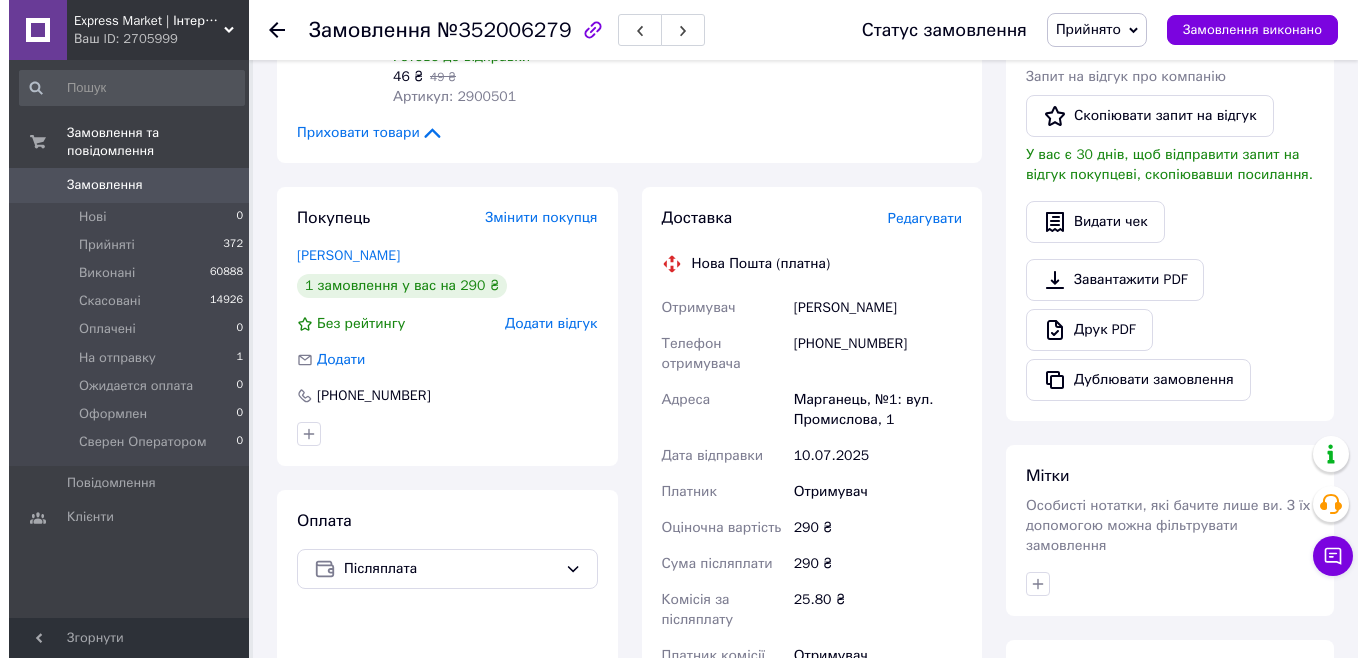 type on "+380974997461" 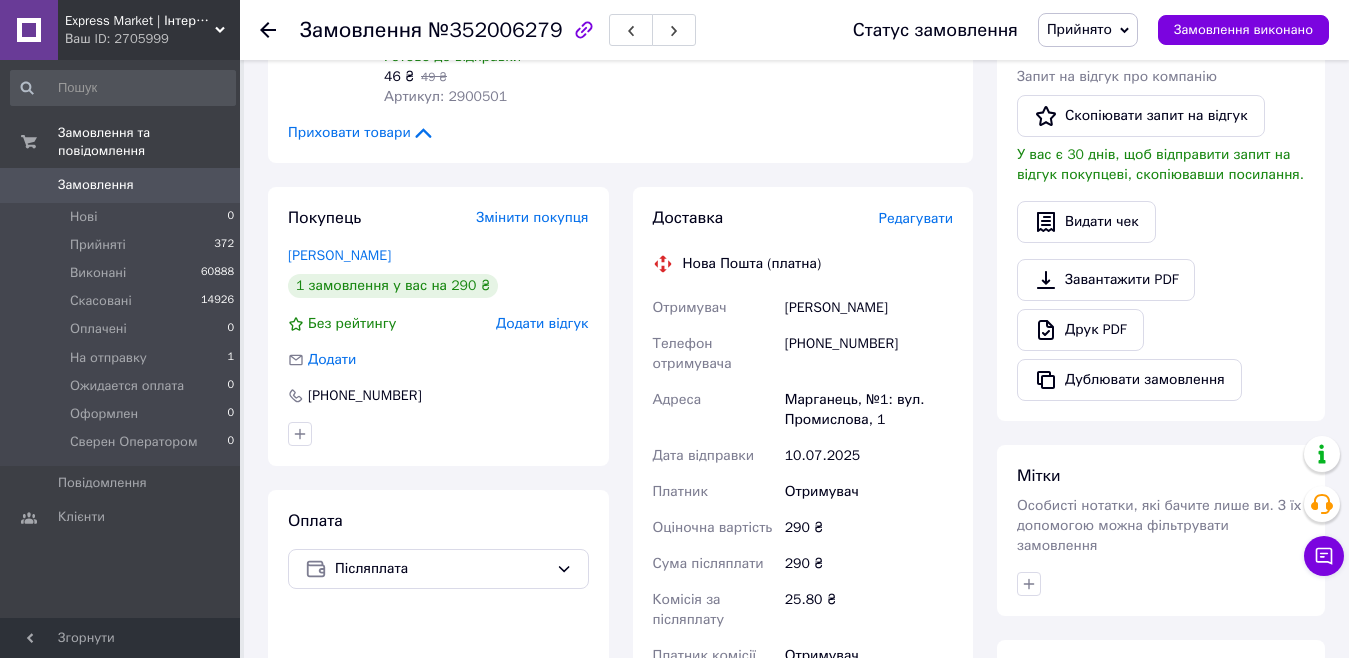 click 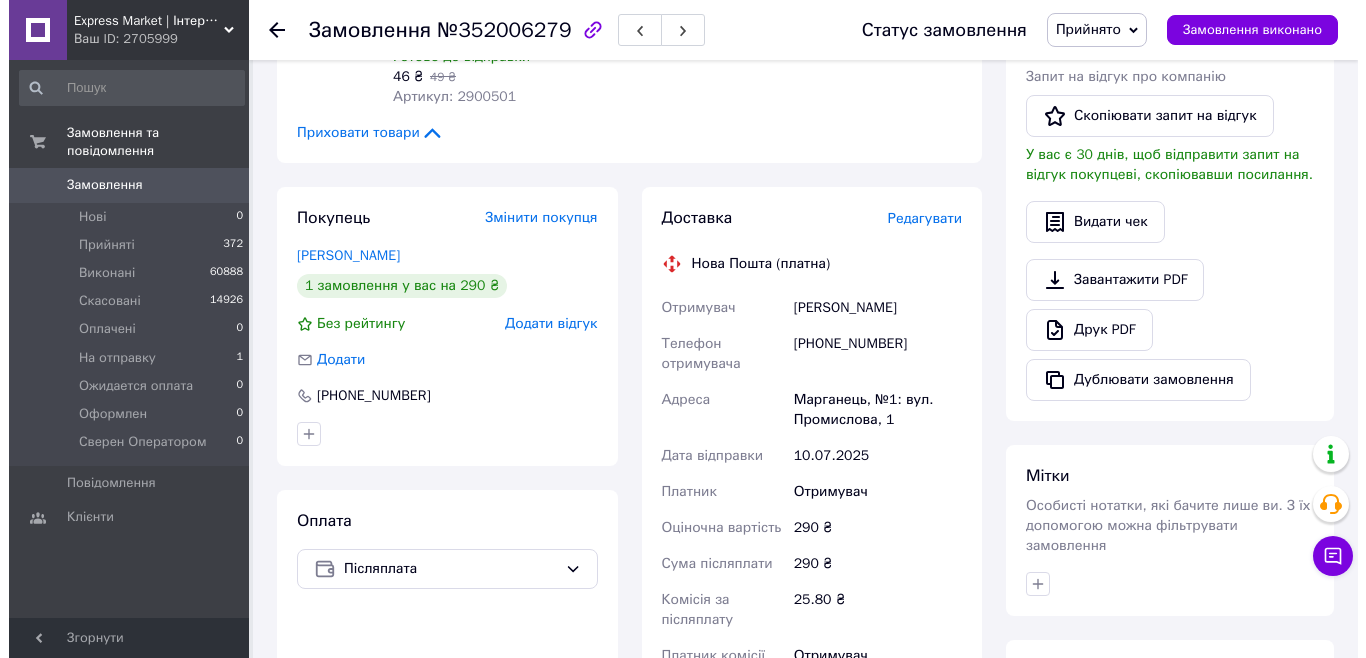 drag 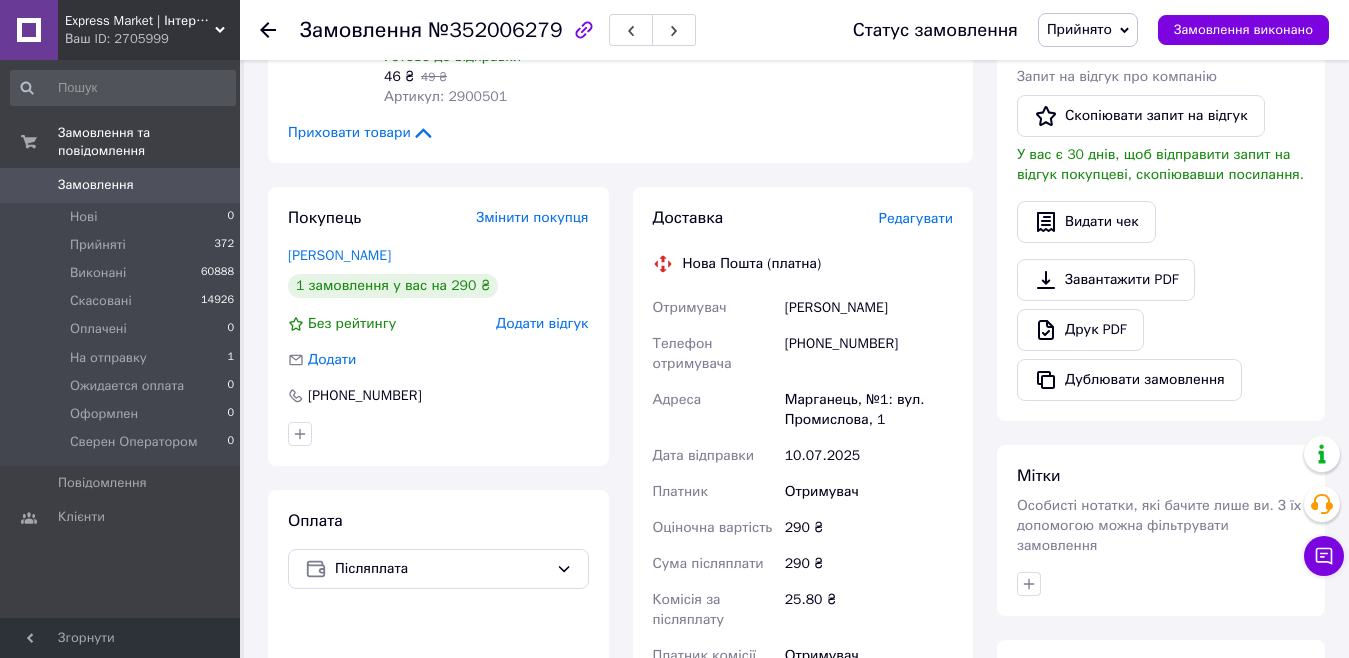 click on "Зербул Елена" 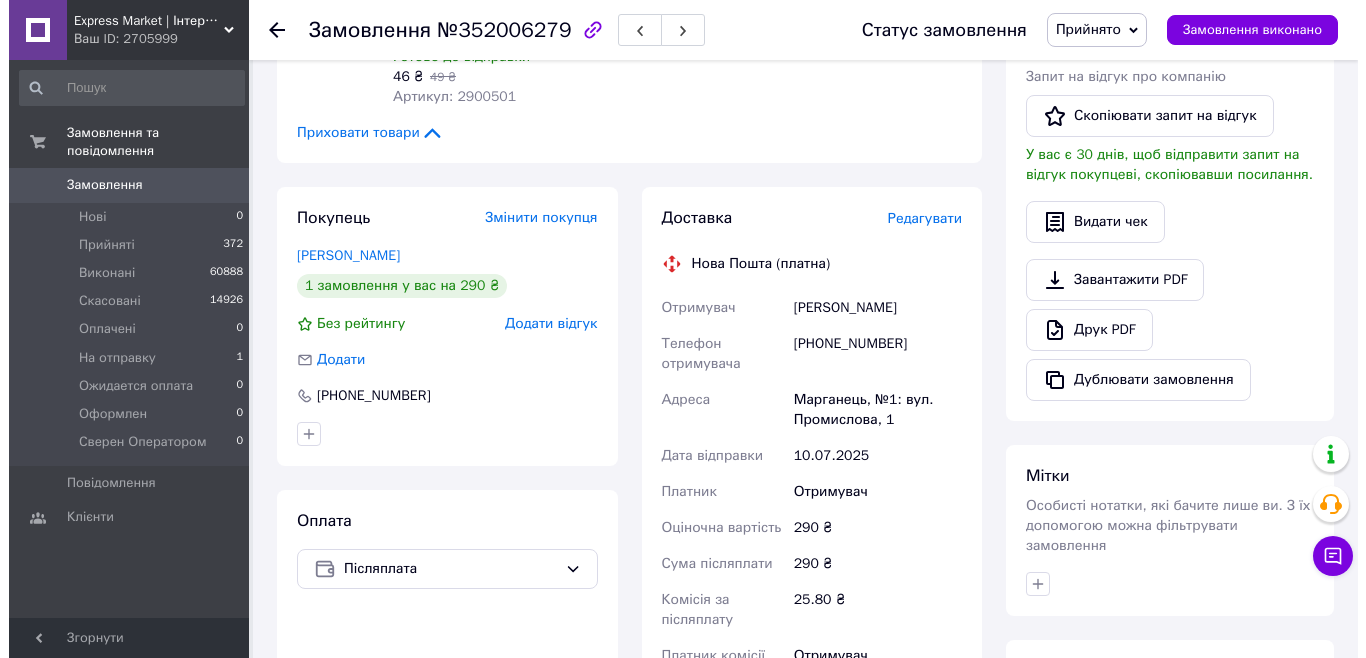 click on "Фільтри +380974997461 Збережені фільтри: Усі (76197)" 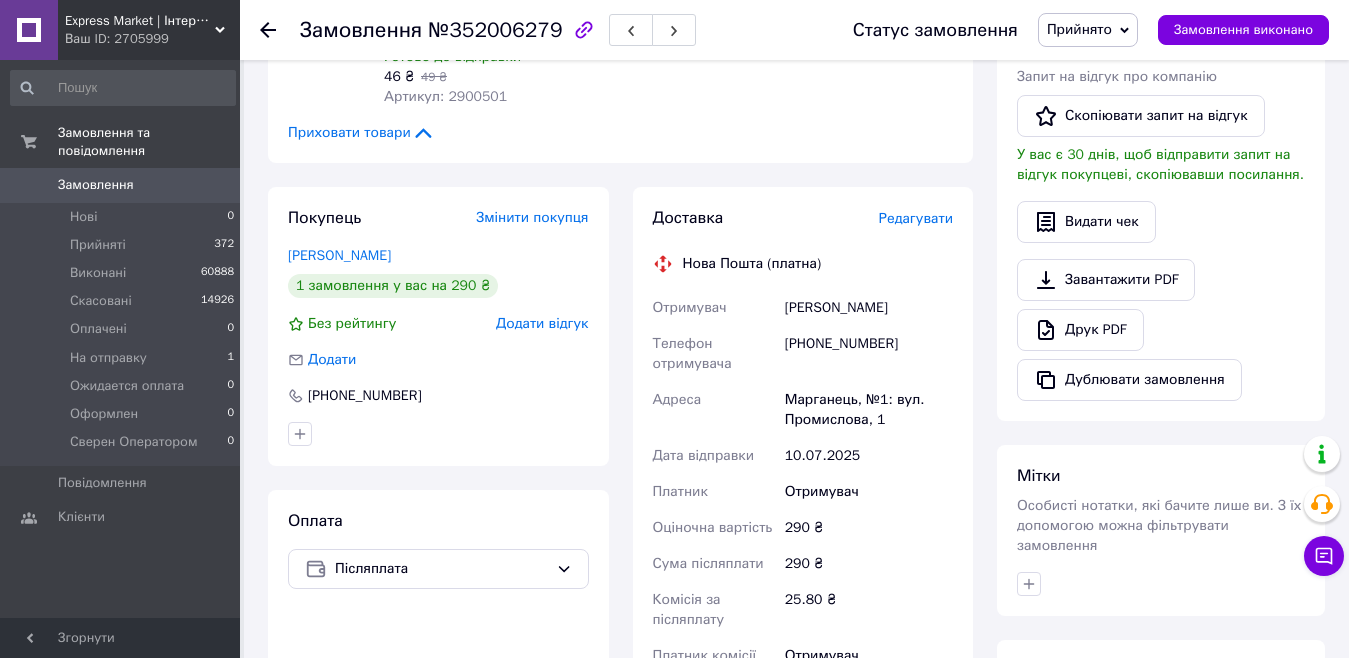 click on "Іліка Ірина" 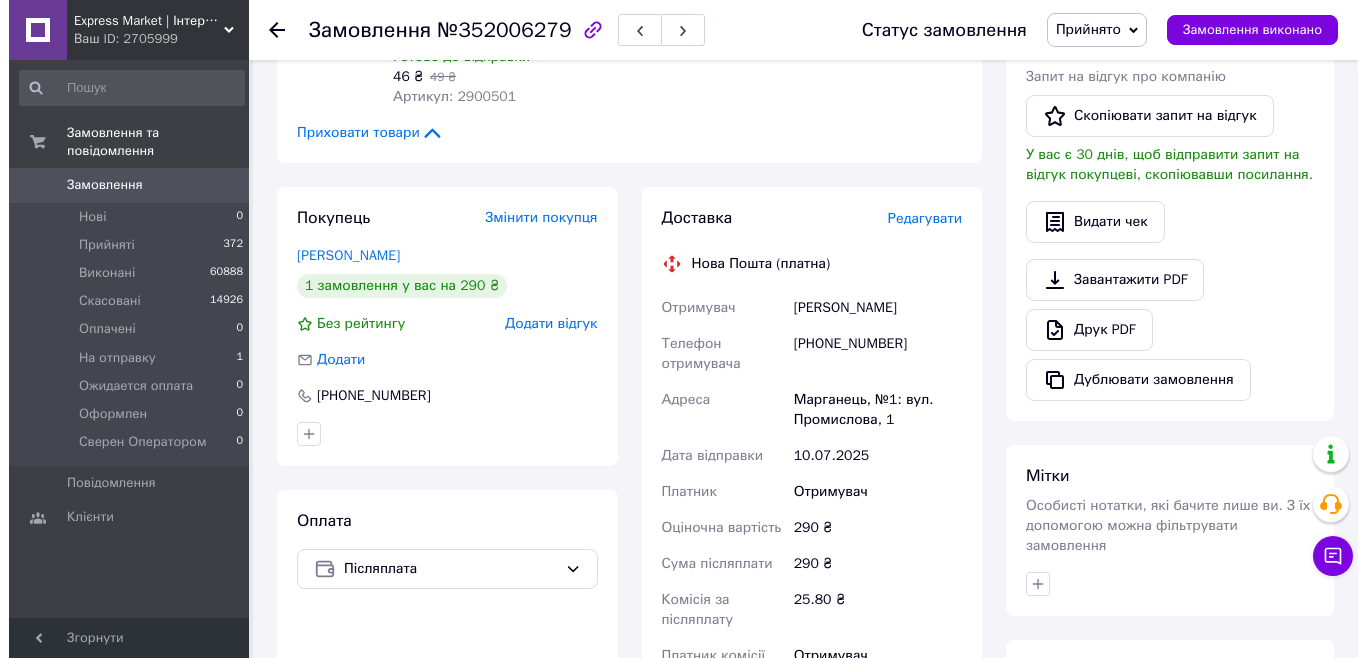 click on "Фільтри +380969271355 Збережені фільтри: Усі (76197)" 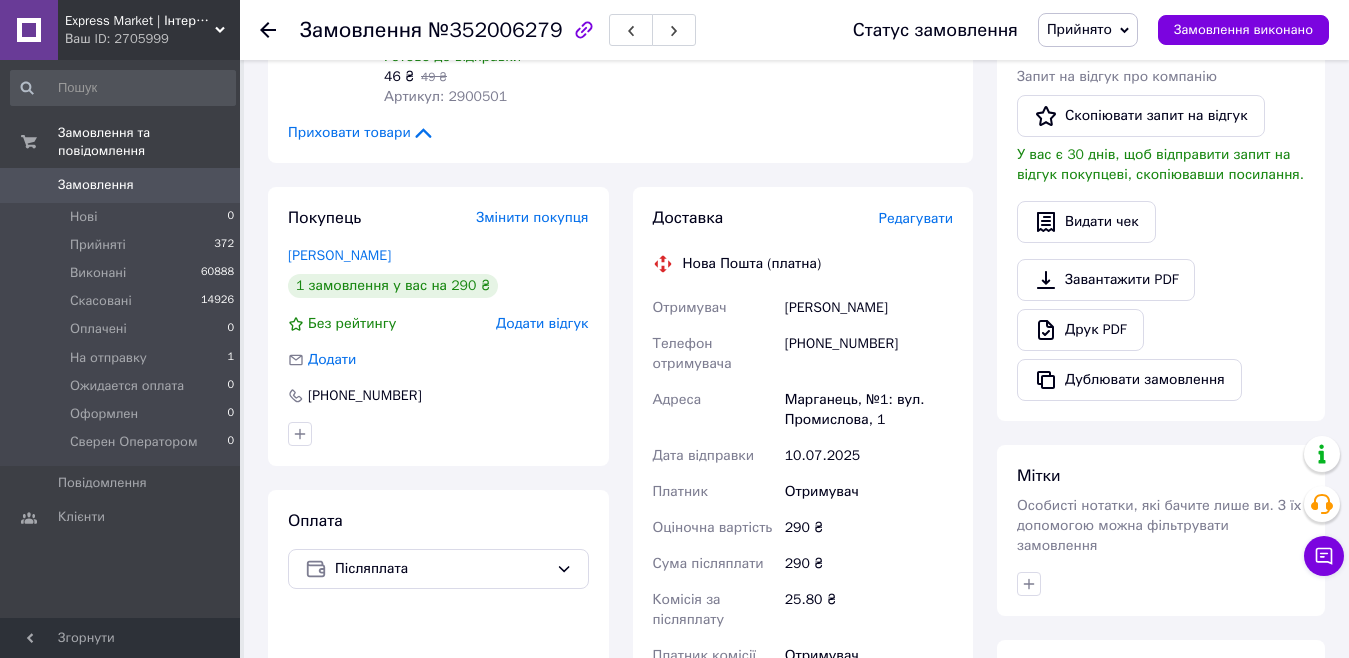 click on "Прийменко Карина" 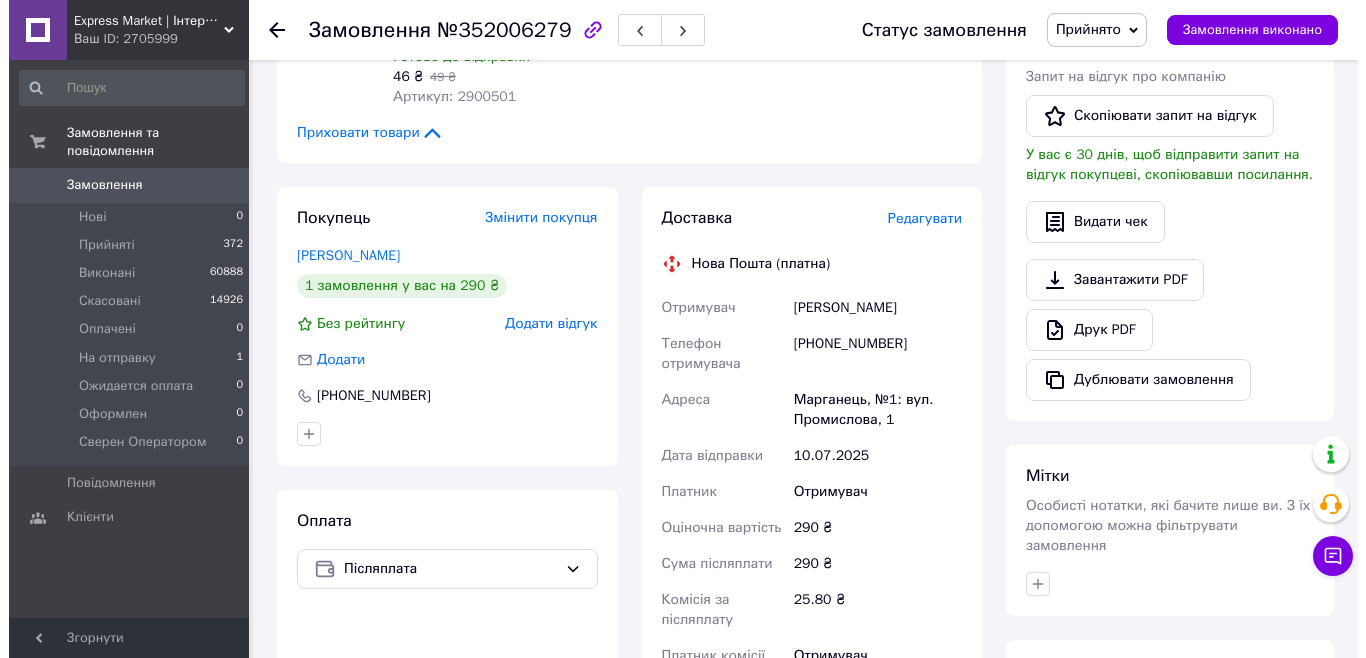 click on "Фільтри +380982398217 Збережені фільтри: Усі (76198)" 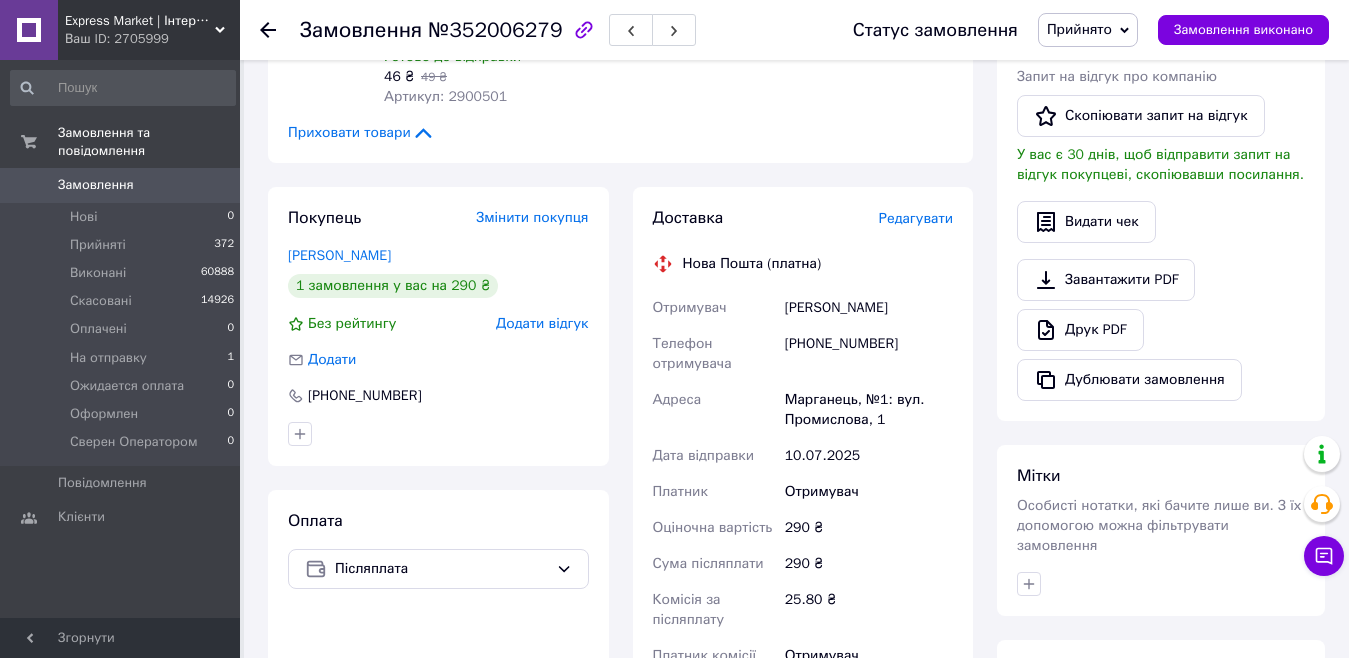 click on "Шульцева Снежана" 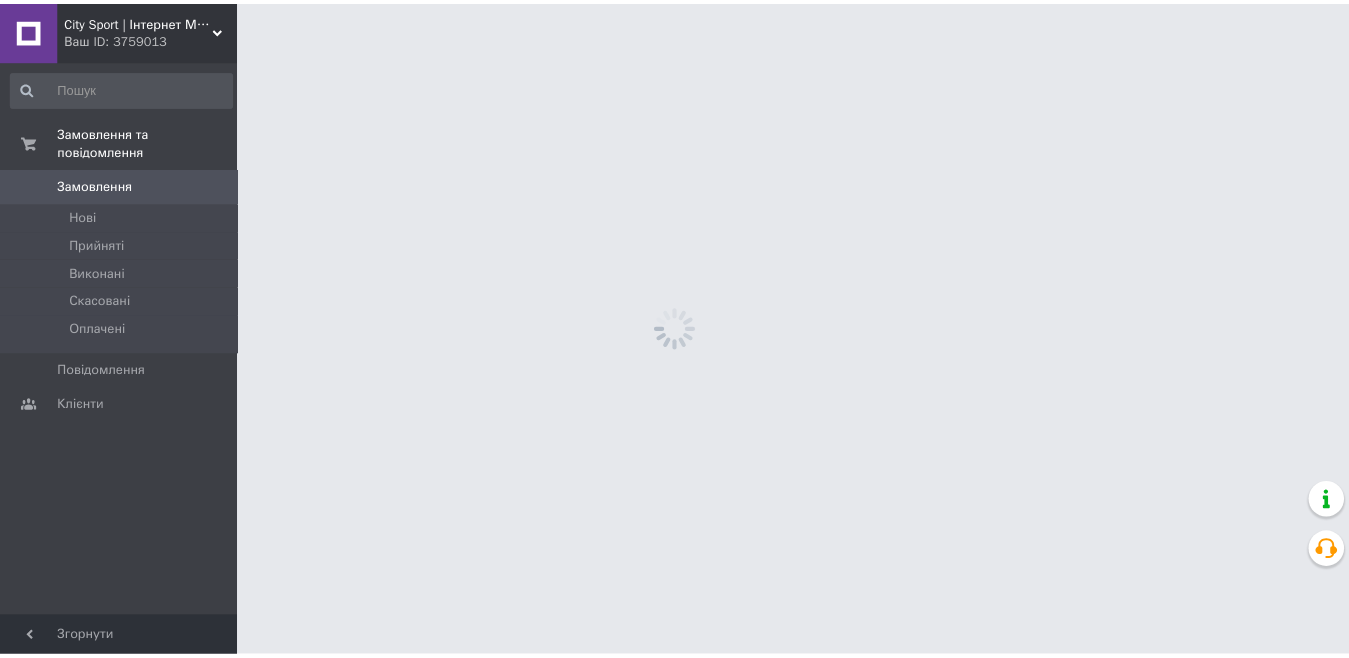 scroll, scrollTop: 0, scrollLeft: 0, axis: both 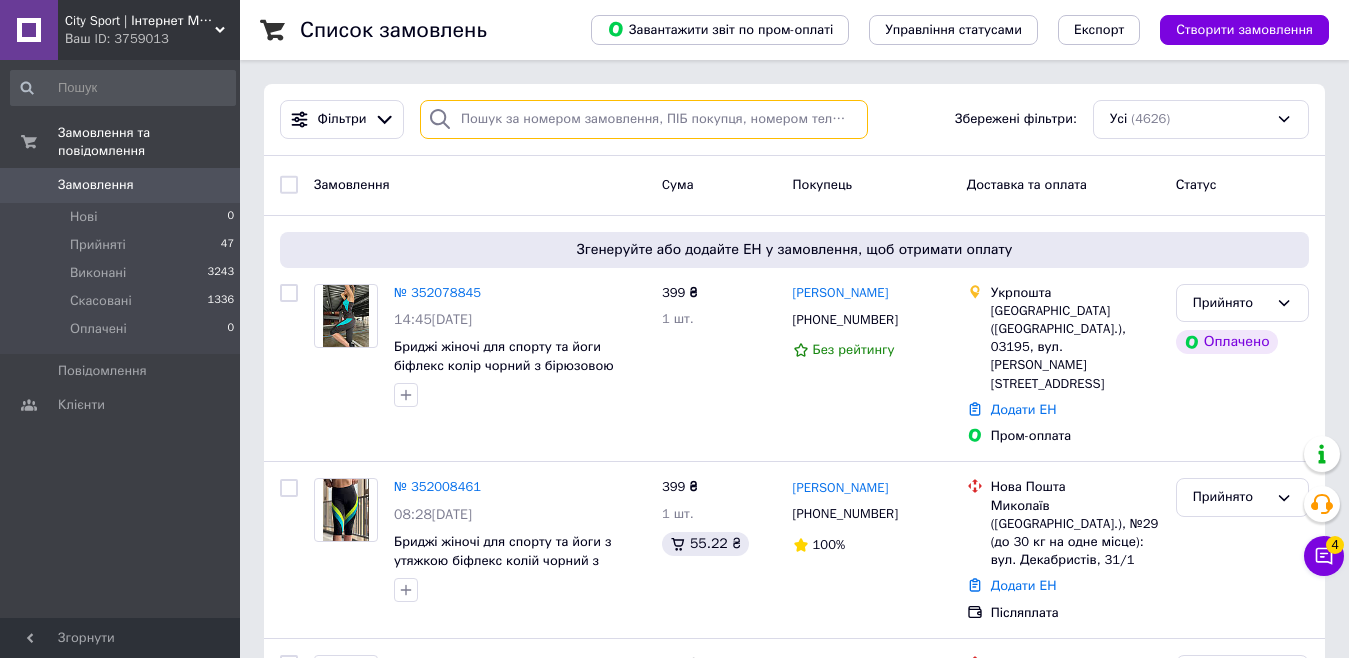 click at bounding box center [644, 119] 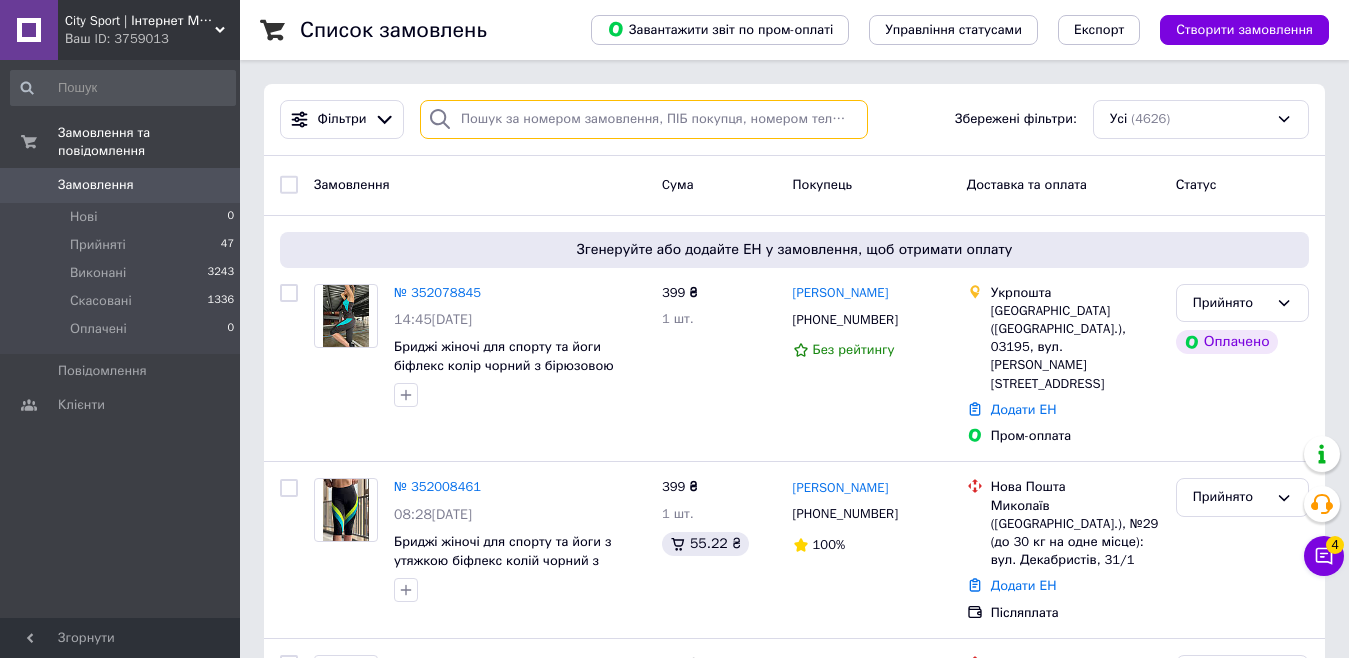 paste on "+380663823425" 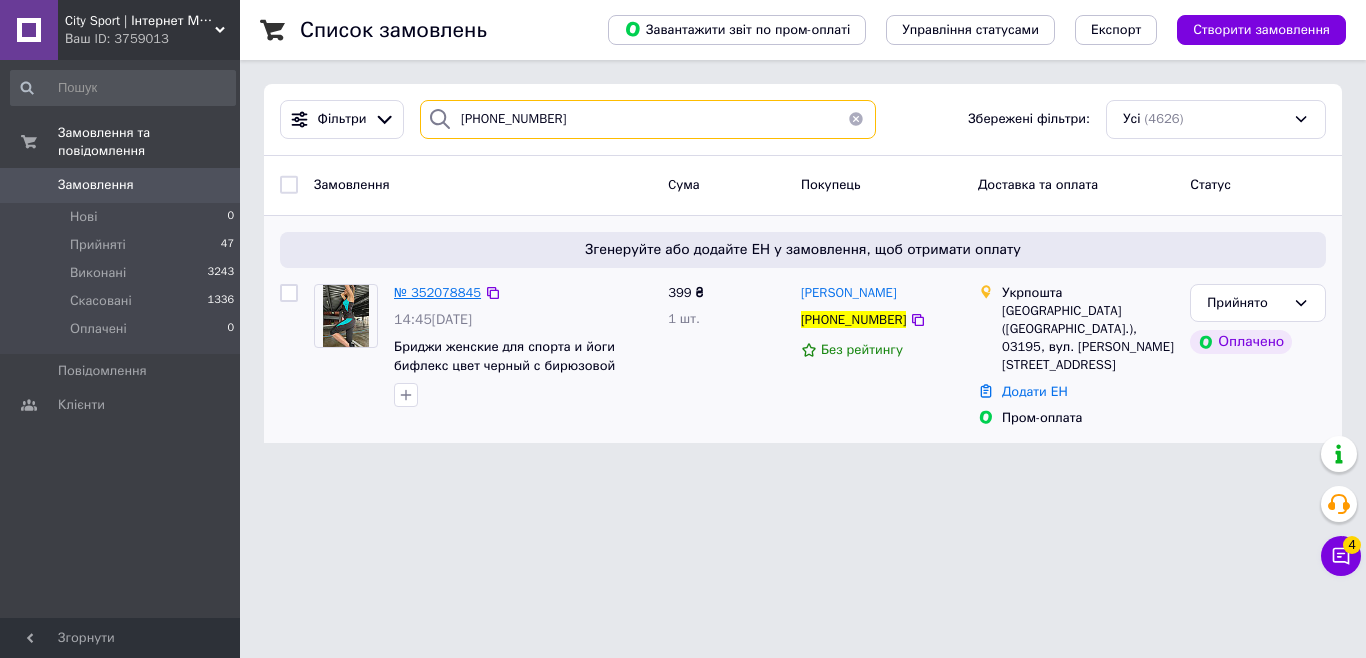 type on "+380663823425" 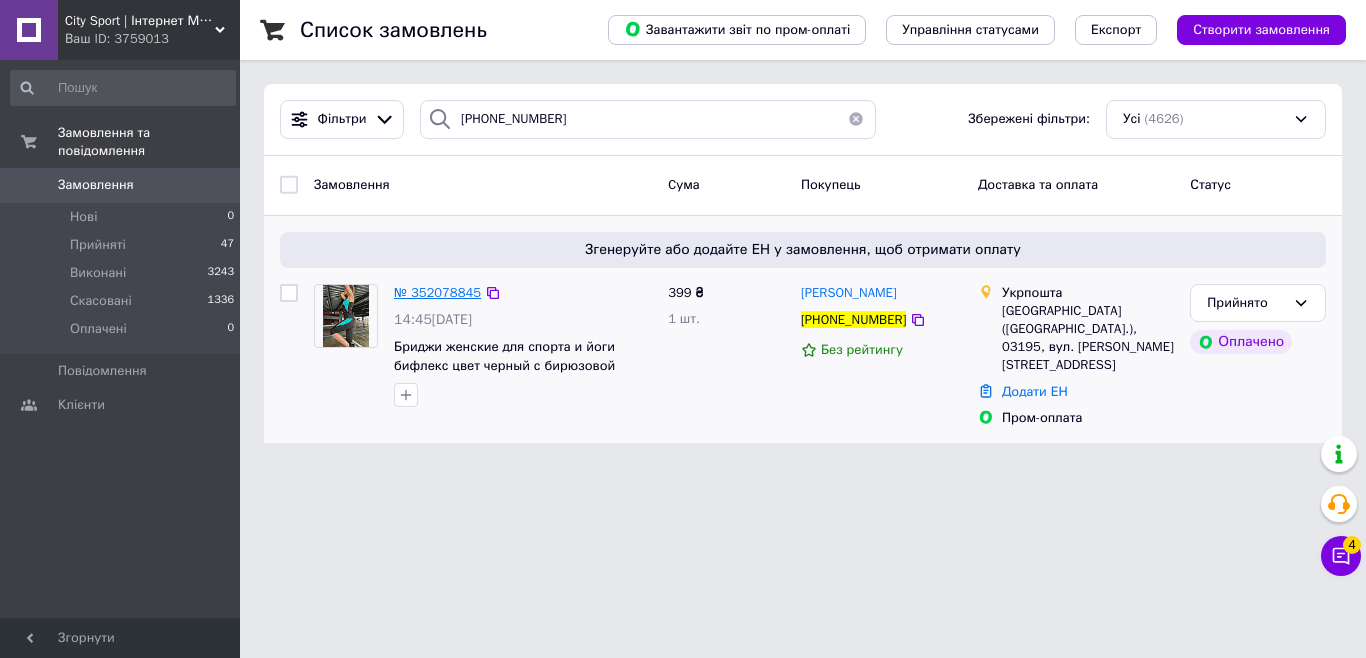 click on "№ 352078845" at bounding box center (437, 292) 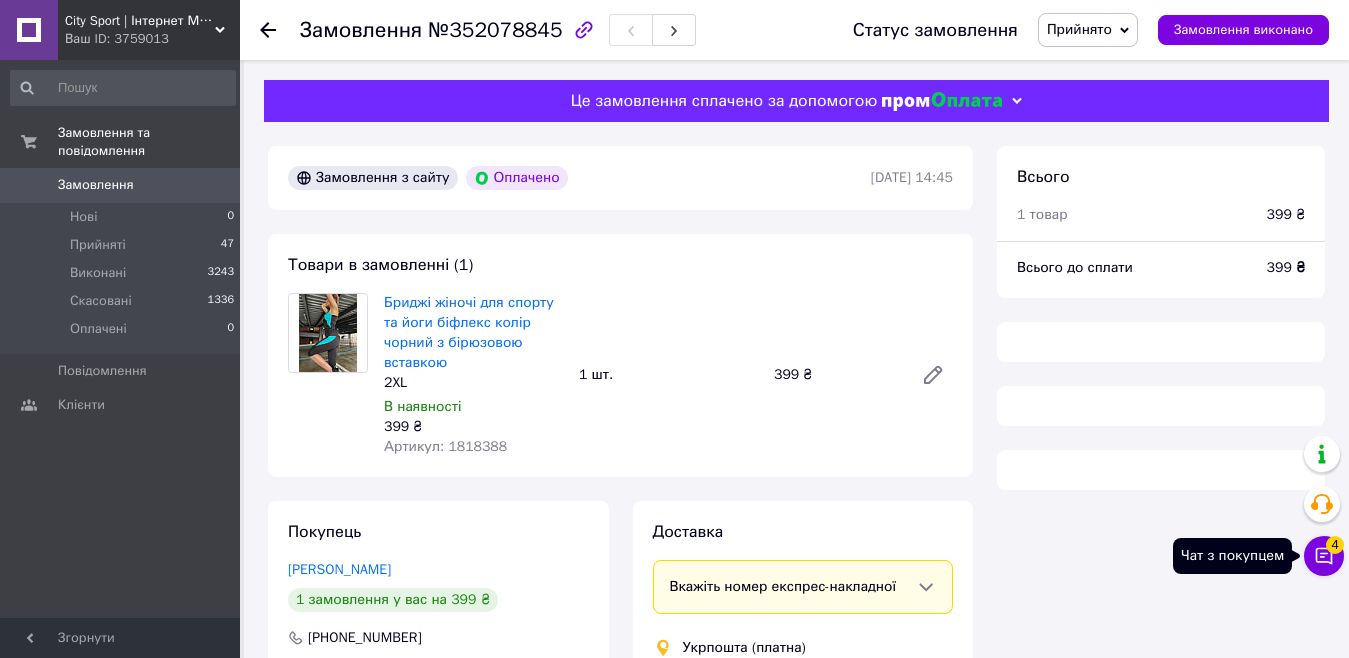 click on "Чат з покупцем 4" at bounding box center (1324, 556) 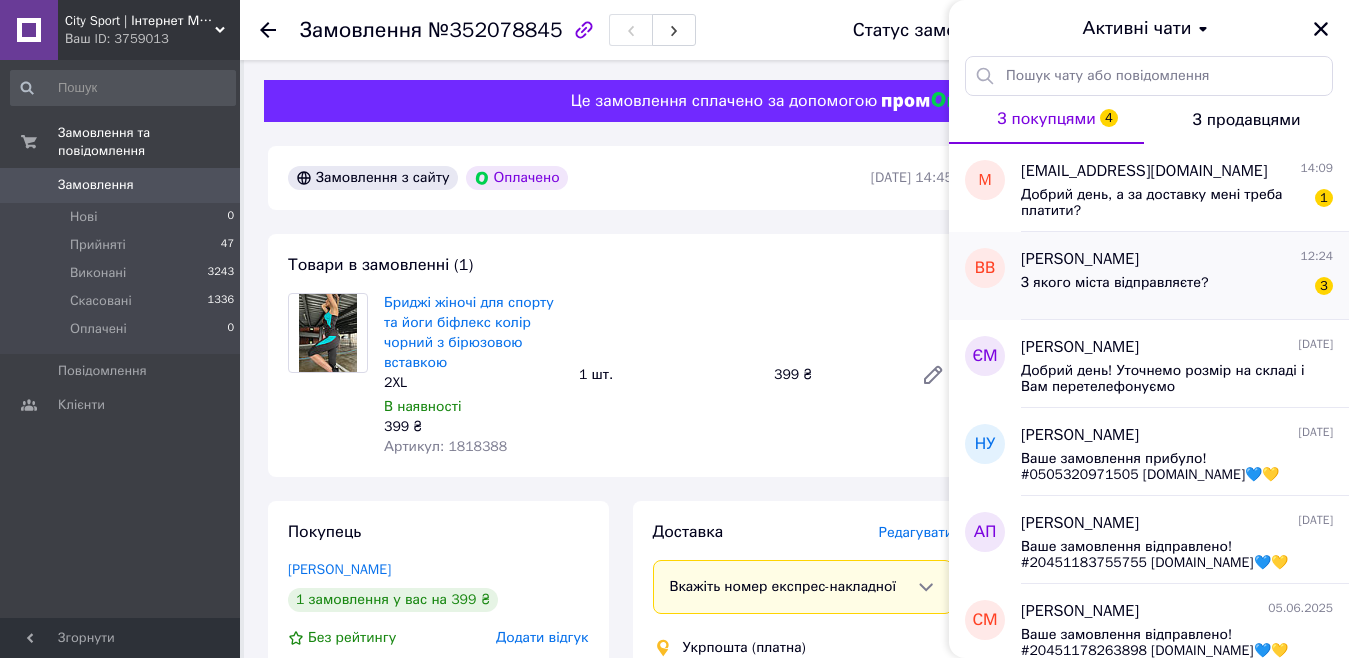click on "Вонс Володимир" at bounding box center (1080, 259) 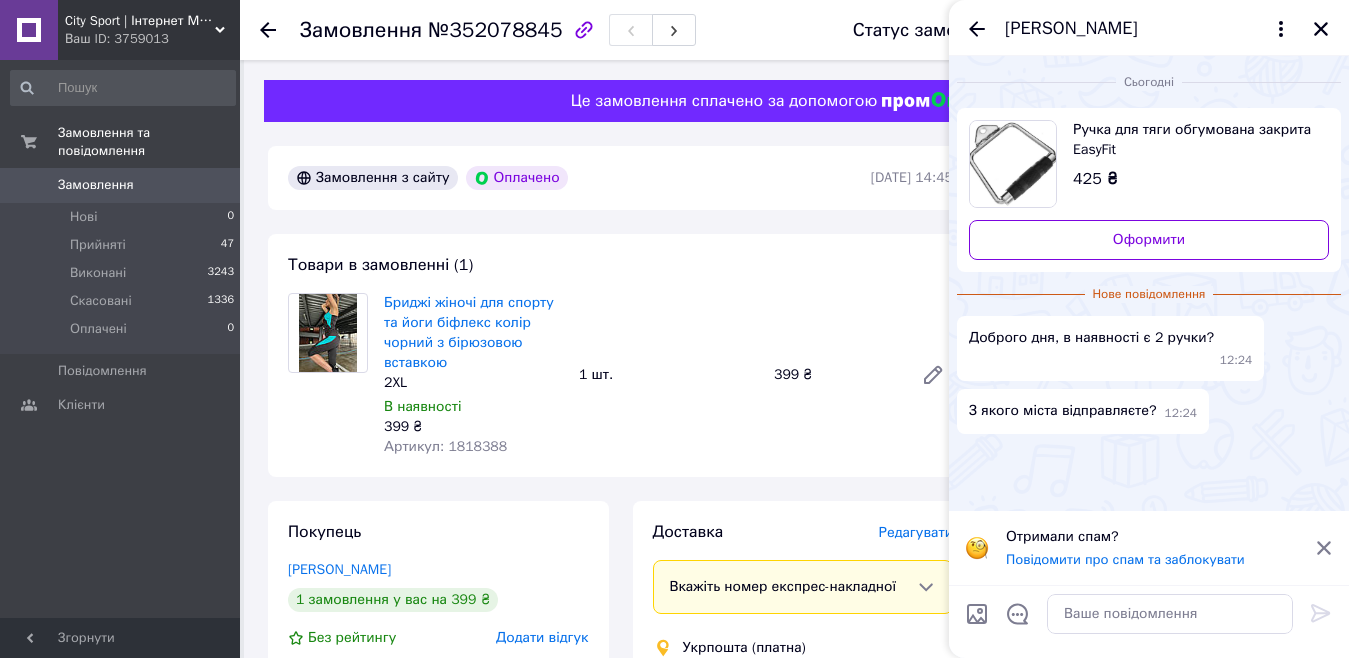 click on "Бриджі жіночі для спорту та йоги біфлекс колір чорний з бірюзовою вставкою 2XL В наявності 399 ₴ Артикул: 1818388 1 шт. 399 ₴" at bounding box center (668, 375) 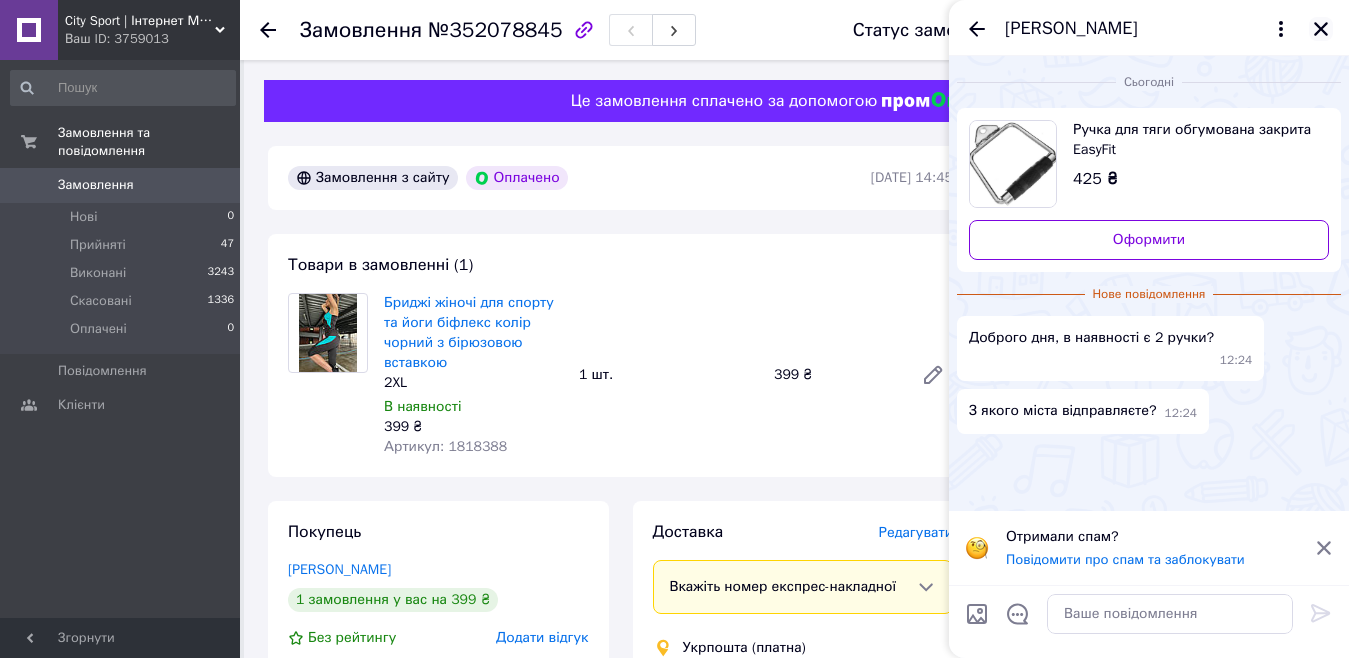 click 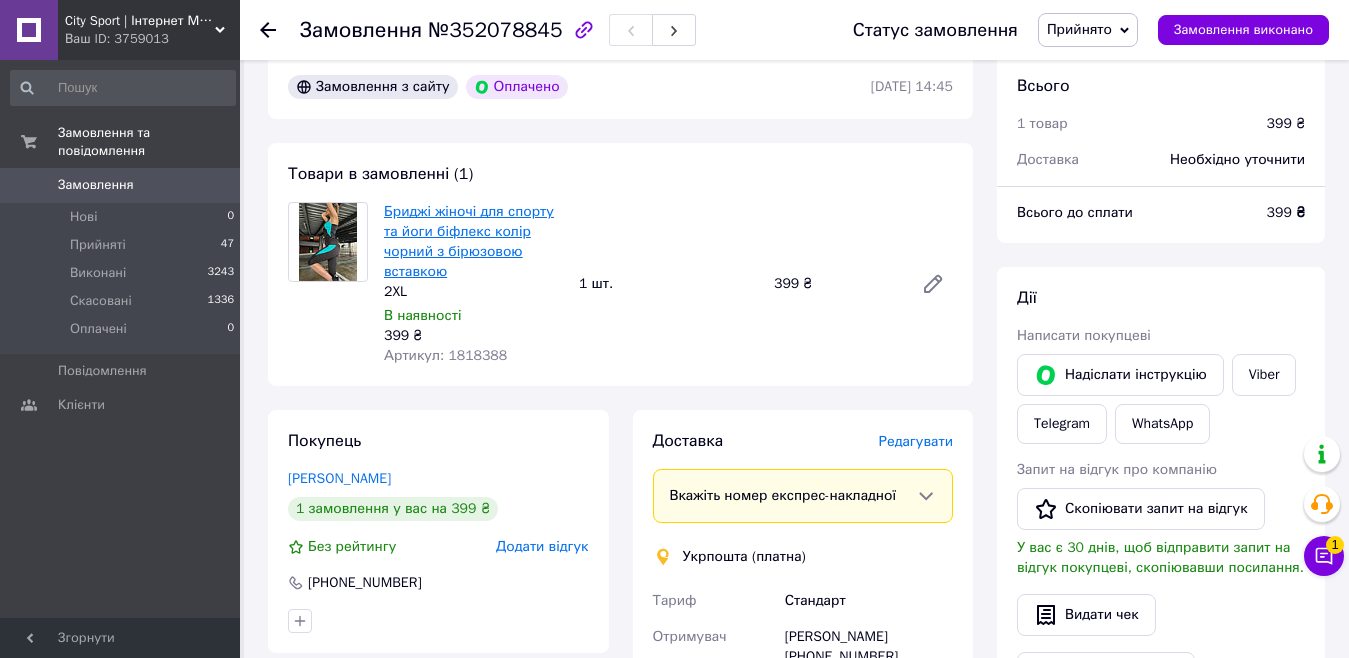 scroll, scrollTop: 0, scrollLeft: 0, axis: both 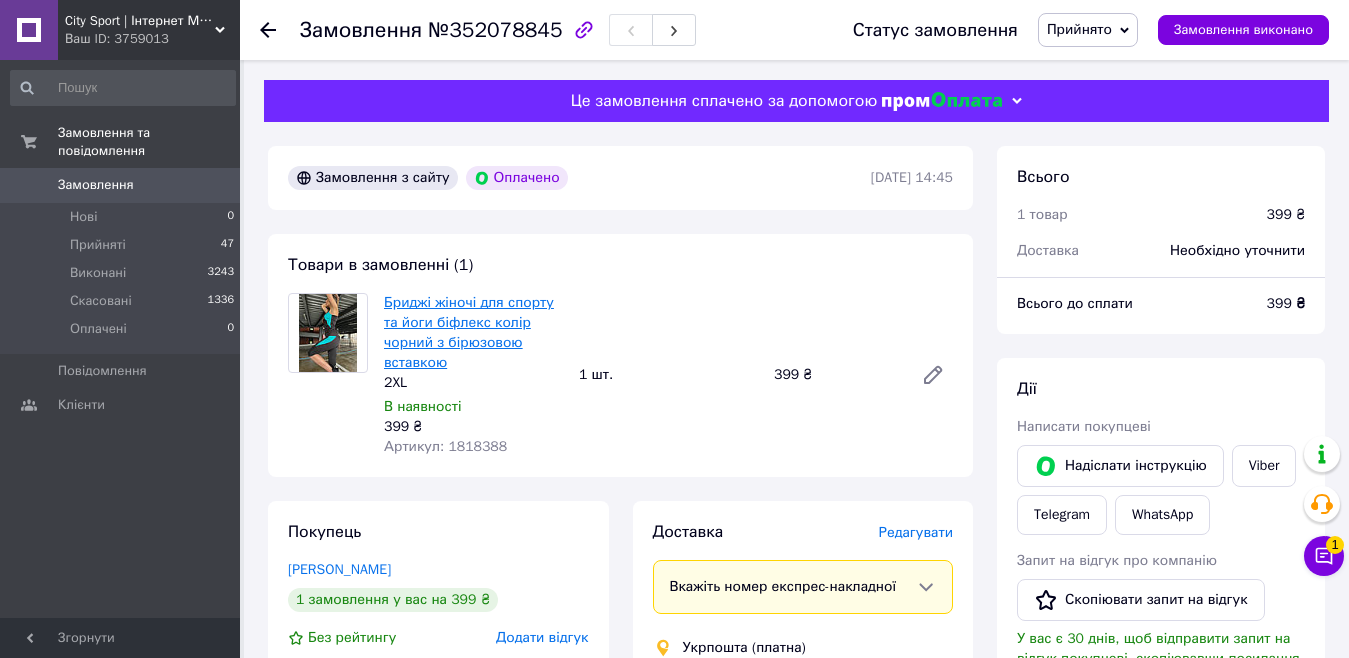 click on "Бриджі жіночі для спорту та йоги біфлекс колір чорний з бірюзовою вставкою" at bounding box center [469, 332] 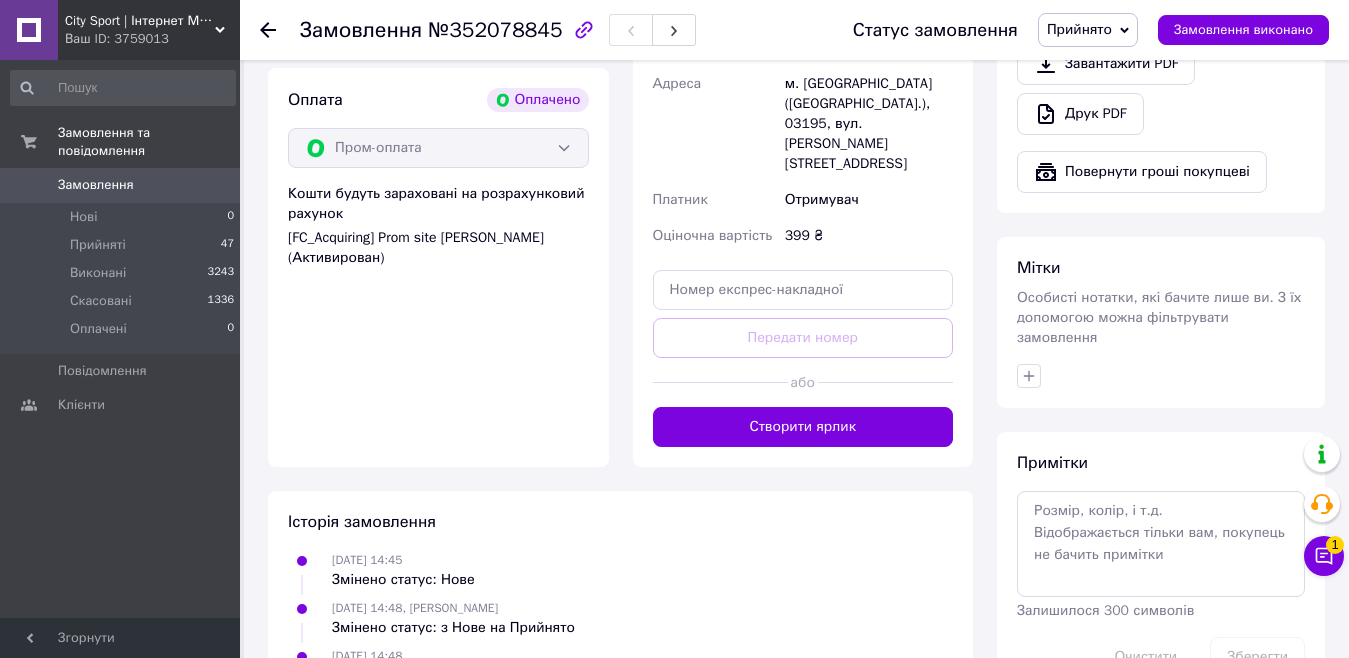 scroll, scrollTop: 200, scrollLeft: 0, axis: vertical 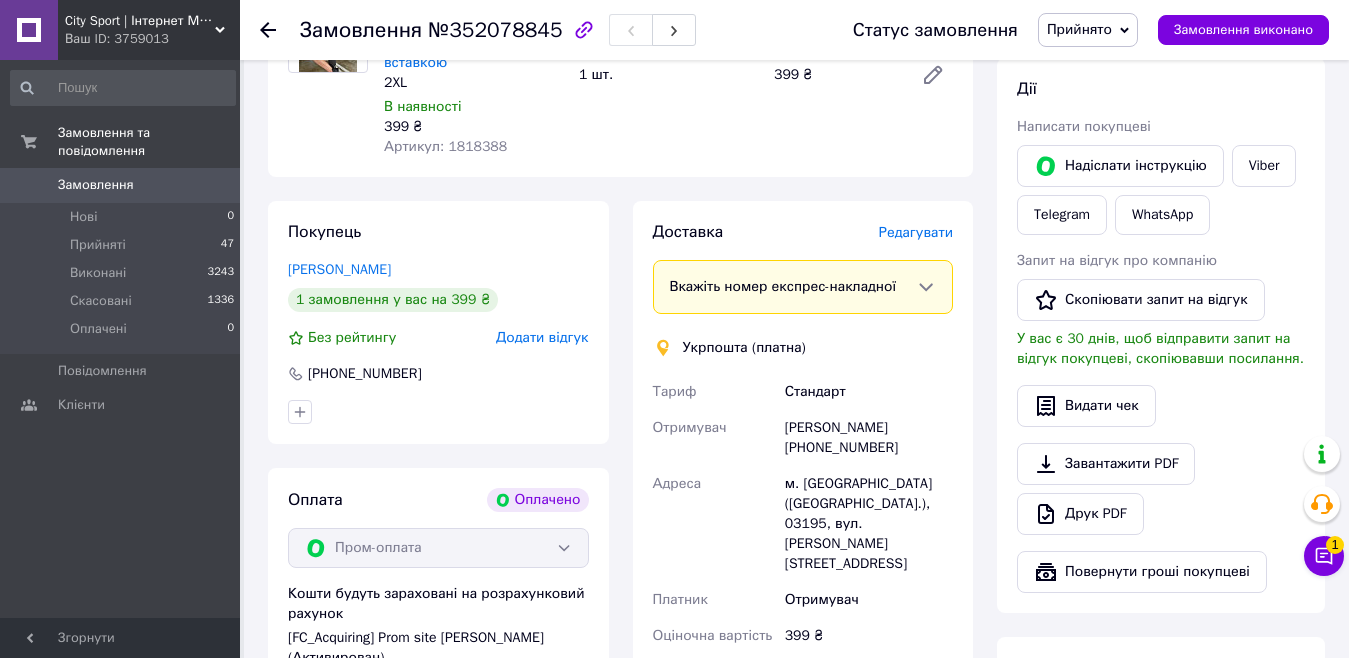 click 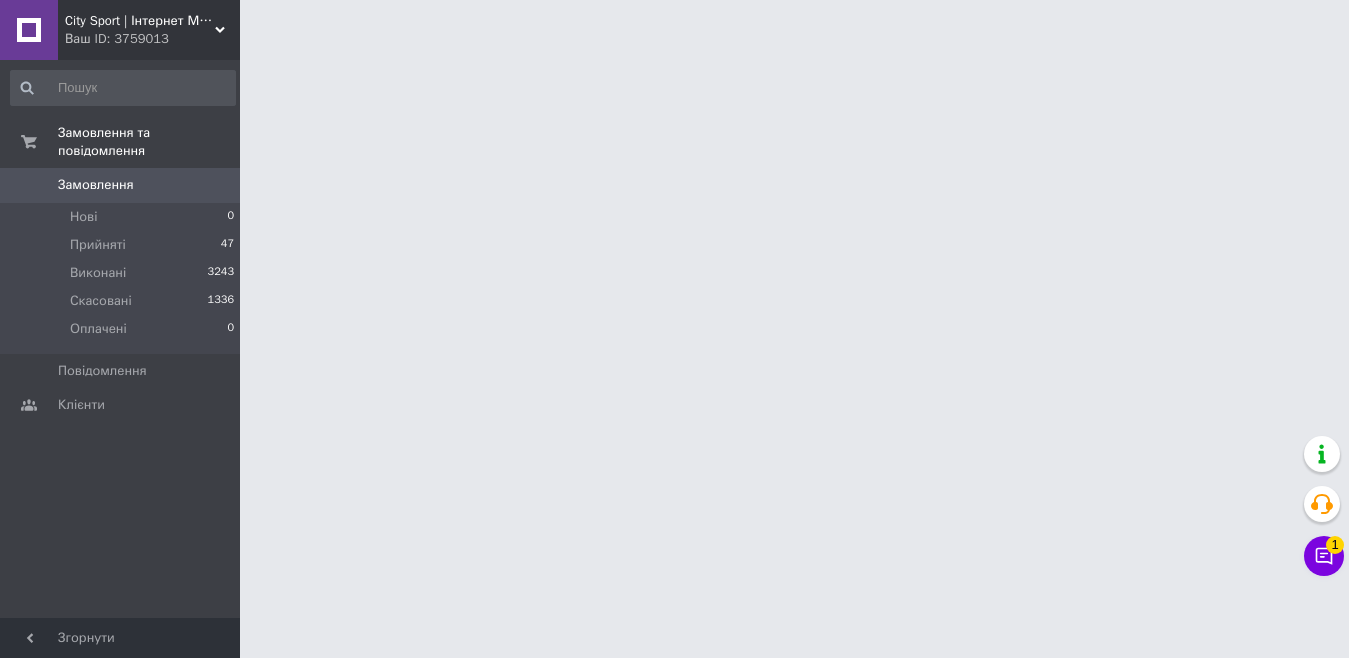 scroll, scrollTop: 0, scrollLeft: 0, axis: both 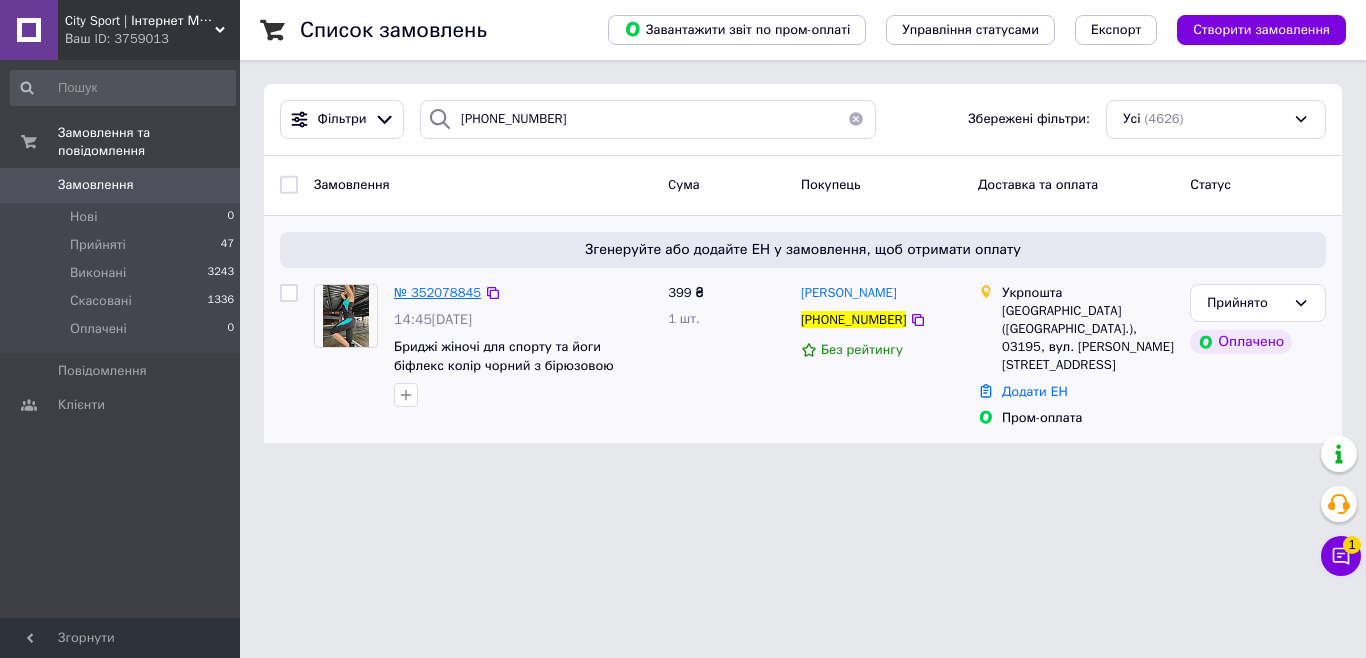 click on "№ 352078845" at bounding box center (437, 292) 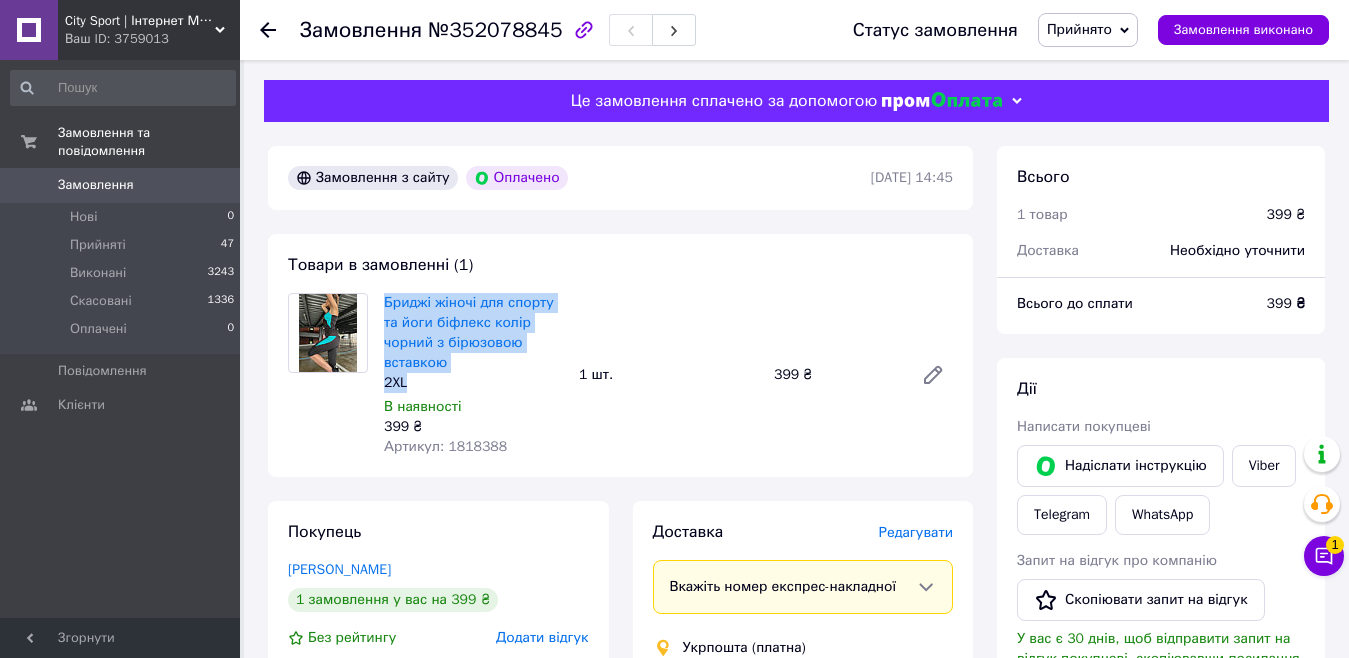 copy on "Бриджі жіночі для спорту та йоги біфлекс колір чорний з бірюзовою вставкою 2XL" 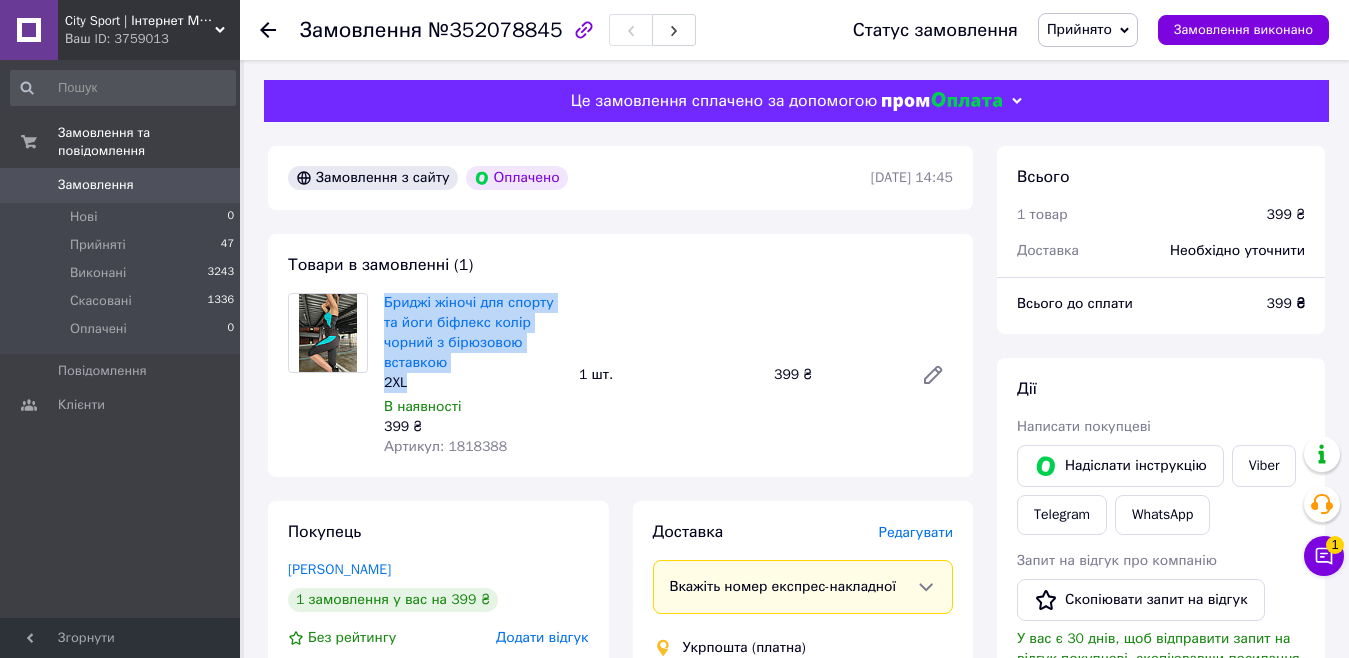 drag, startPoint x: 382, startPoint y: 302, endPoint x: 492, endPoint y: 386, distance: 138.4052 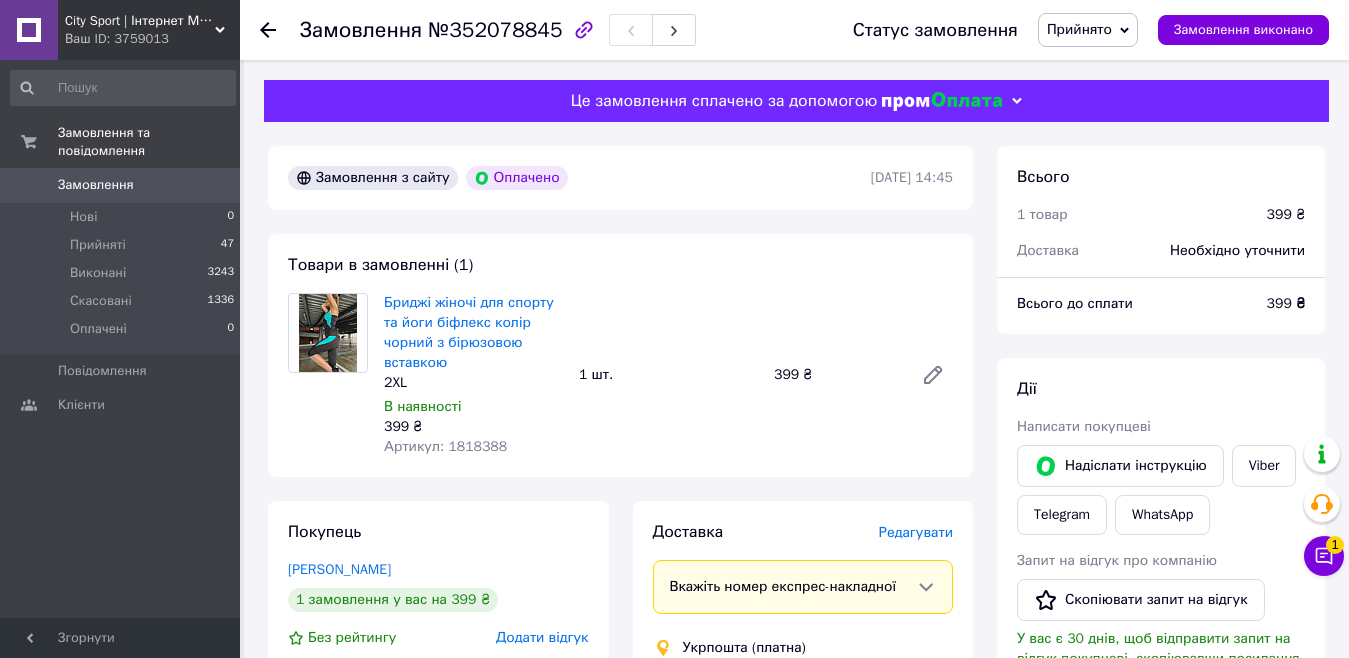 click on "City Sport | Інтернет Магазин Ваш ID: 3759013" at bounding box center (149, 30) 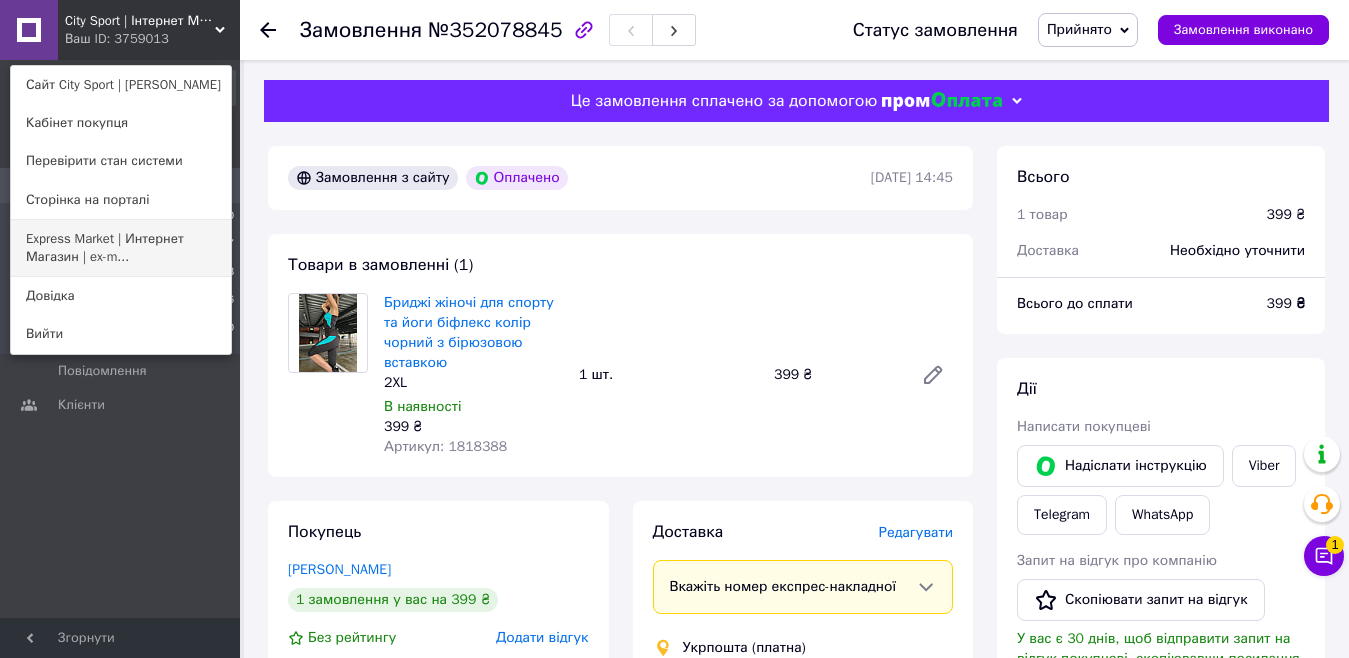 click on "Express Market | Интернет Магазин | ex-m..." at bounding box center (121, 248) 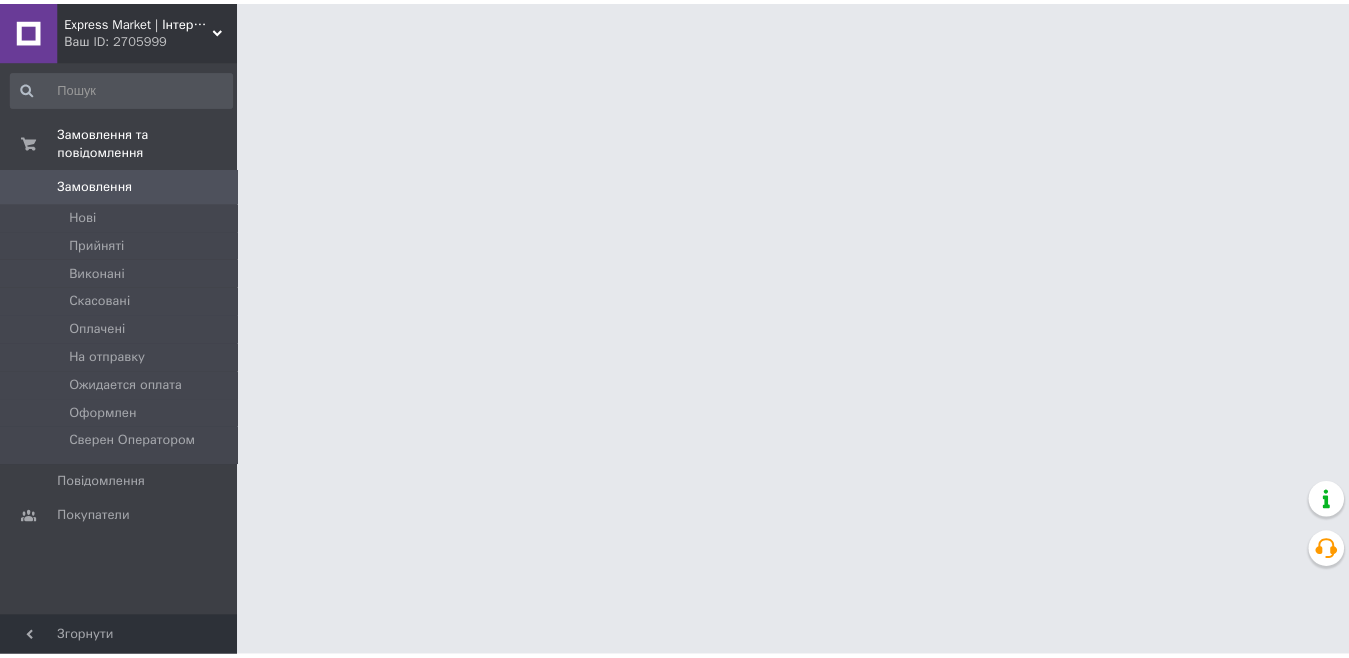 scroll, scrollTop: 0, scrollLeft: 0, axis: both 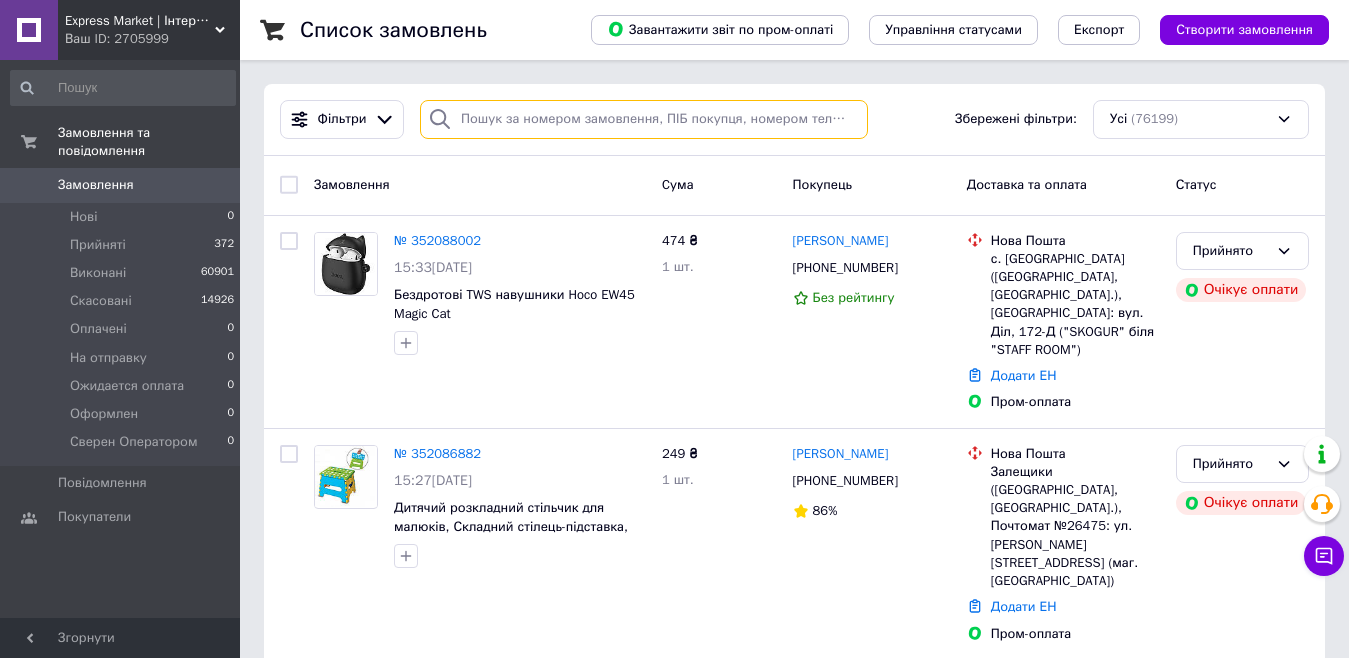 click at bounding box center [644, 119] 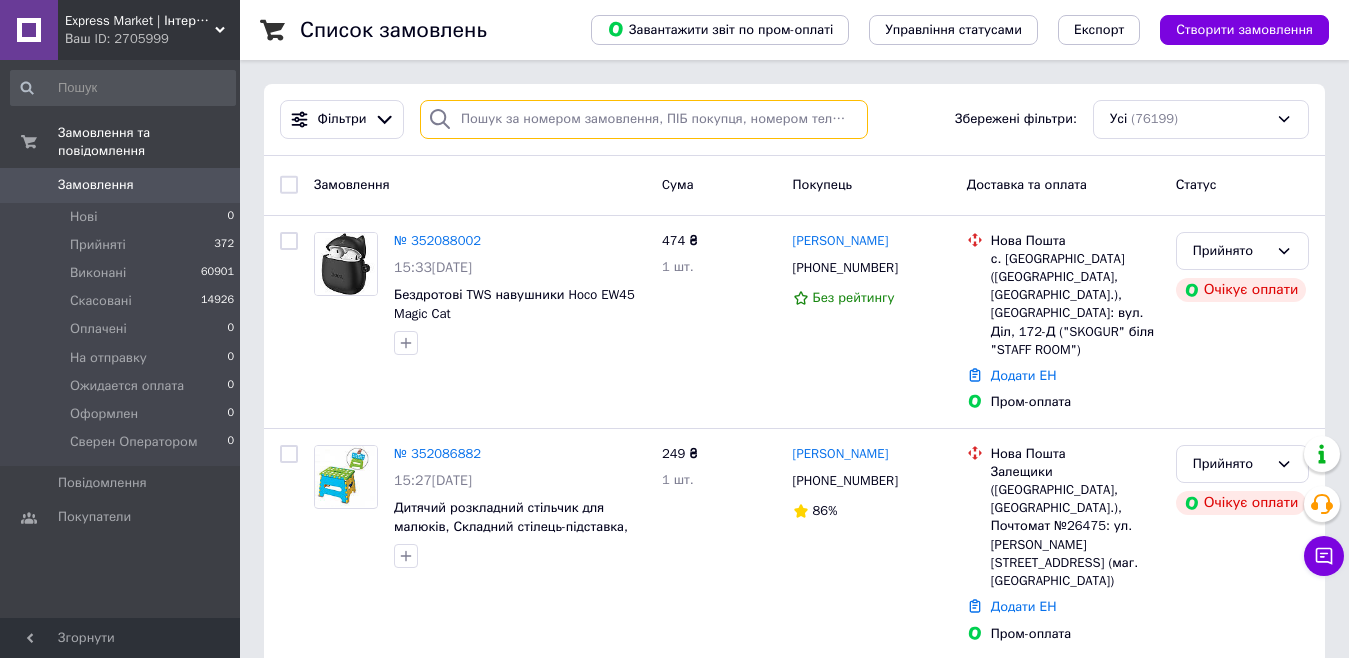paste on "[PHONE_NUMBER]" 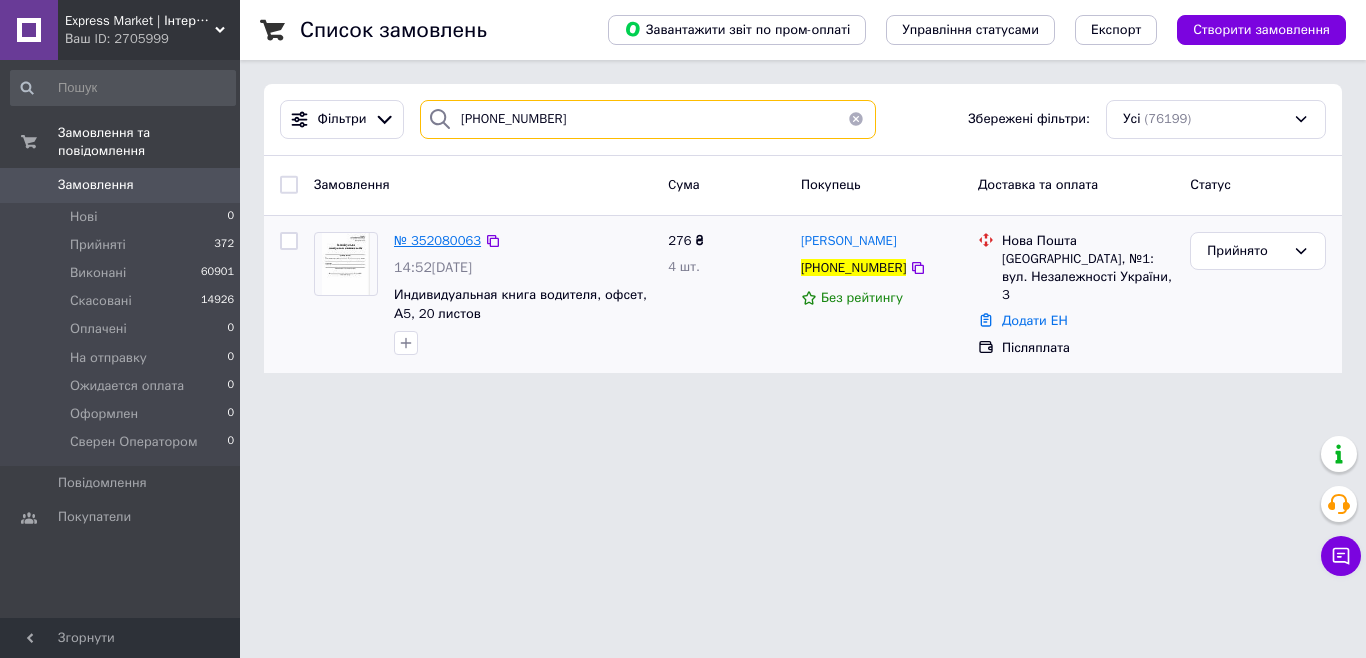type on "[PHONE_NUMBER]" 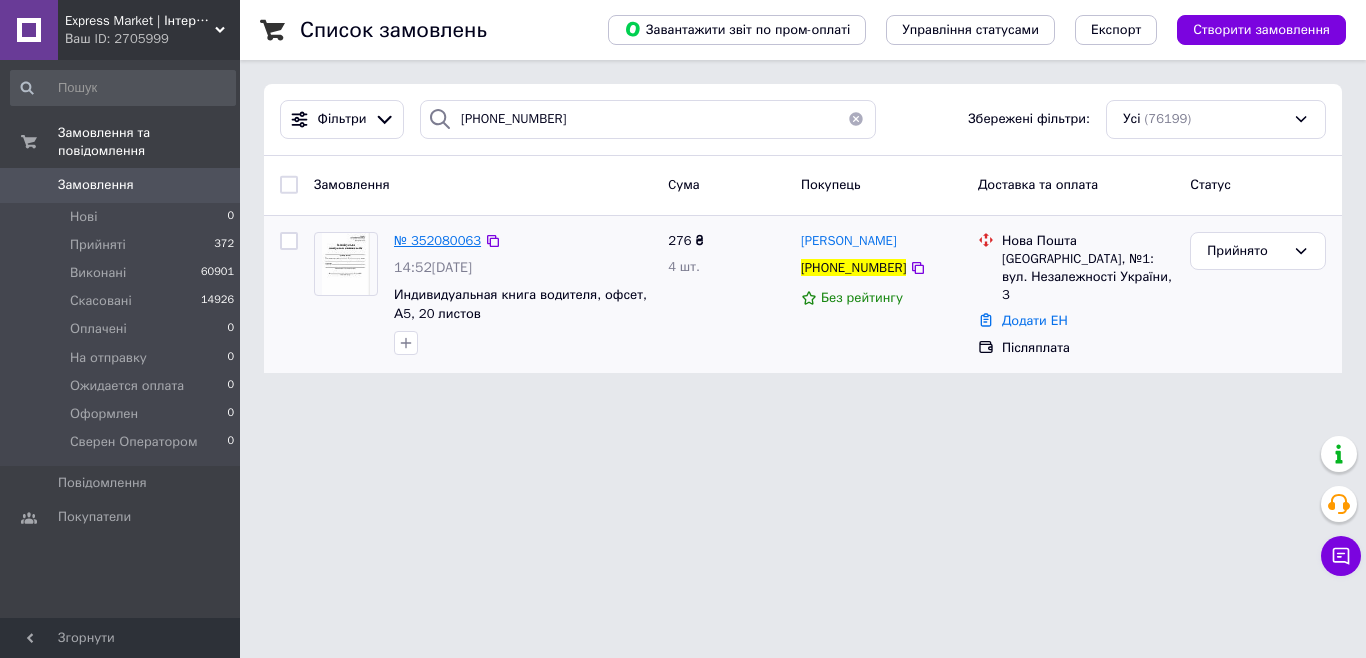 click on "№ 352080063" at bounding box center (437, 240) 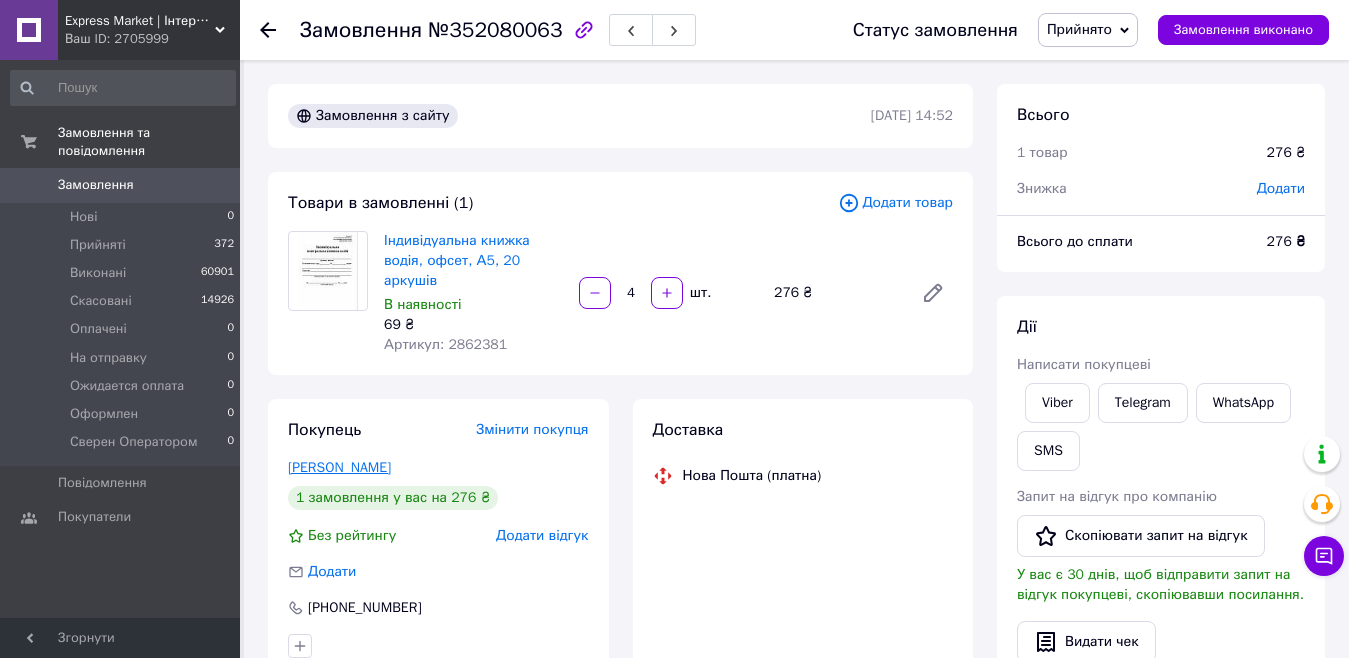 click on "[PERSON_NAME]" at bounding box center [339, 467] 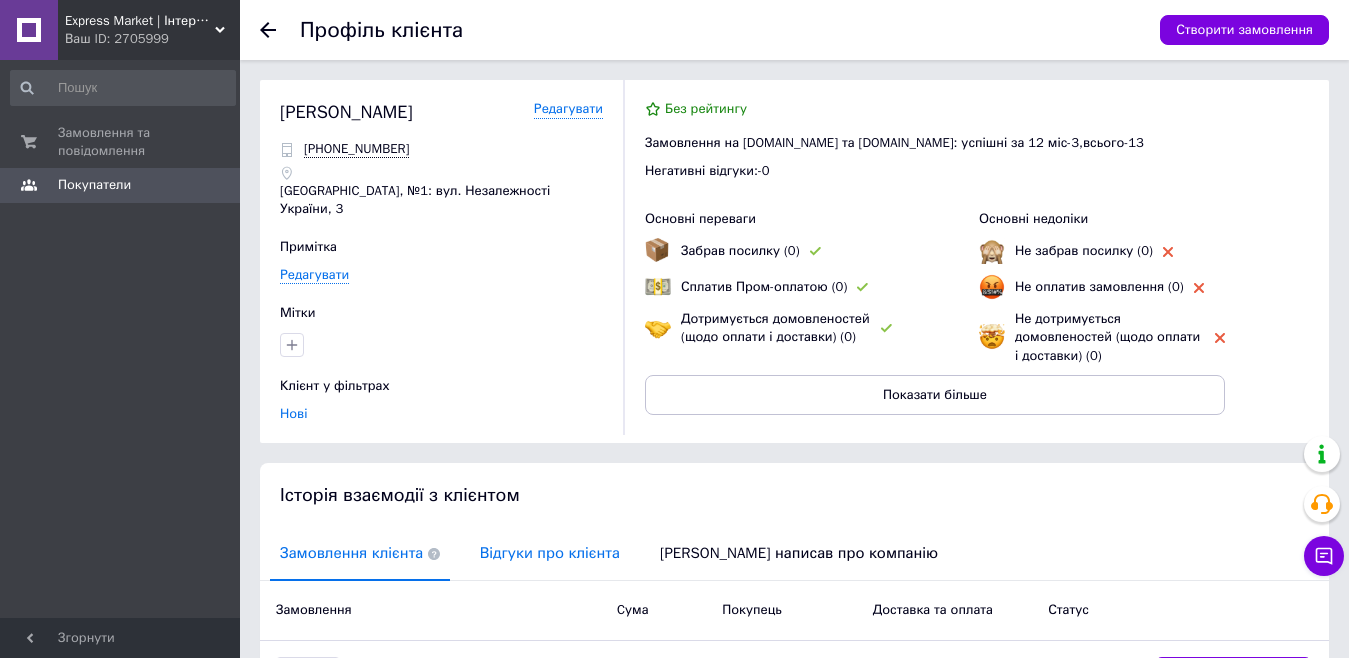 click on "Відгуки про клієнта" at bounding box center (550, 553) 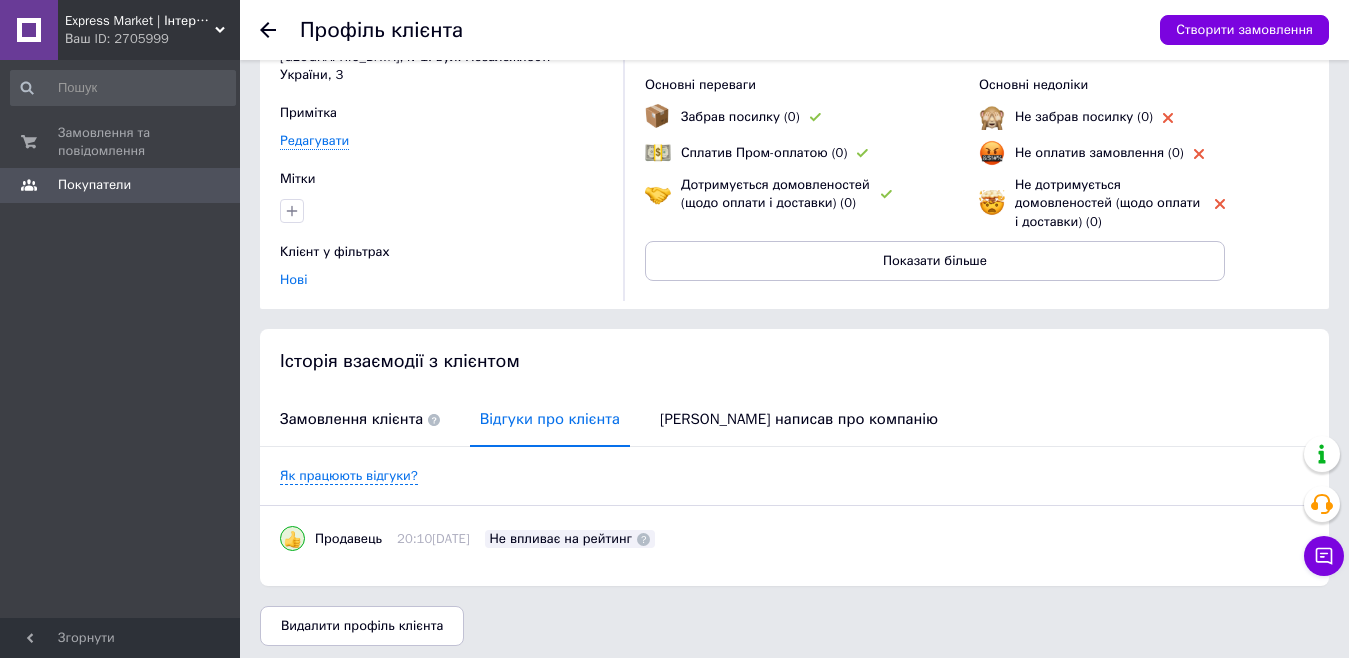 scroll, scrollTop: 0, scrollLeft: 0, axis: both 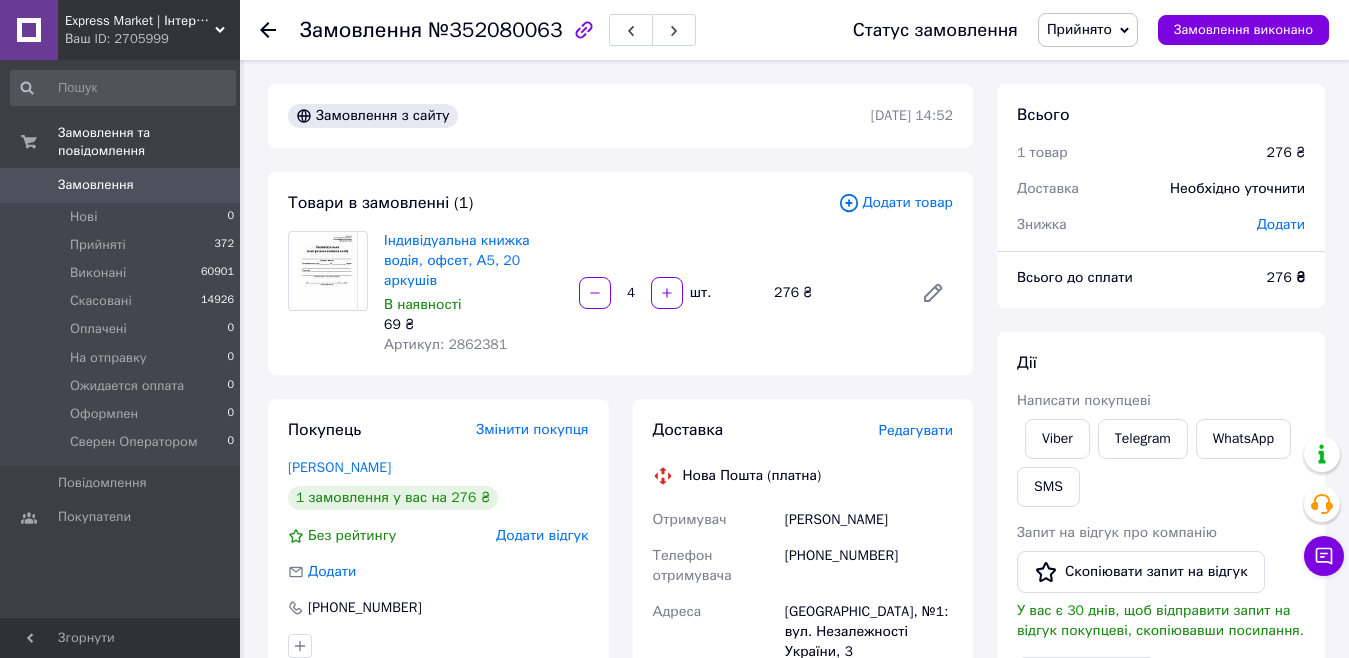 click 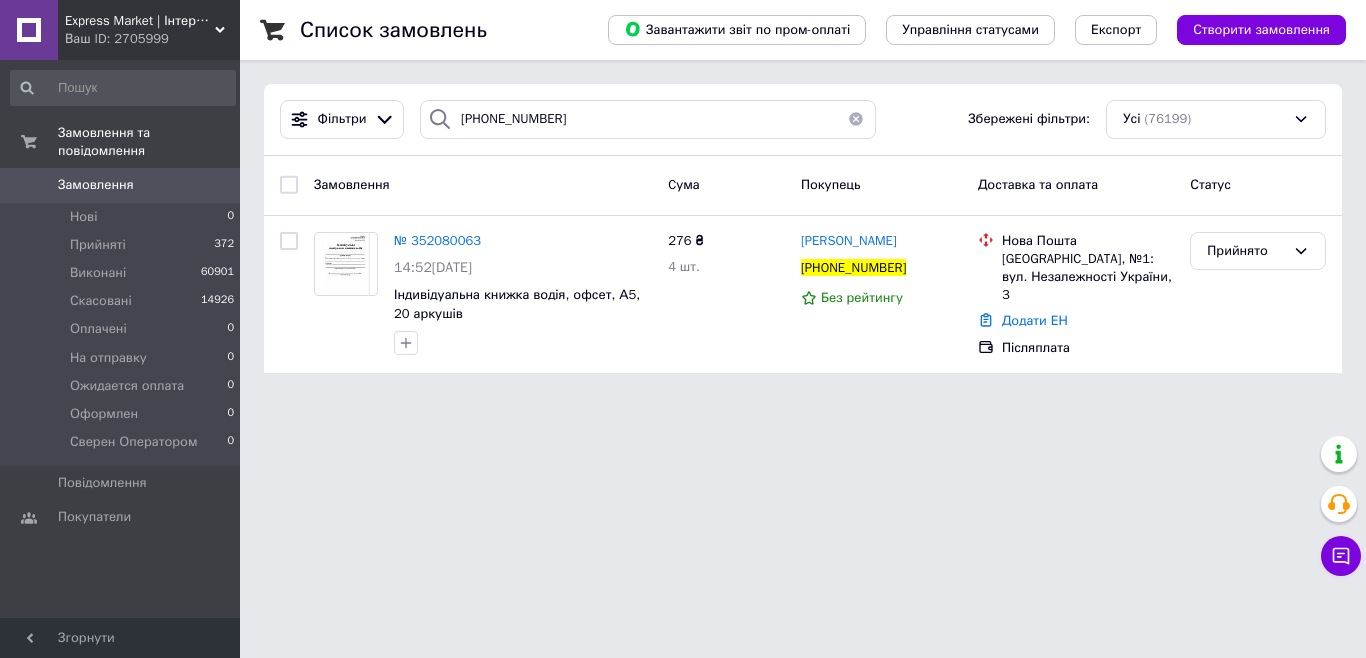 click at bounding box center [856, 119] 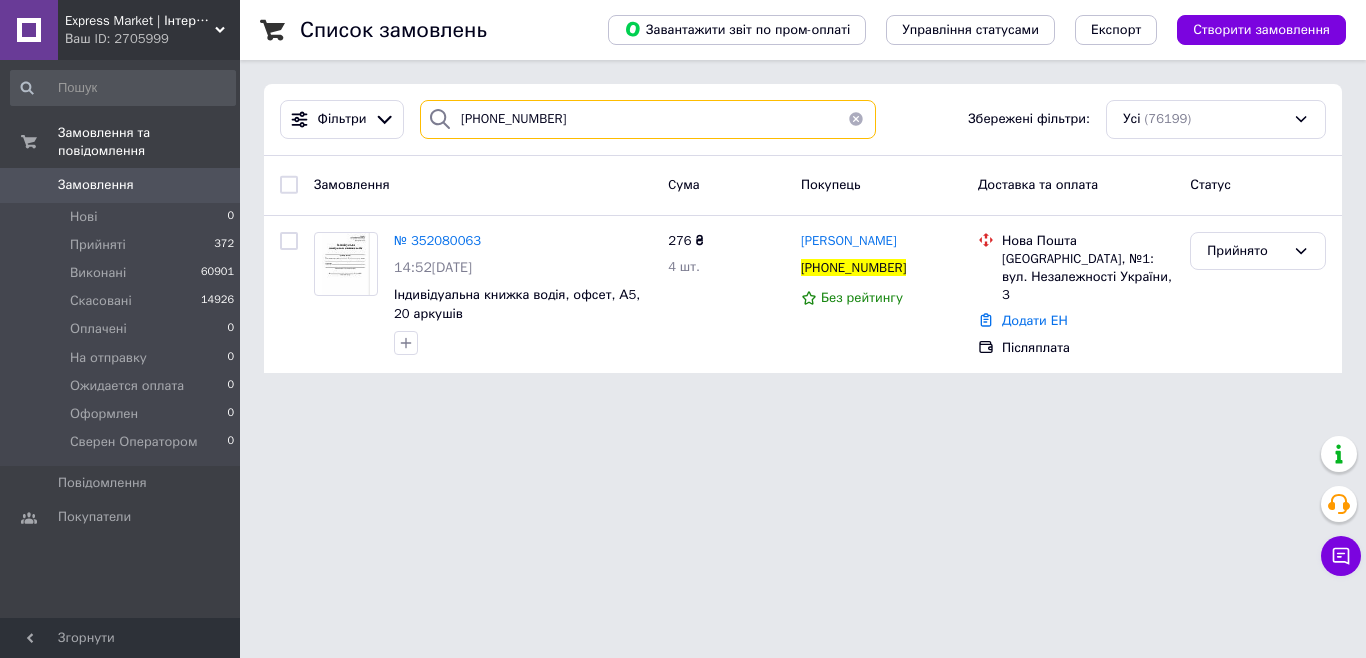 type 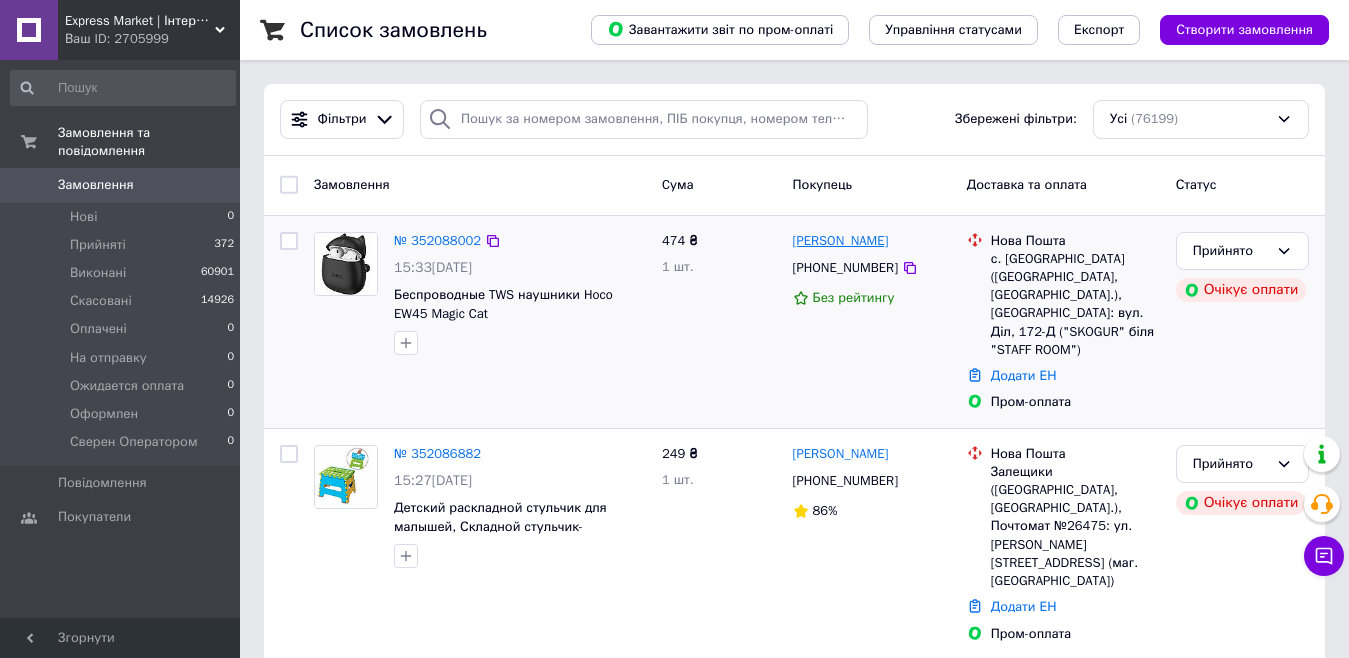 click on "[PERSON_NAME]" at bounding box center [841, 241] 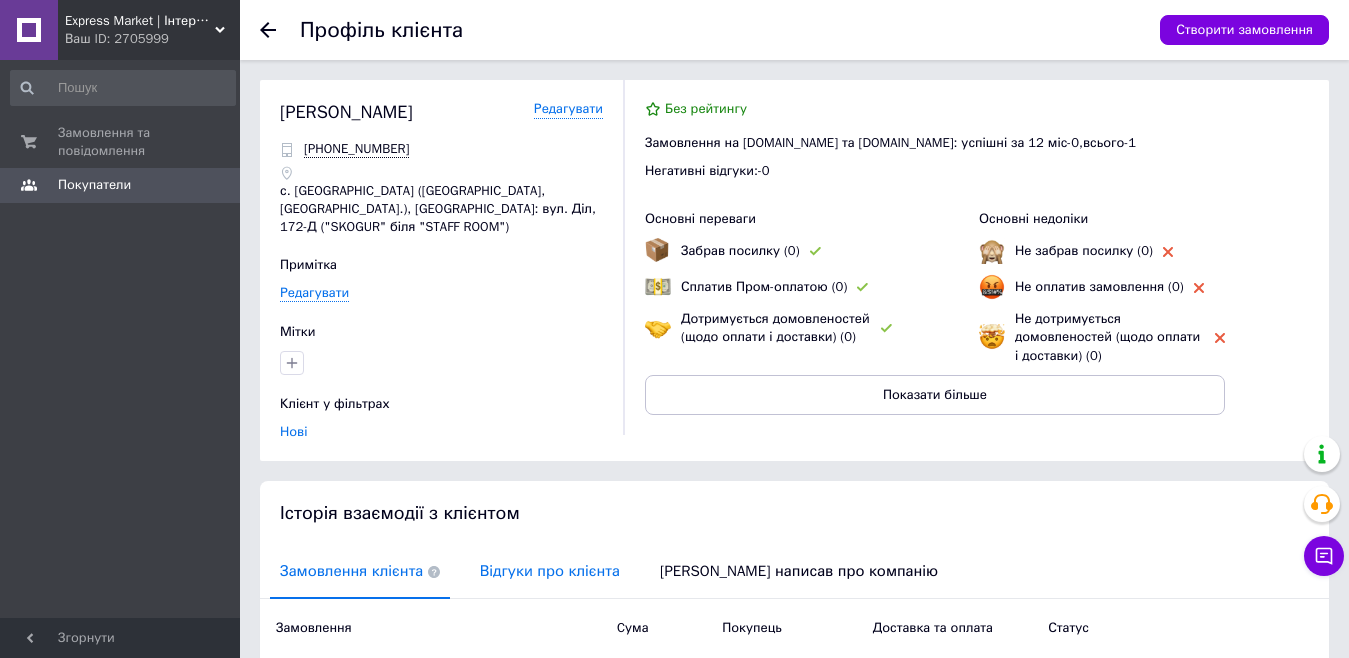 click on "Відгуки про клієнта" at bounding box center (550, 571) 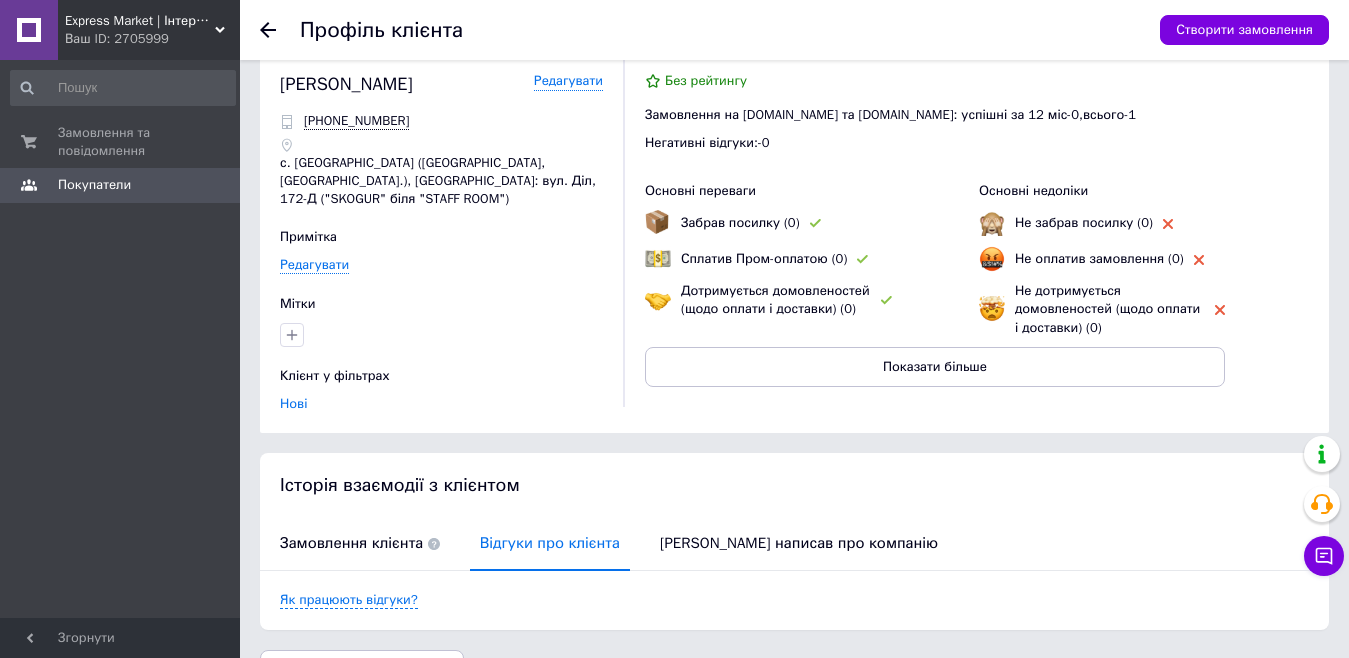 scroll, scrollTop: 0, scrollLeft: 0, axis: both 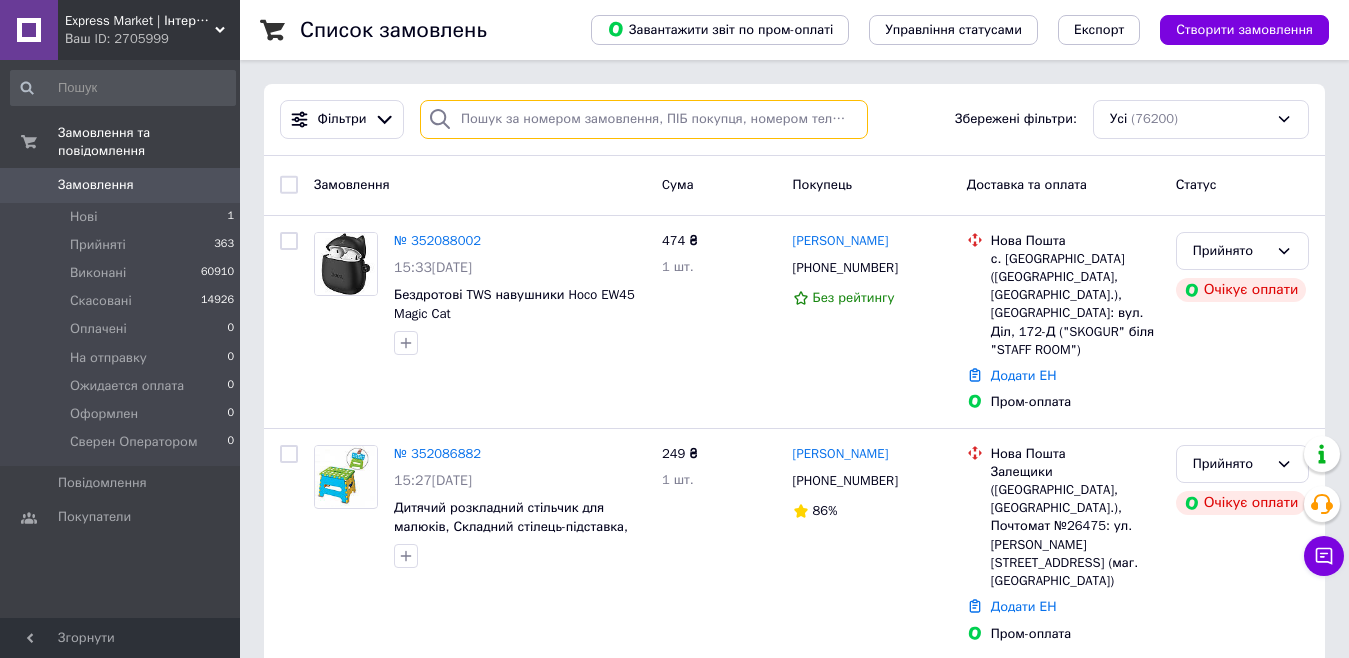 click at bounding box center [644, 119] 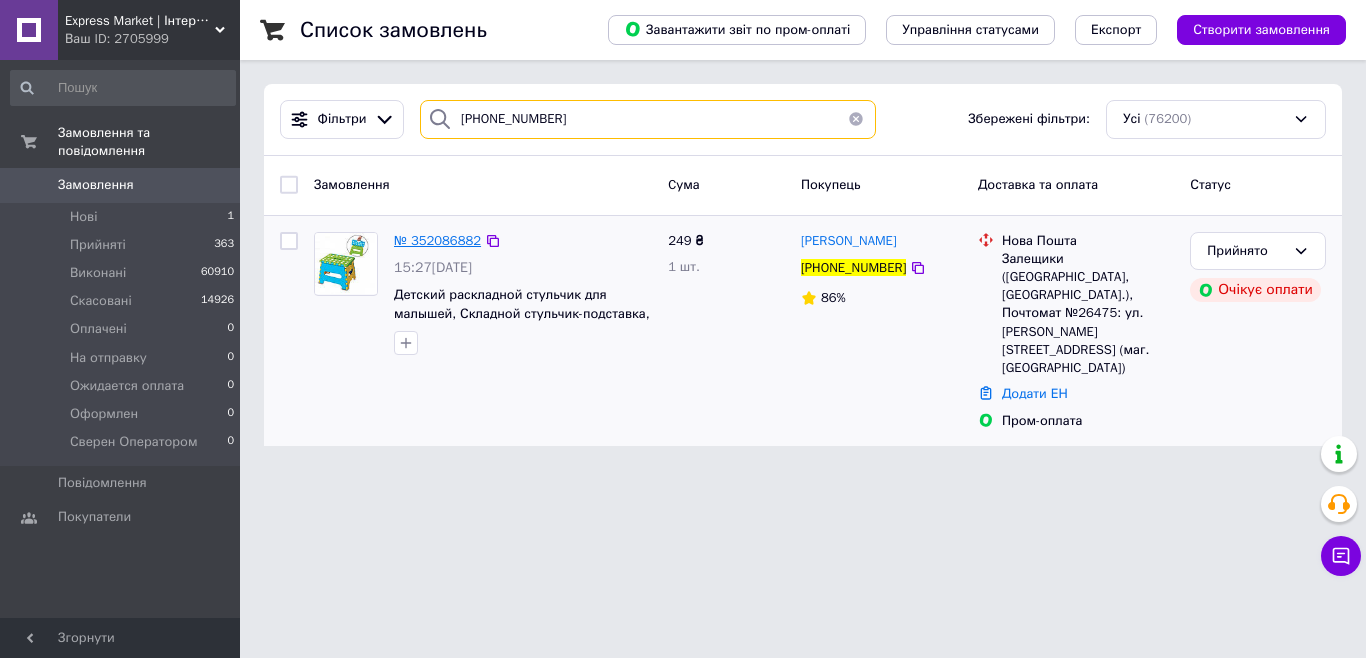 type on "[PHONE_NUMBER]" 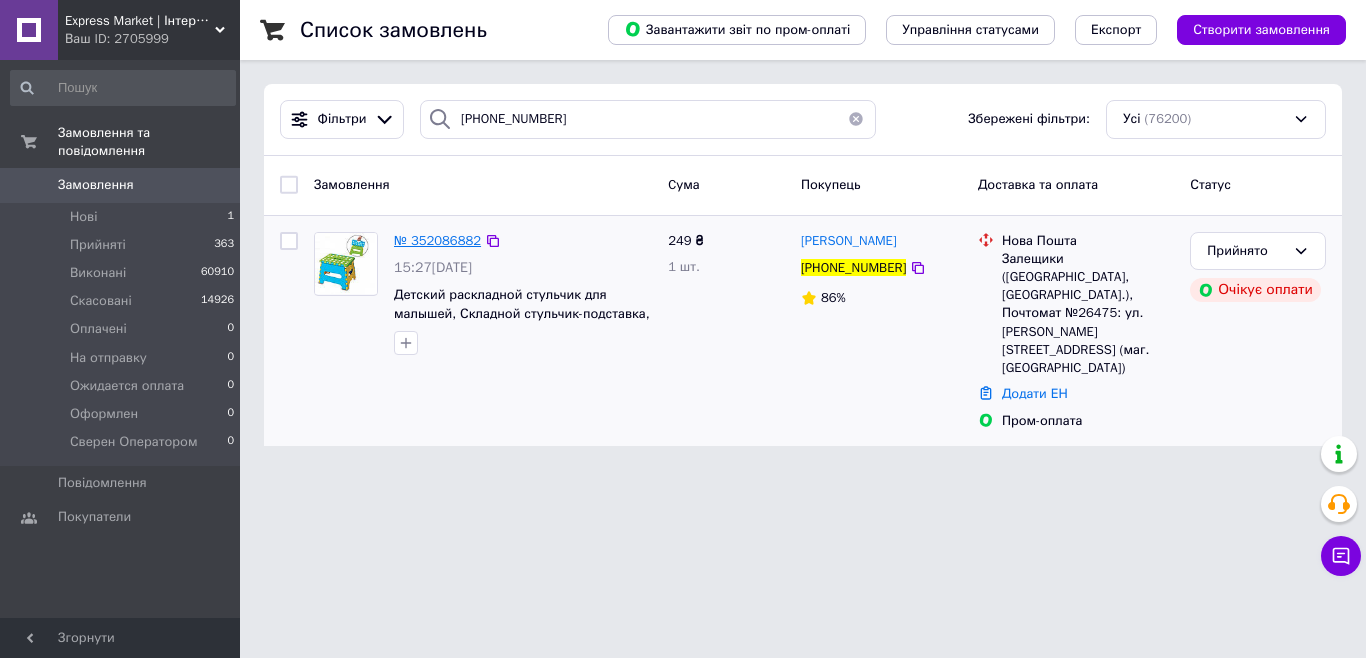 click on "№ 352086882" at bounding box center [437, 240] 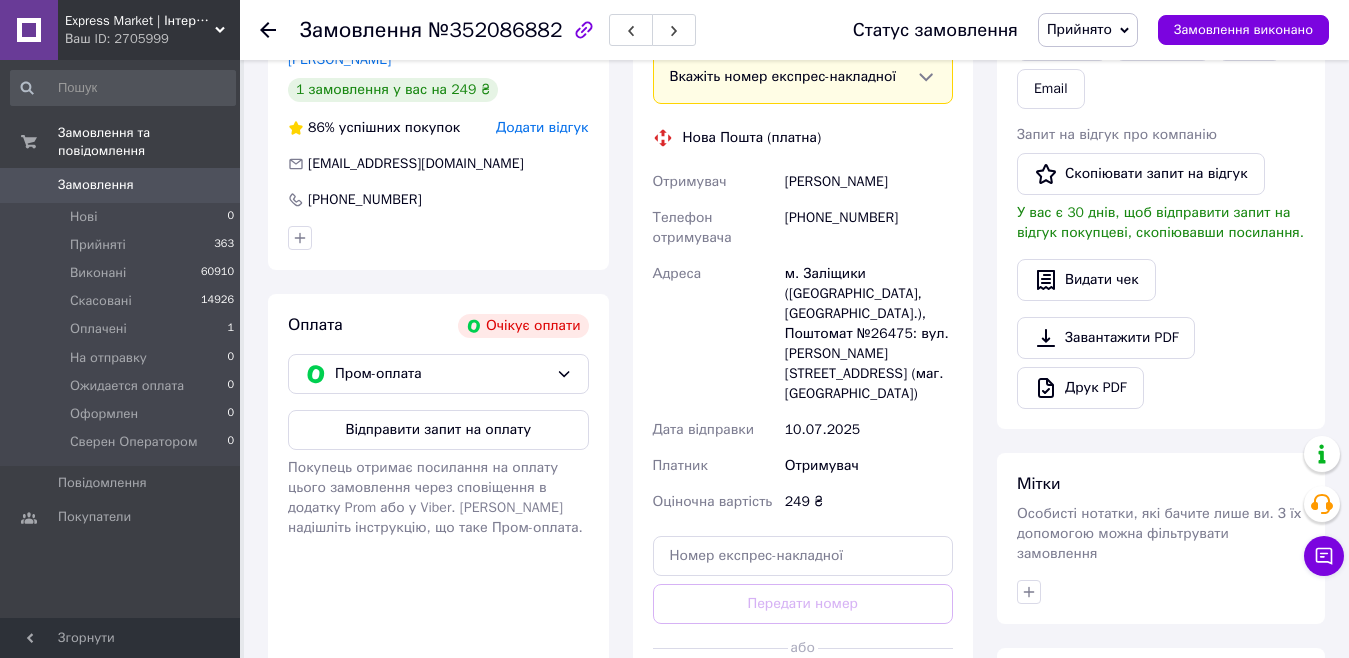 scroll, scrollTop: 118, scrollLeft: 0, axis: vertical 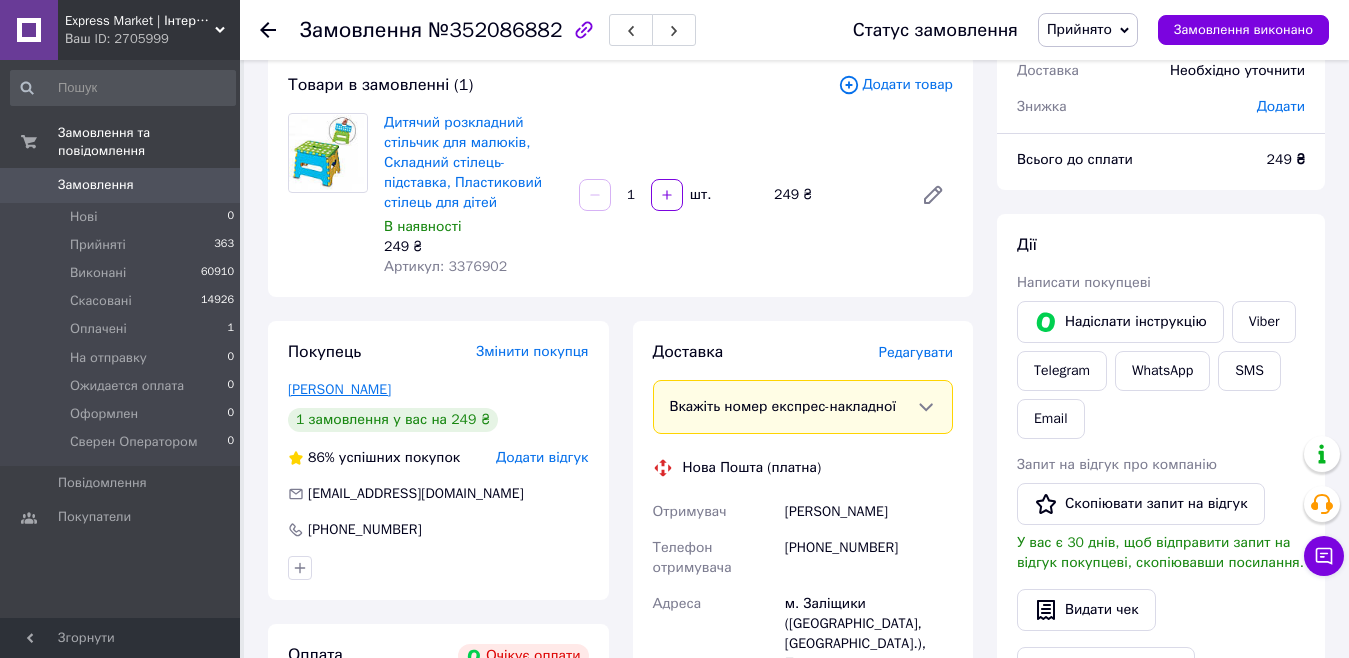 click on "[PERSON_NAME]" at bounding box center (339, 389) 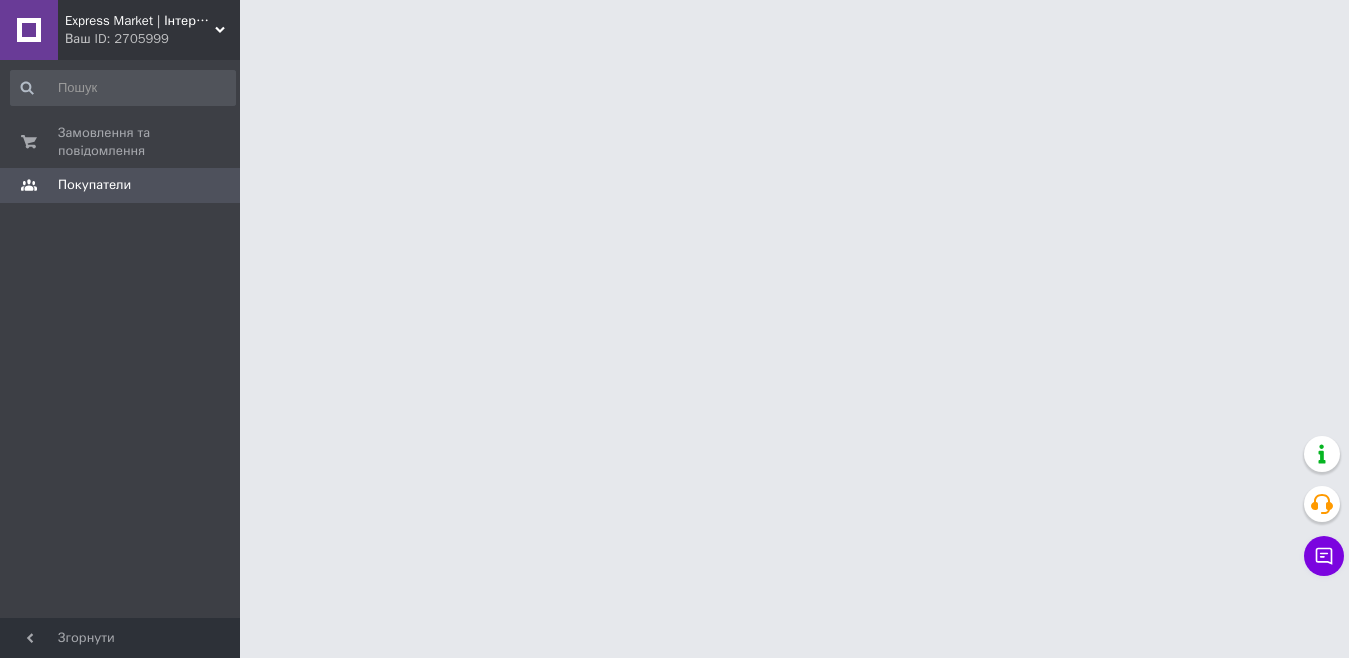 scroll, scrollTop: 0, scrollLeft: 0, axis: both 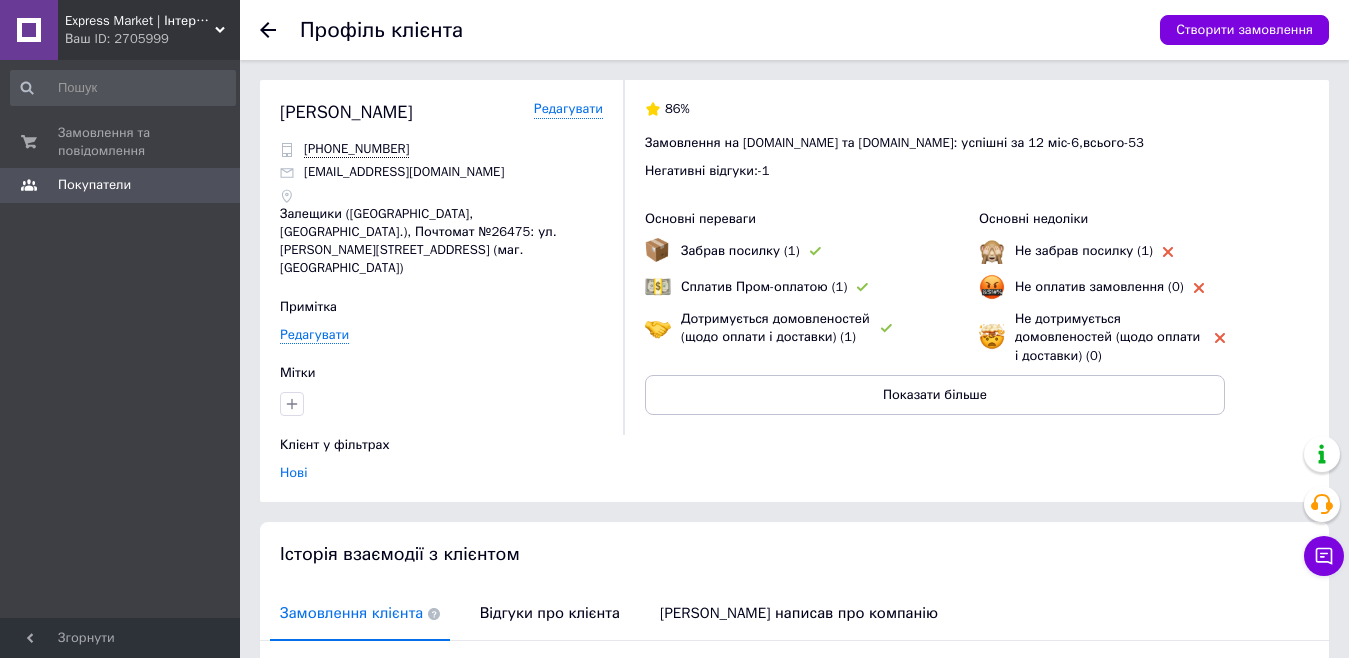 drag, startPoint x: 547, startPoint y: 587, endPoint x: 648, endPoint y: 566, distance: 103.16007 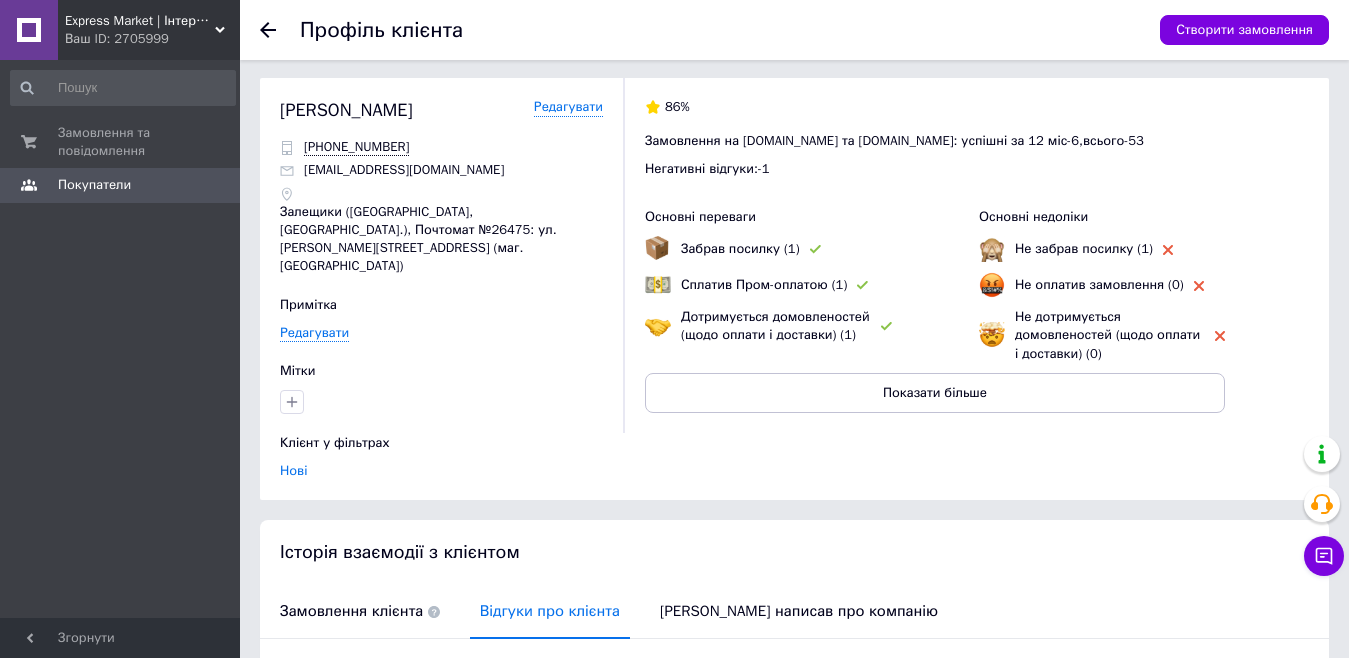 scroll, scrollTop: 0, scrollLeft: 0, axis: both 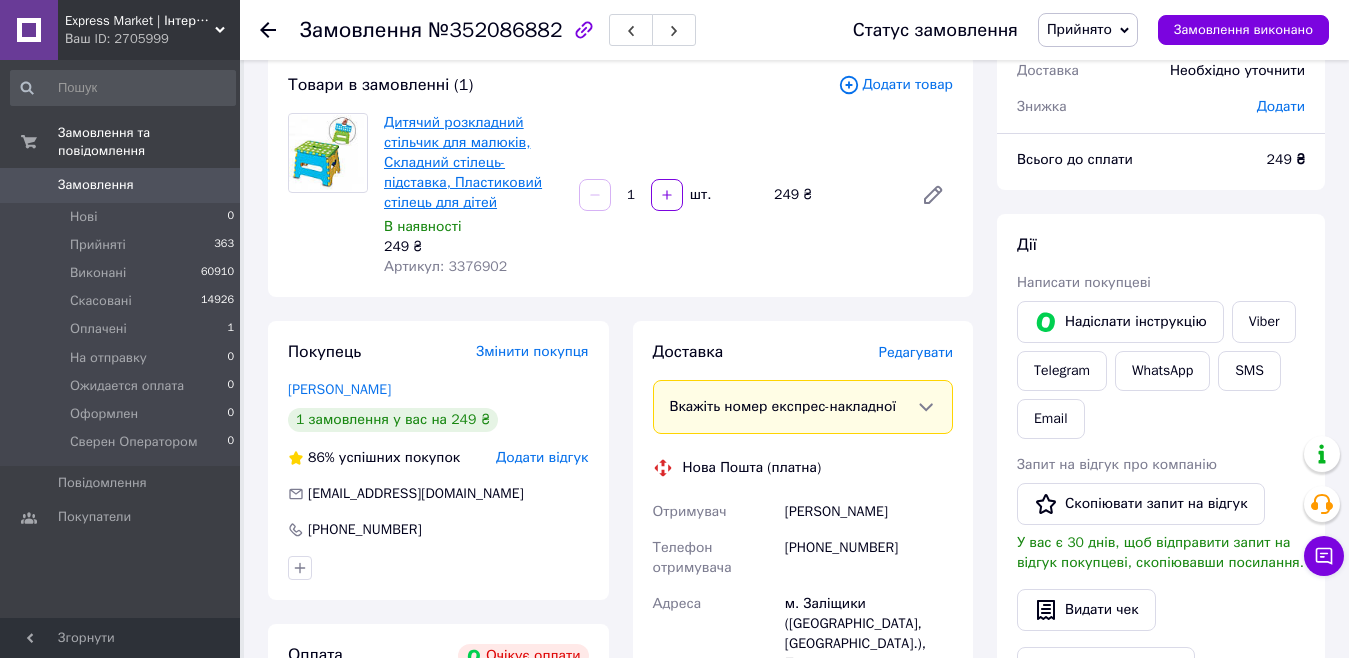 click on "Дитячий розкладний стільчик для малюків, Складний стілець-підставка, Пластиковий стілець для дітей" at bounding box center [463, 162] 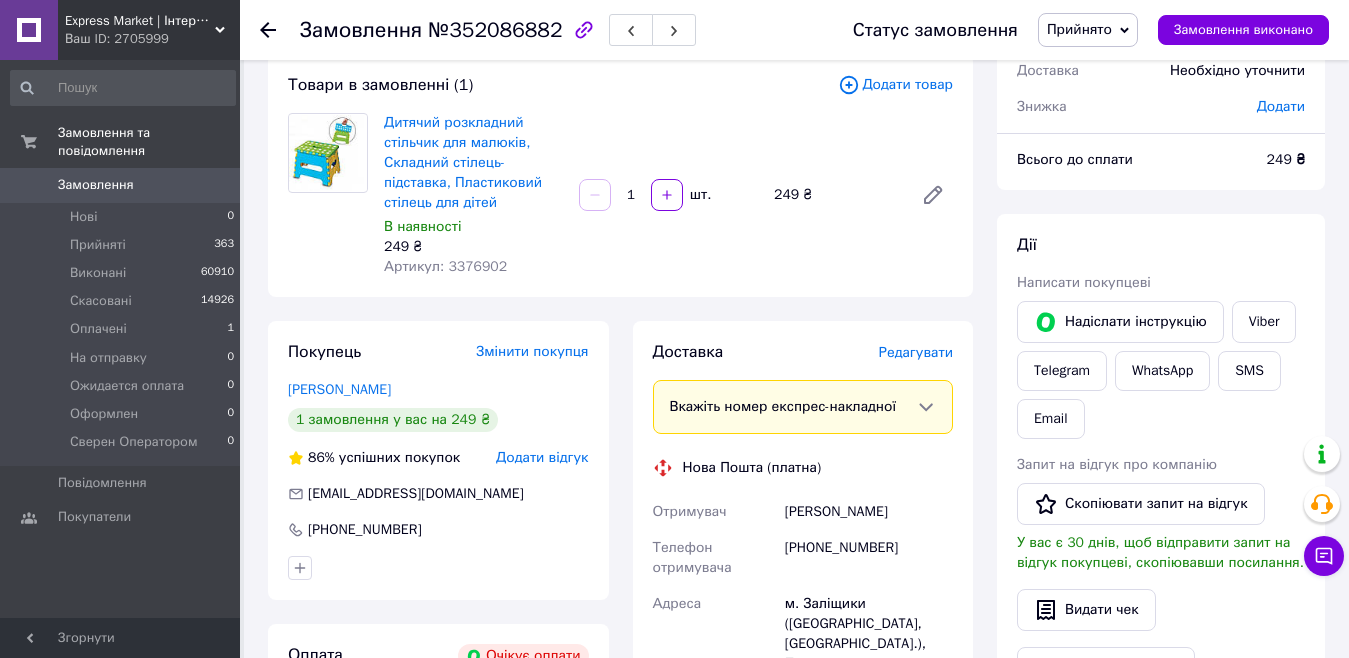 scroll, scrollTop: 318, scrollLeft: 0, axis: vertical 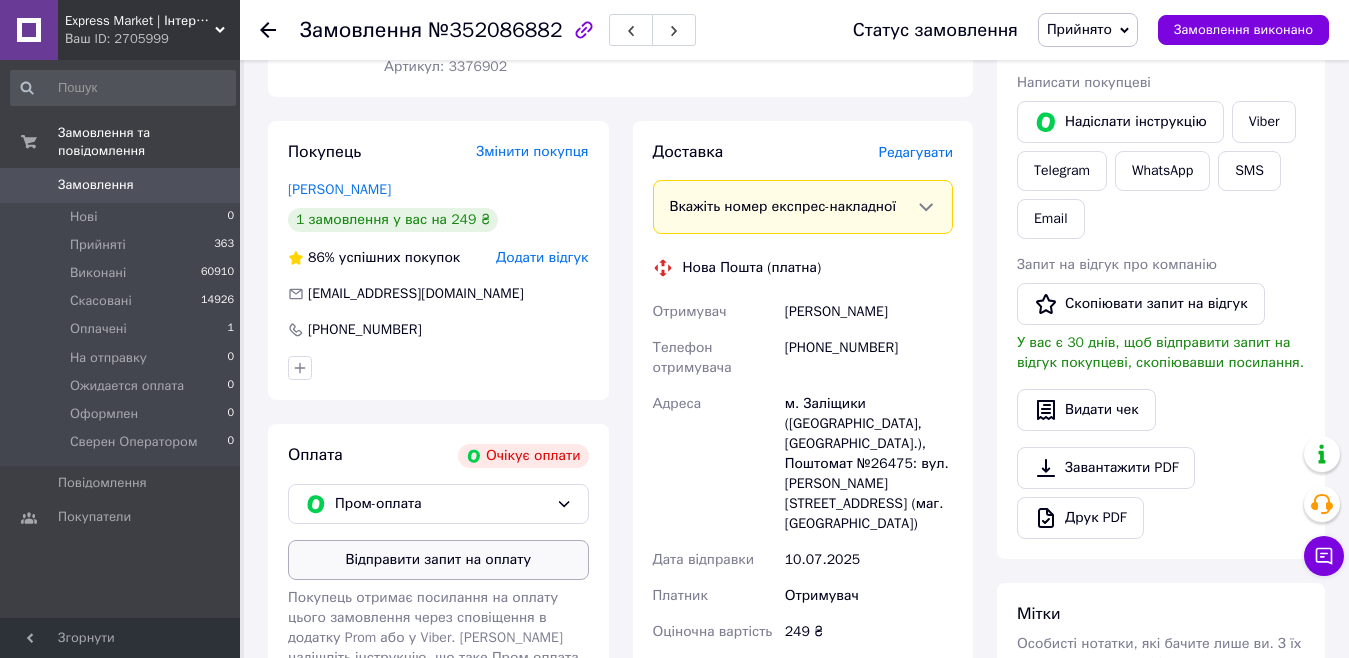 click on "Відправити запит на оплату" at bounding box center (438, 560) 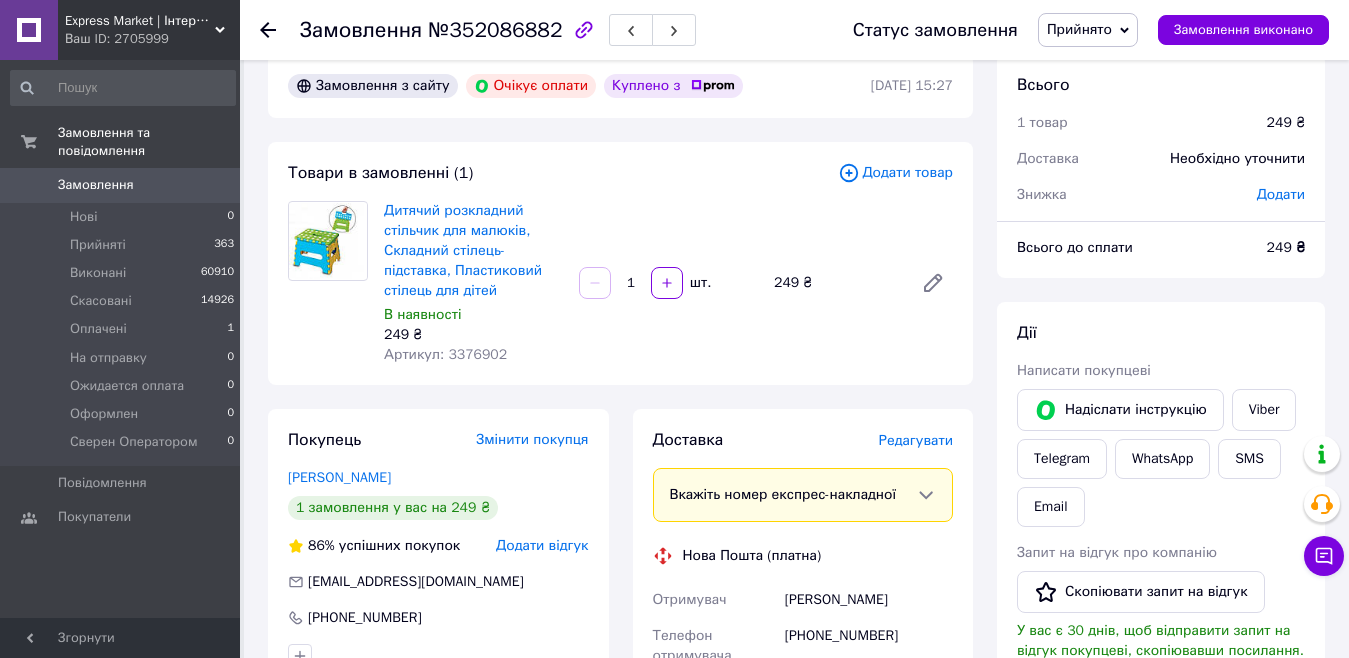 scroll, scrollTop: 0, scrollLeft: 0, axis: both 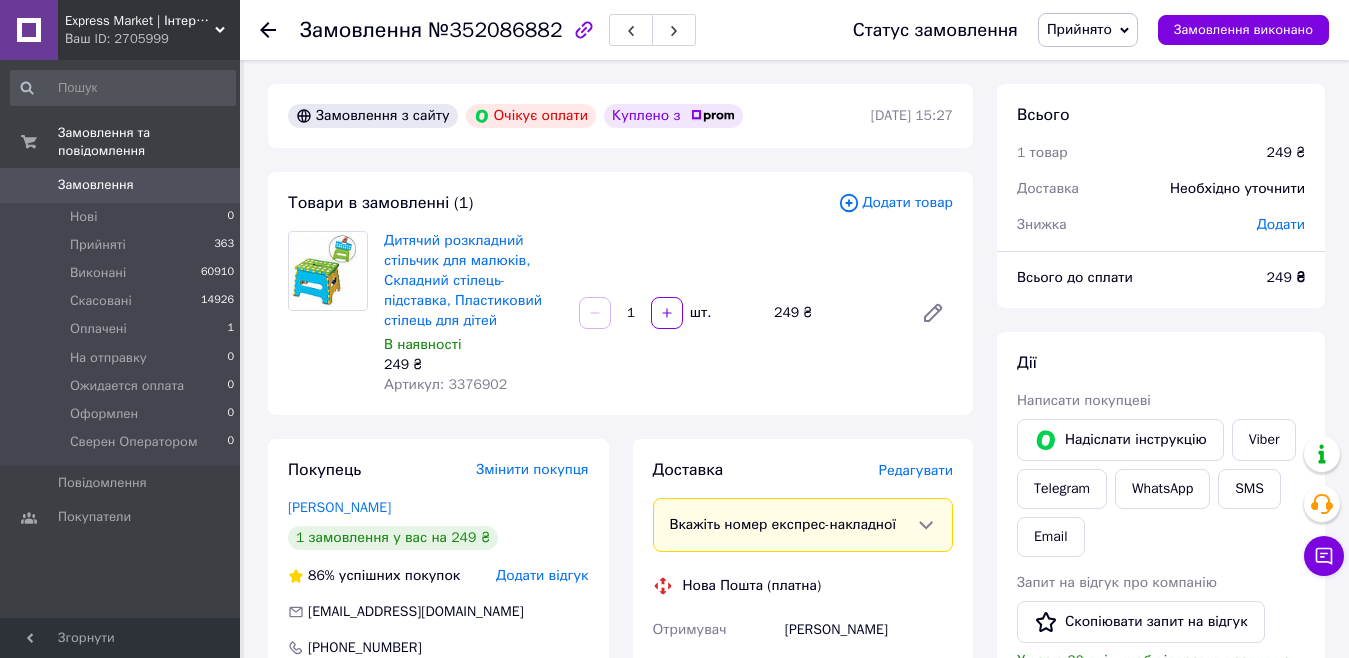 click 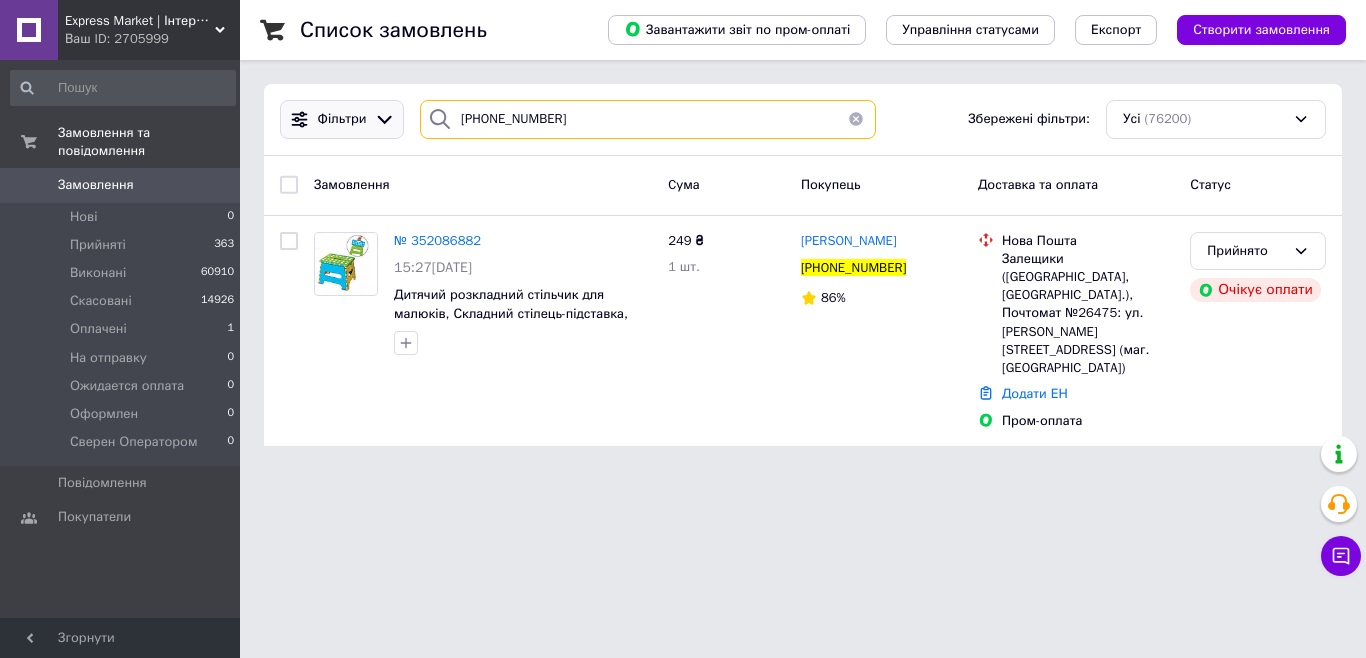 drag, startPoint x: 525, startPoint y: 118, endPoint x: 390, endPoint y: 101, distance: 136.06616 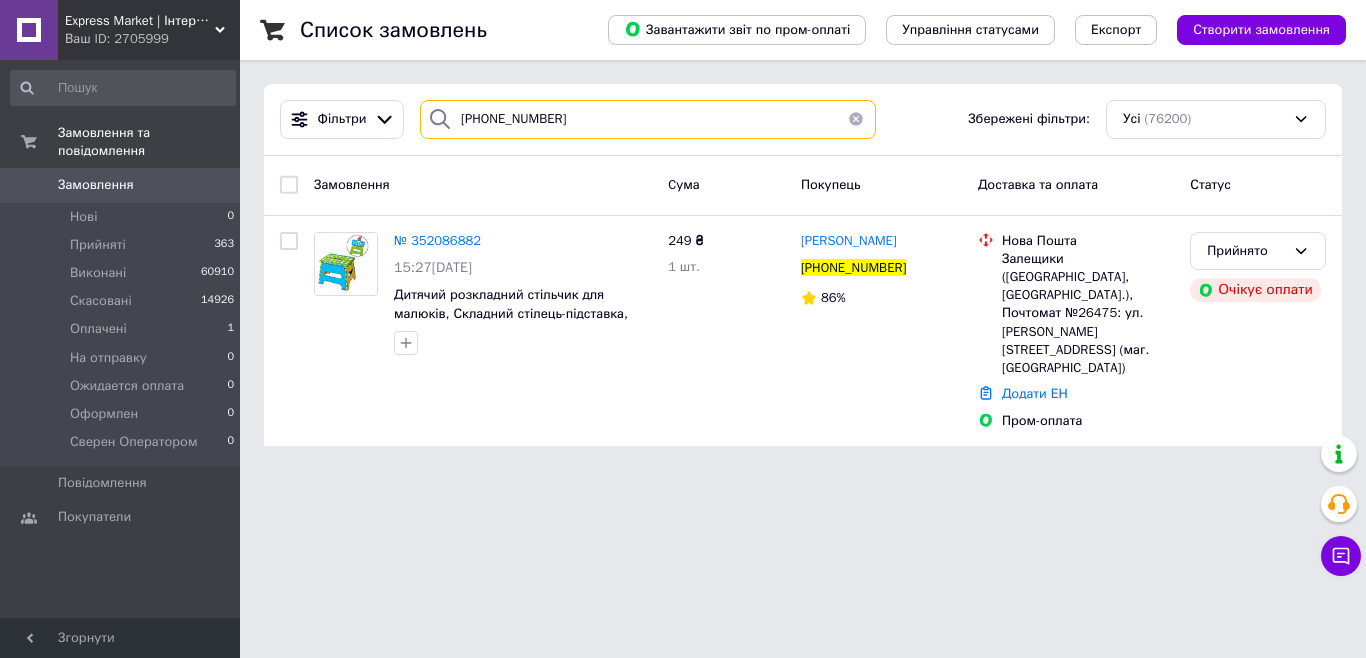 paste on "685043198" 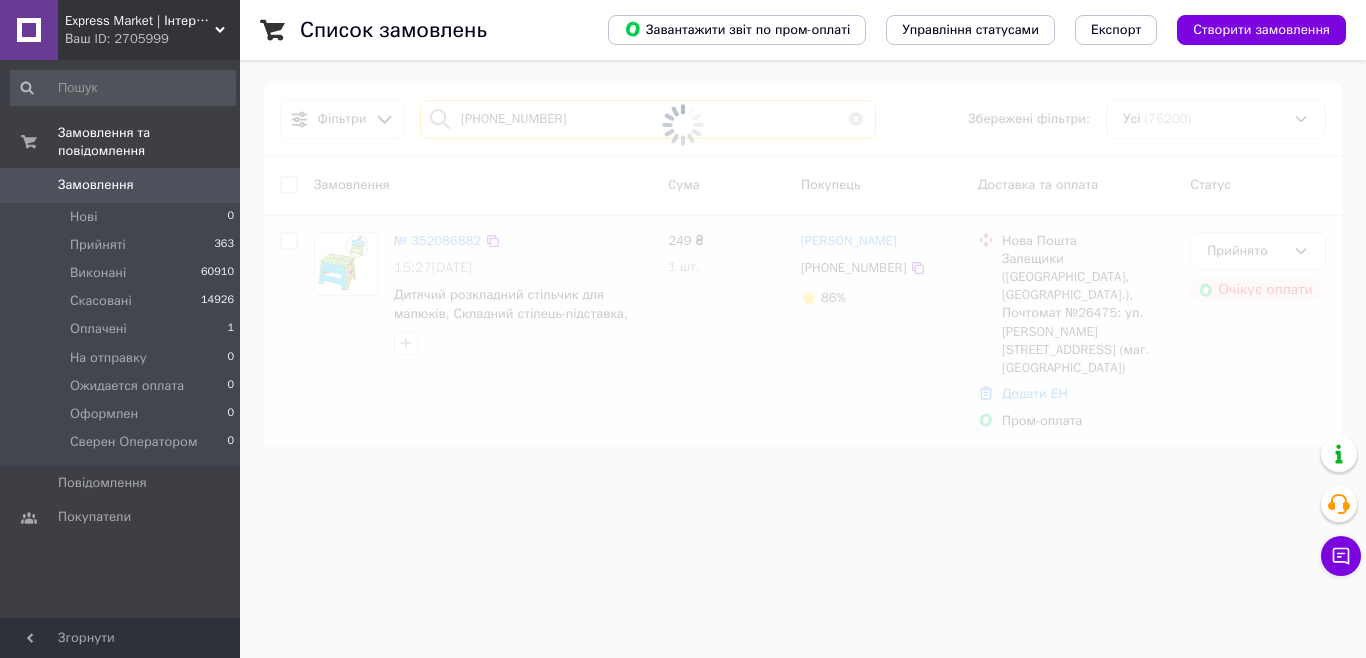 type on "[PHONE_NUMBER]" 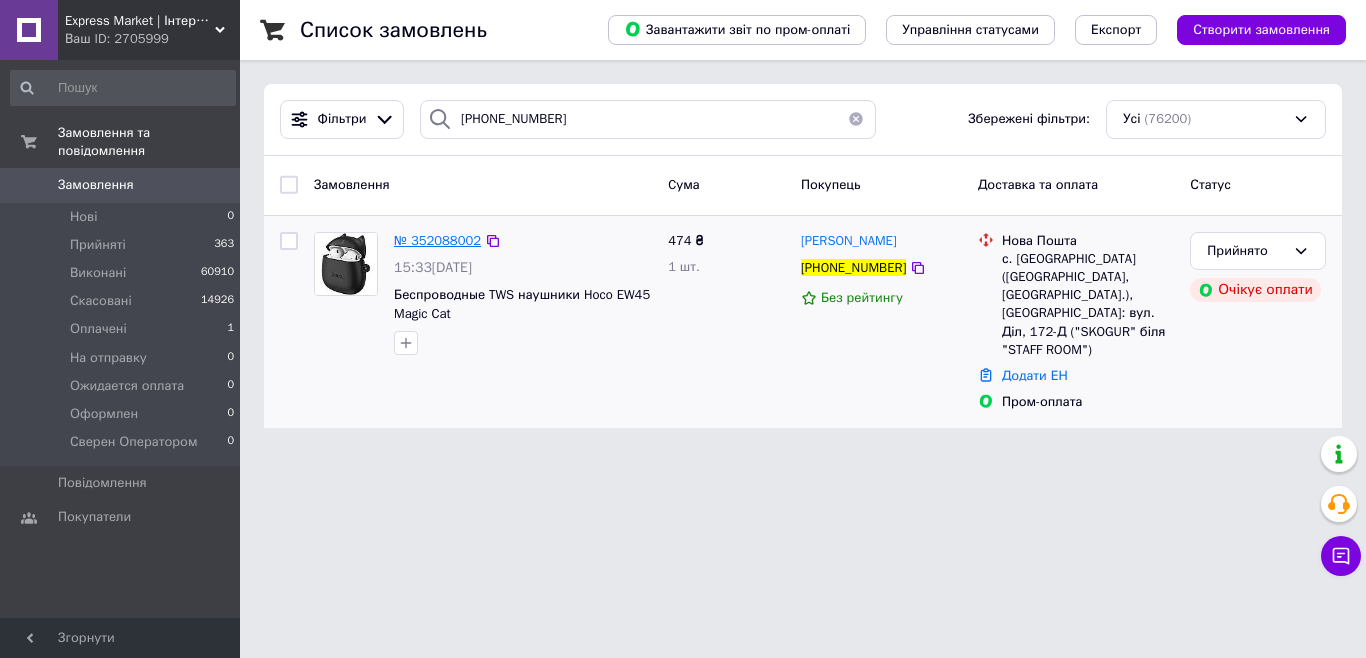 click on "№ 352088002" at bounding box center (437, 240) 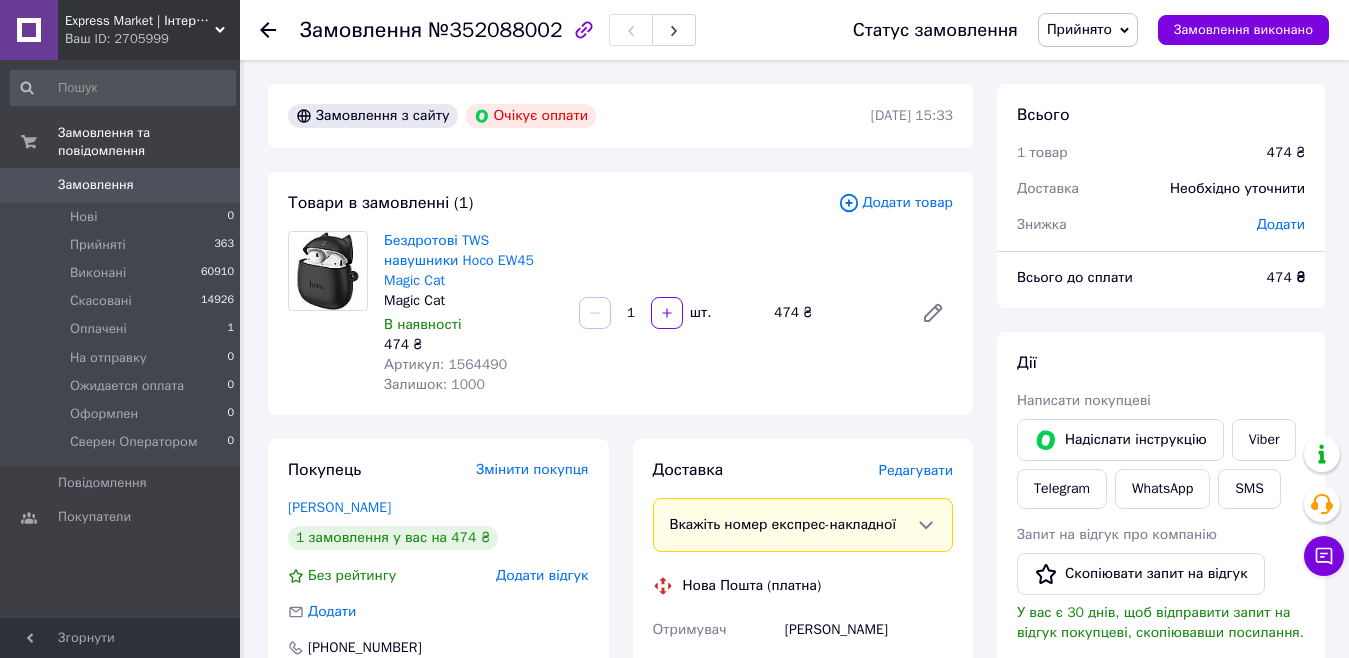 scroll, scrollTop: 200, scrollLeft: 0, axis: vertical 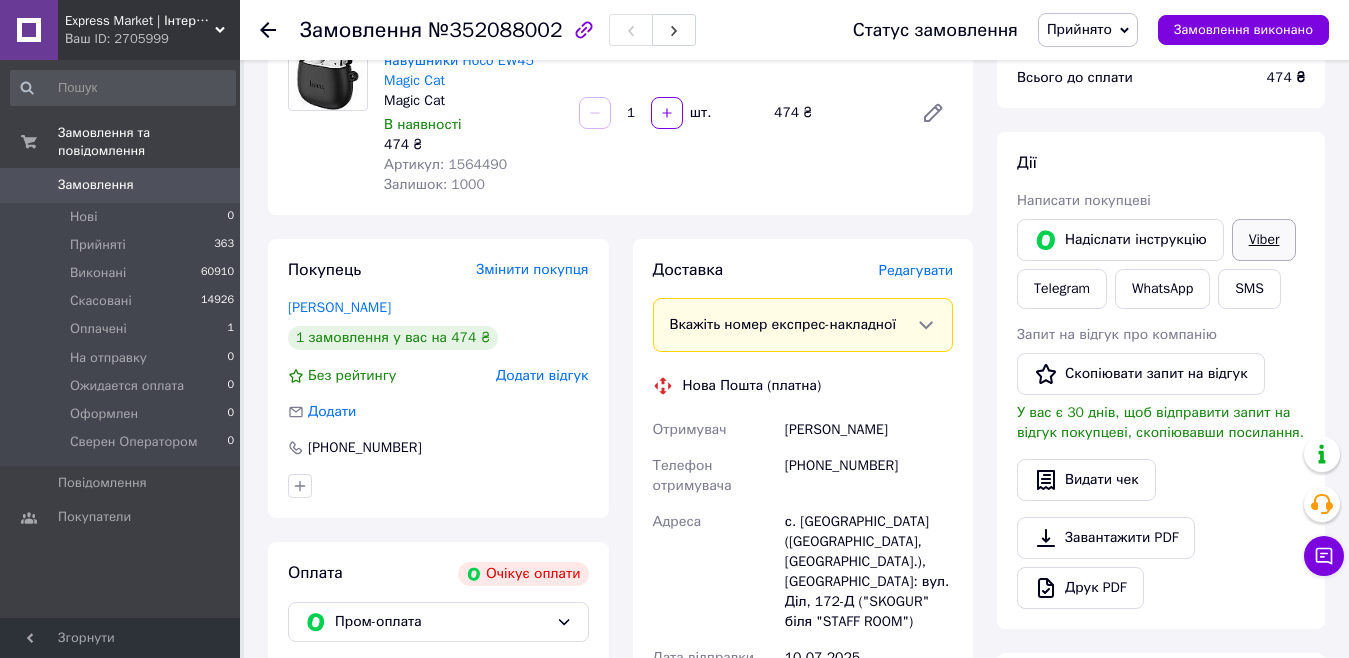 click on "Viber" at bounding box center [1264, 240] 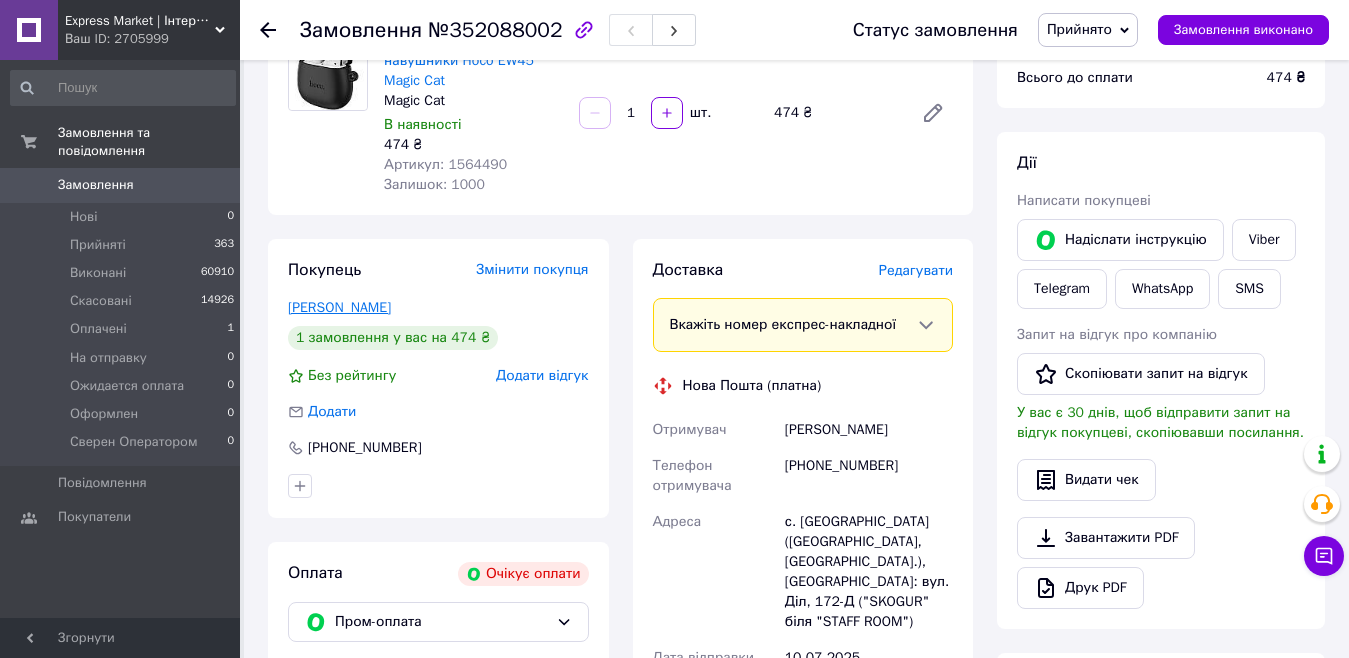 click on "Ковбас Петро" at bounding box center [339, 307] 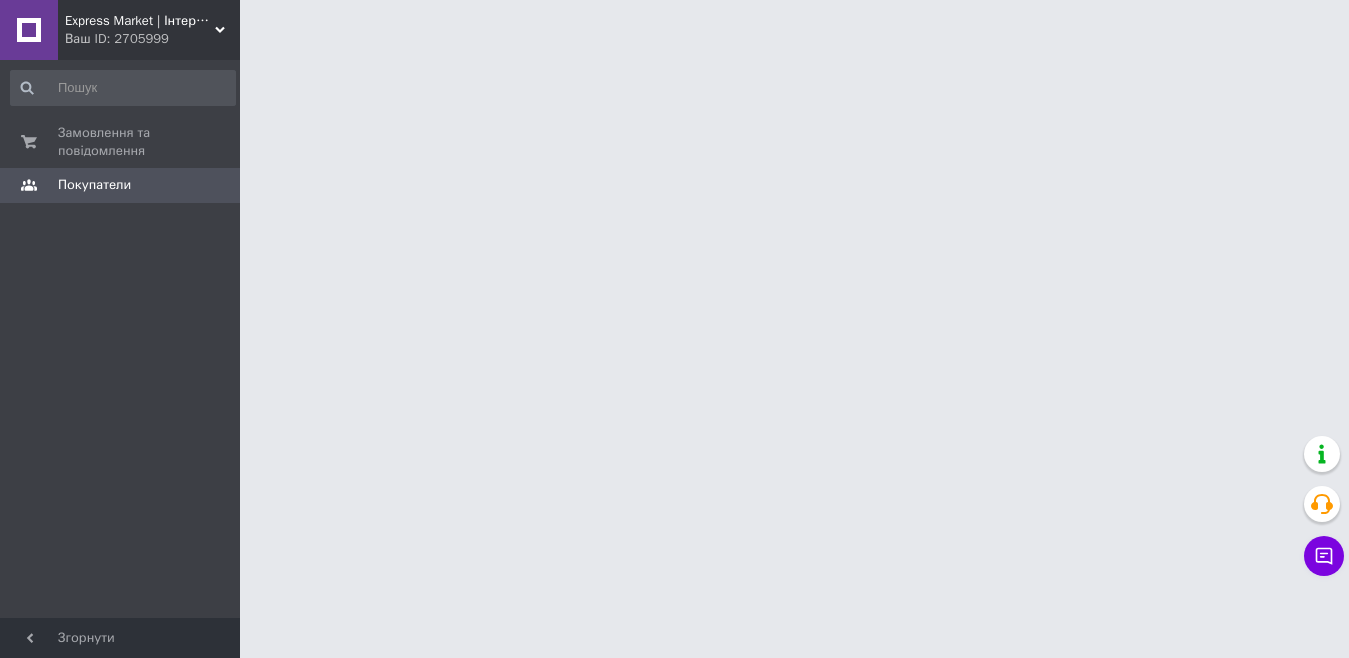 scroll, scrollTop: 0, scrollLeft: 0, axis: both 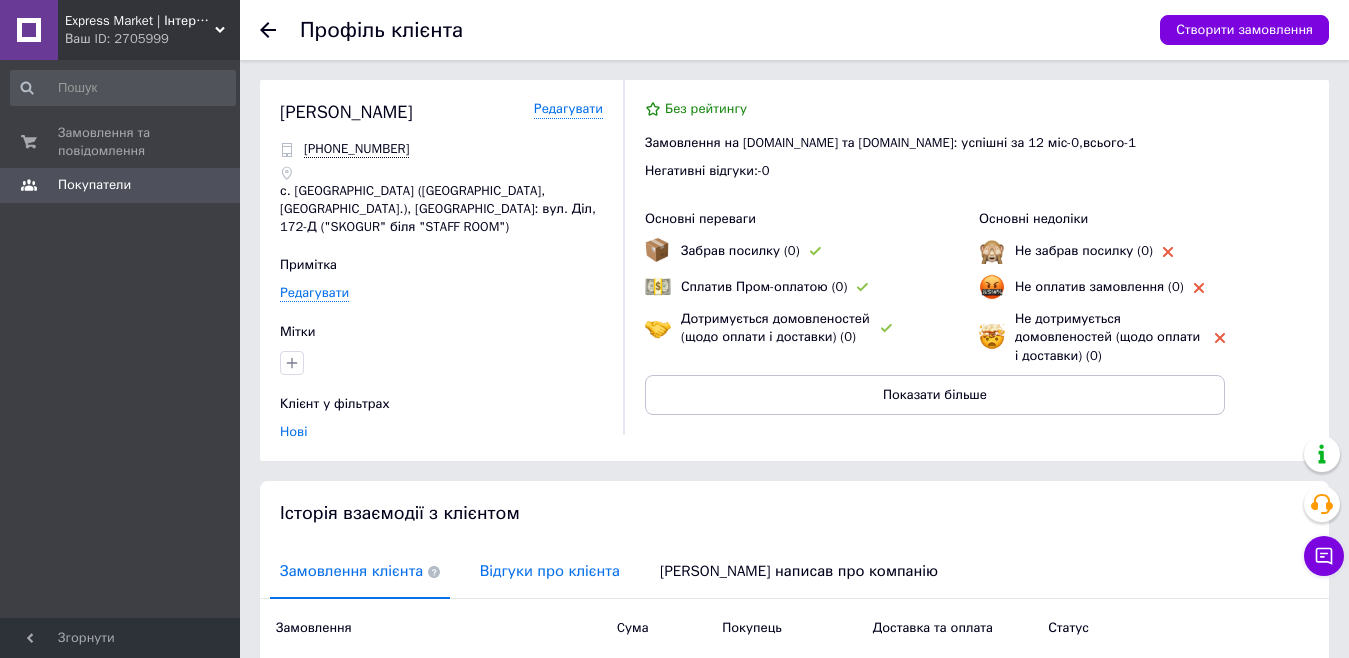 click on "Відгуки про клієнта" at bounding box center [550, 571] 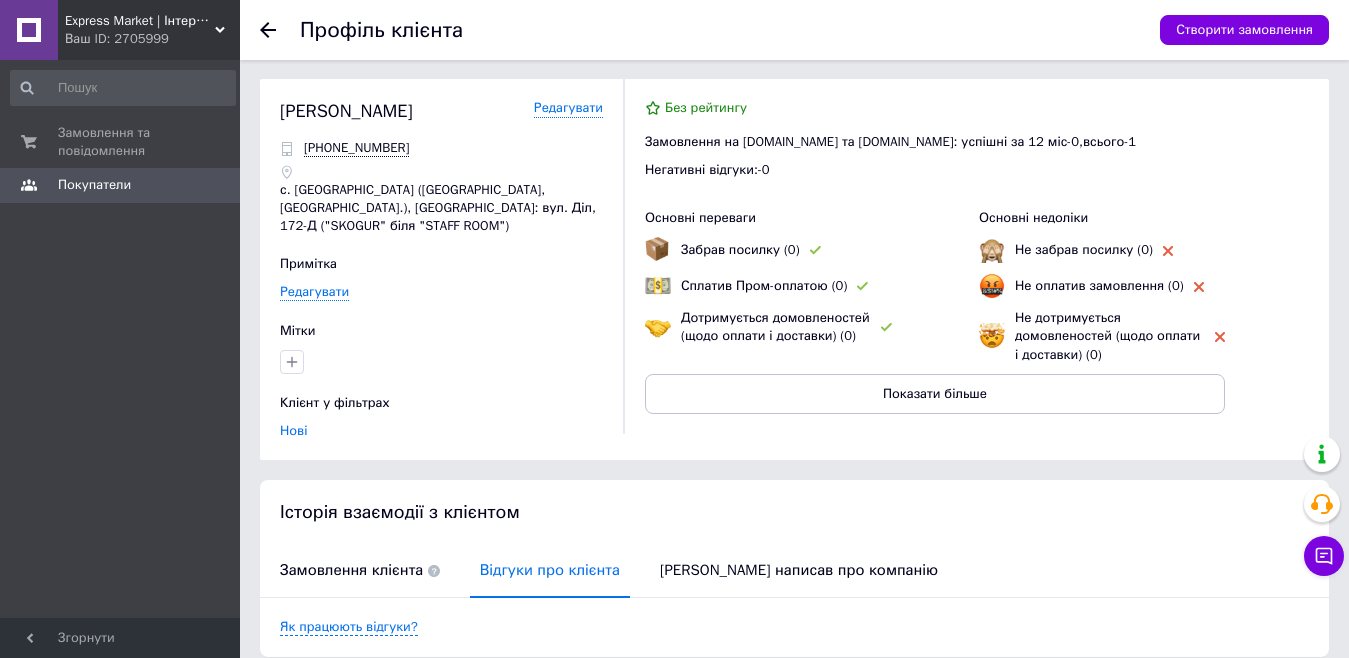 scroll, scrollTop: 0, scrollLeft: 0, axis: both 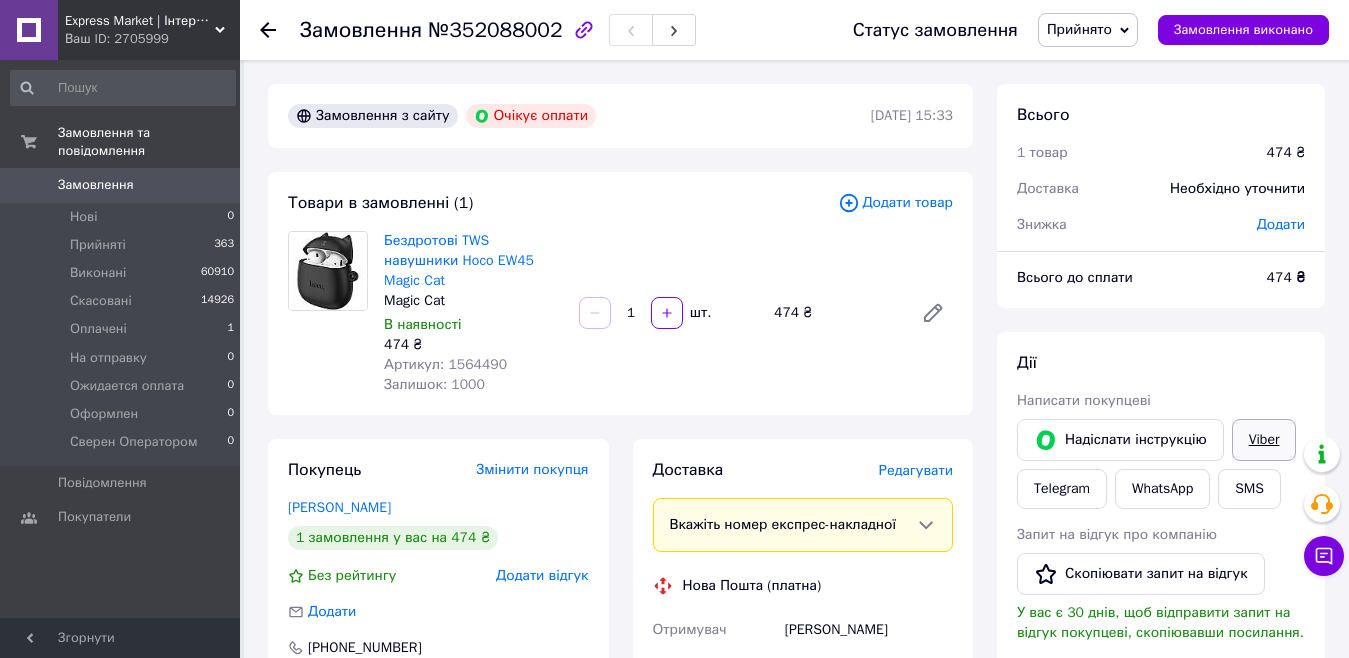 click on "Viber" at bounding box center [1264, 440] 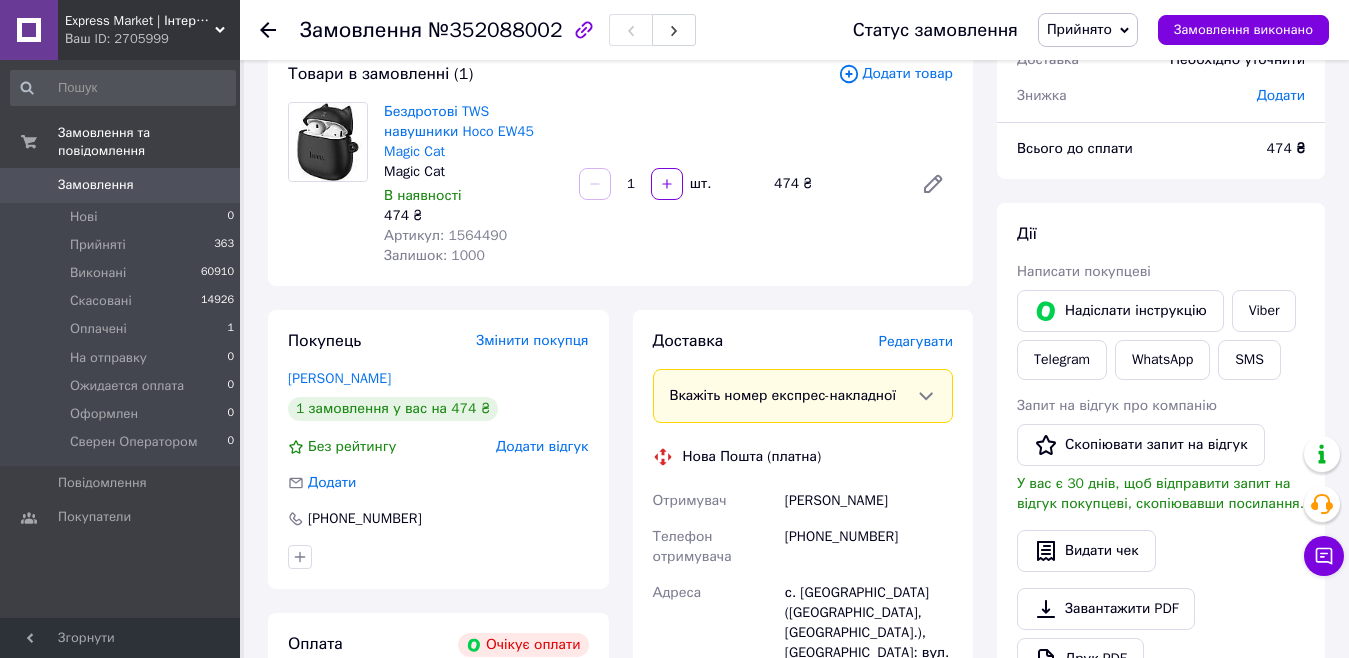 scroll, scrollTop: 300, scrollLeft: 0, axis: vertical 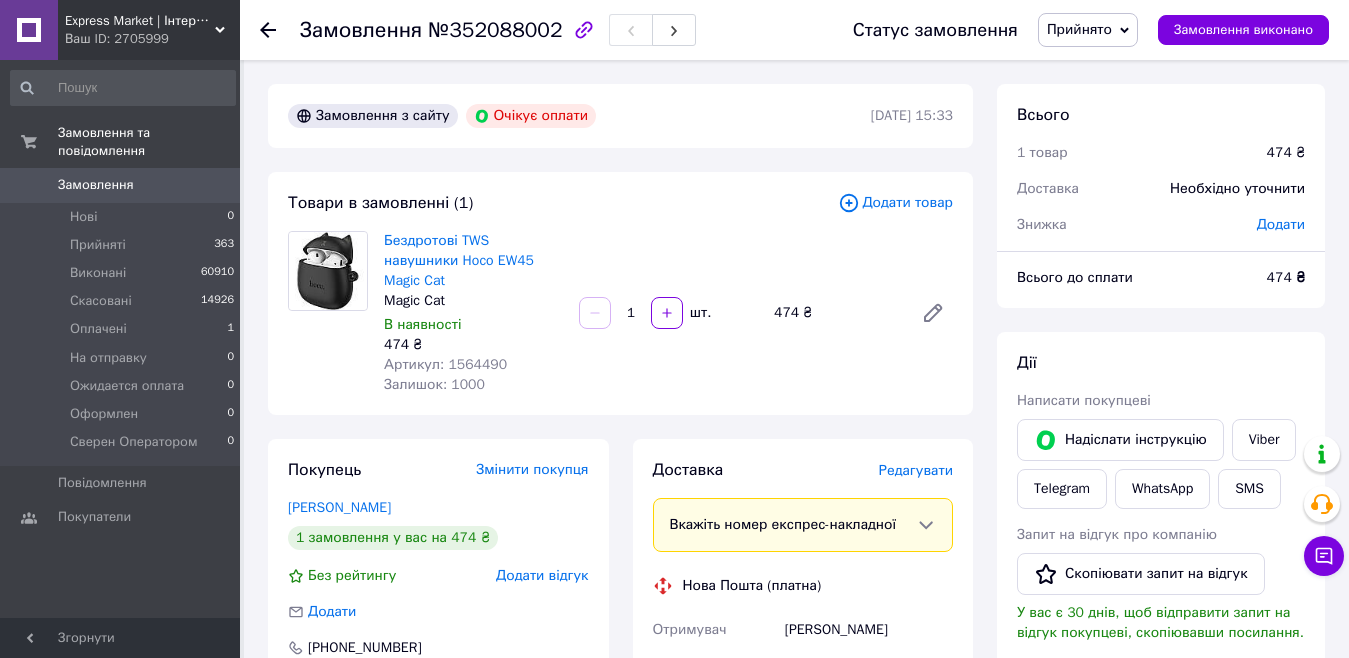 click 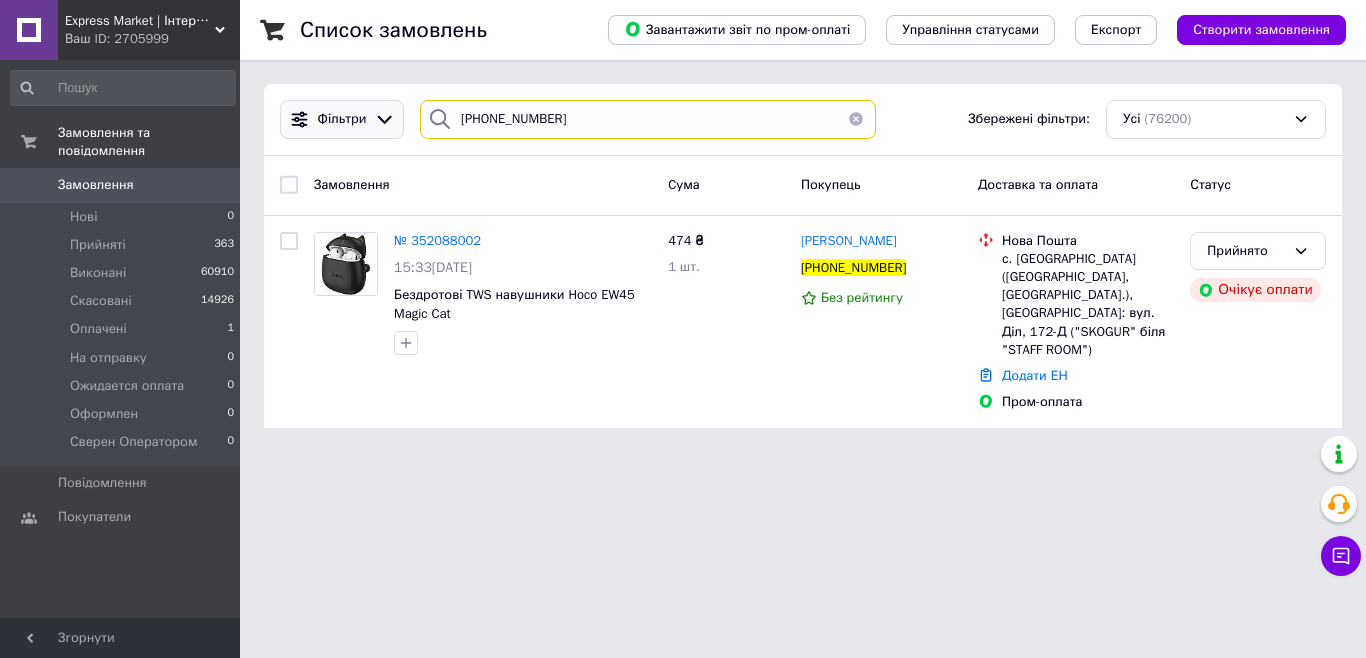 drag, startPoint x: 579, startPoint y: 124, endPoint x: 297, endPoint y: 126, distance: 282.00708 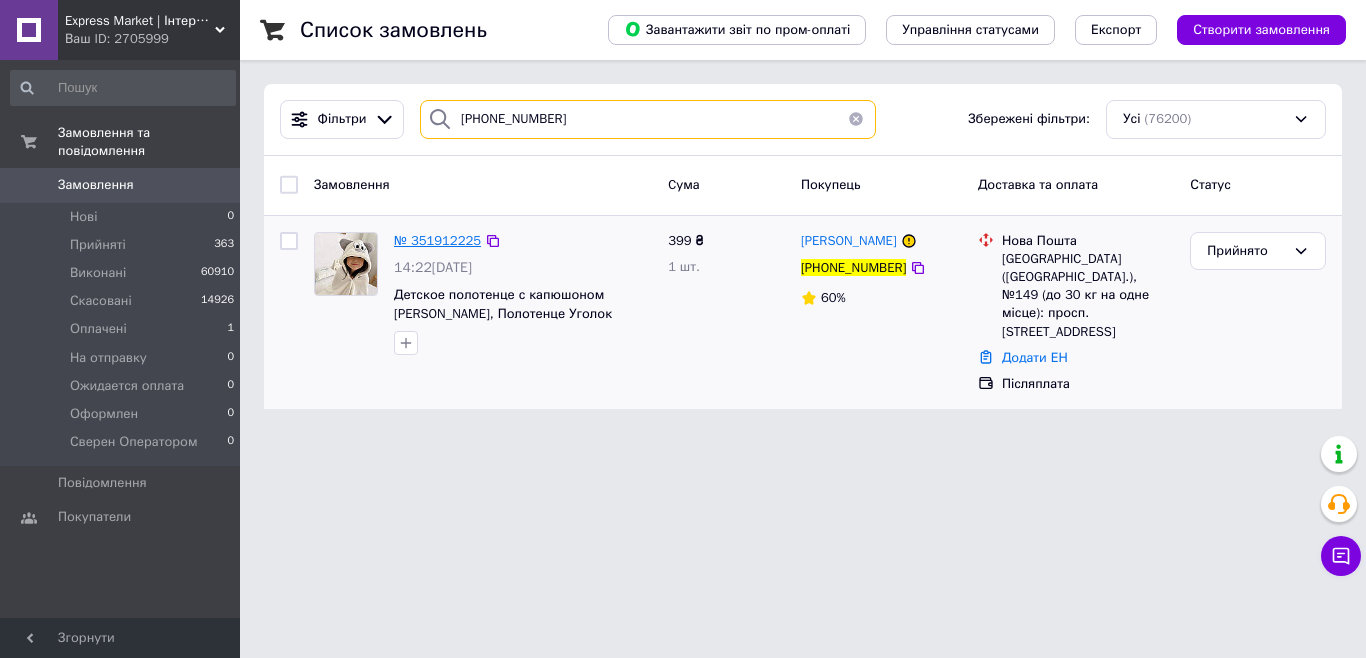 type on "+380938590600" 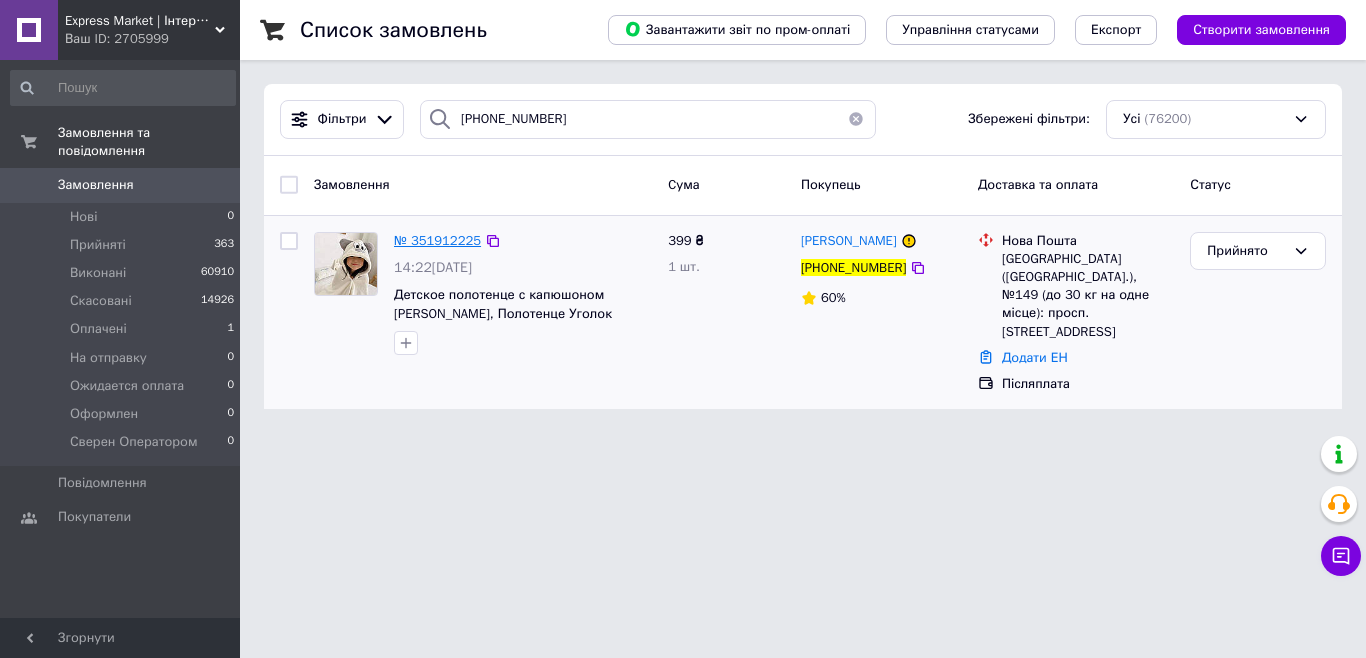 click on "№ 351912225" at bounding box center (437, 240) 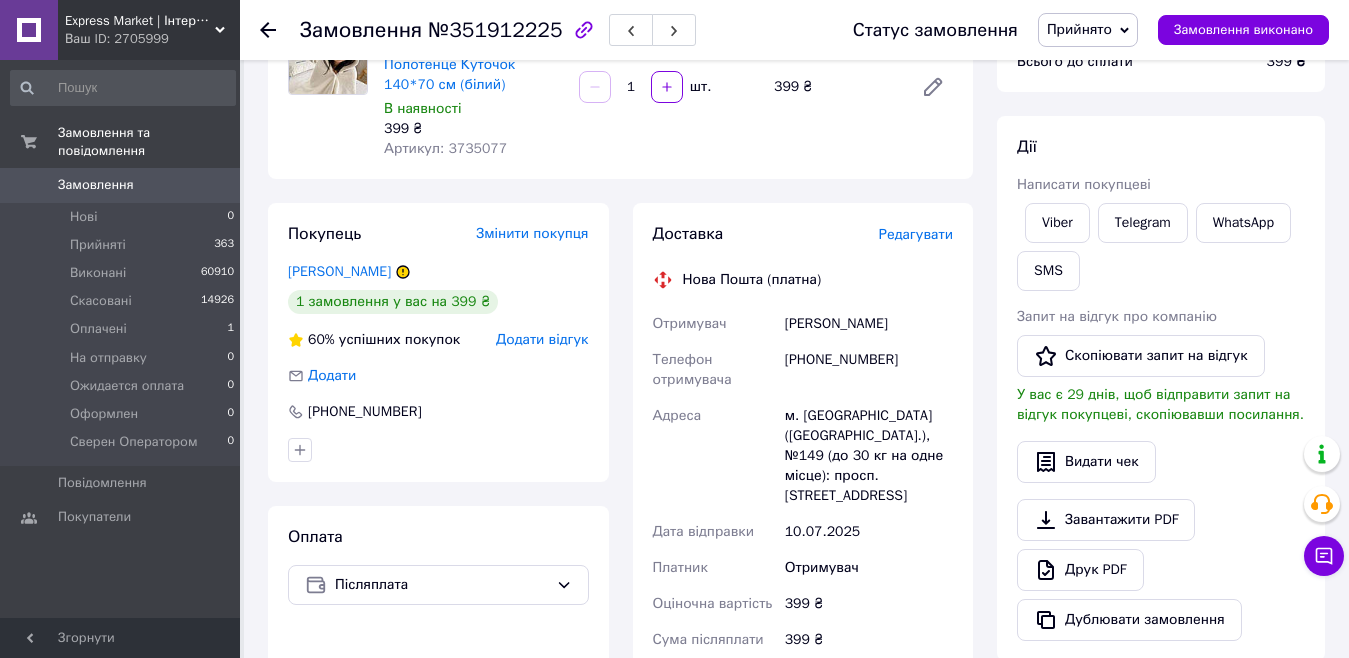 scroll, scrollTop: 100, scrollLeft: 0, axis: vertical 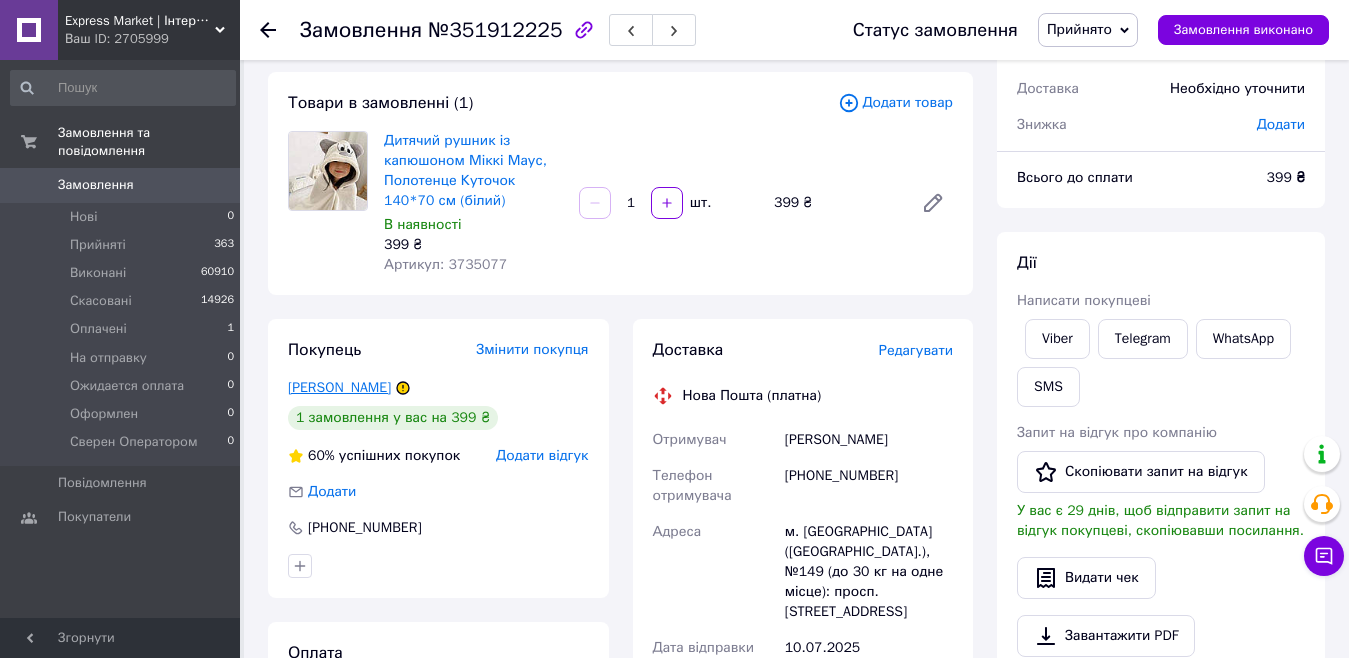 click on "Бойчук Олена" at bounding box center (339, 387) 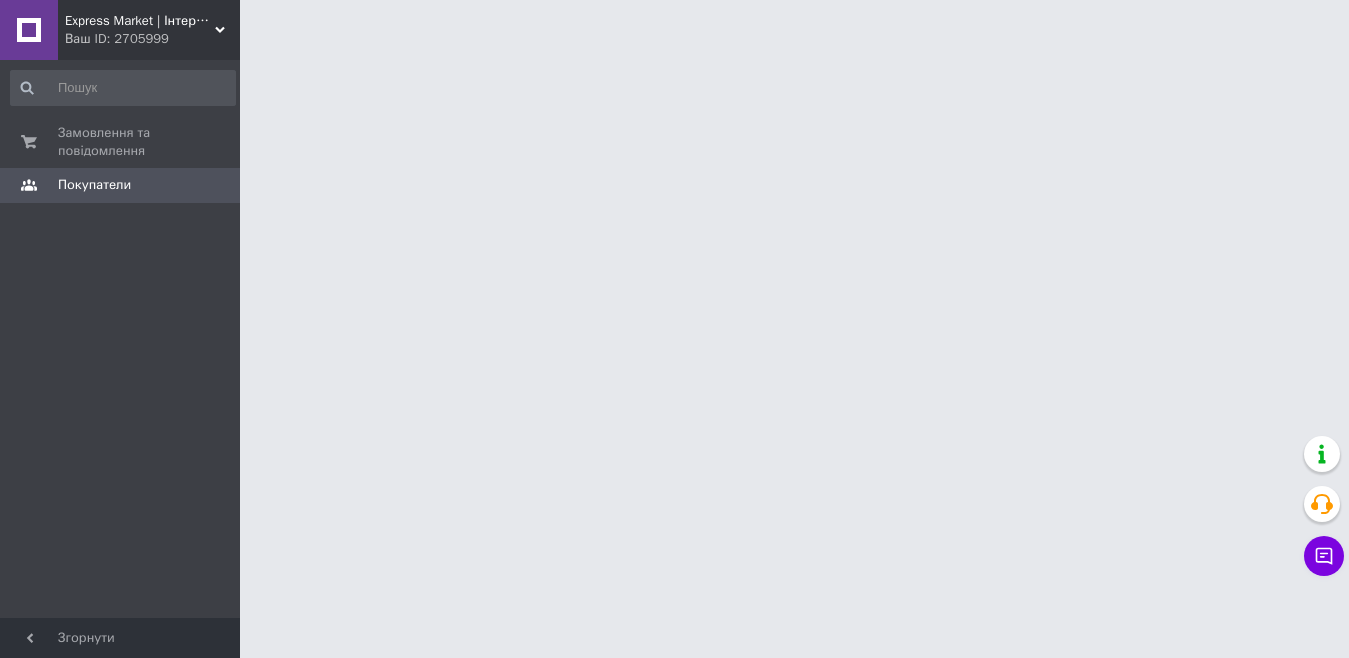 scroll, scrollTop: 0, scrollLeft: 0, axis: both 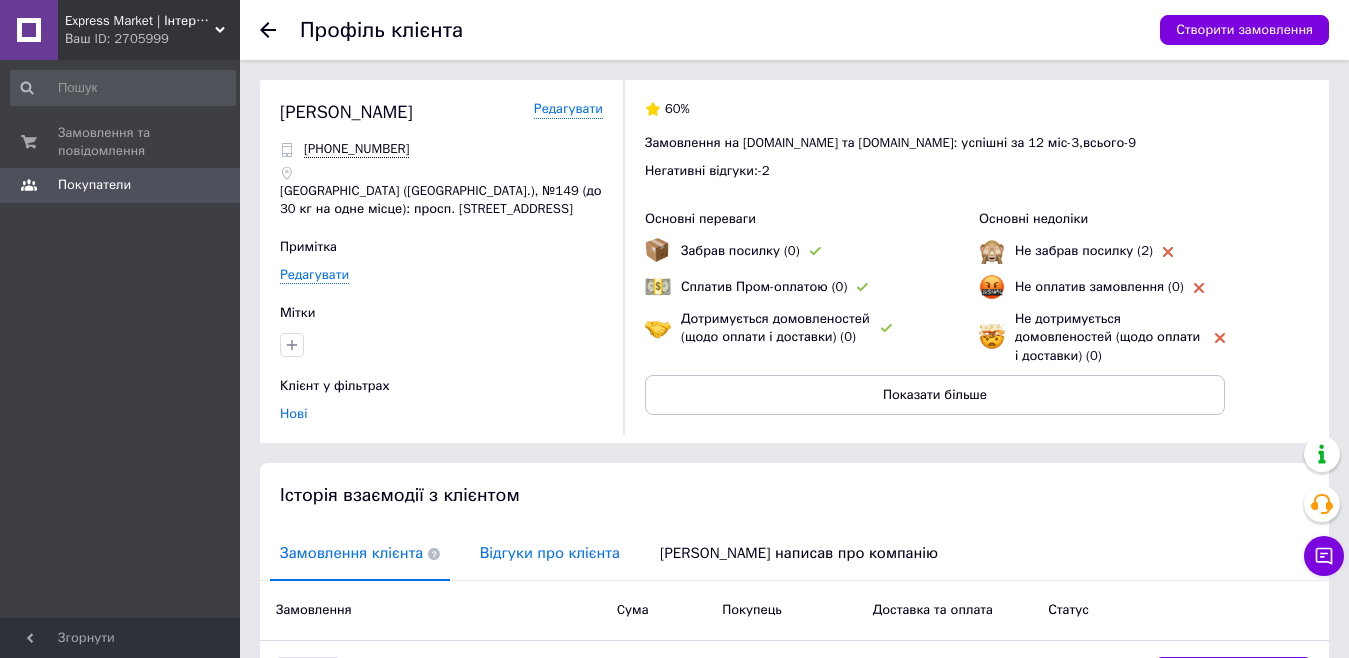 click on "Відгуки про клієнта" at bounding box center (550, 553) 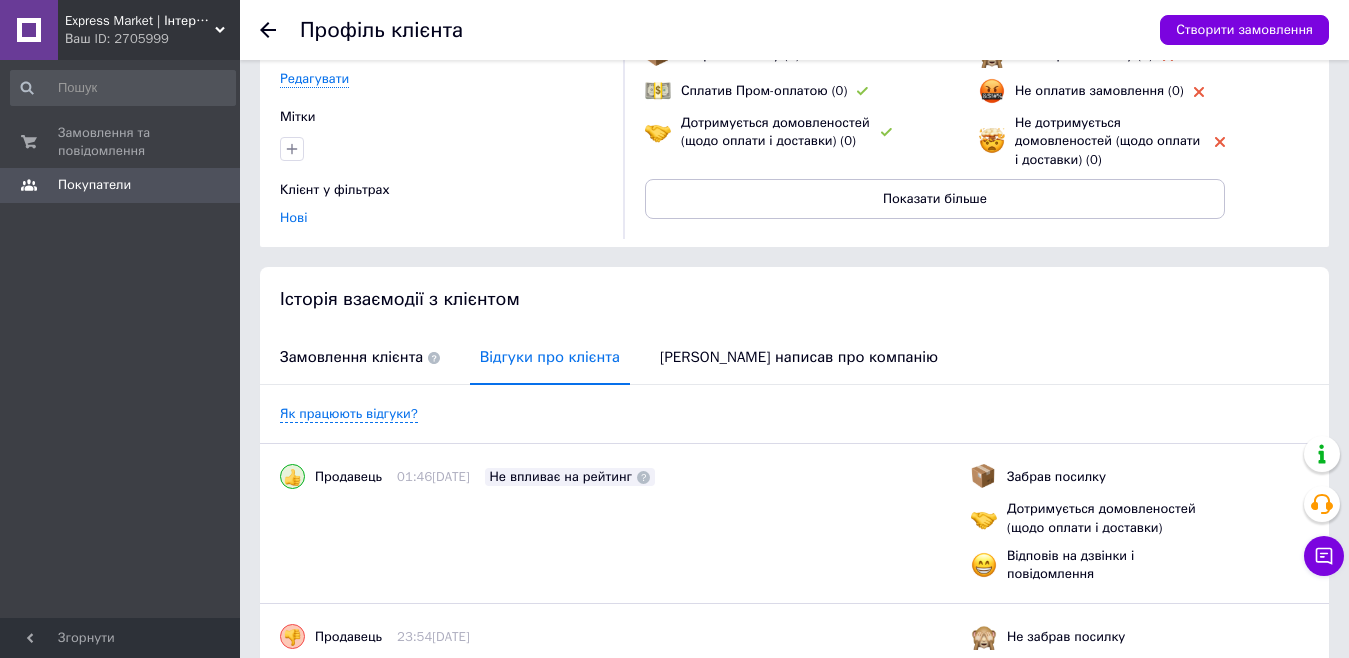 scroll, scrollTop: 0, scrollLeft: 0, axis: both 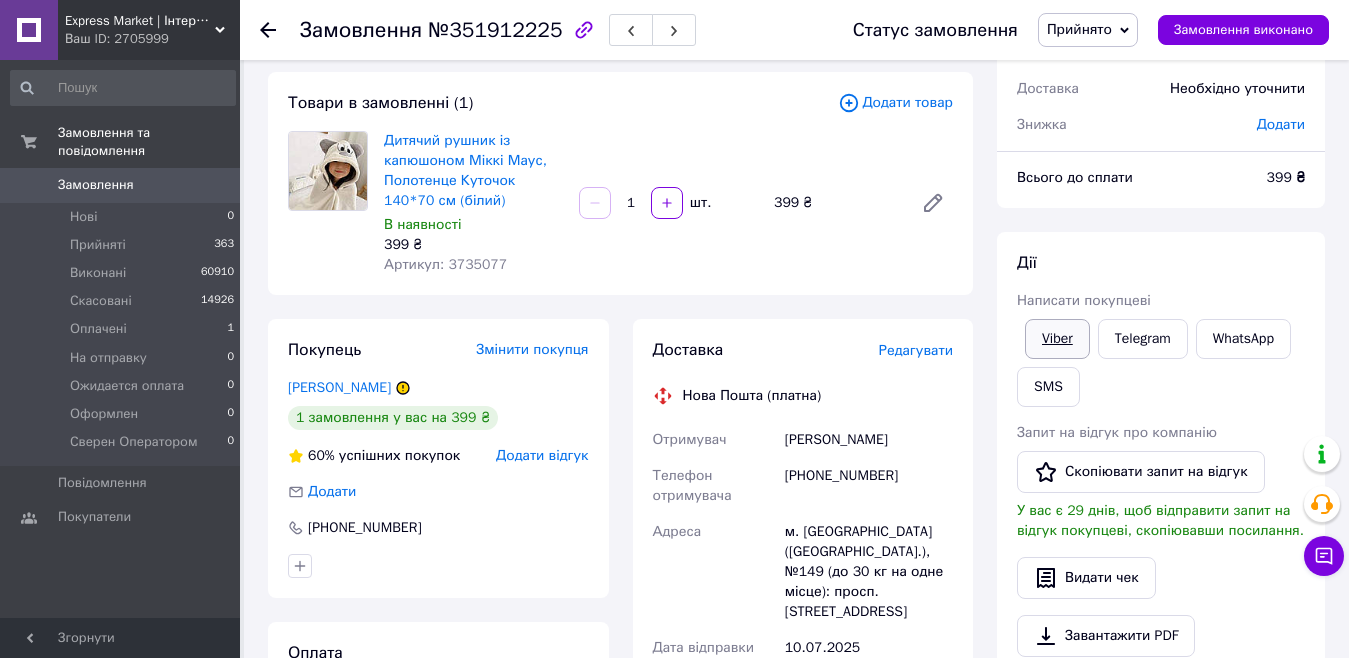 click on "Viber" at bounding box center [1057, 339] 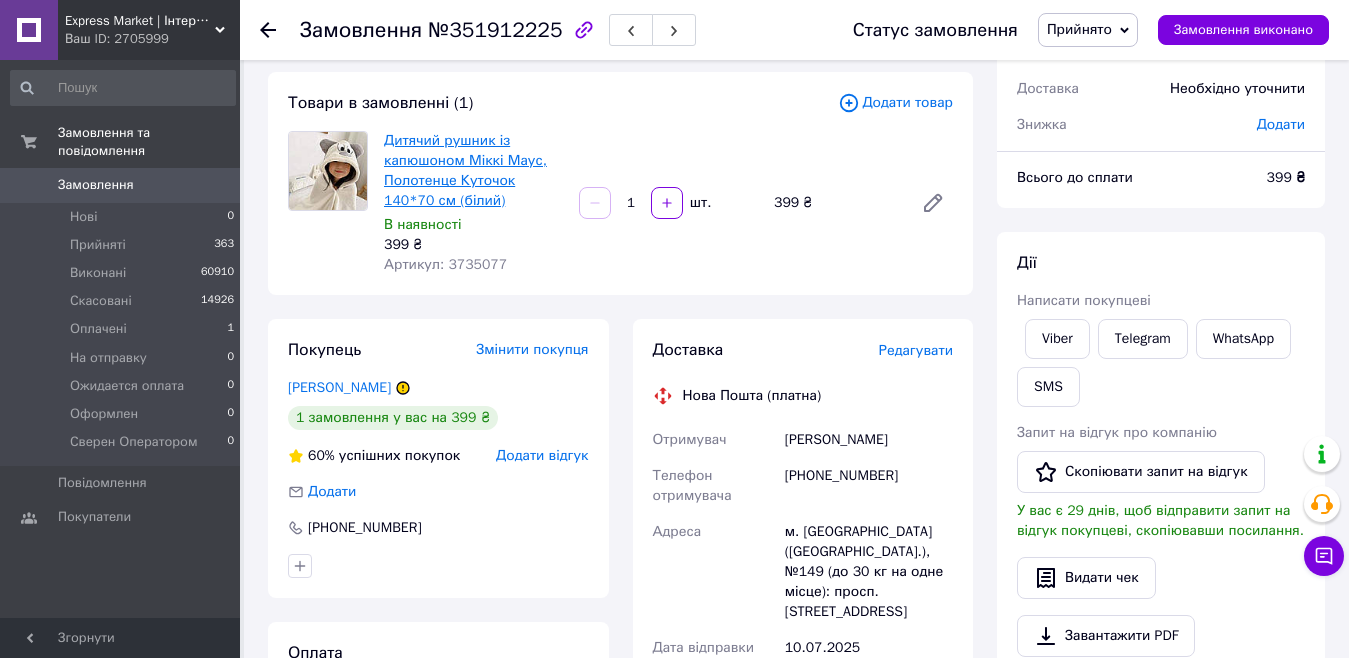 click on "Дитячий рушник із капюшоном Міккі Маус, Полотенце Куточок 140*70 см (білий)" at bounding box center [465, 170] 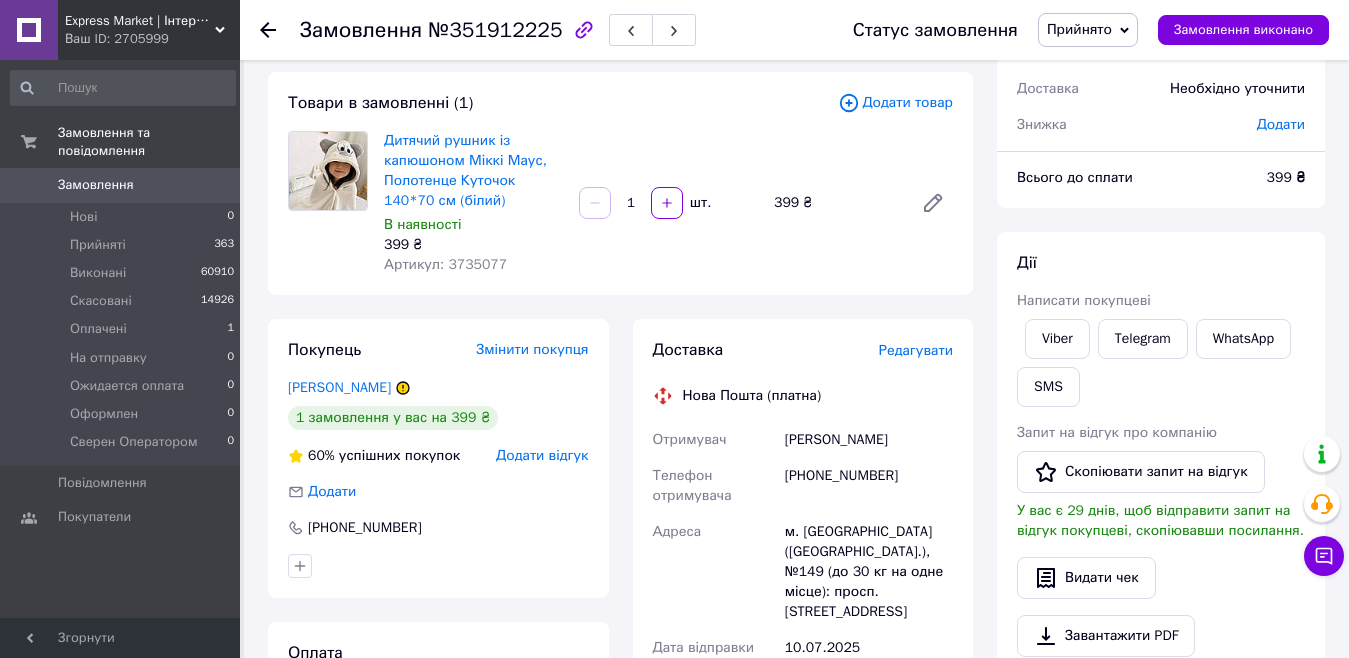 drag, startPoint x: 521, startPoint y: 247, endPoint x: 509, endPoint y: 250, distance: 12.369317 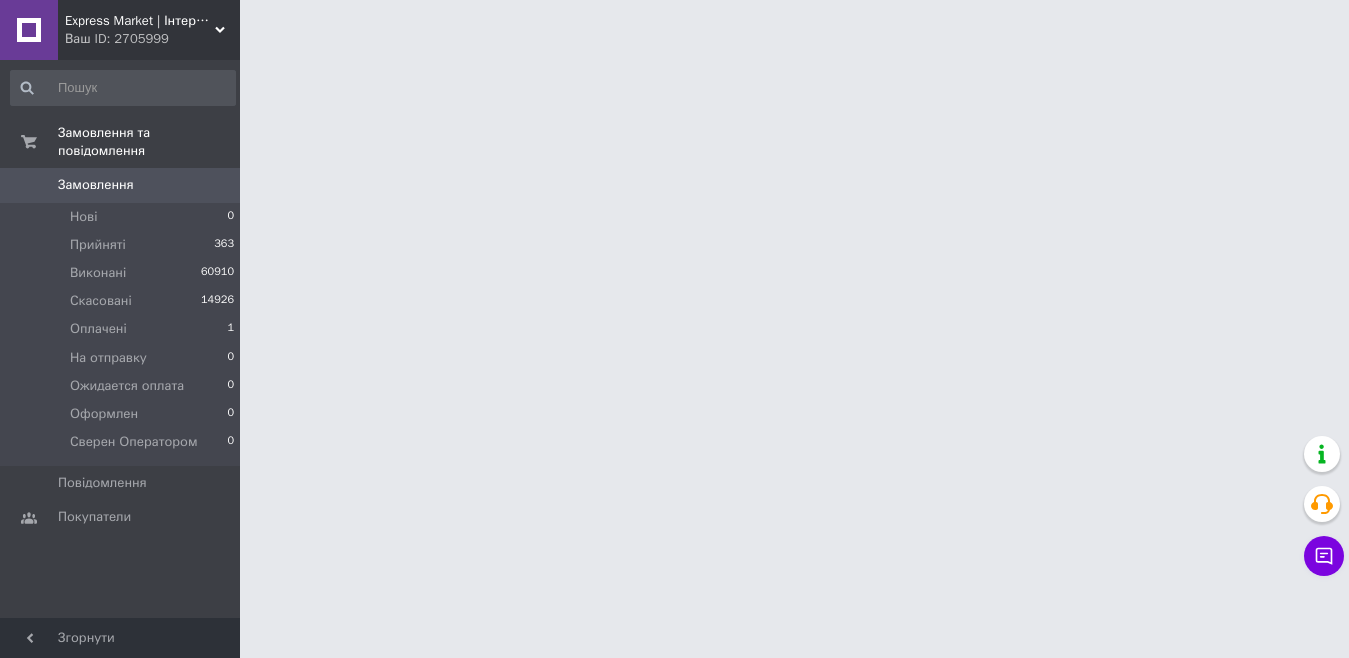 scroll, scrollTop: 0, scrollLeft: 0, axis: both 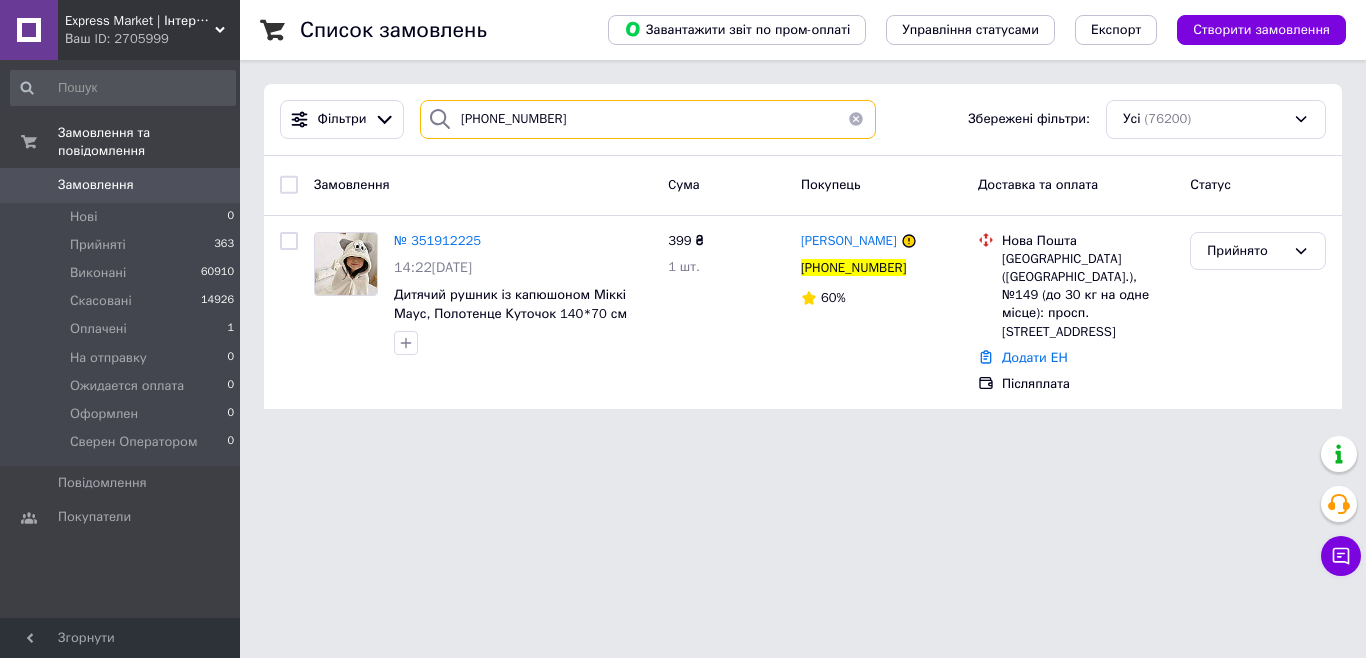 drag, startPoint x: 605, startPoint y: 129, endPoint x: 409, endPoint y: 141, distance: 196.367 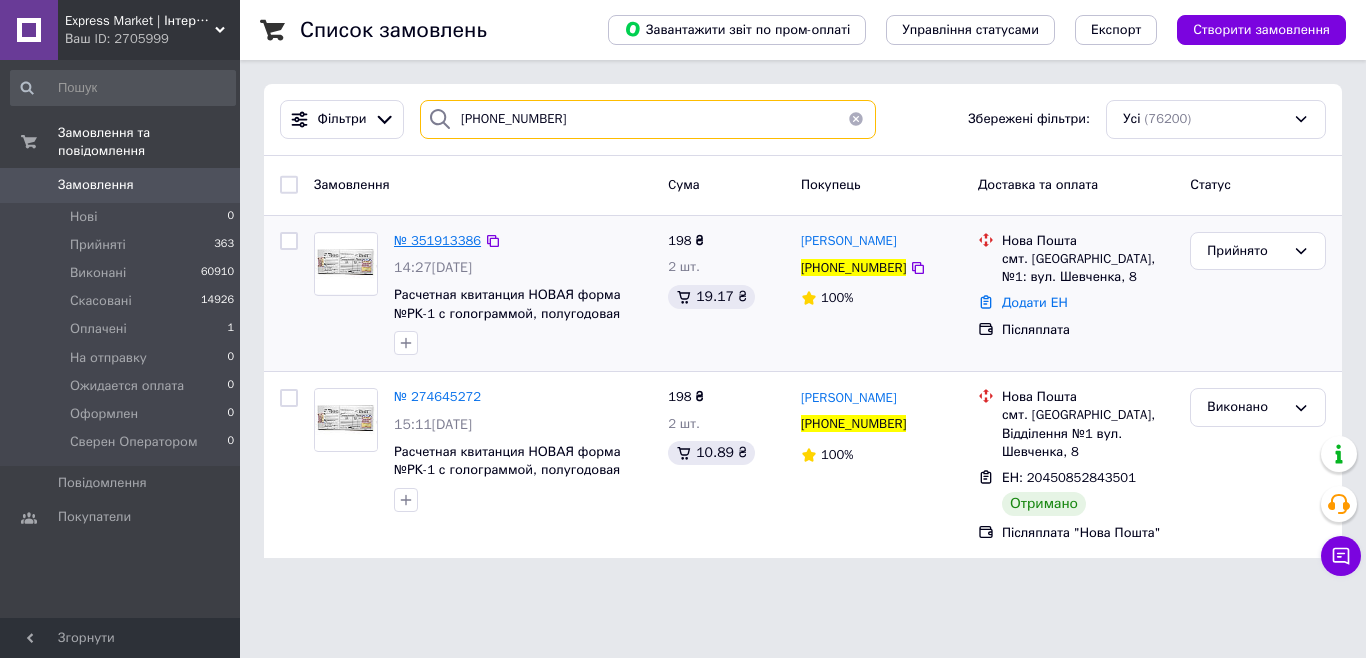 type on "+380632880926" 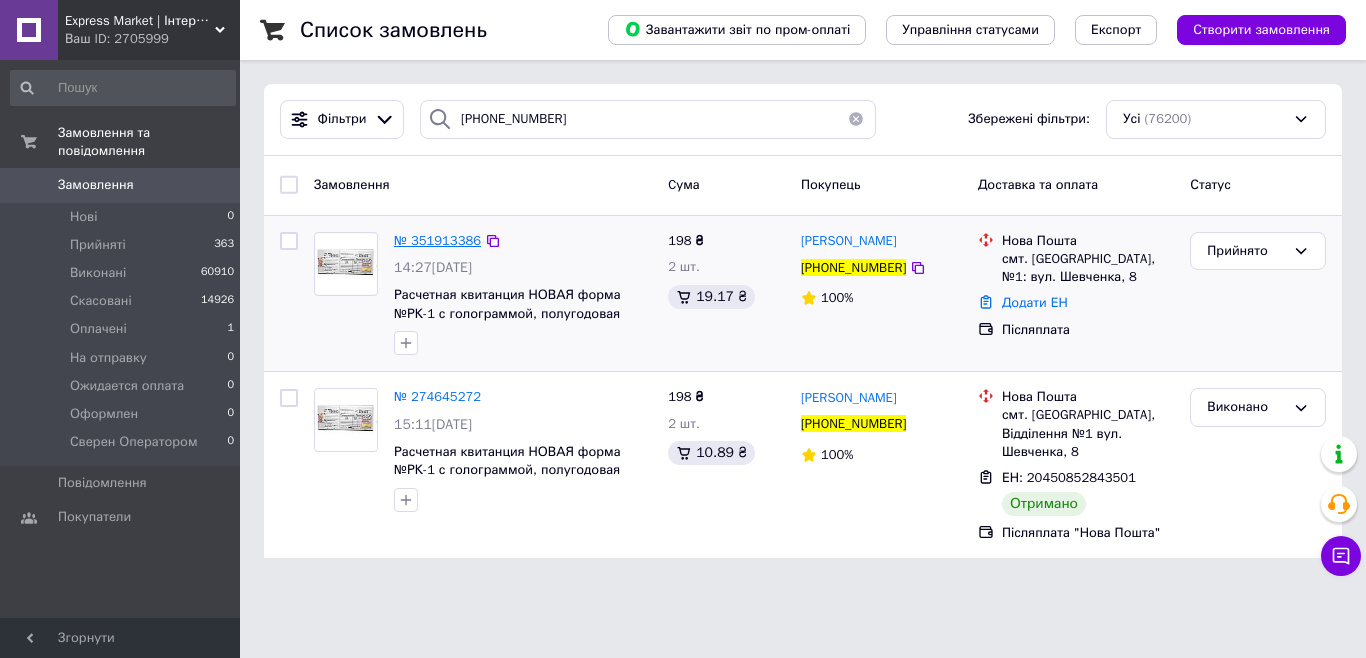 click on "№ 351913386" at bounding box center [437, 240] 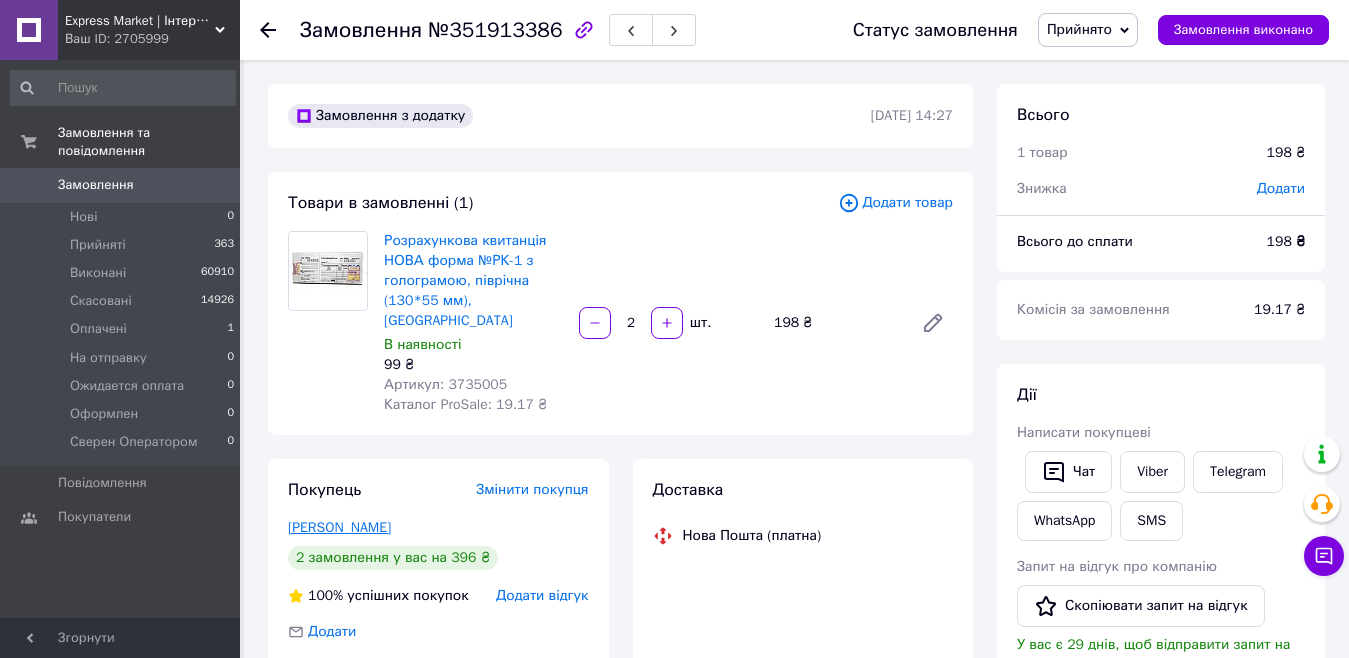 click on "Бережанська Дарина" at bounding box center [339, 527] 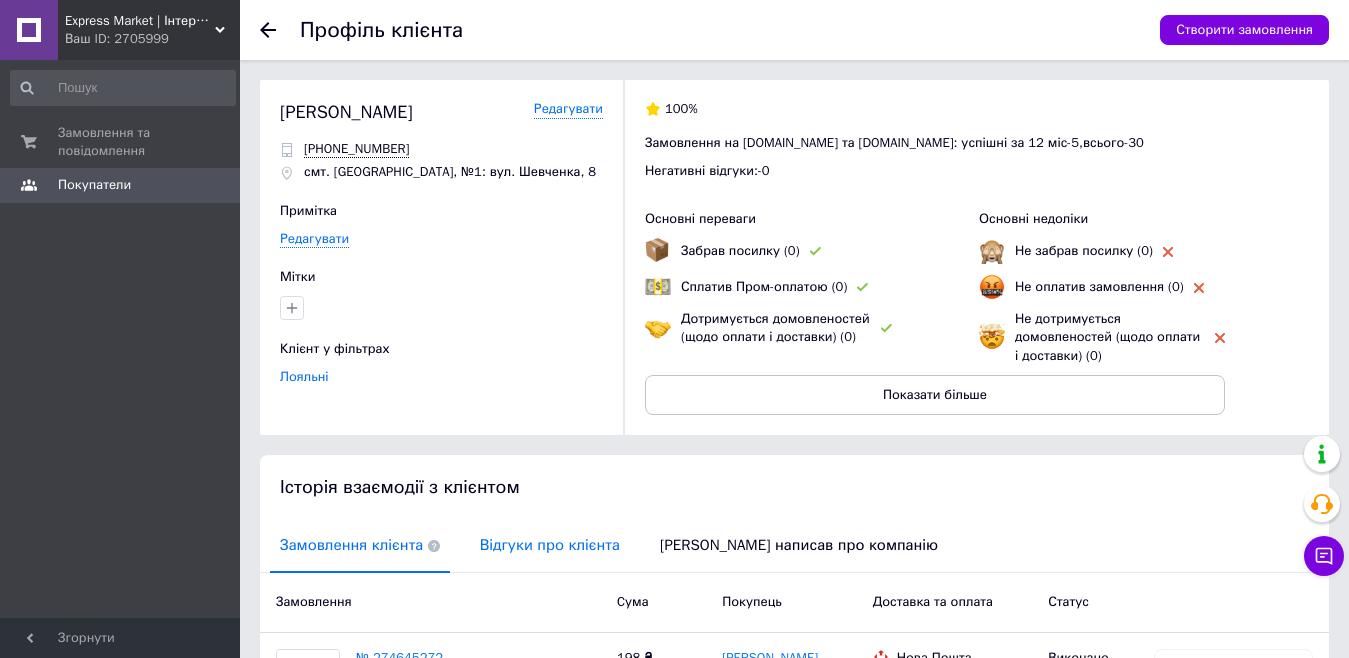 click on "Відгуки про клієнта" at bounding box center (550, 545) 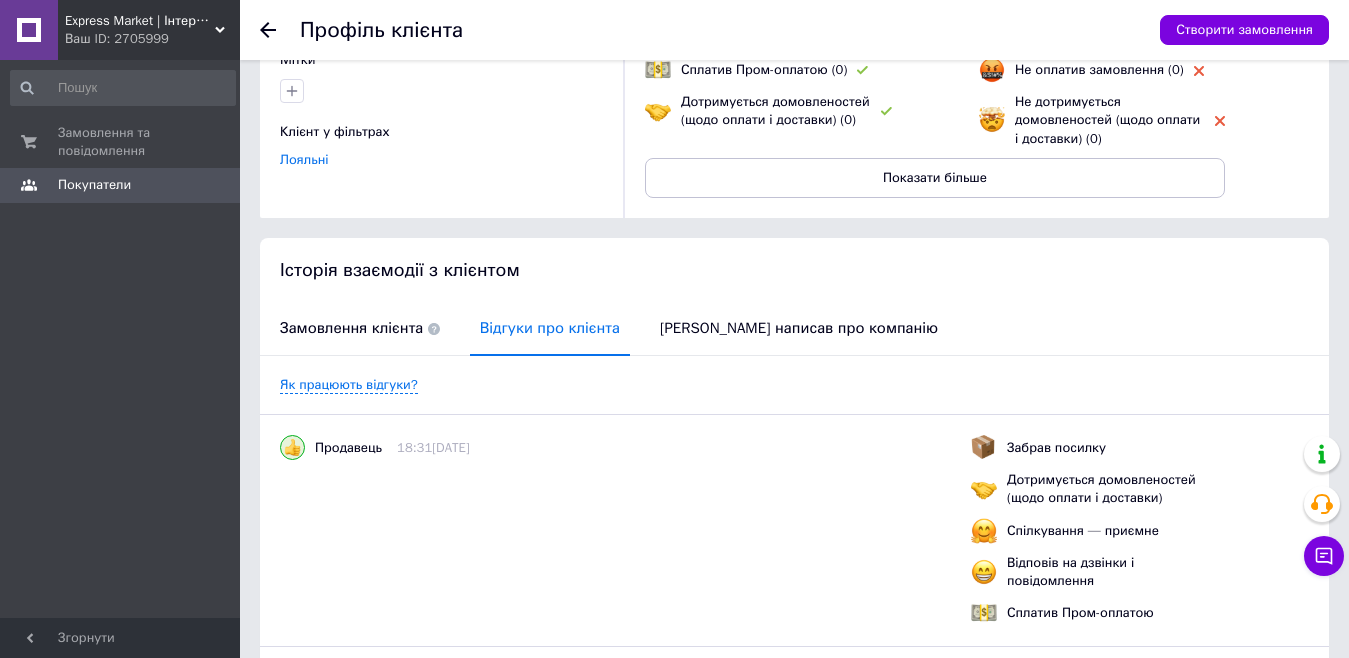 scroll, scrollTop: 0, scrollLeft: 0, axis: both 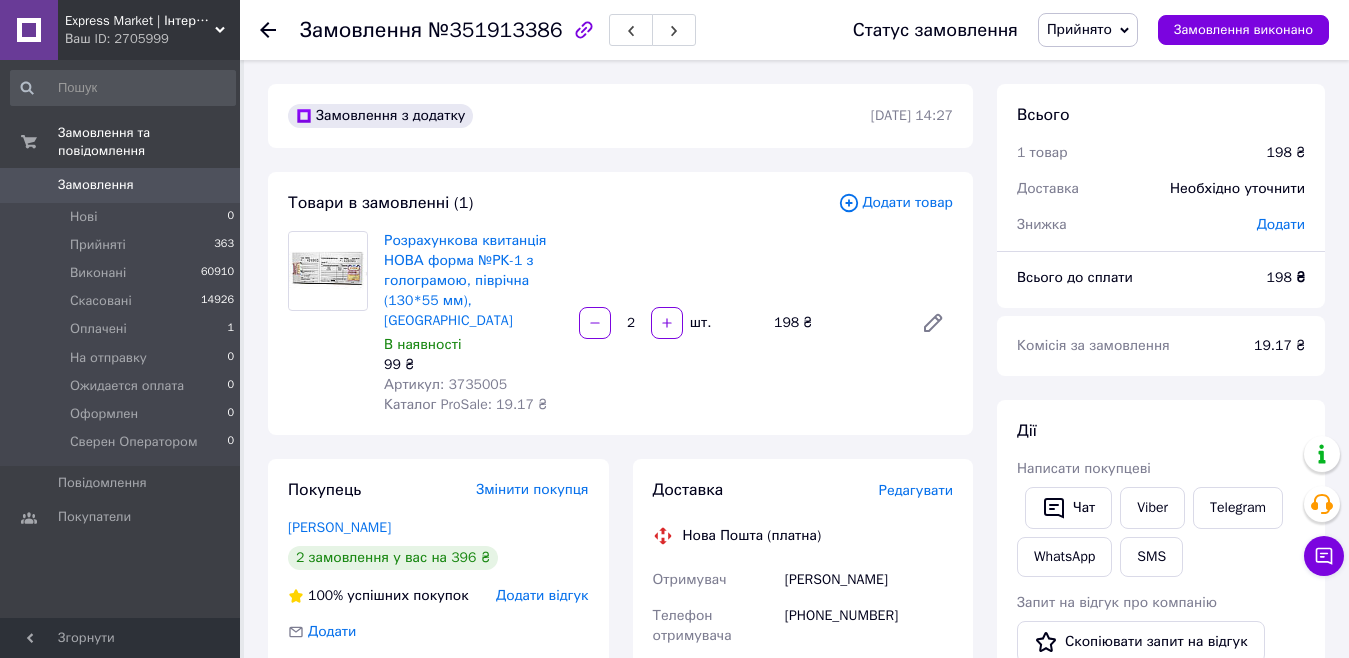 click 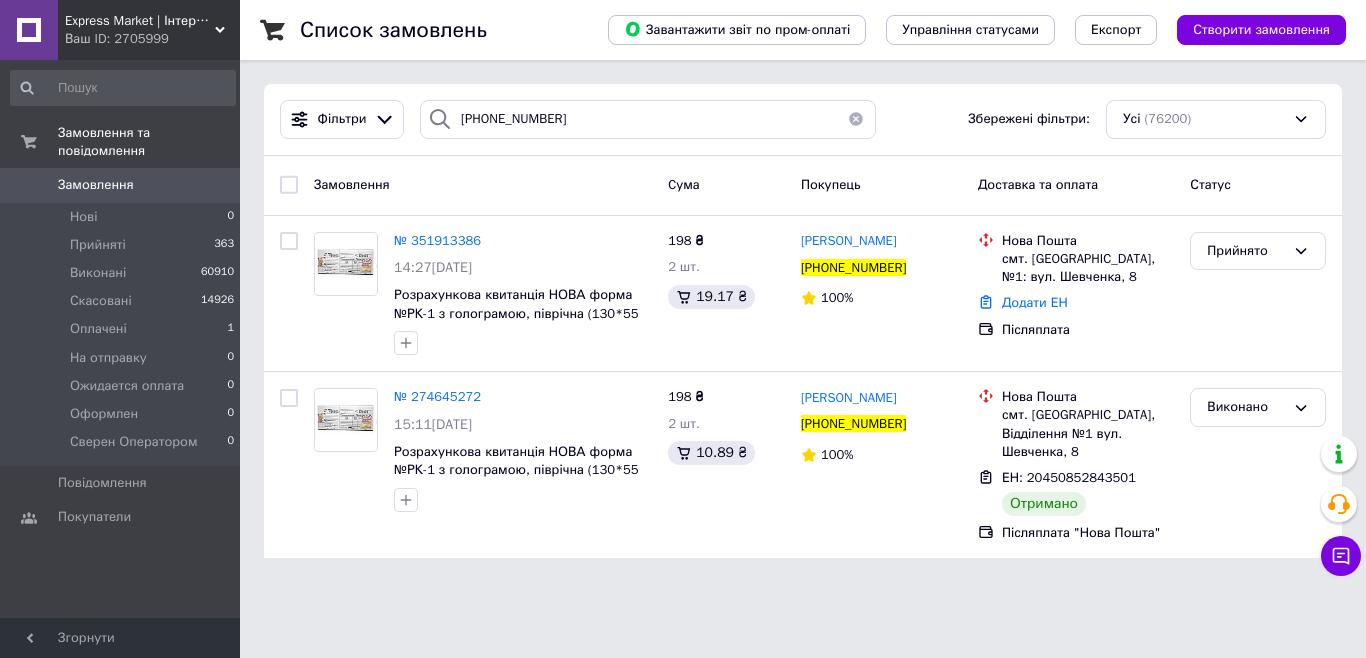 click 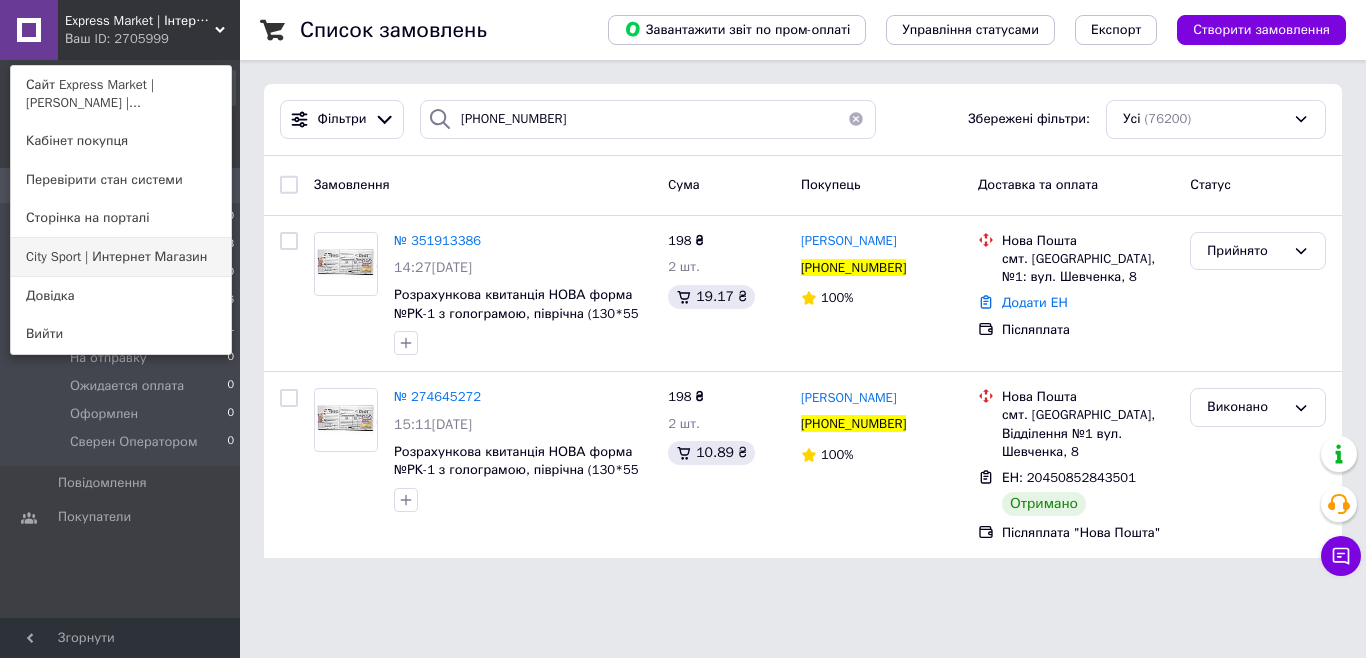 click on "City Sport | Интернет Магазин" at bounding box center [121, 257] 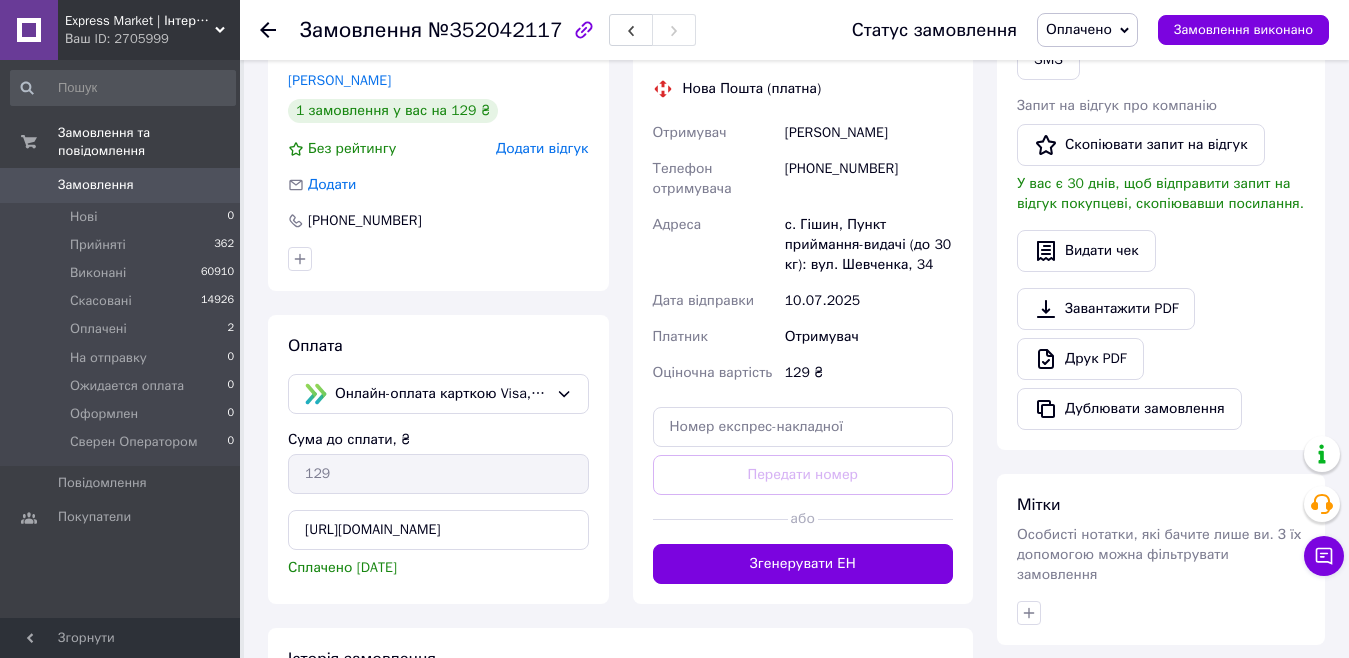 scroll, scrollTop: 177, scrollLeft: 0, axis: vertical 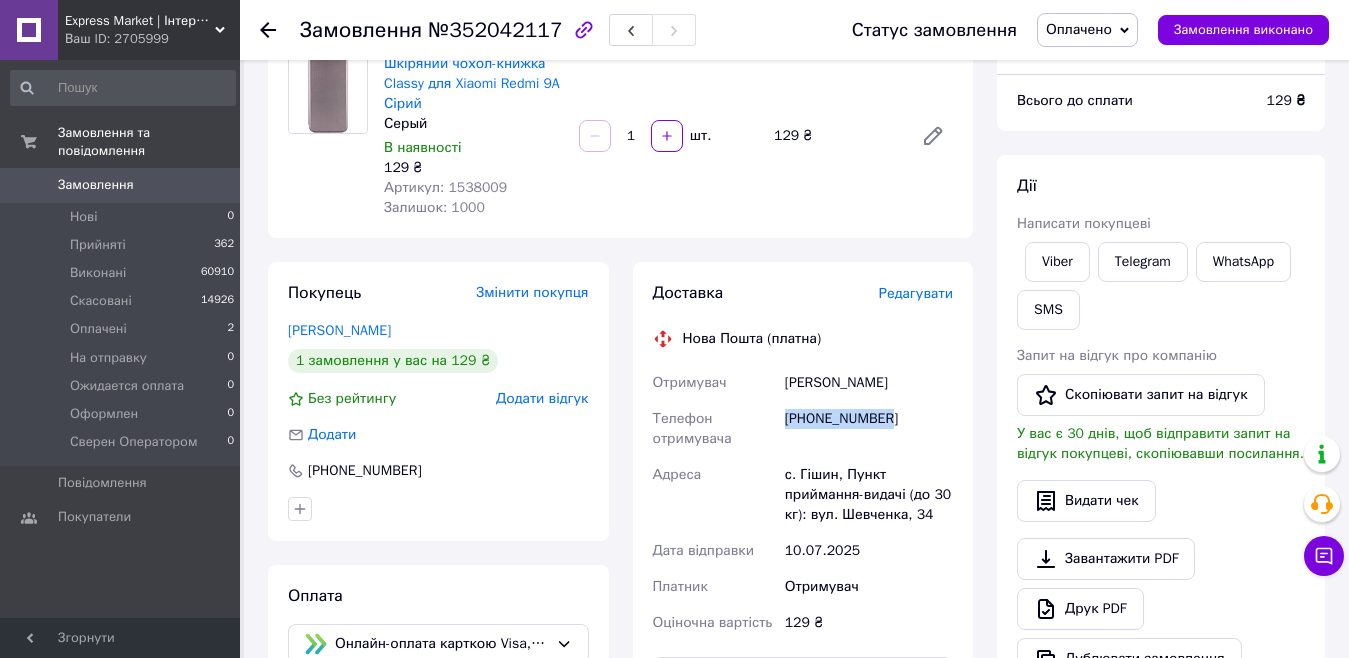 click on "[PHONE_NUMBER]" at bounding box center (869, 429) 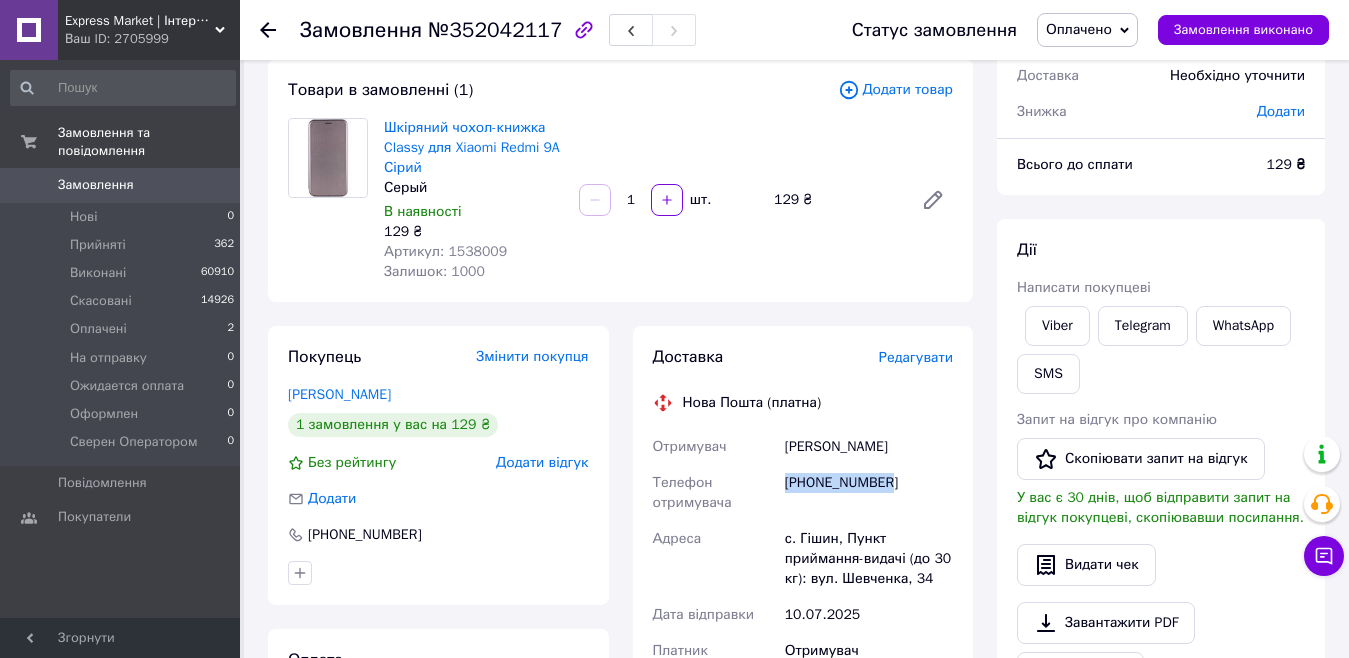 scroll, scrollTop: 77, scrollLeft: 0, axis: vertical 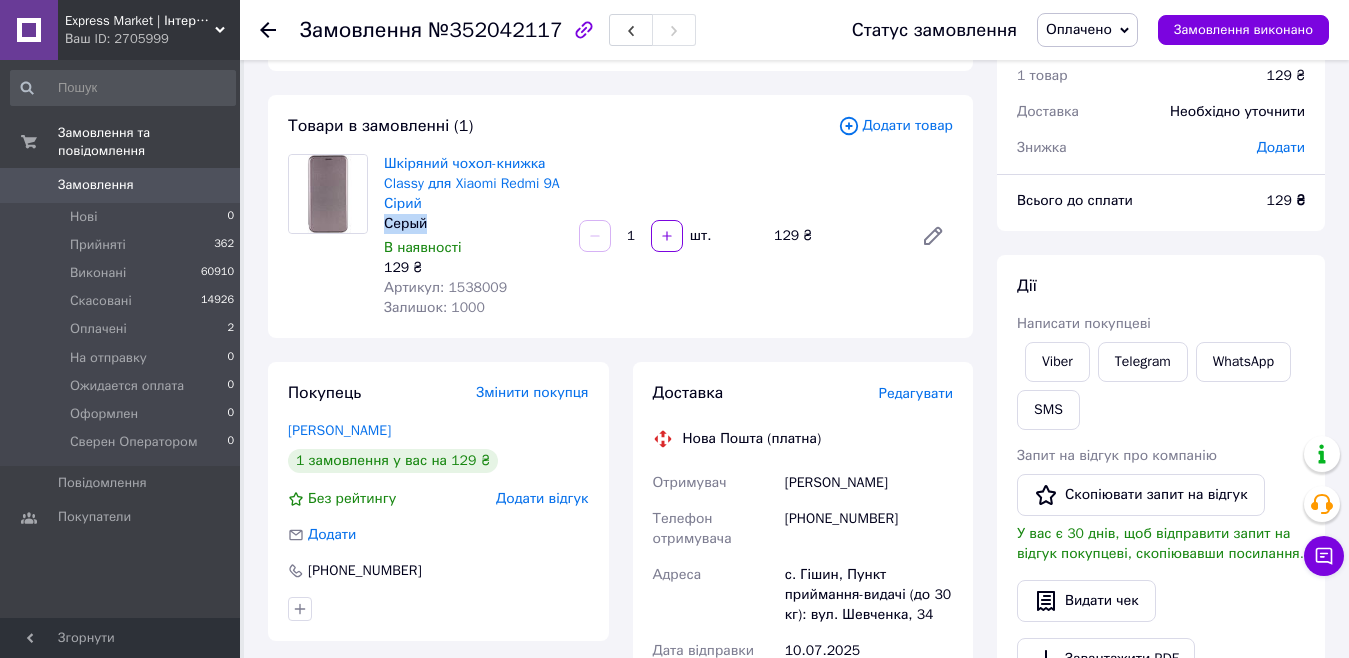copy on "Серый" 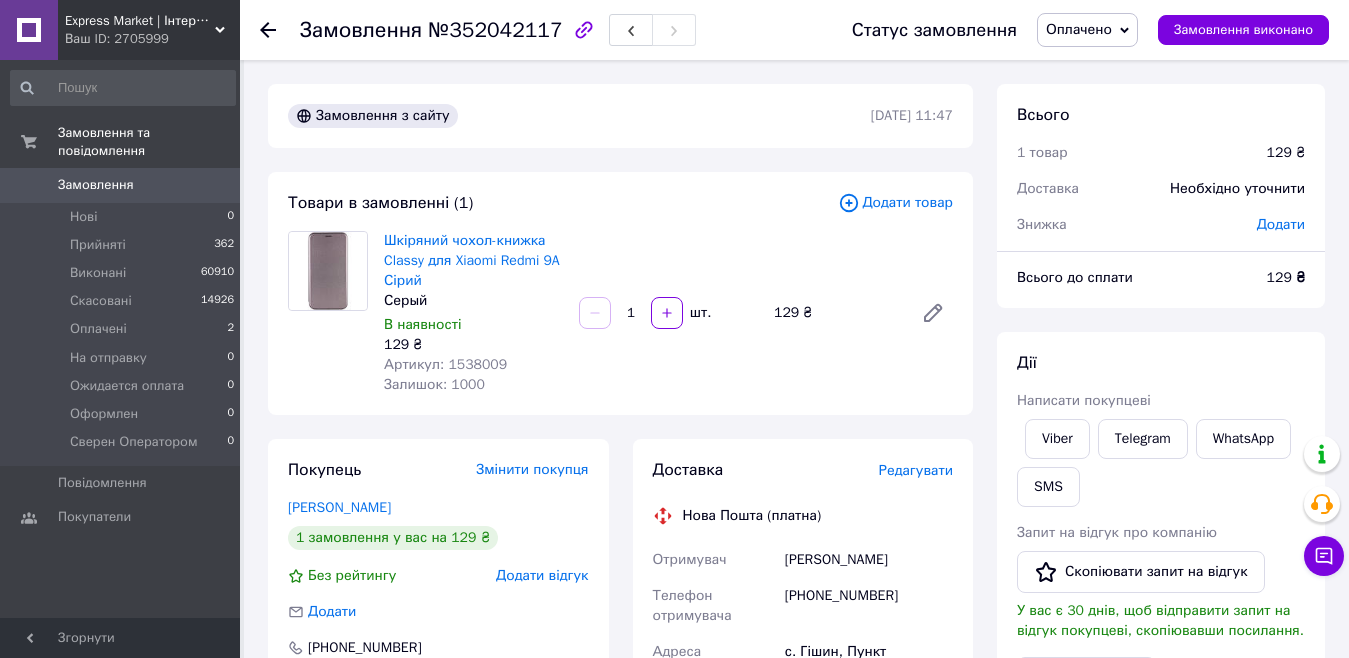 click 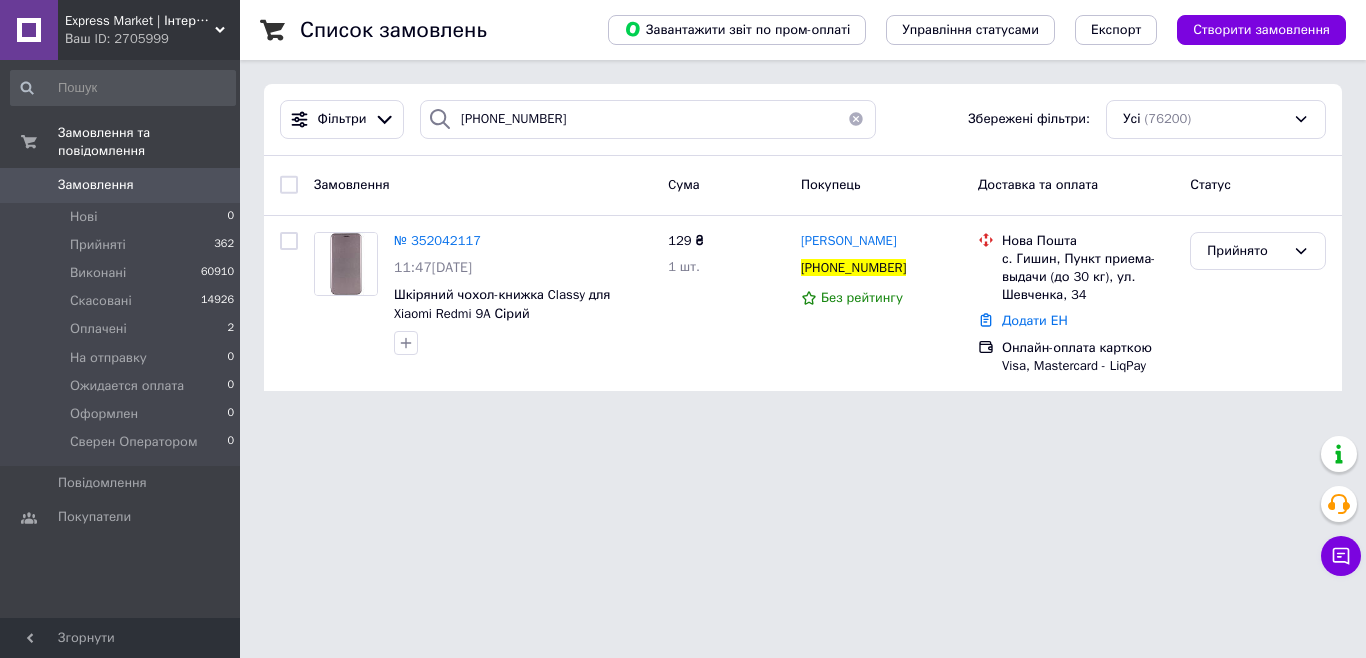 click at bounding box center (856, 119) 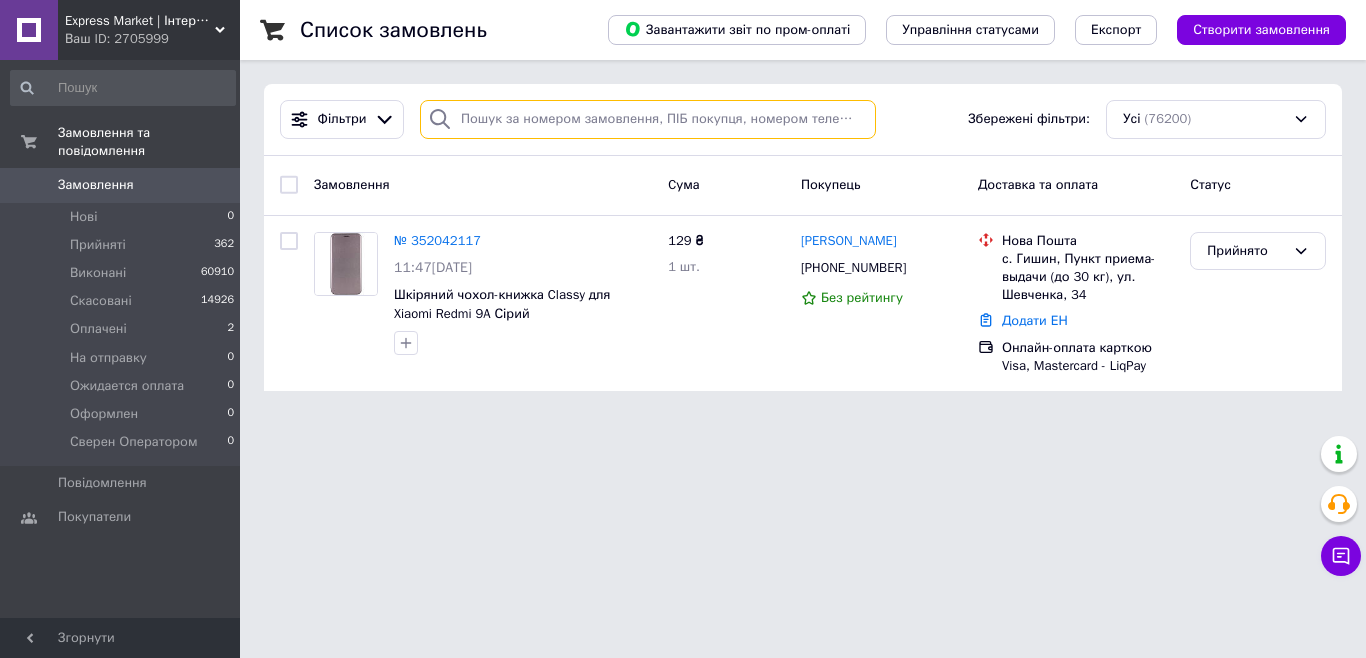 type 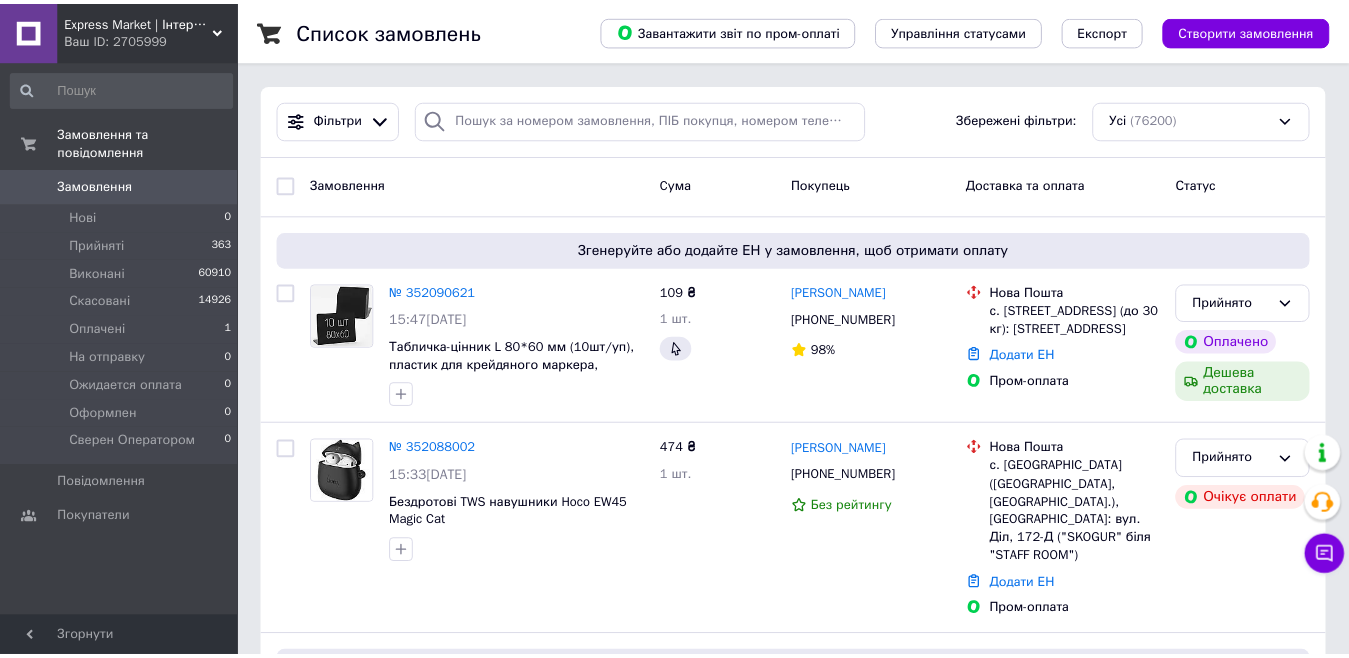 scroll, scrollTop: 0, scrollLeft: 0, axis: both 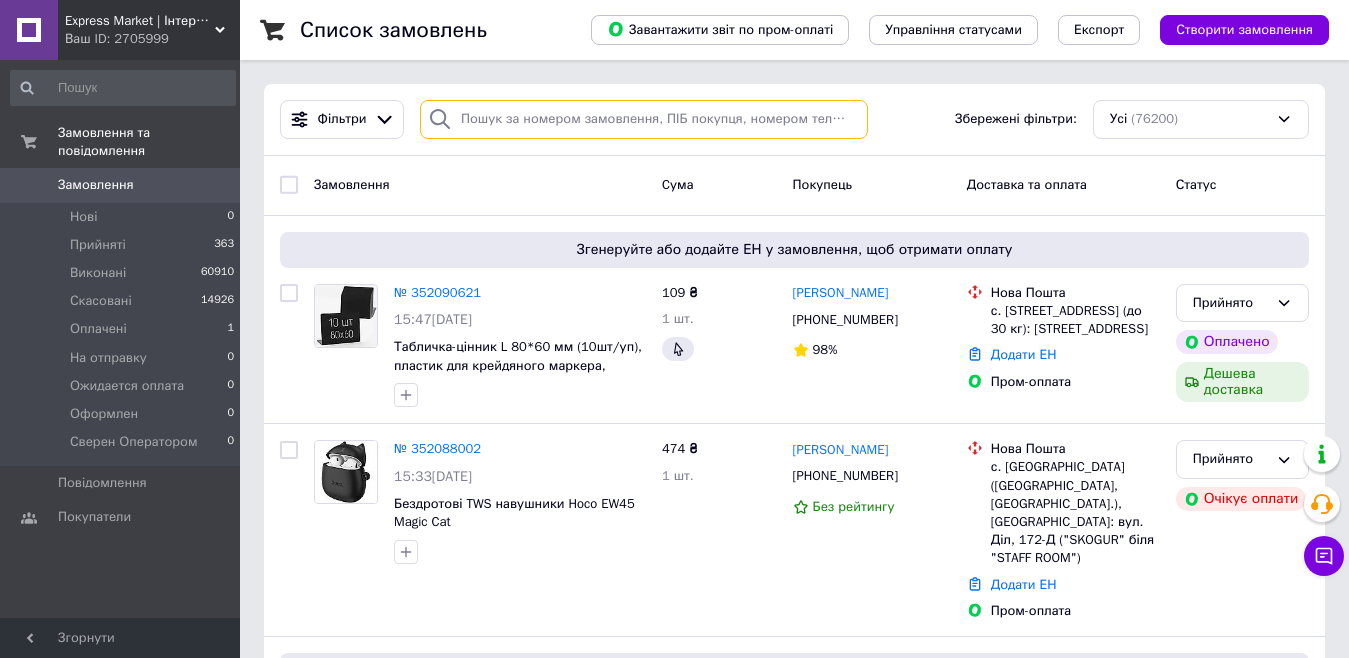click at bounding box center [644, 119] 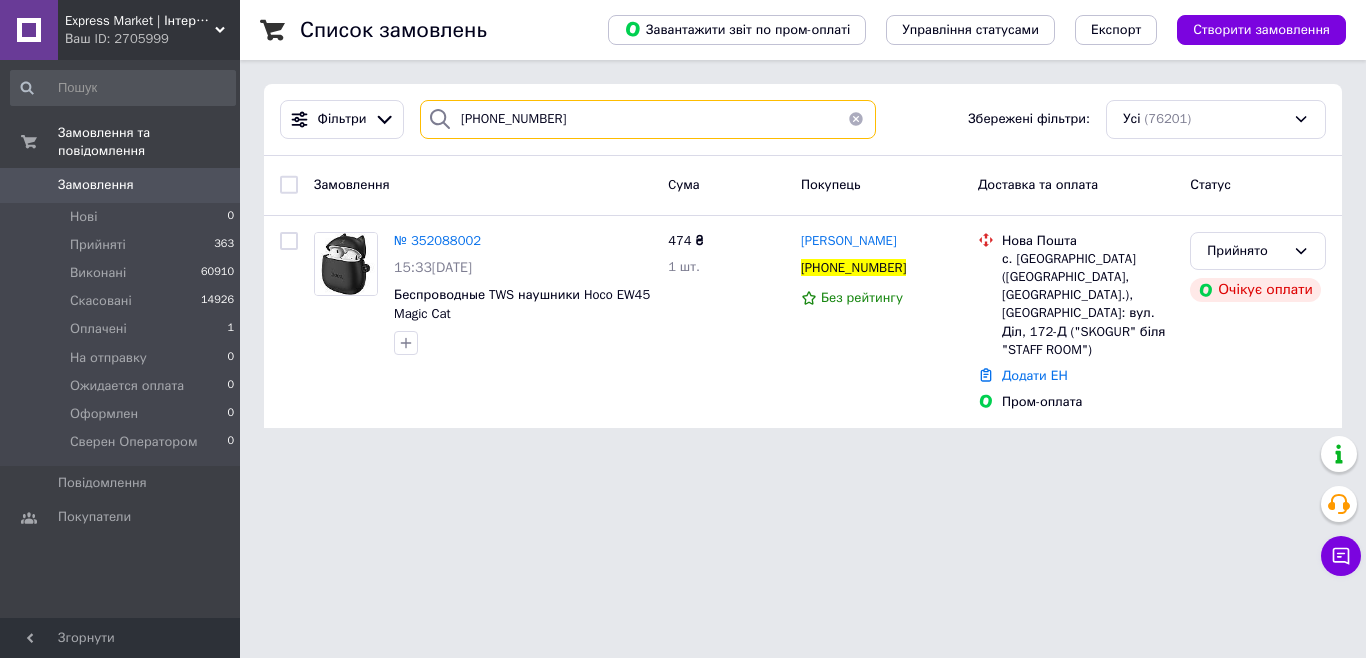 type on "+380685043198" 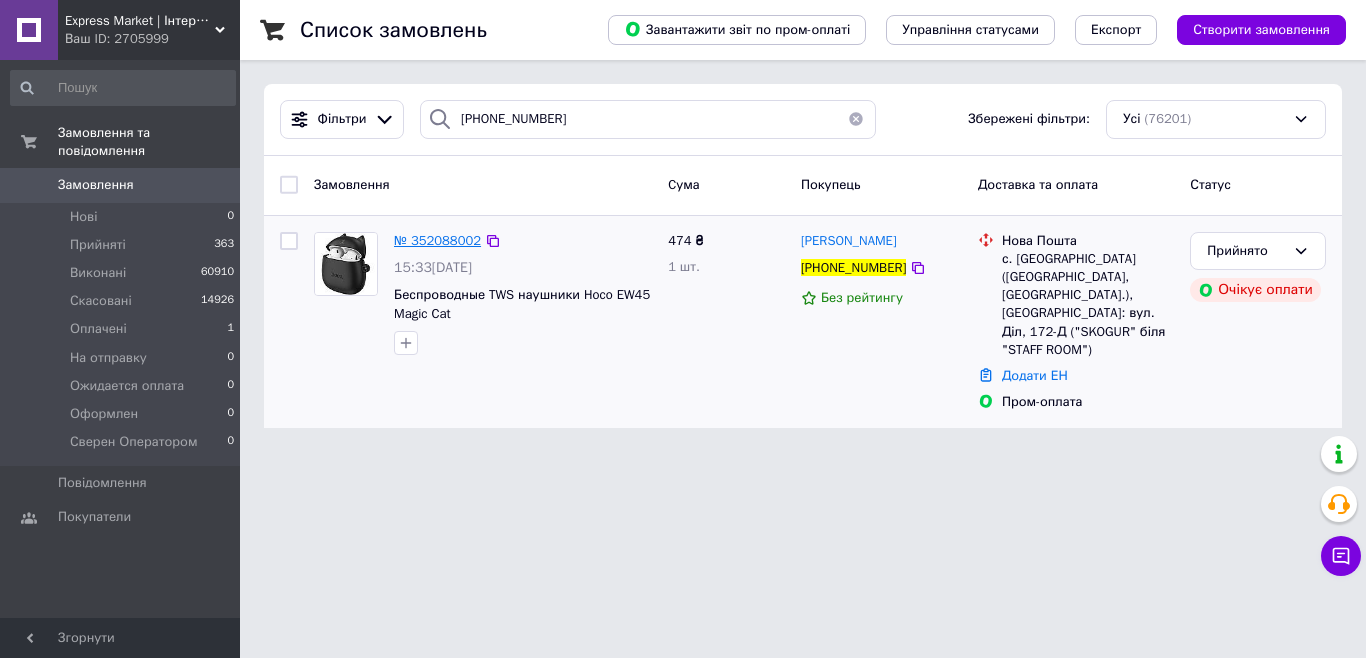 click on "№ 352088002" at bounding box center (437, 240) 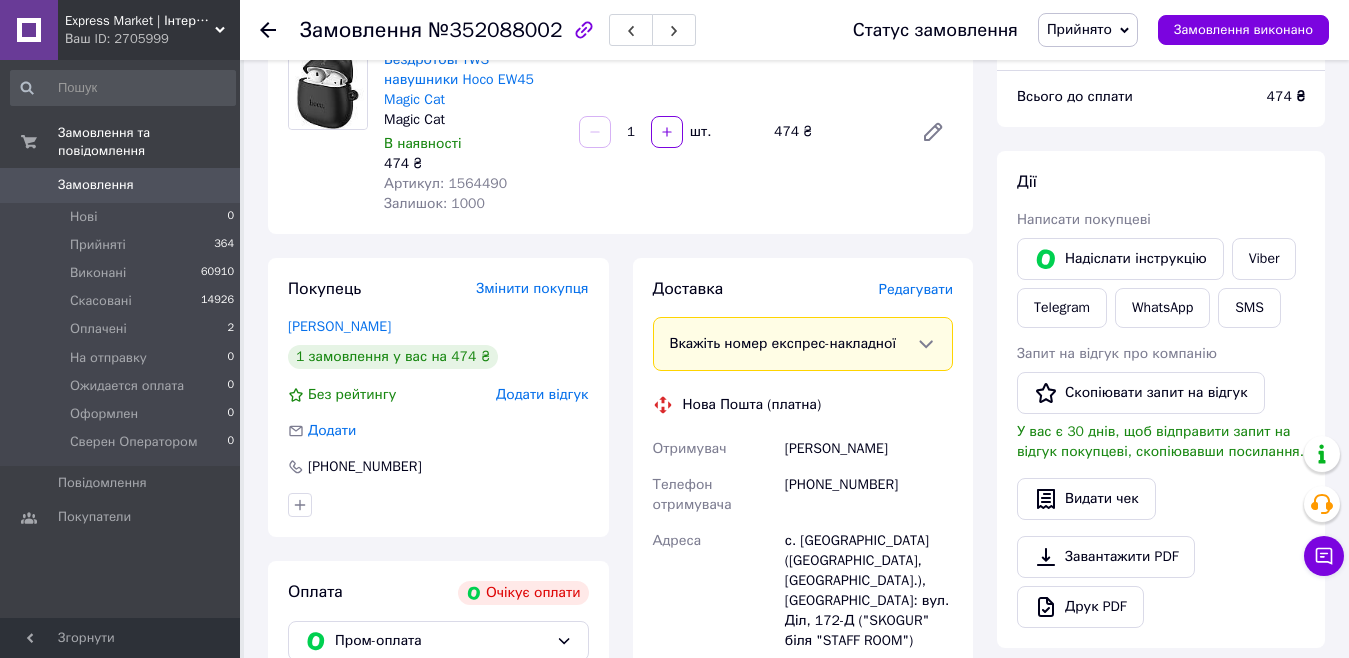scroll, scrollTop: 0, scrollLeft: 0, axis: both 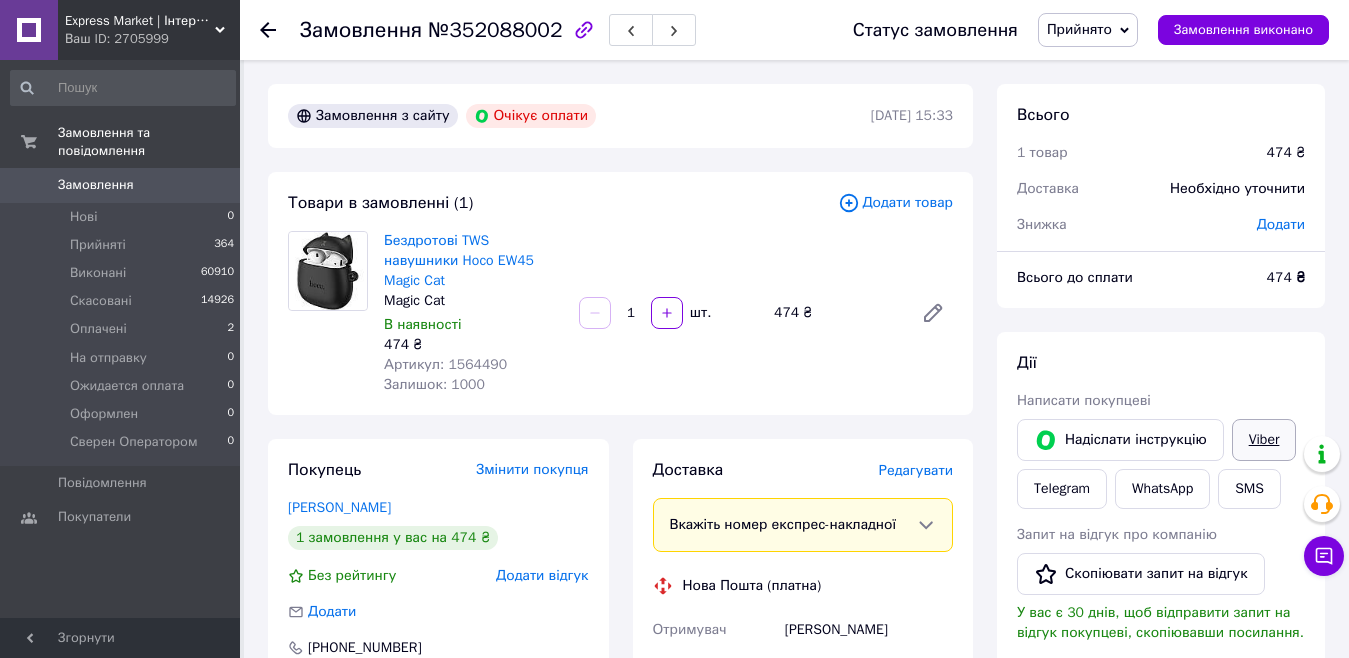 click on "Viber" at bounding box center [1264, 440] 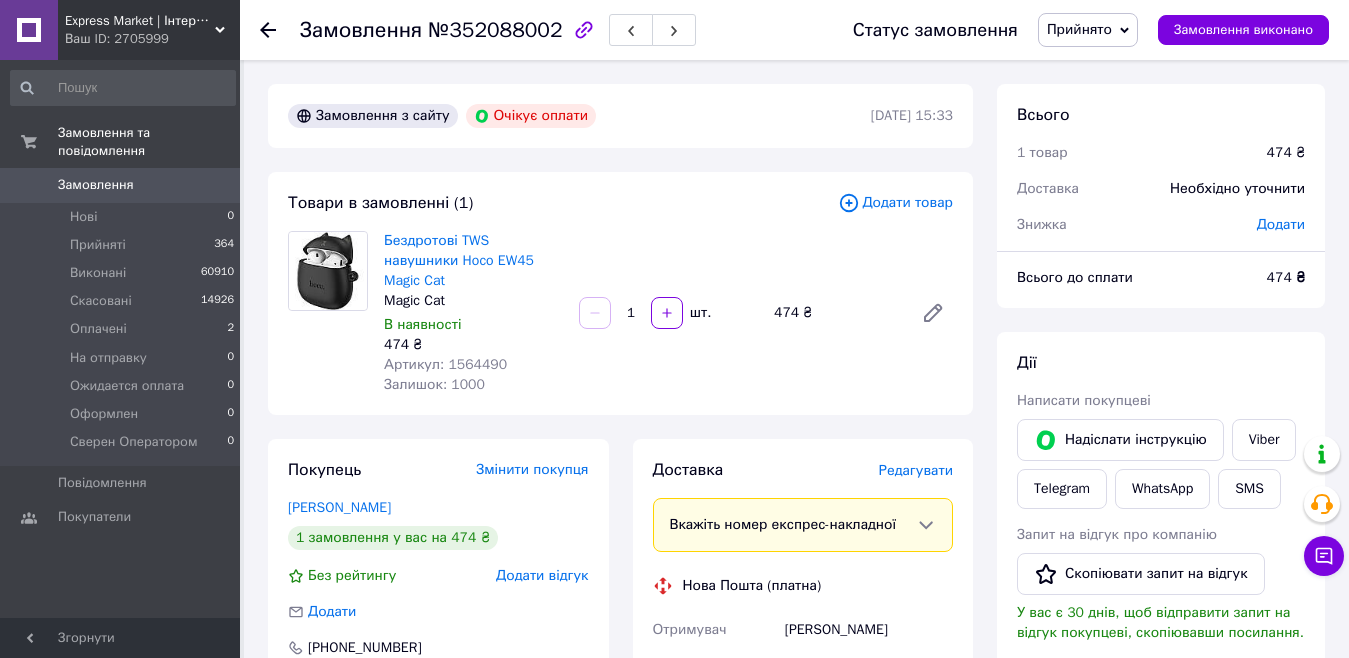 click 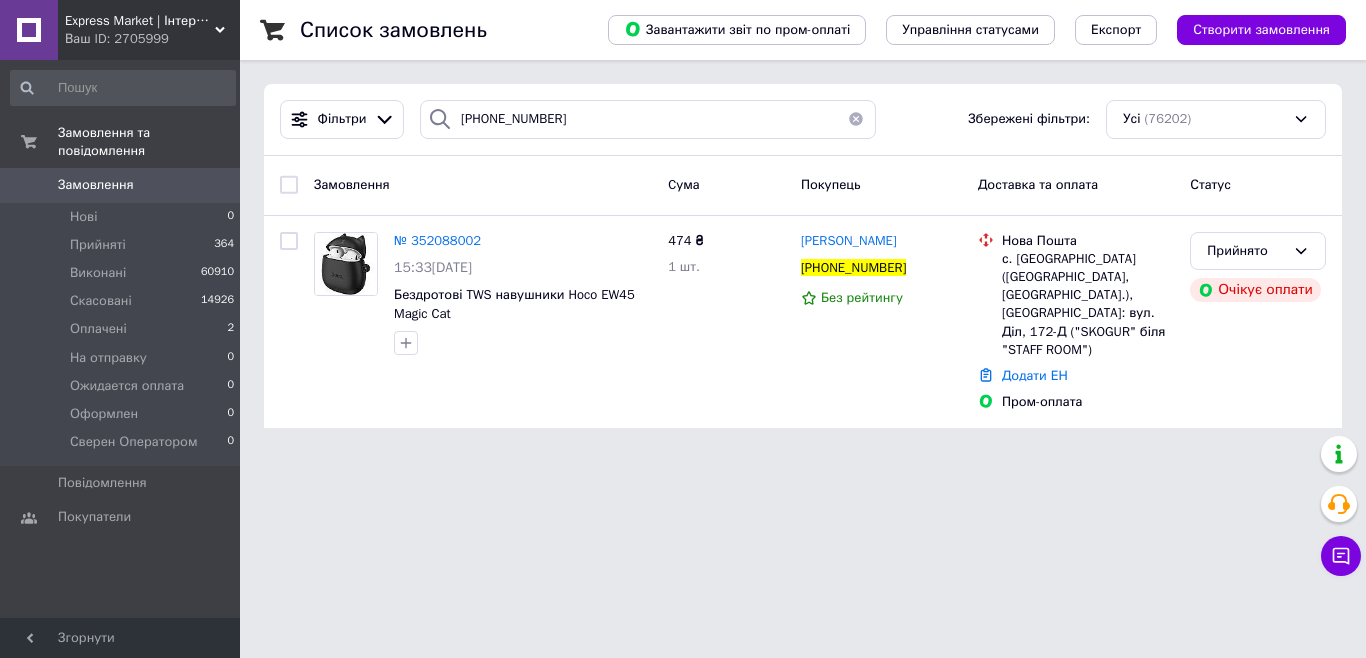click at bounding box center [856, 119] 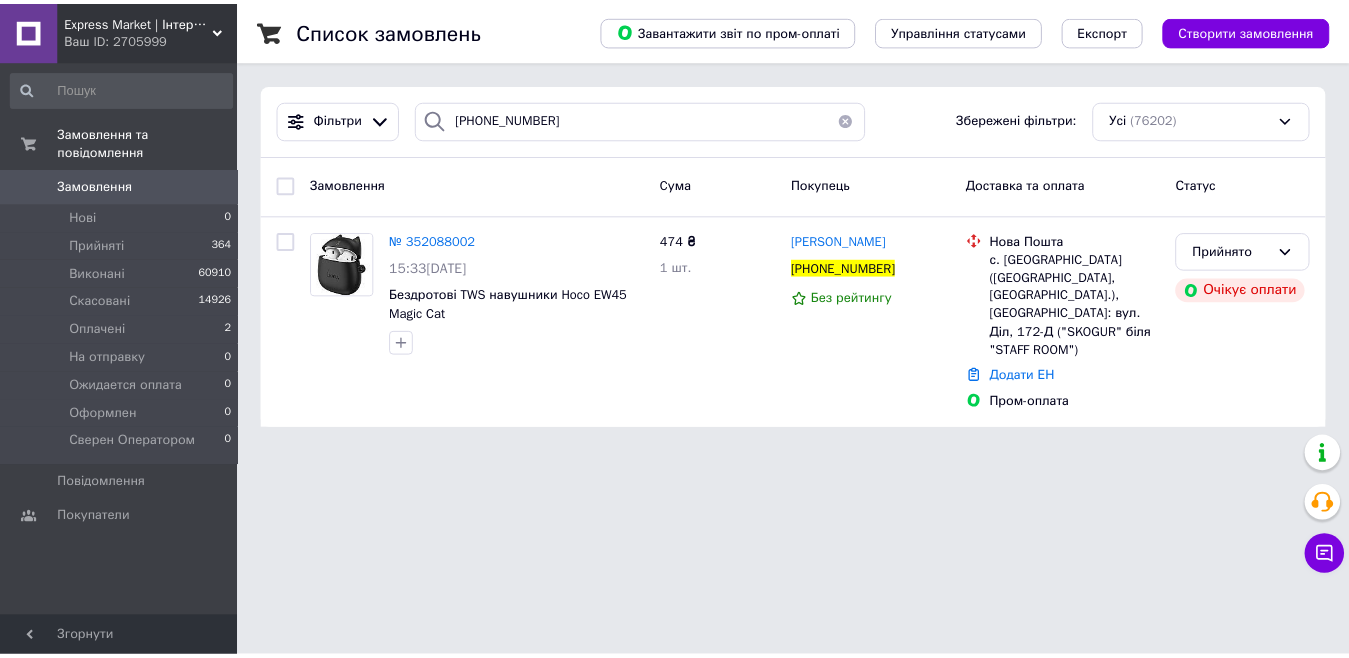 click on "№ 352104636" 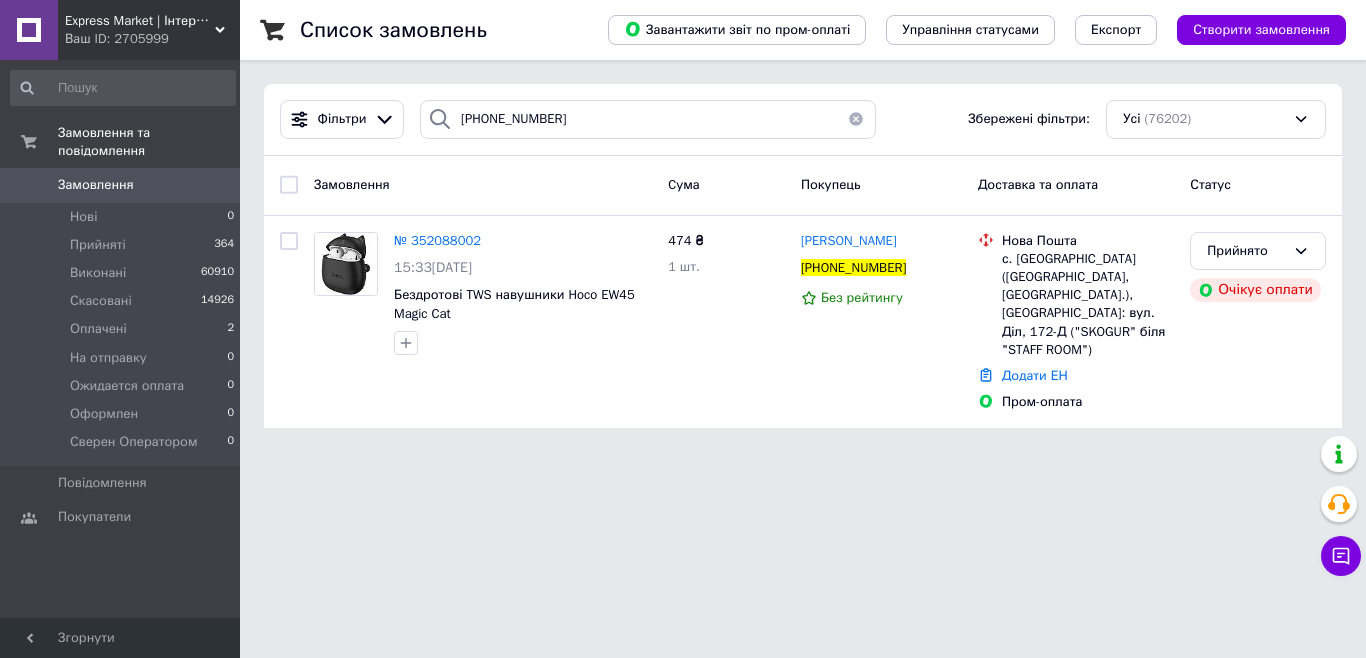 click on "№ 352103987" 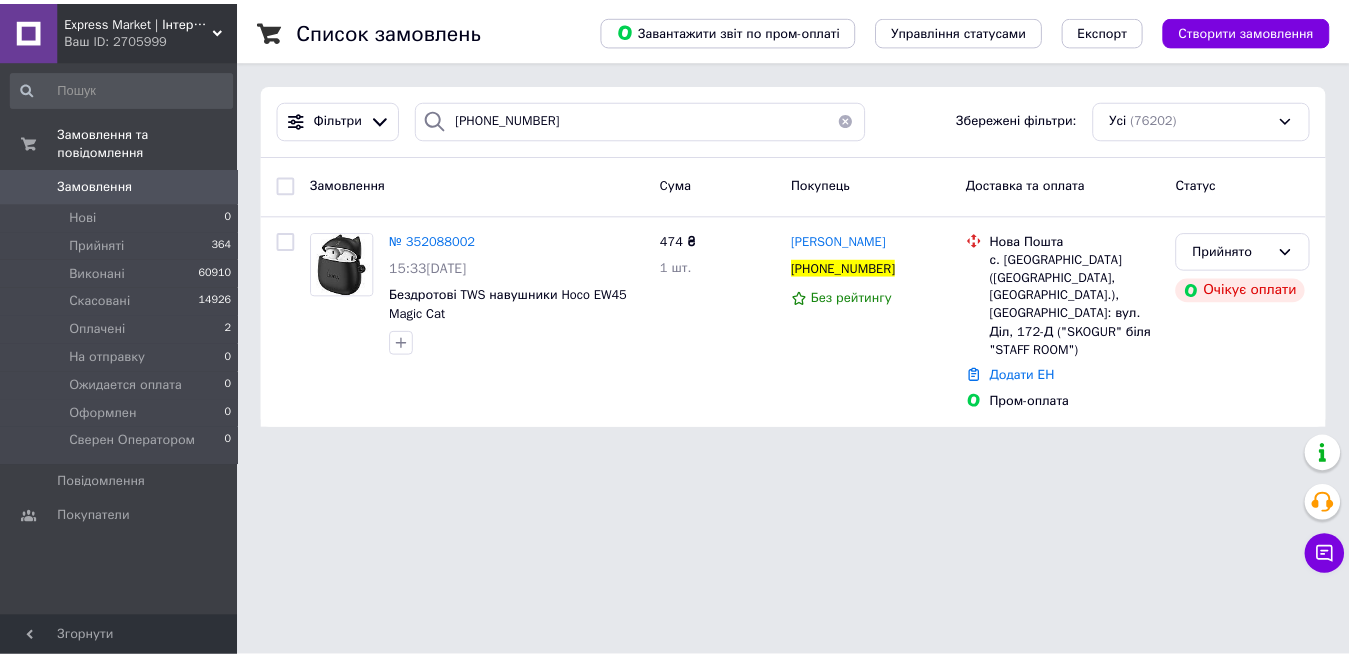 scroll, scrollTop: 300, scrollLeft: 0, axis: vertical 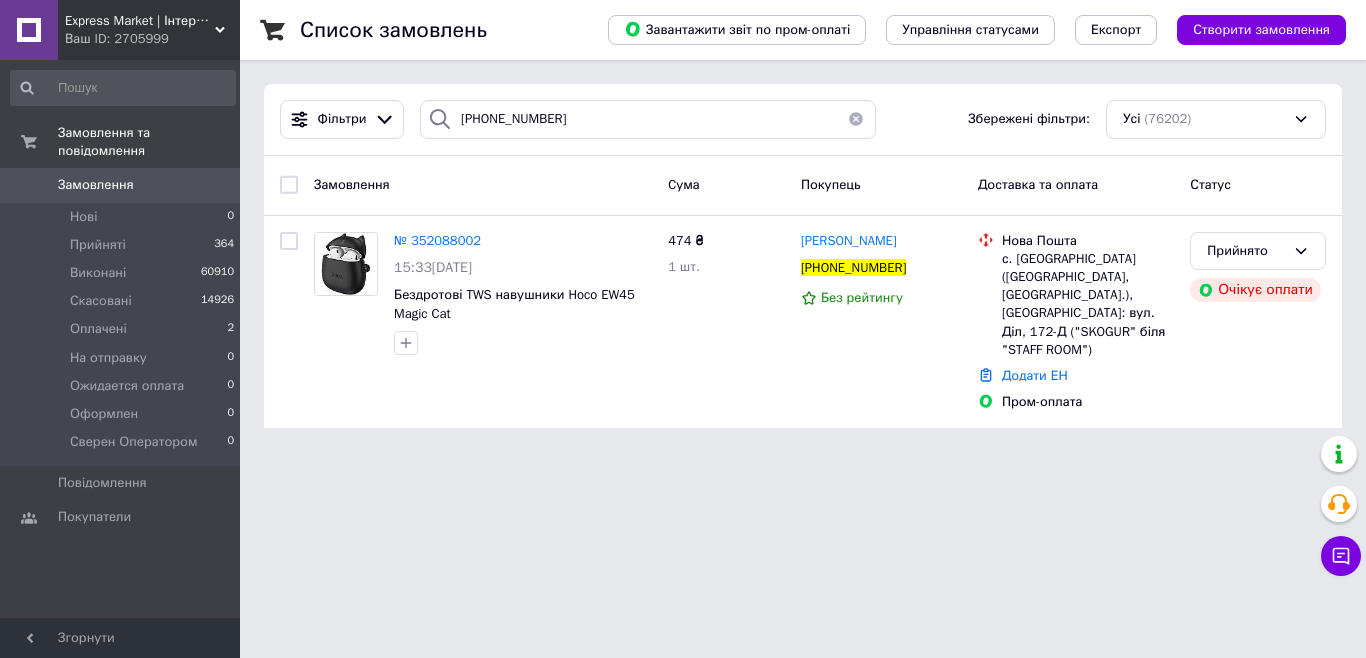 click at bounding box center (856, 119) 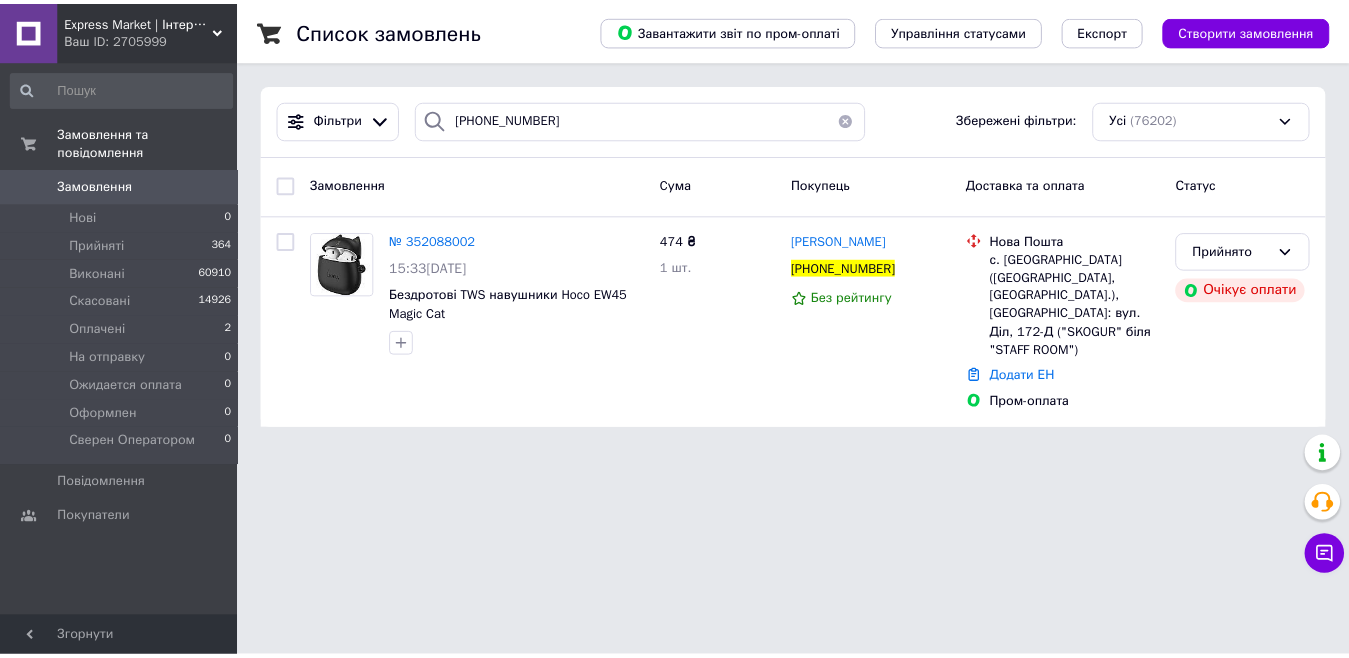 click 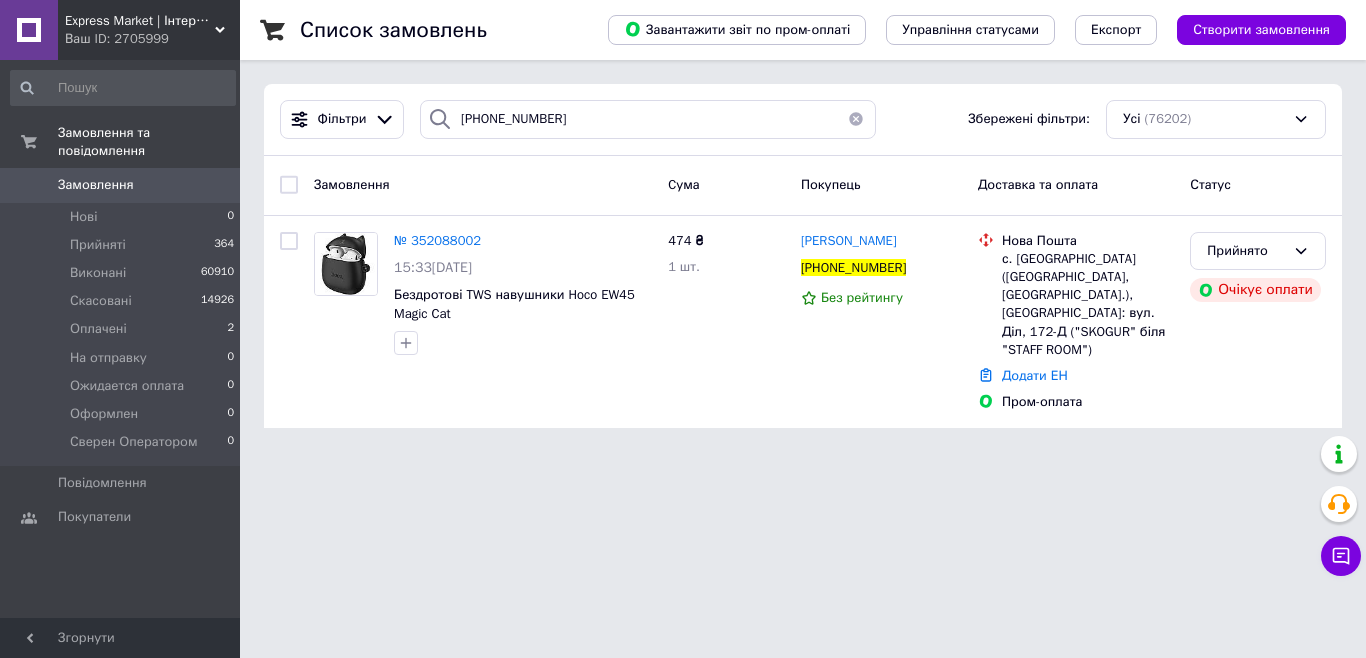 type on "+380955779073" 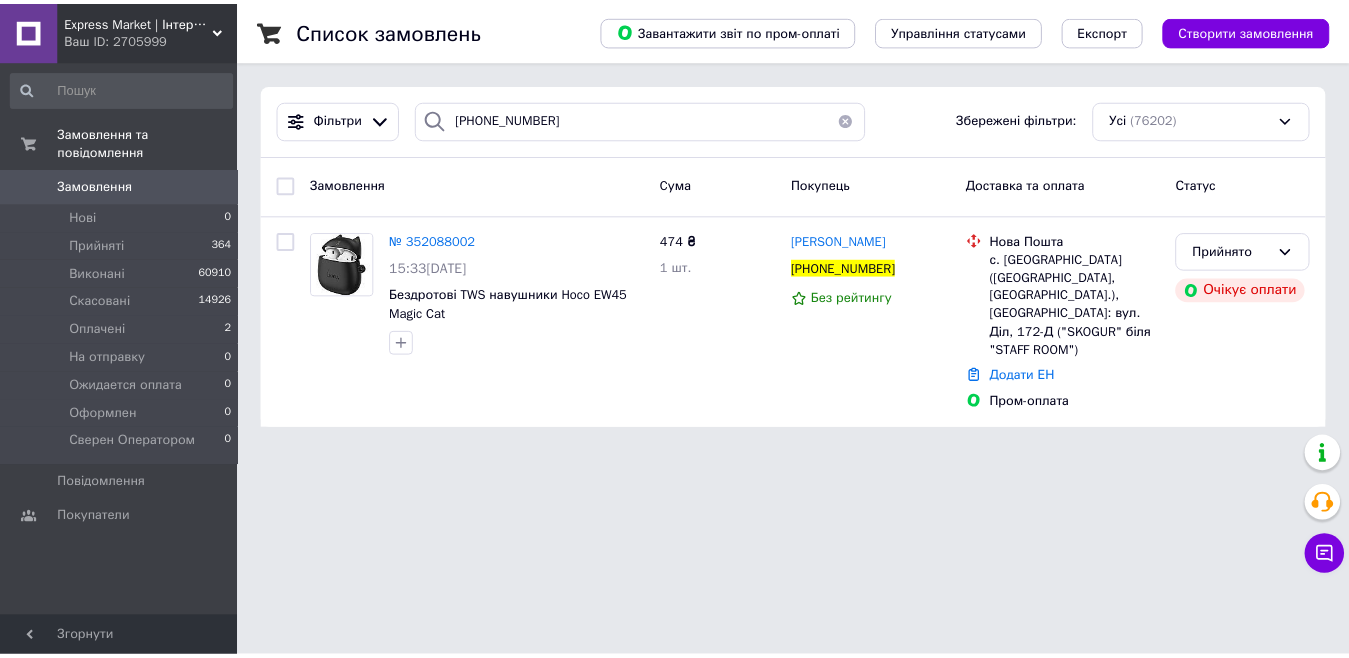 click on "никитина людмила" 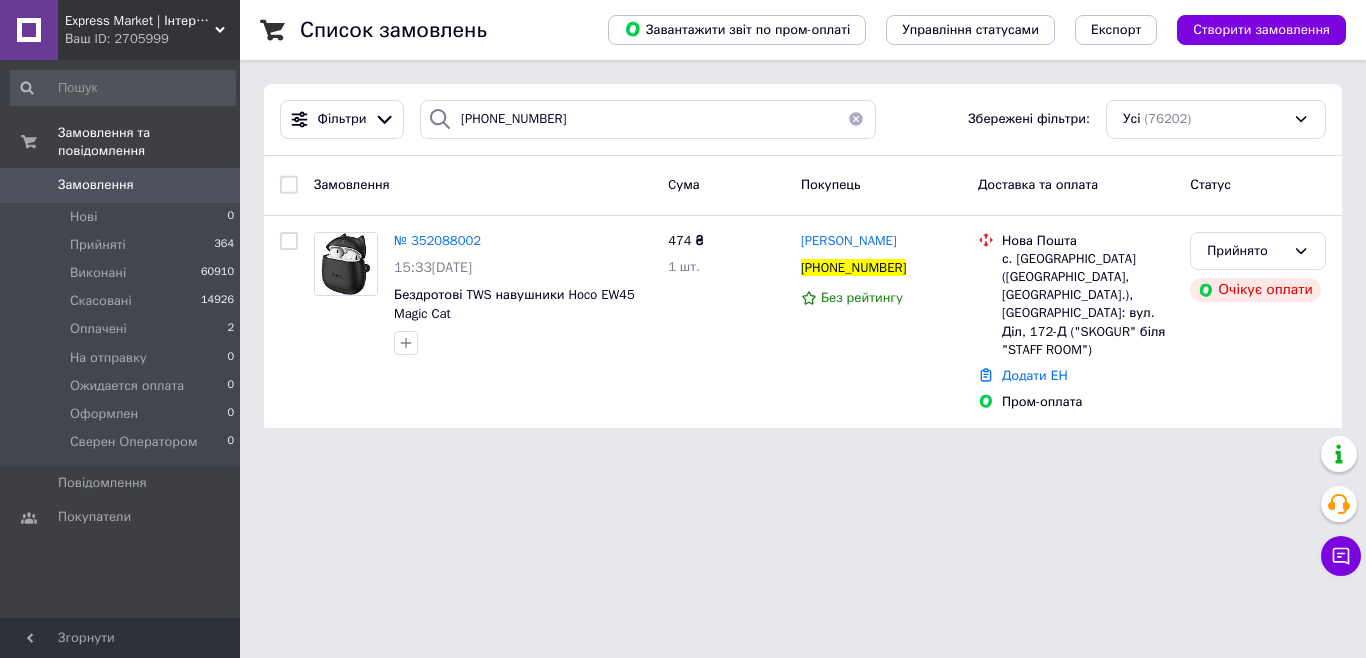 drag, startPoint x: 628, startPoint y: 124, endPoint x: 412, endPoint y: 124, distance: 216 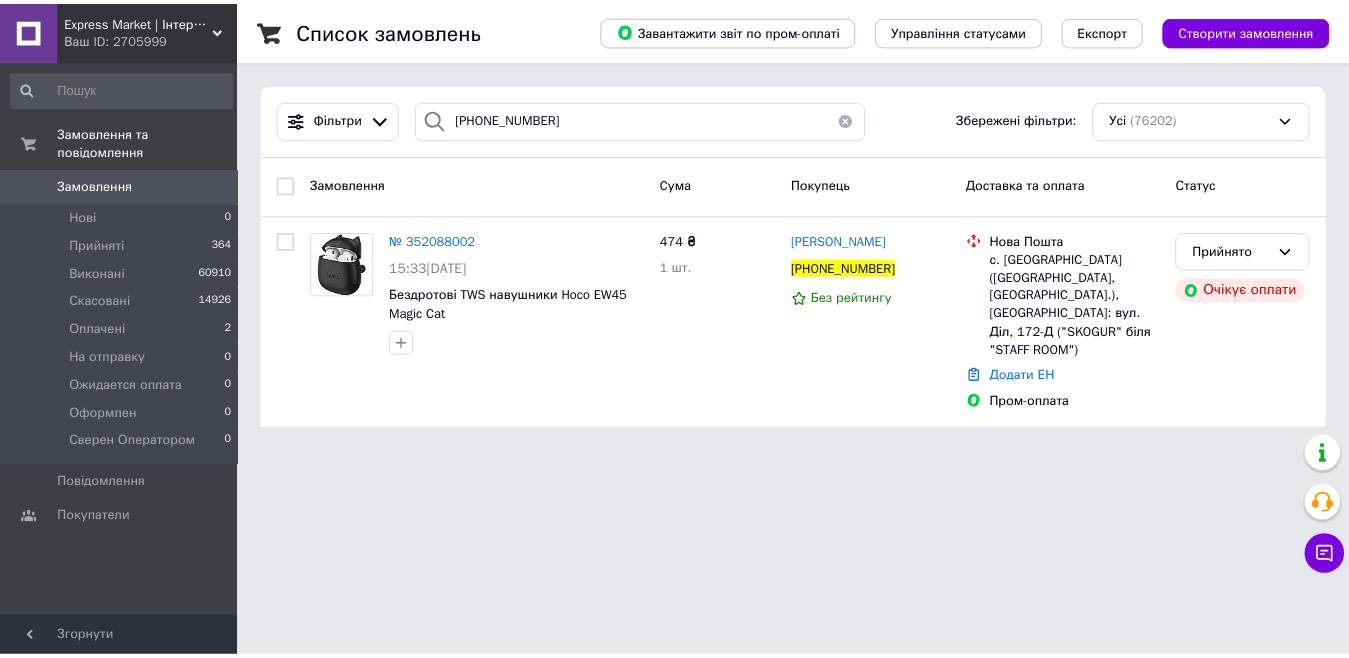 click on "Андрейко Володимир" 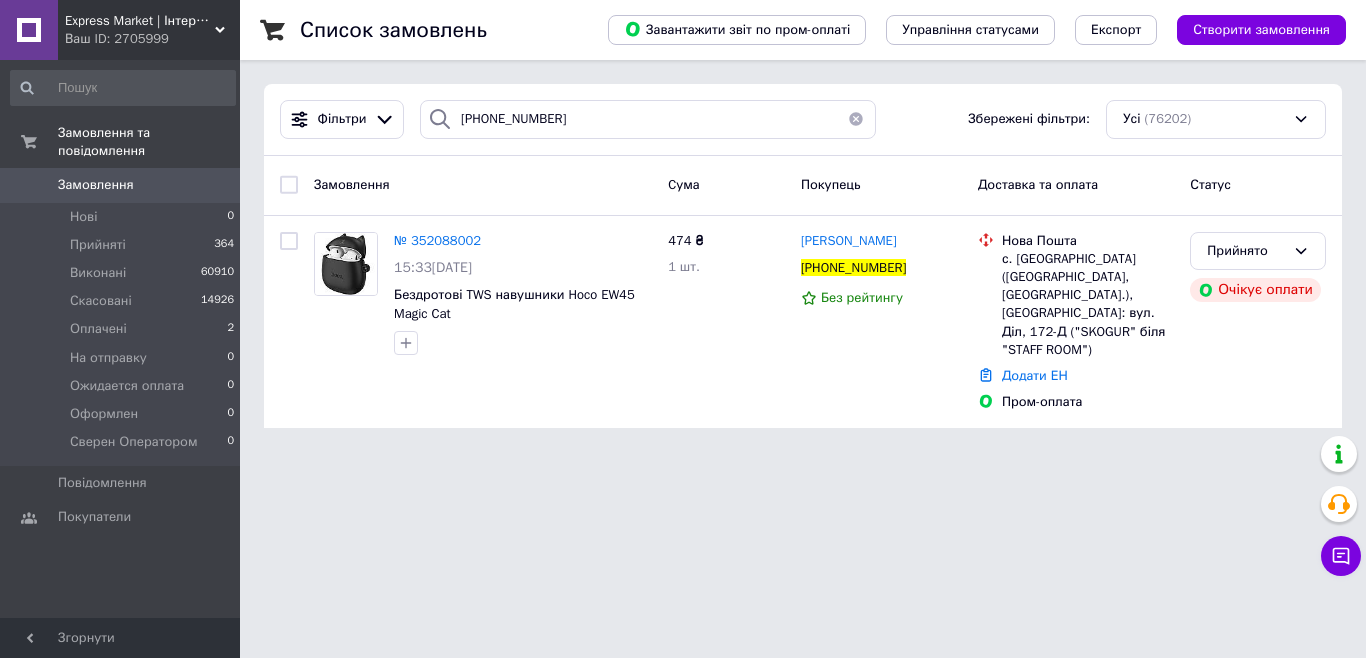 drag, startPoint x: 633, startPoint y: 119, endPoint x: 347, endPoint y: 122, distance: 286.01575 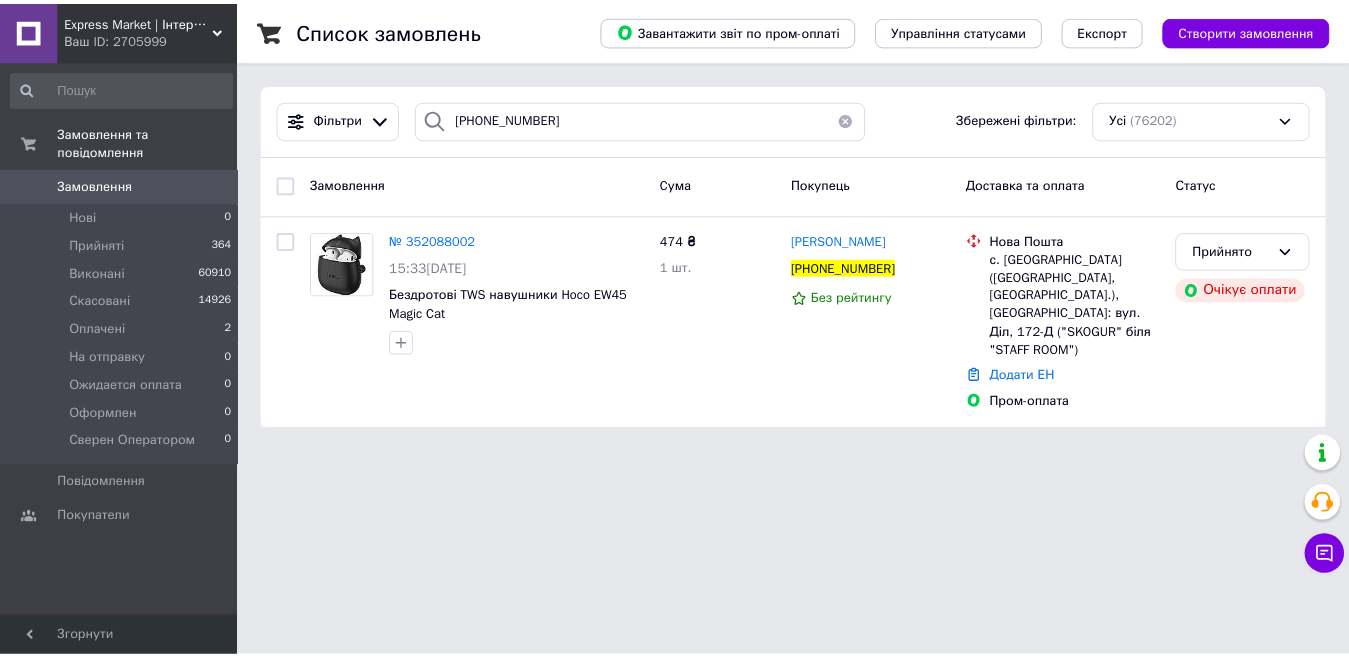 click on "Михайлів Віталій" 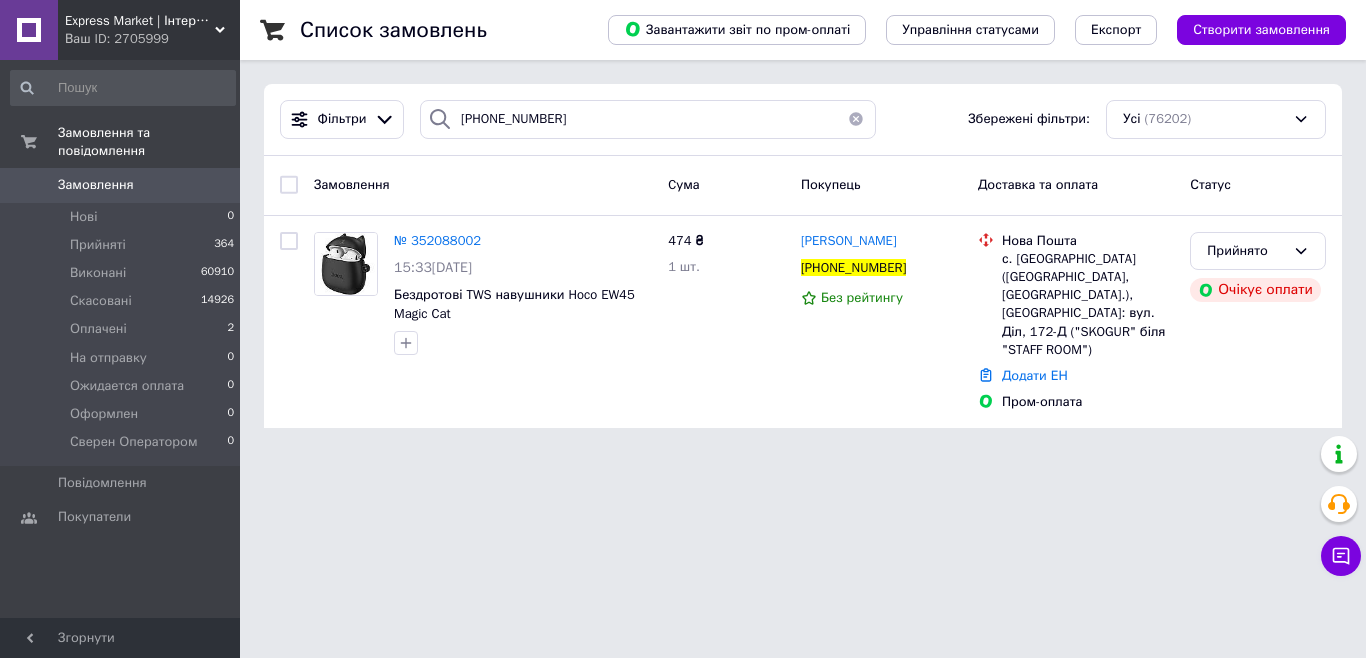 click on "№ 352107391" 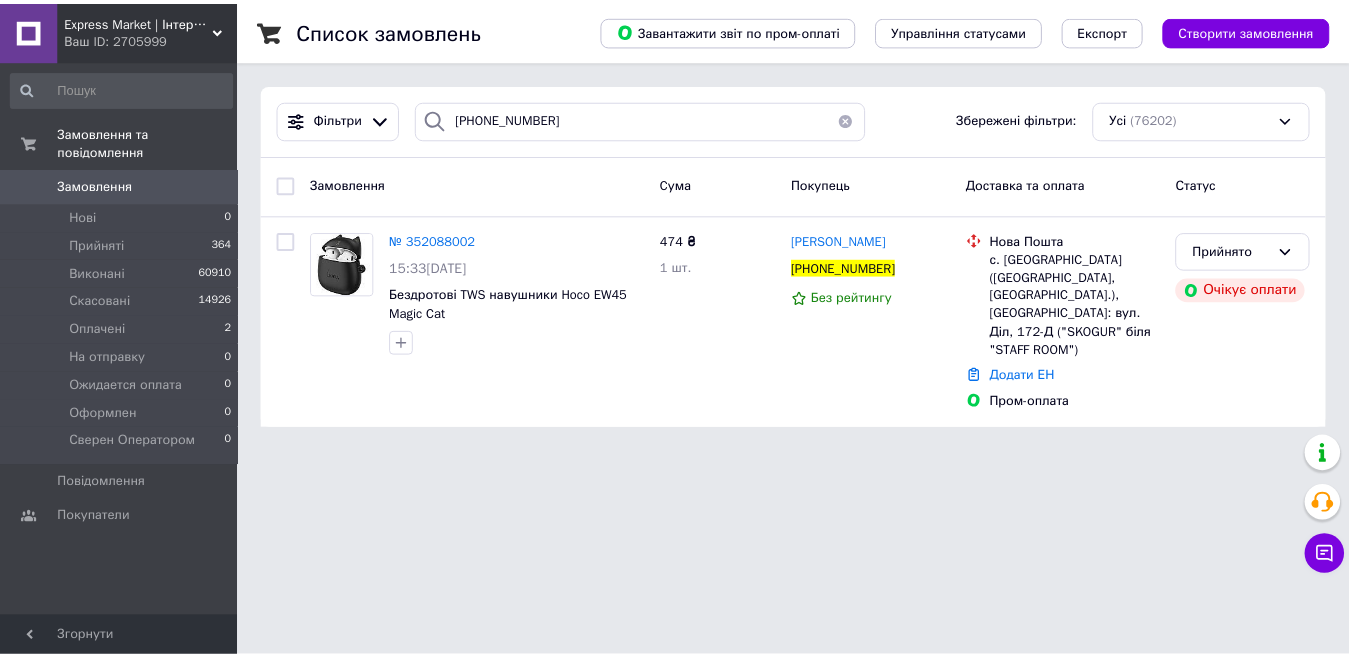 click on "Індивідуальна книжка водія, офсет, А5, 20 аркушів" 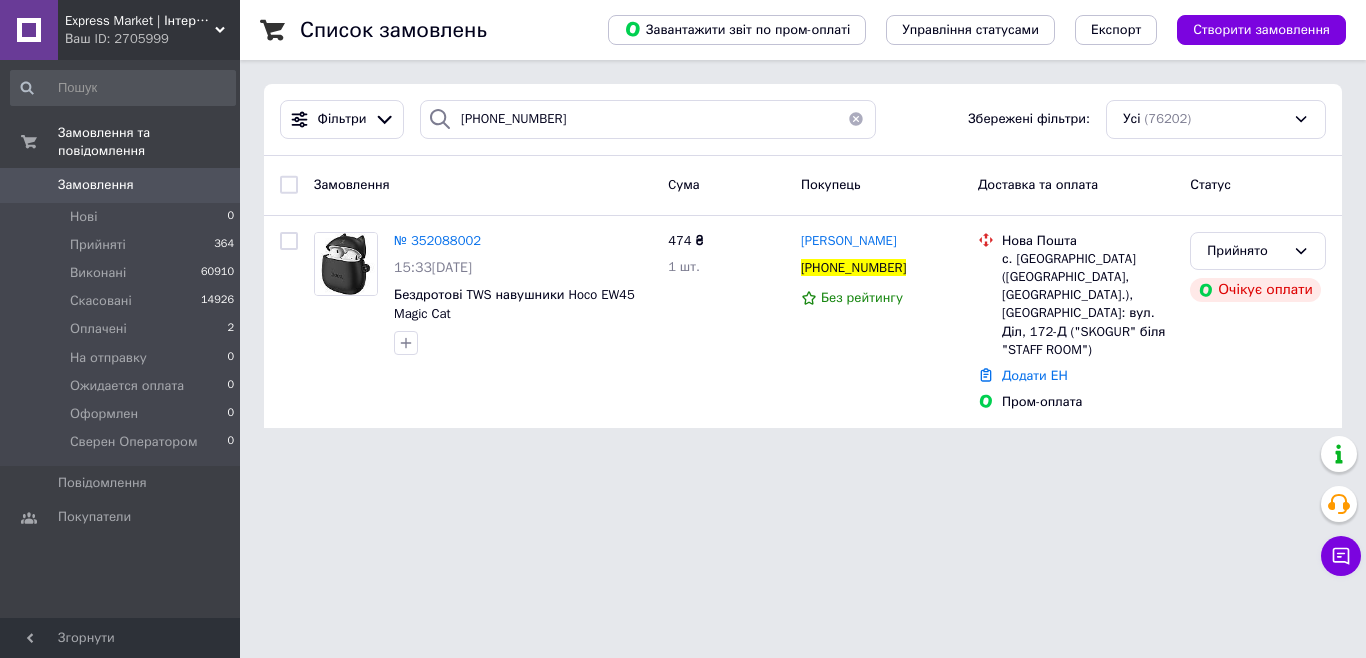 click at bounding box center (856, 119) 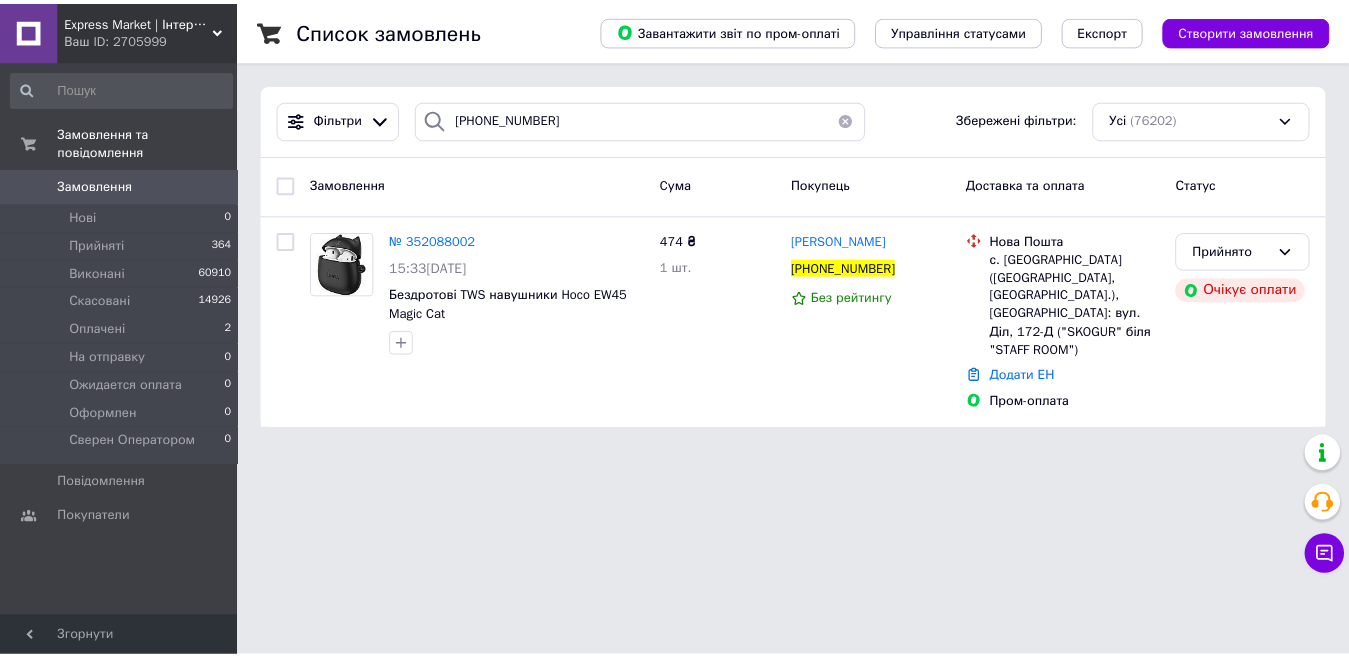click 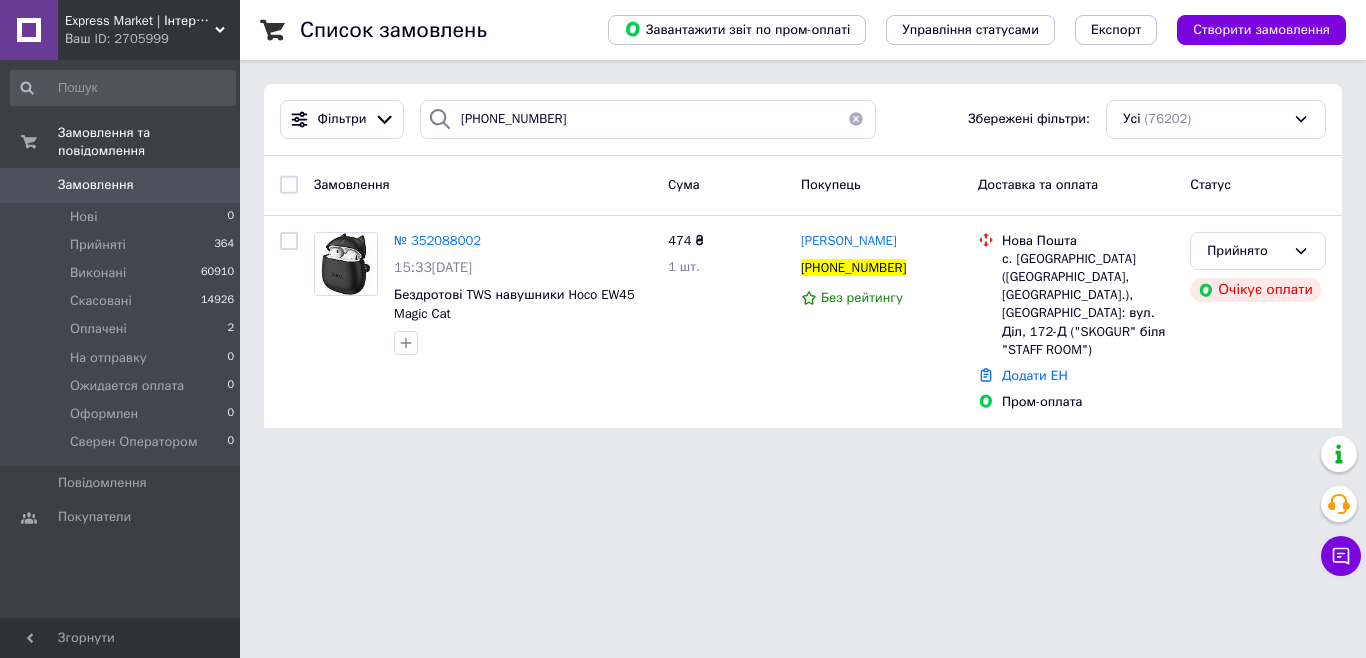 type on "+380979651768" 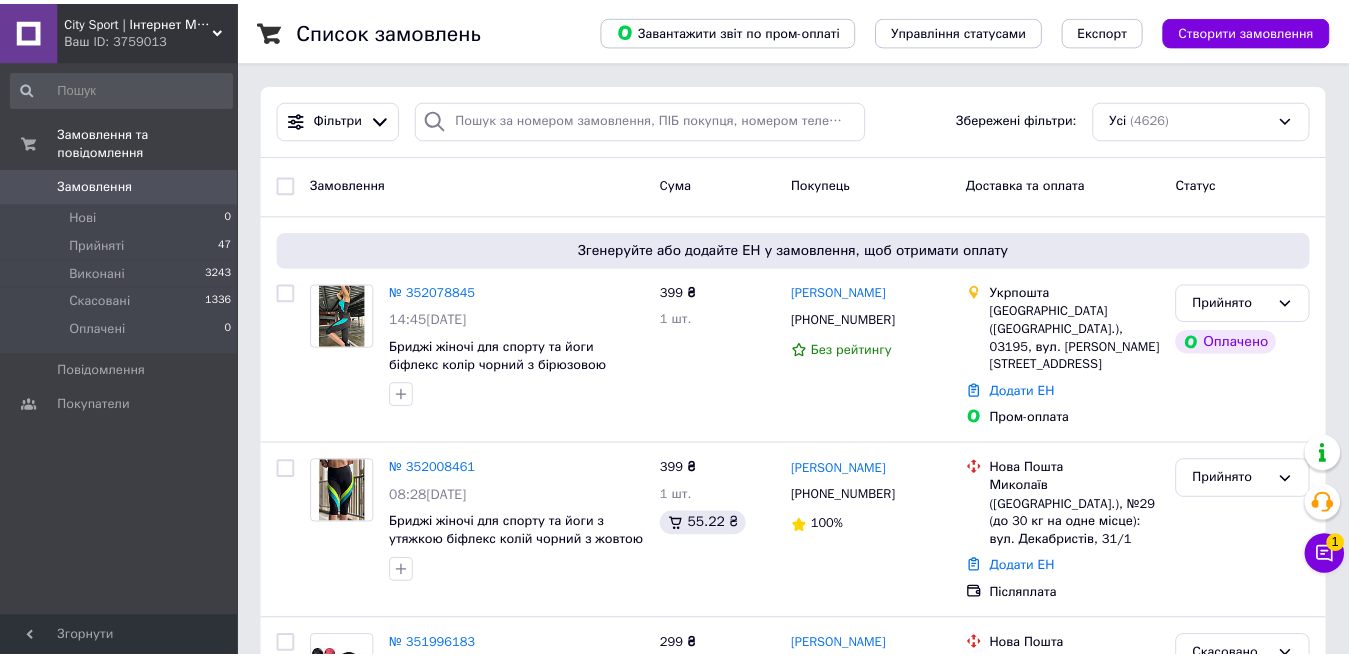 scroll, scrollTop: 0, scrollLeft: 0, axis: both 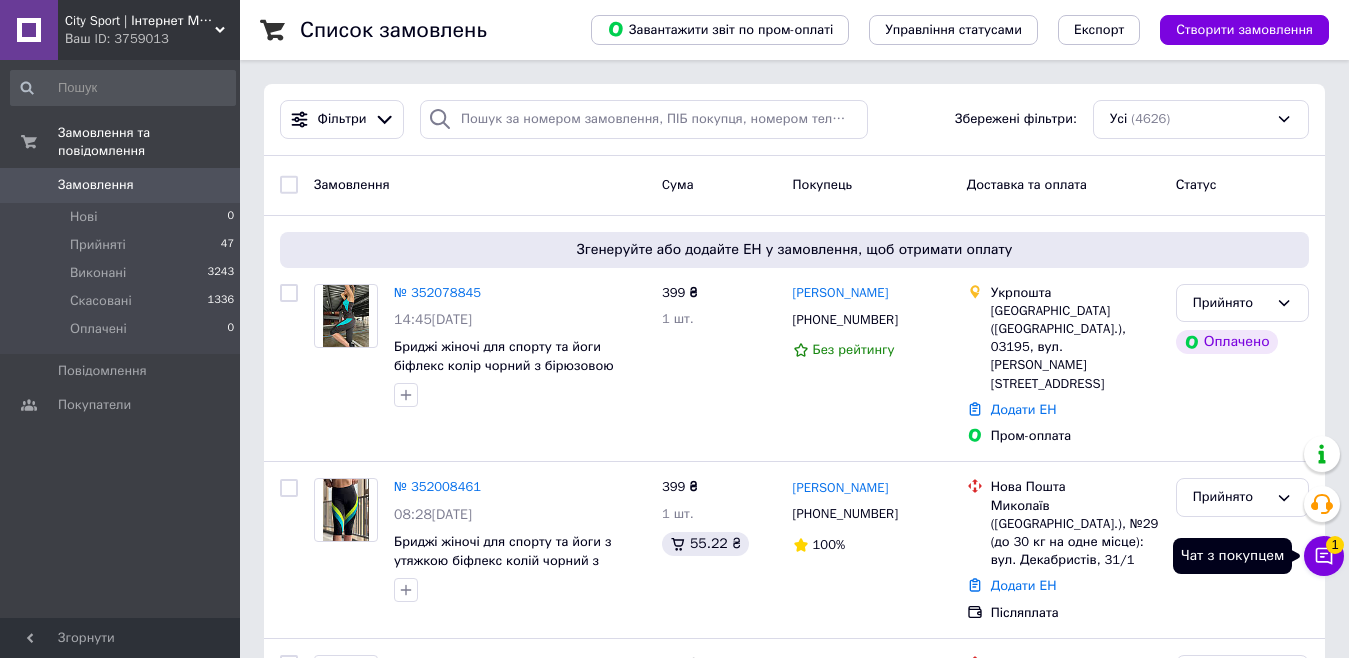 click 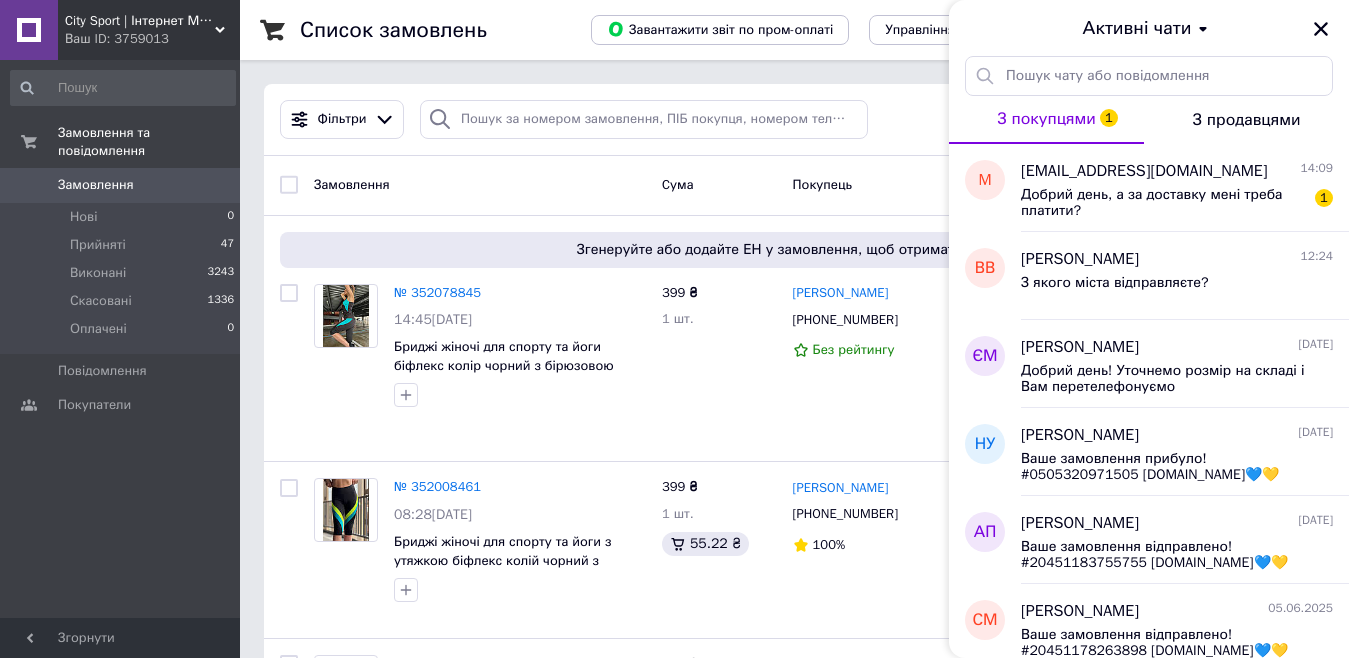 drag, startPoint x: 446, startPoint y: 180, endPoint x: 490, endPoint y: 204, distance: 50.119858 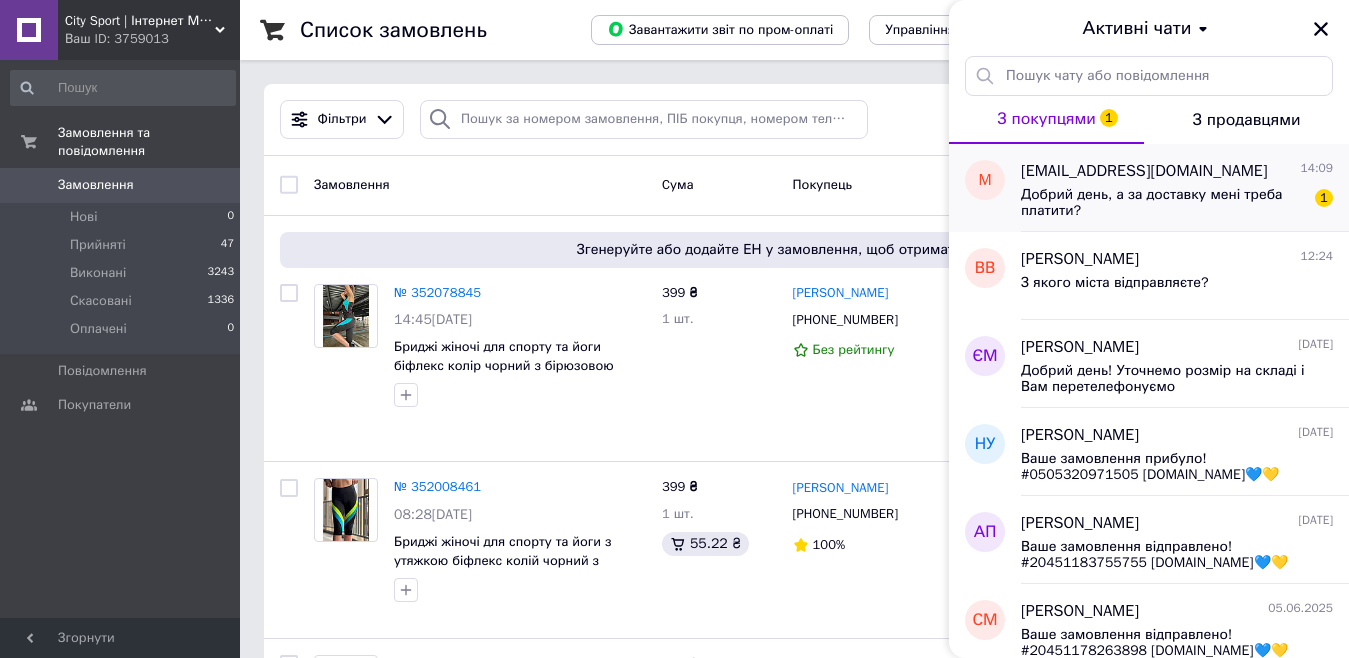 click on "[EMAIL_ADDRESS][DOMAIN_NAME]" at bounding box center [1144, 171] 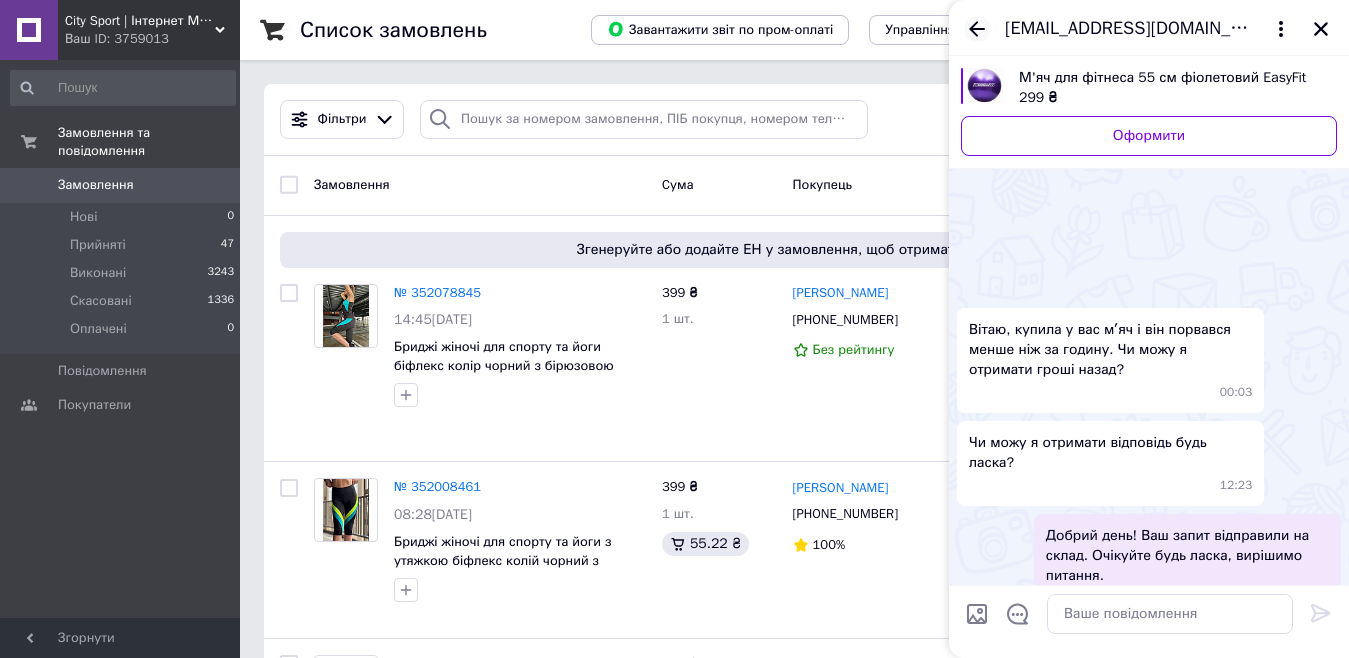 click 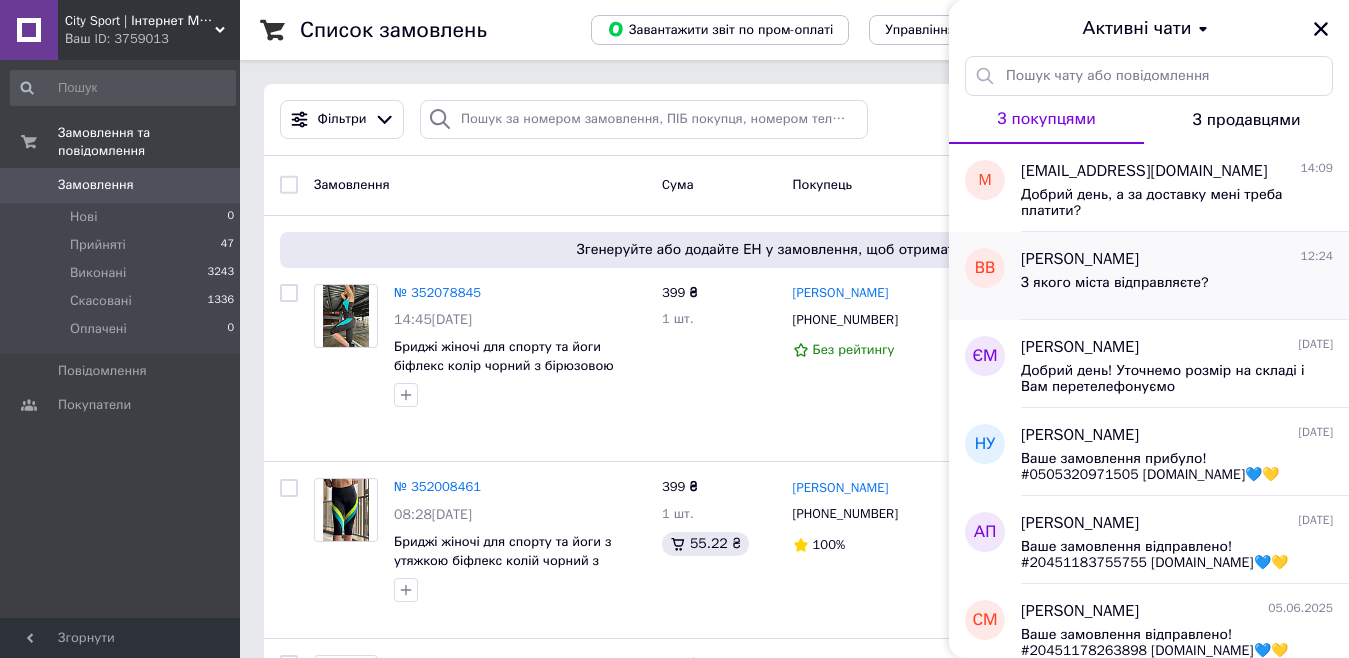 click on "З якого міста відправляєте?" at bounding box center (1177, 287) 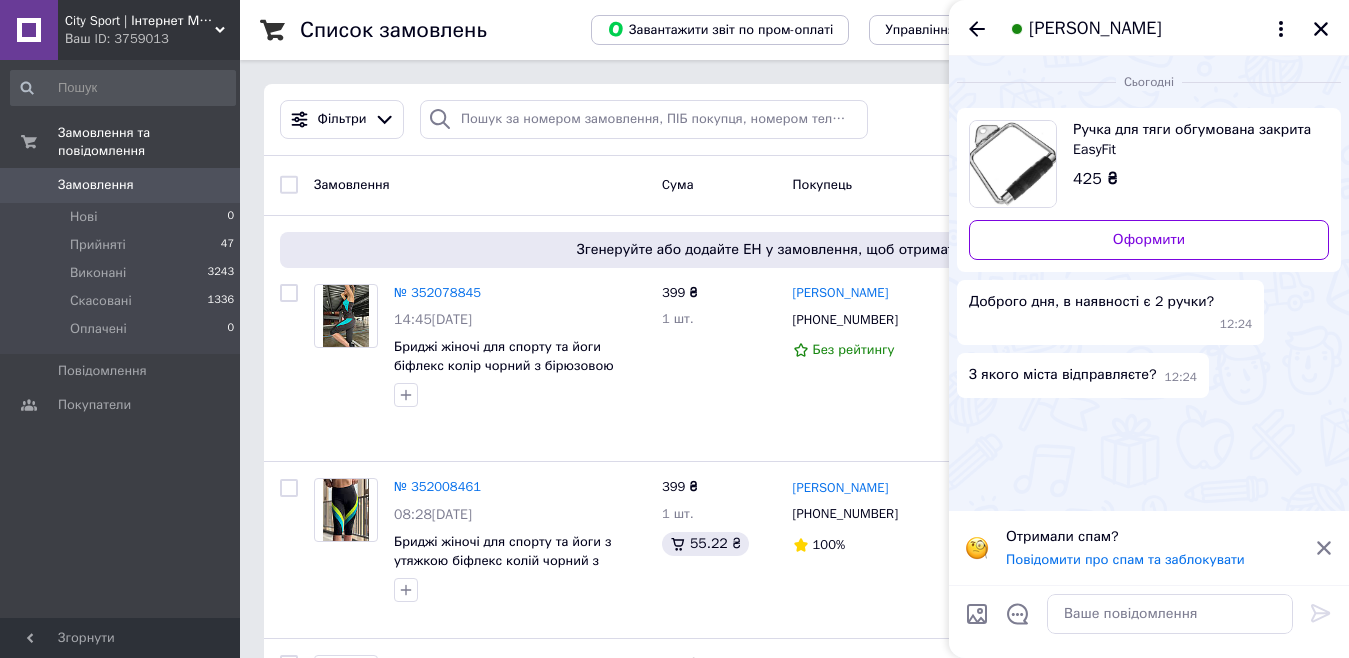 click 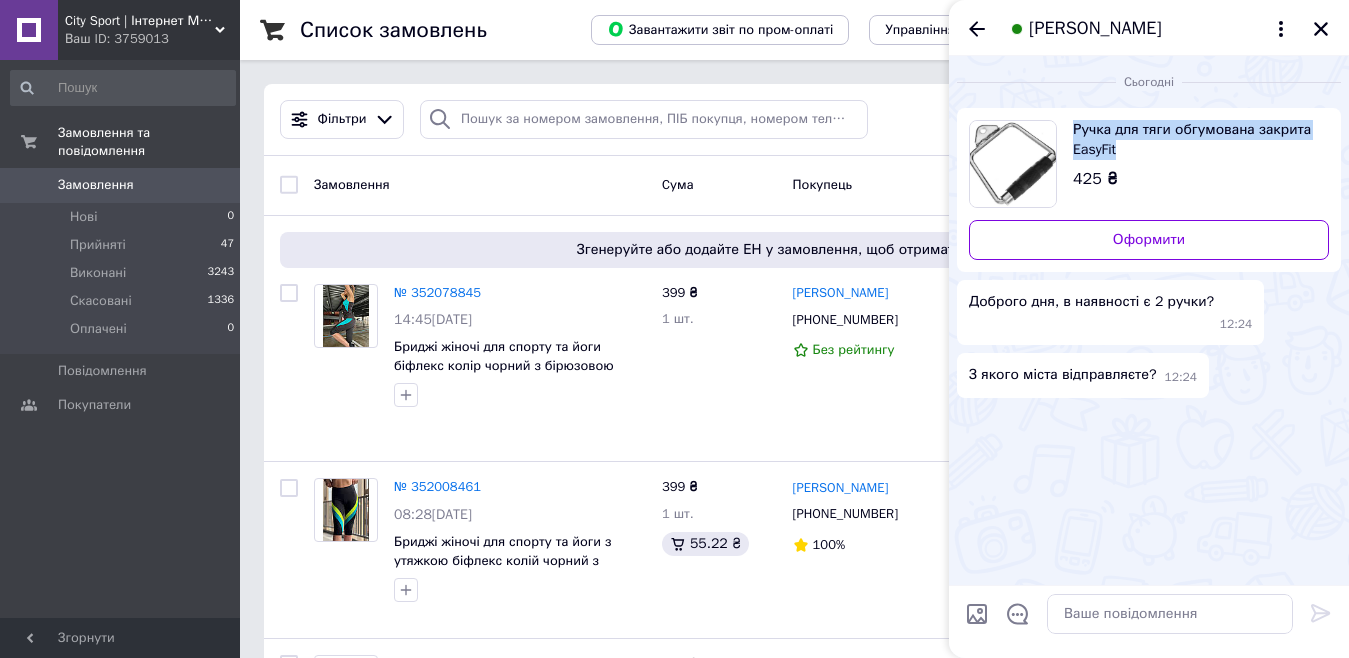 copy on "Ручка для тяги обгумована закрита EasyFit" 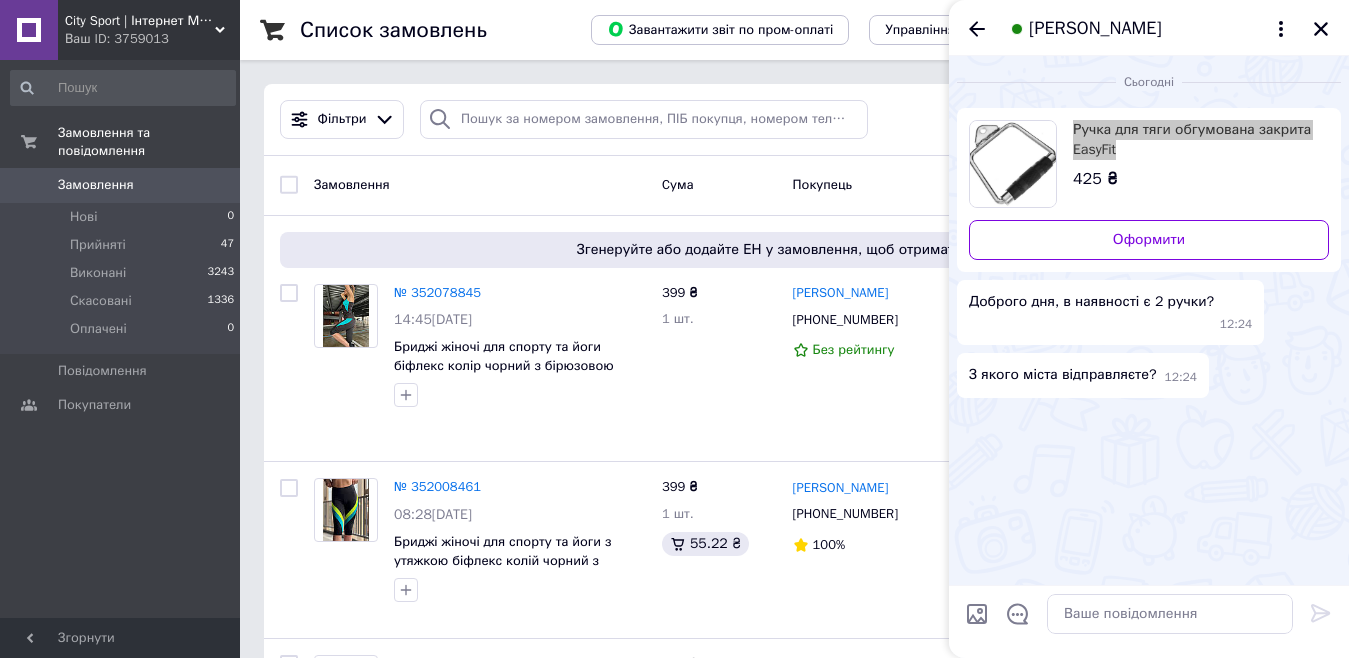 click at bounding box center (1170, 614) 